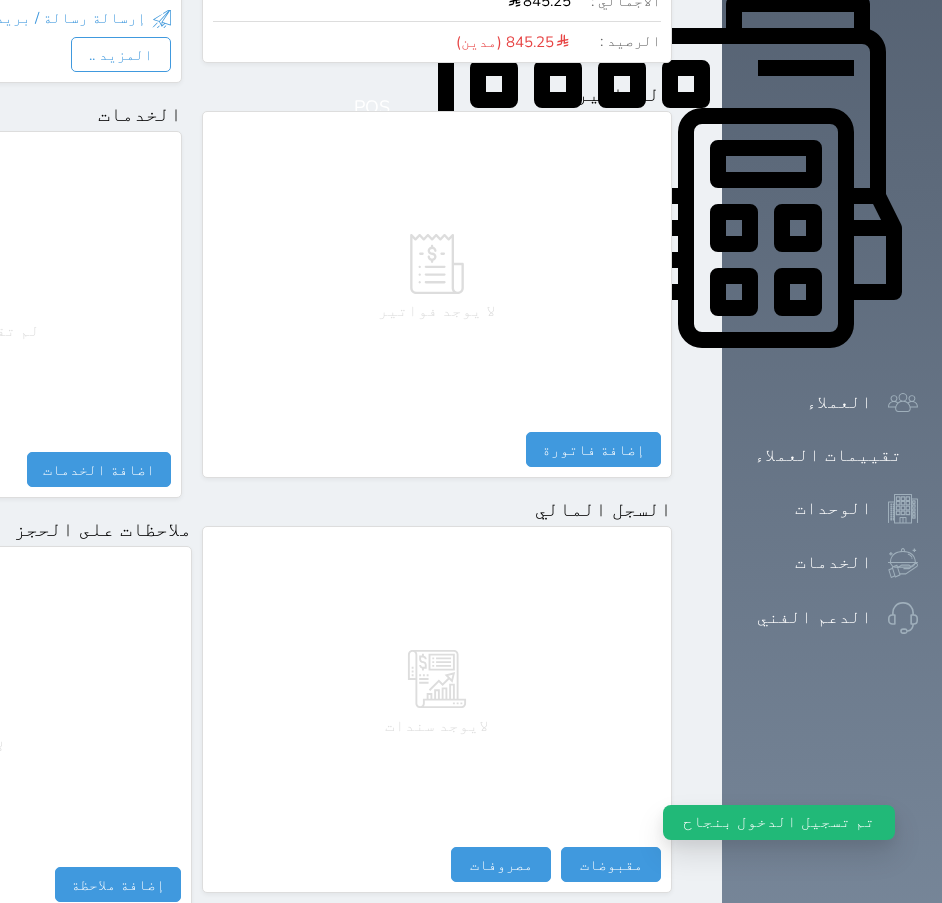 scroll, scrollTop: 887, scrollLeft: 0, axis: vertical 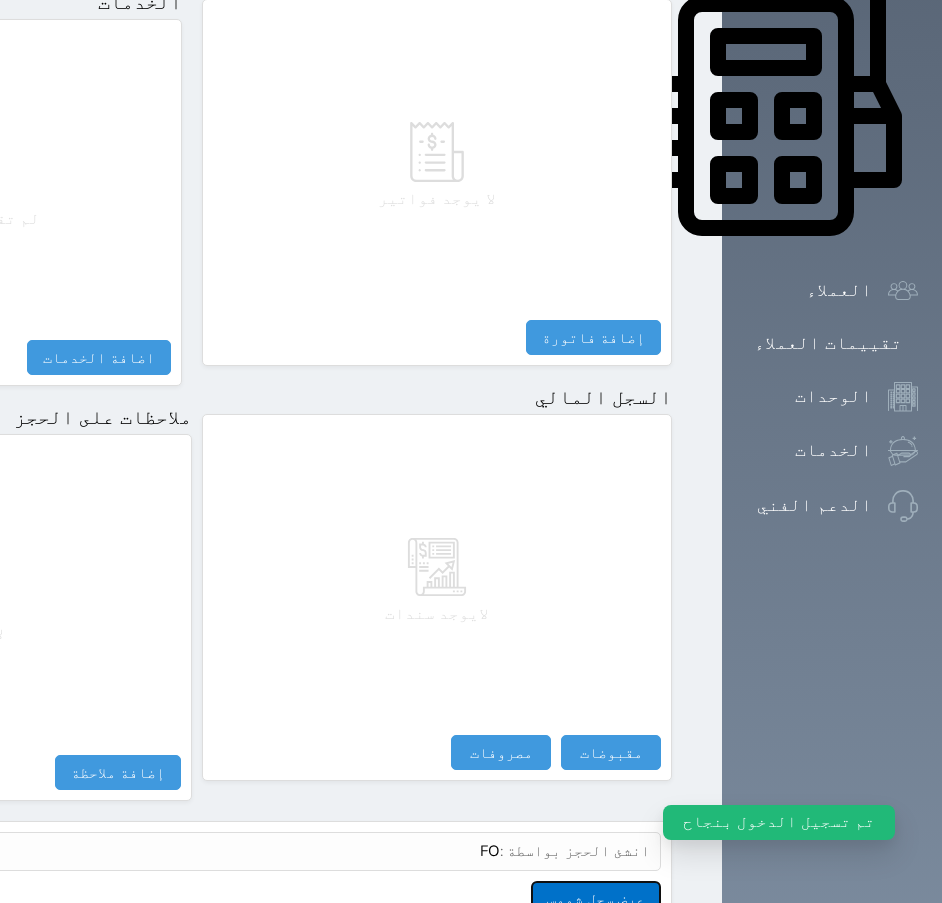 click on "عرض سجل شموس" at bounding box center (596, 898) 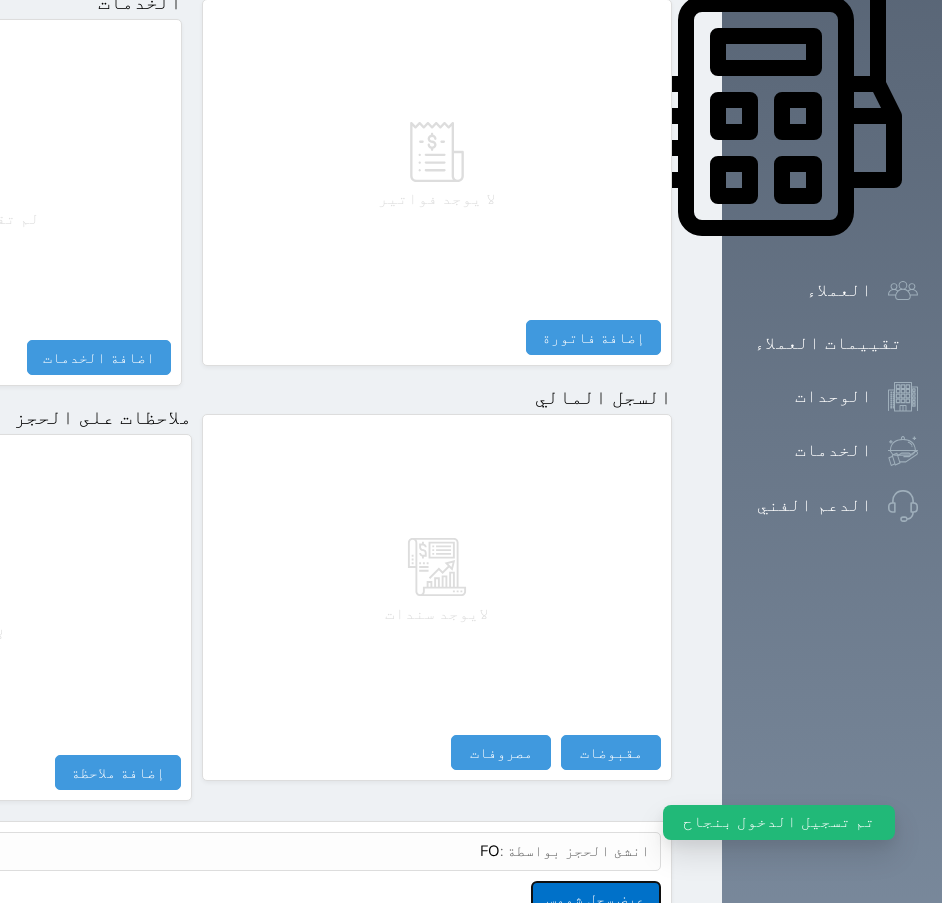 click on "عرض سجل شموس" at bounding box center (596, 898) 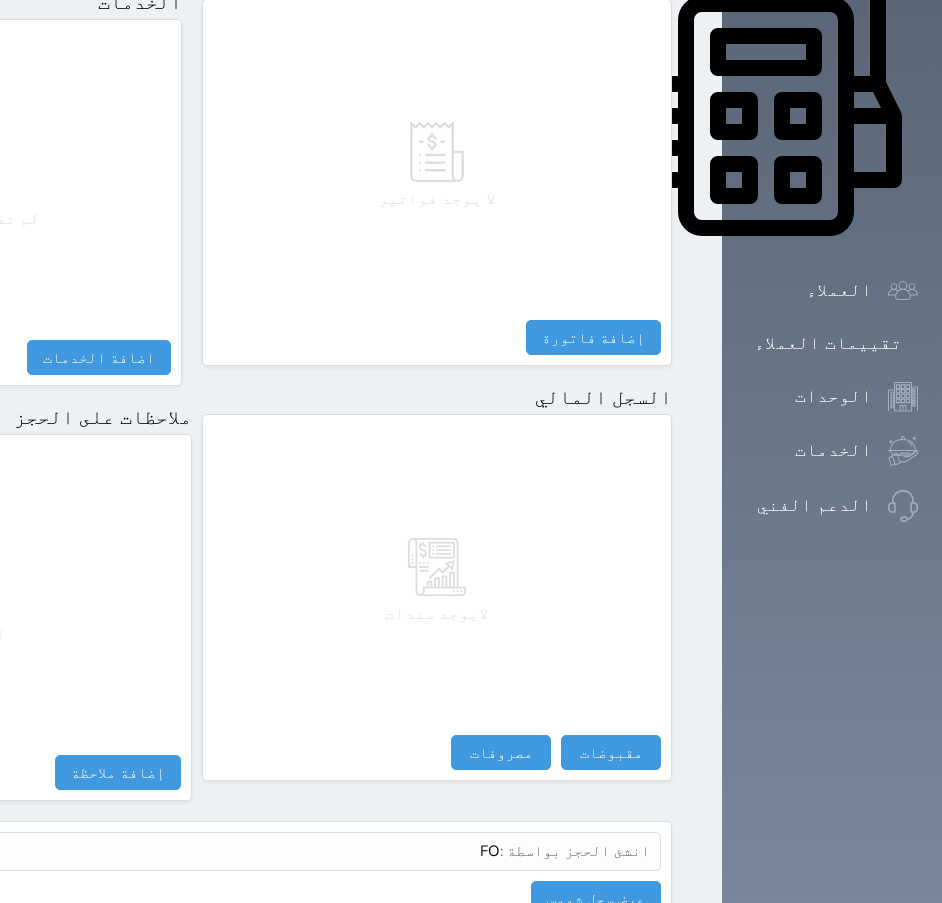 click at bounding box center (698, -857) 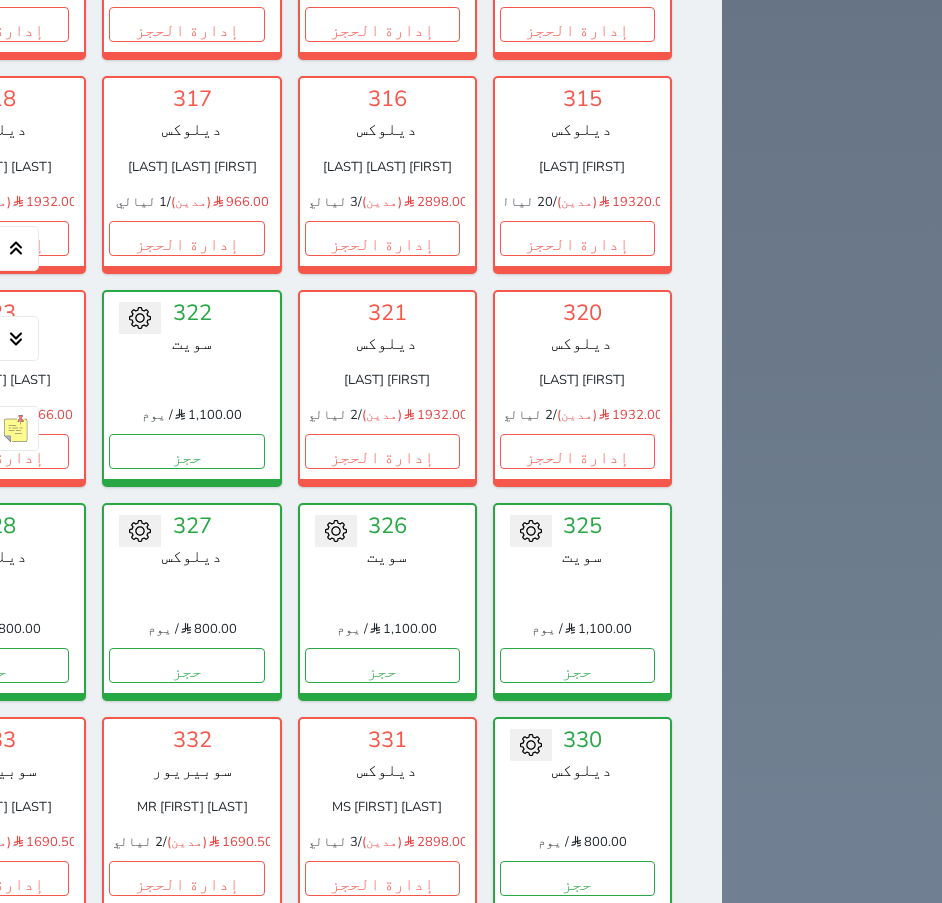 scroll, scrollTop: 3400, scrollLeft: 0, axis: vertical 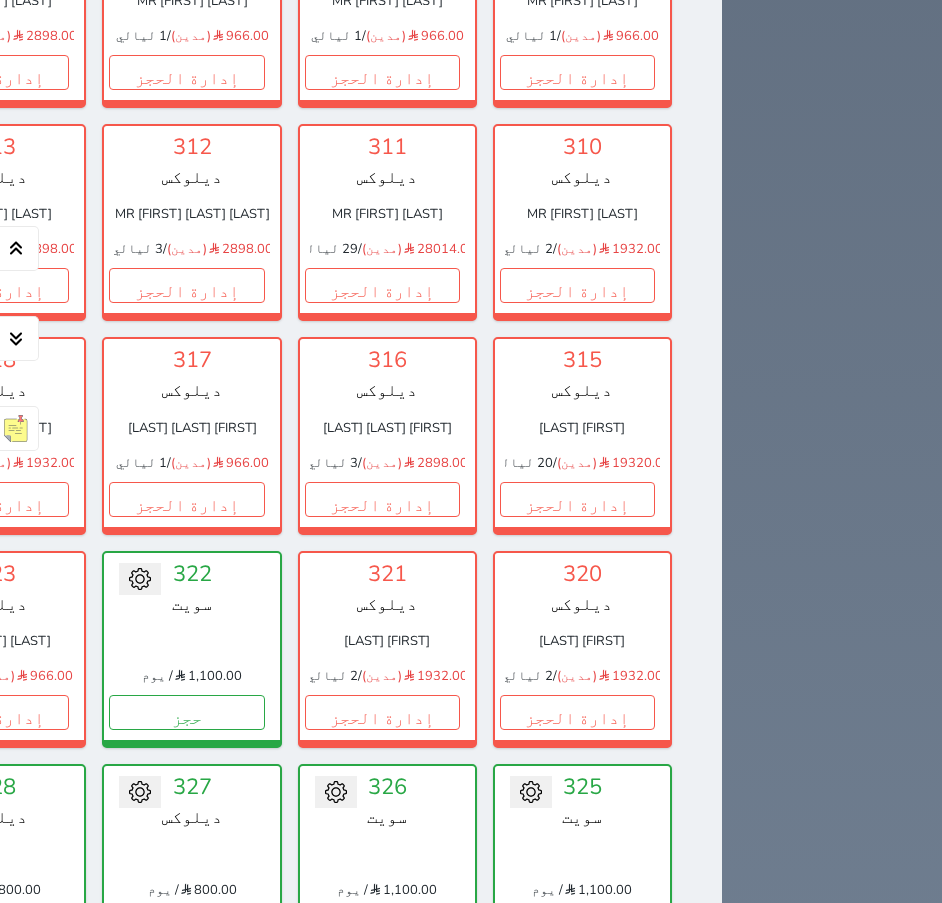 click on "حجز" at bounding box center [382, -142] 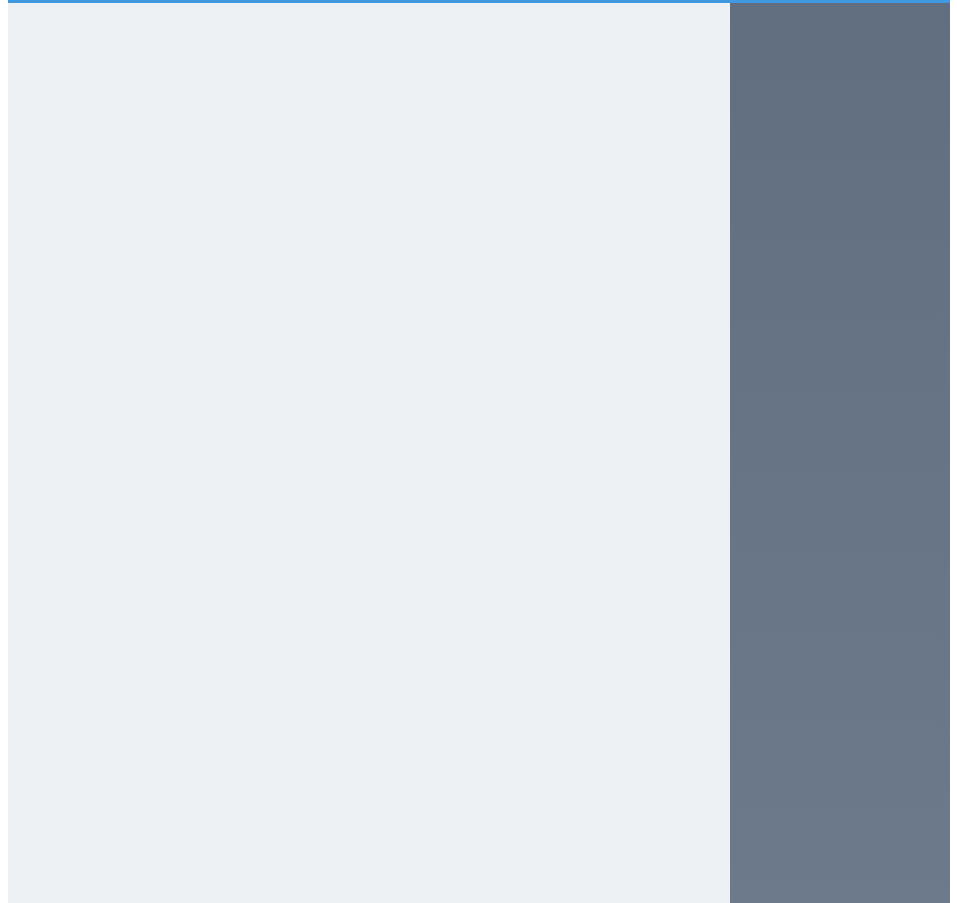 scroll, scrollTop: 0, scrollLeft: 0, axis: both 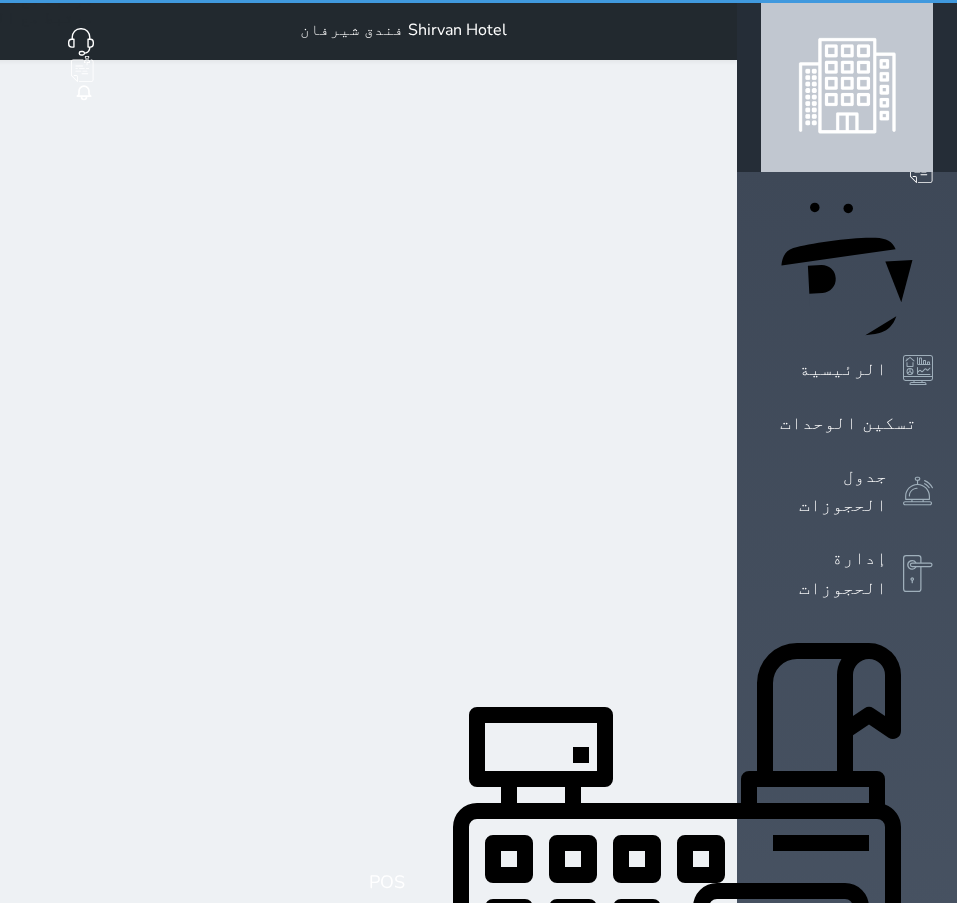 select on "1" 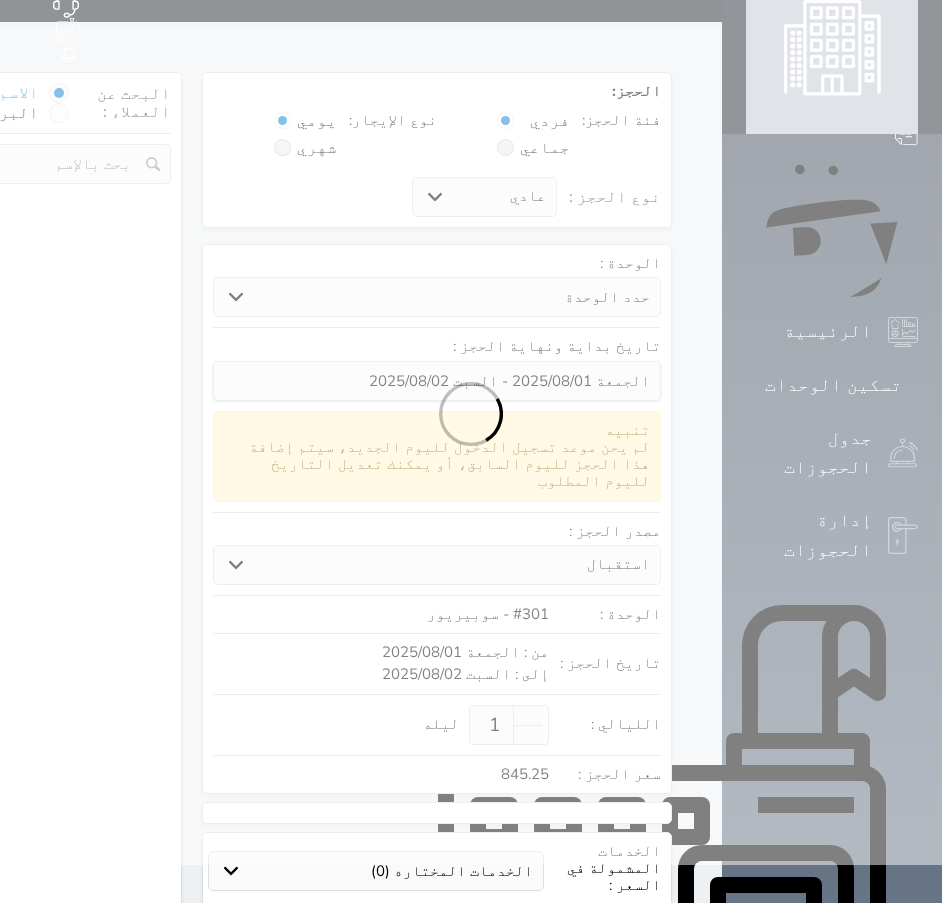 select 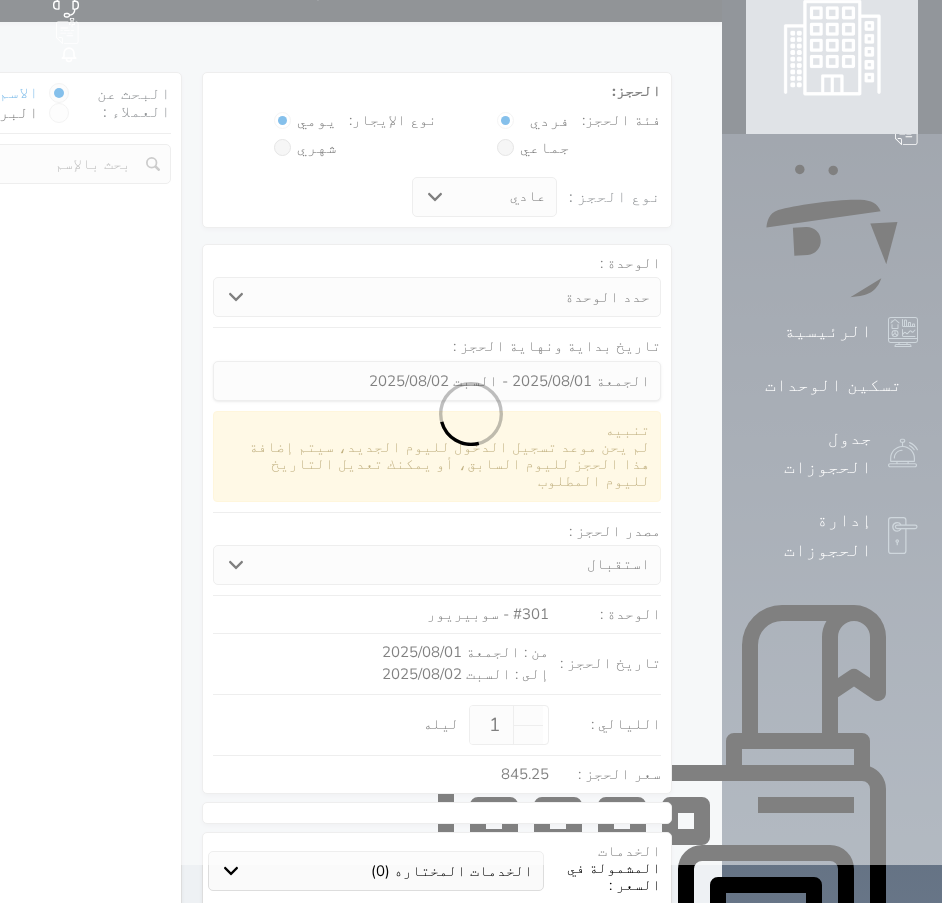 select on "113" 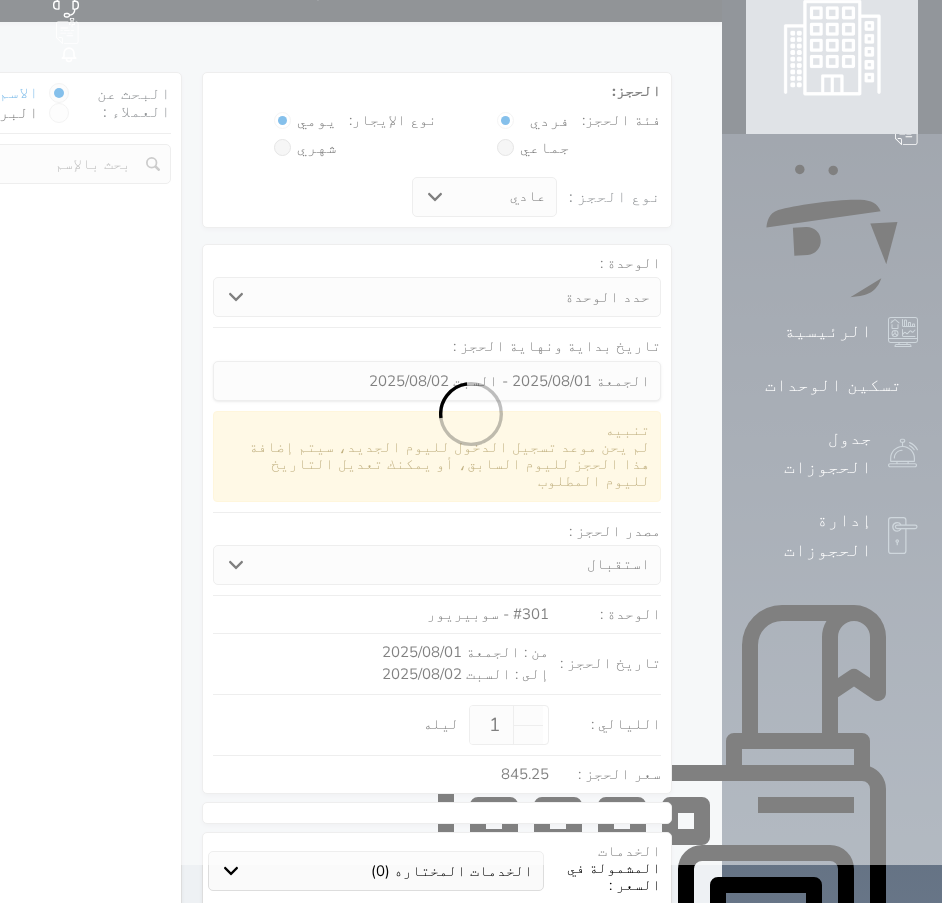 select on "1" 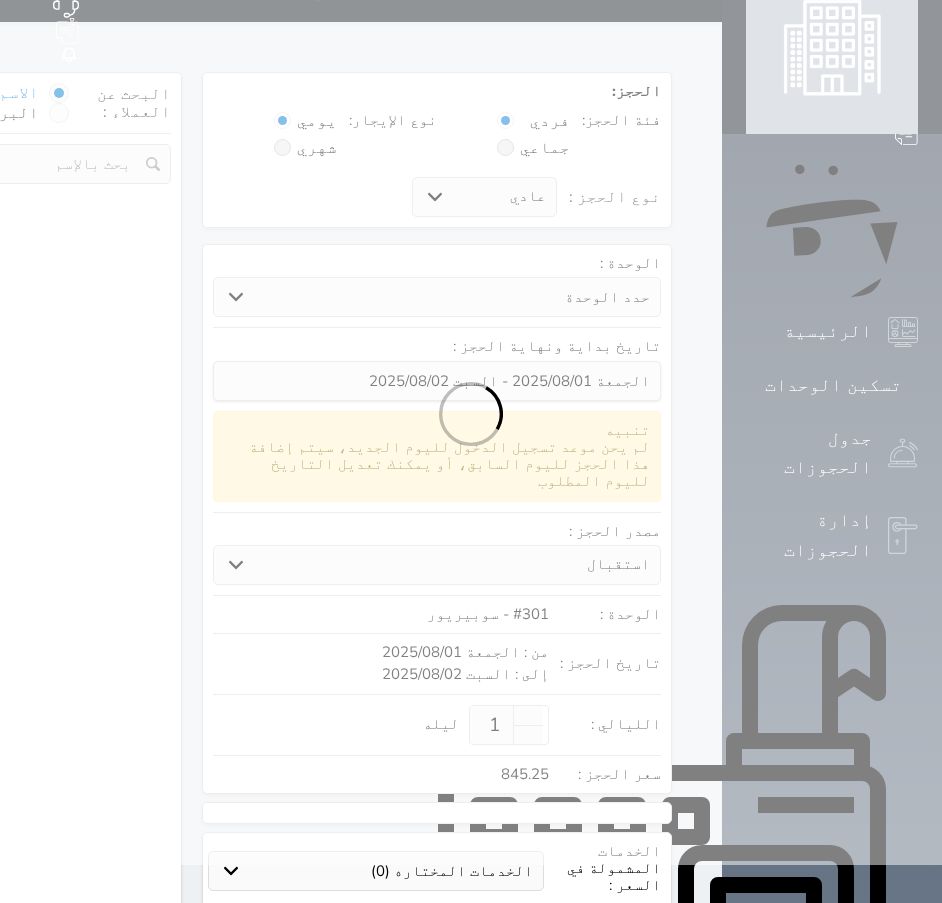 select 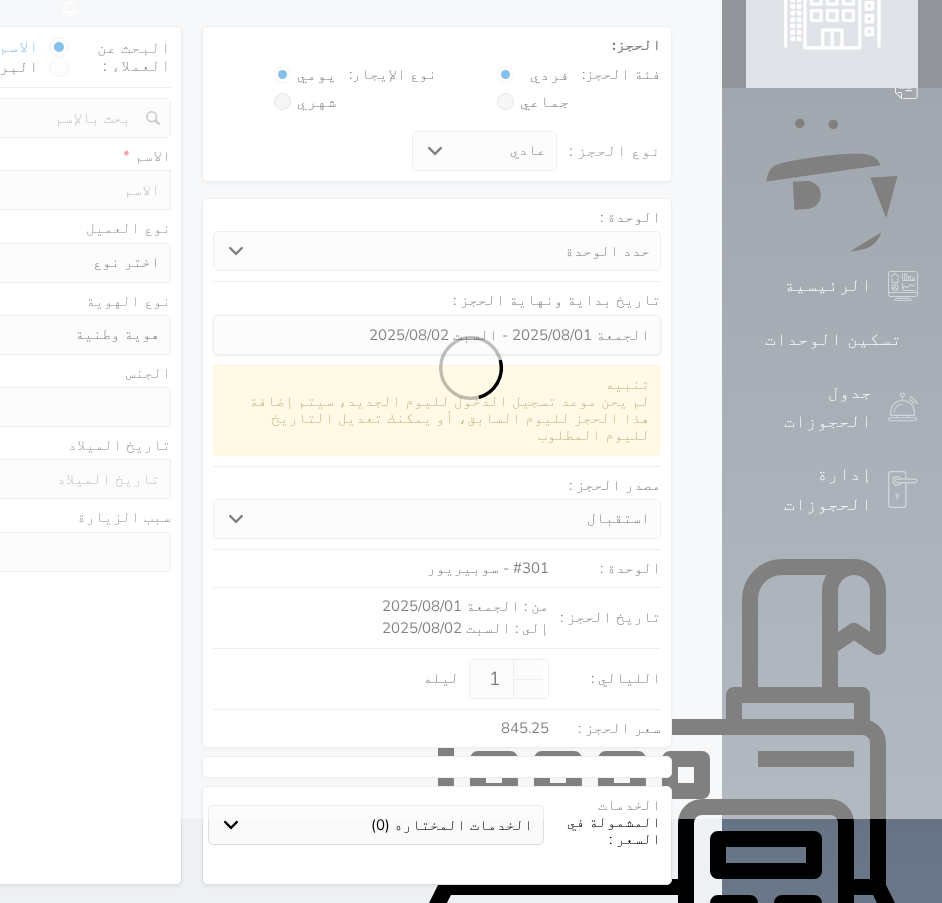 select 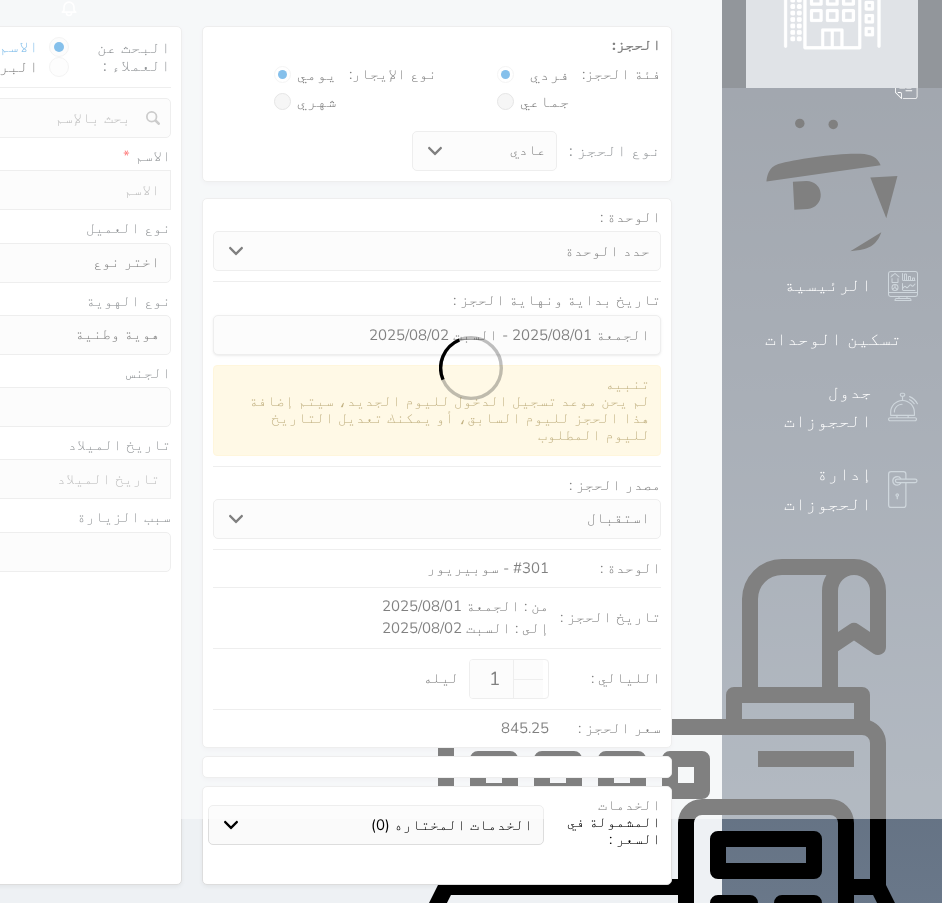 select 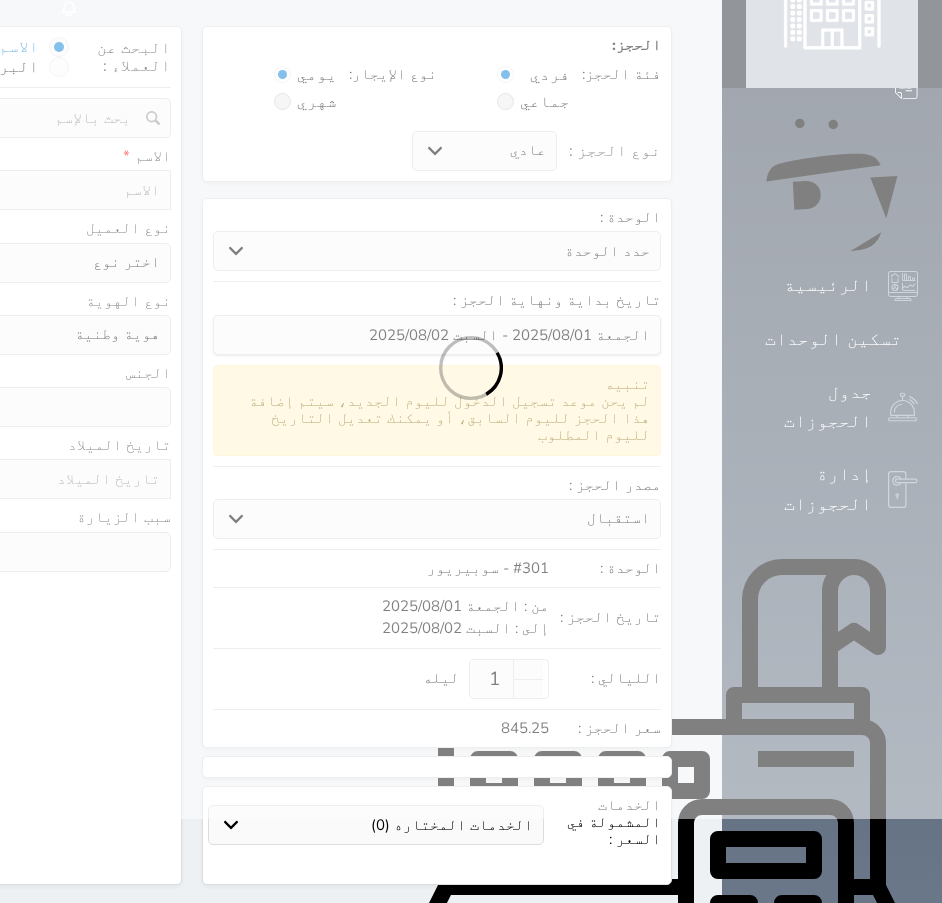 select 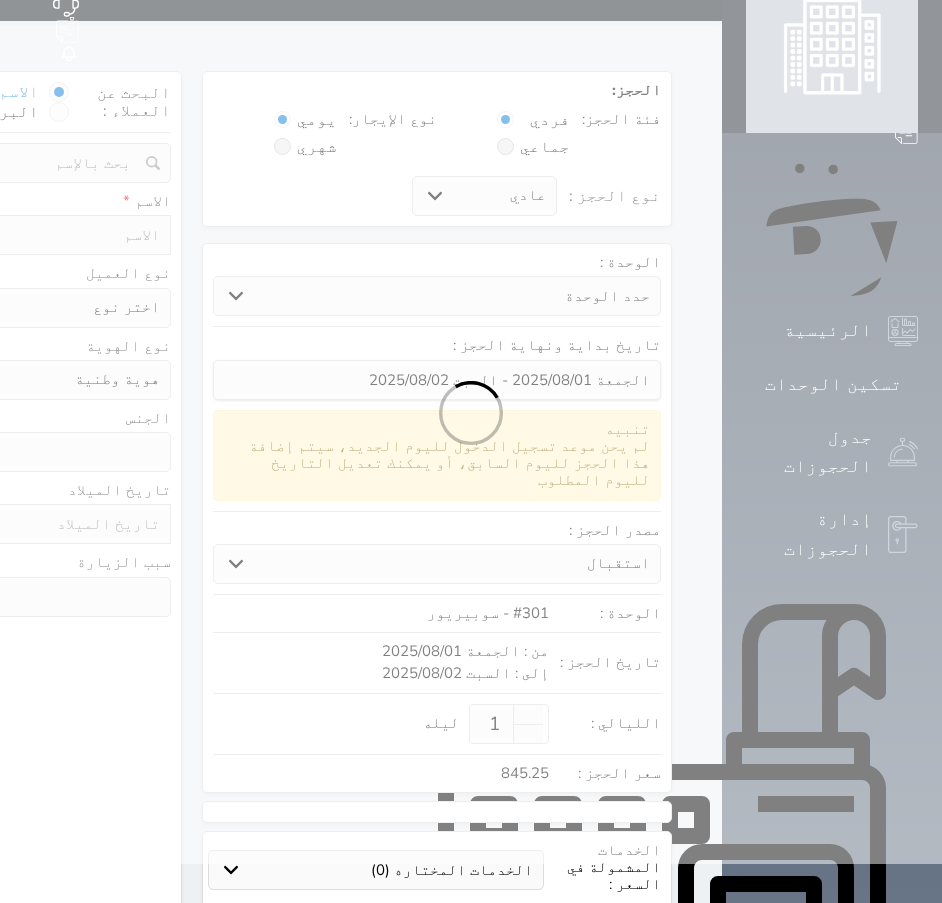 scroll, scrollTop: 1, scrollLeft: 0, axis: vertical 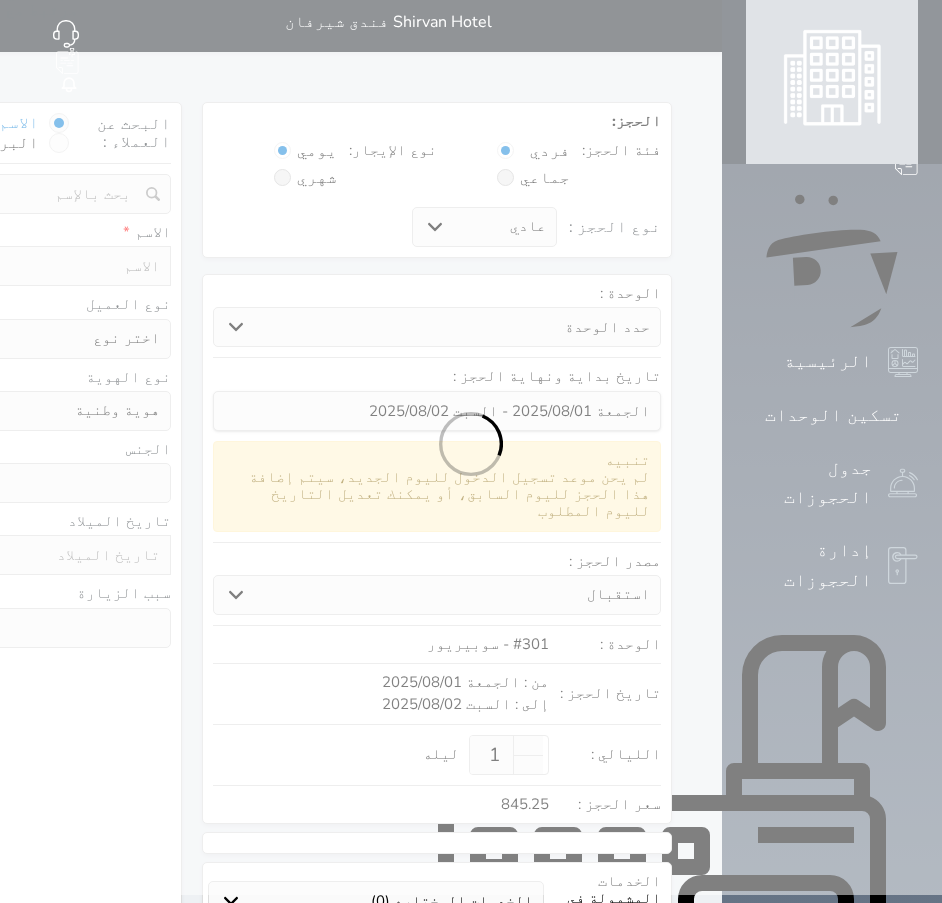 select 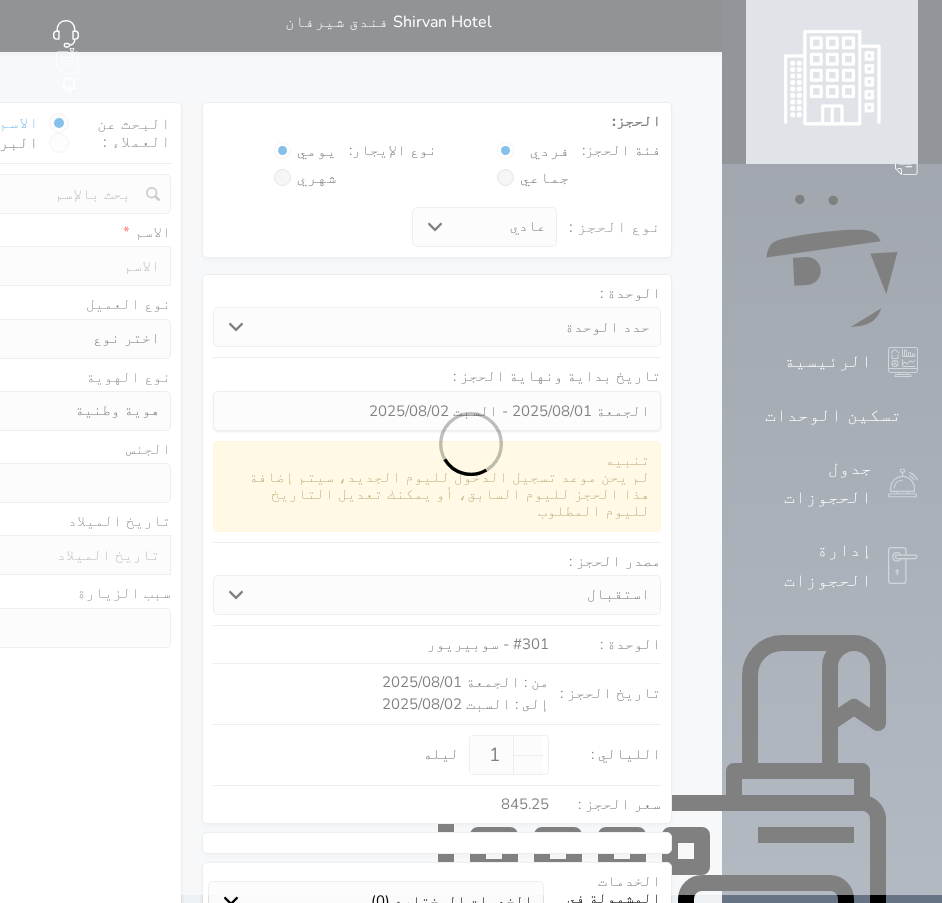 select 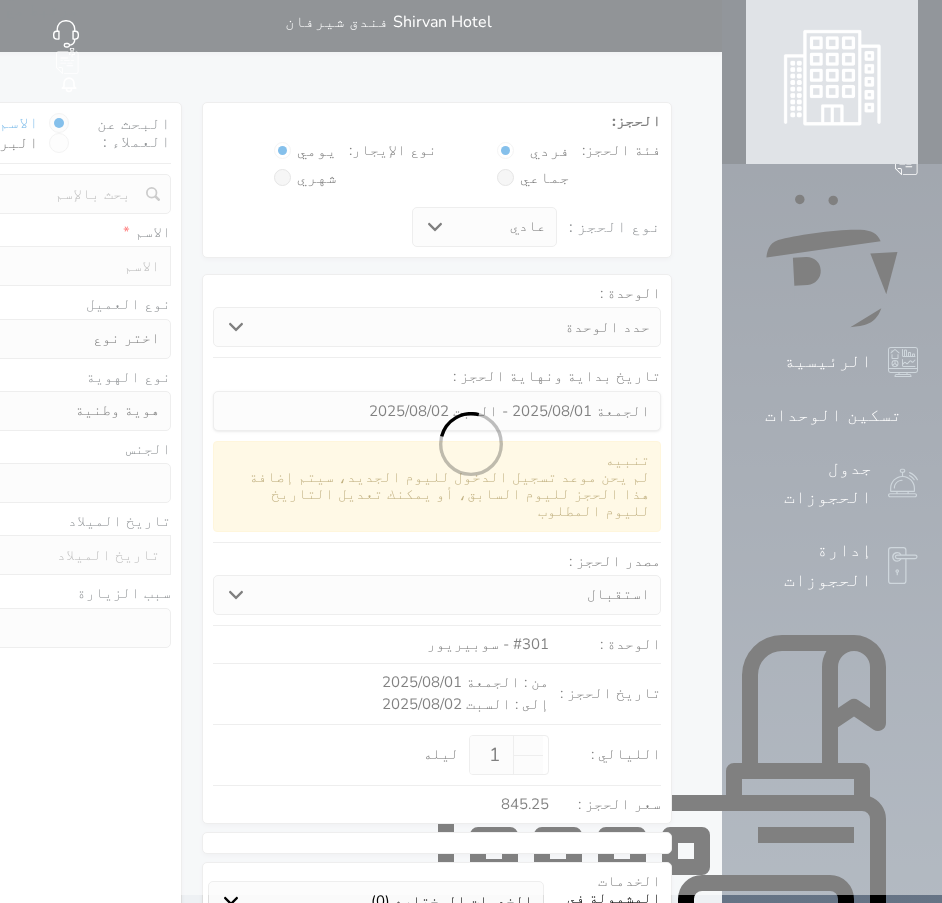 select 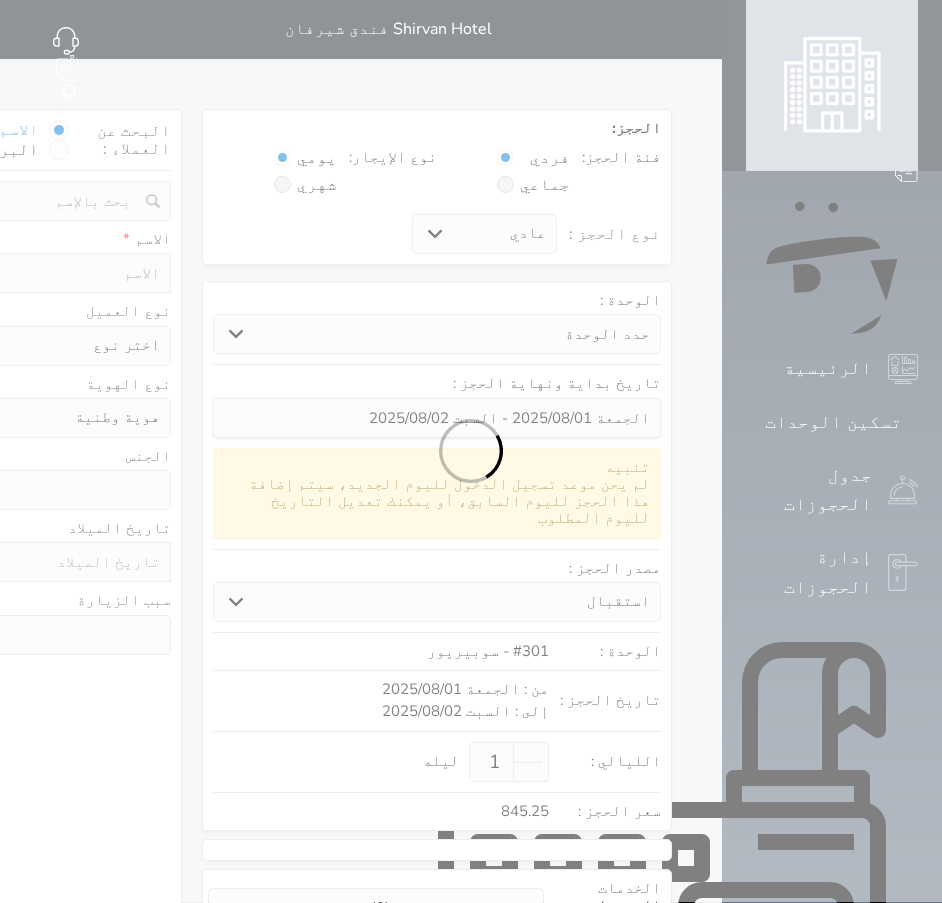 scroll, scrollTop: 0, scrollLeft: 0, axis: both 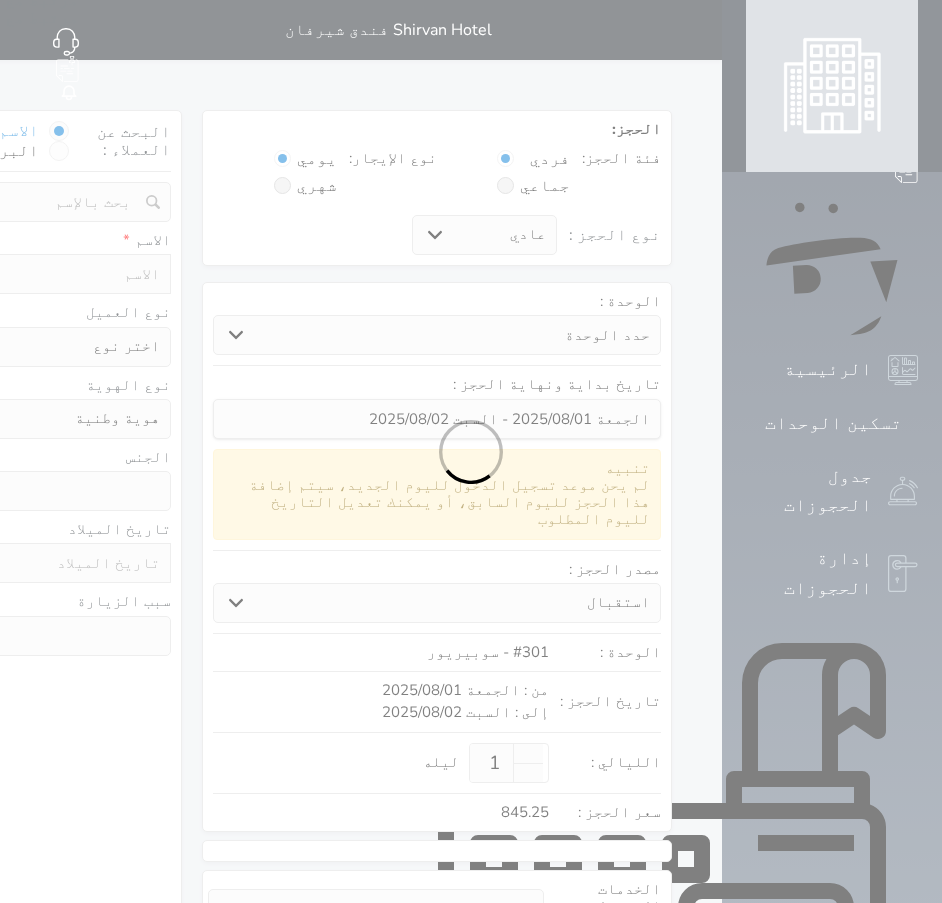 select 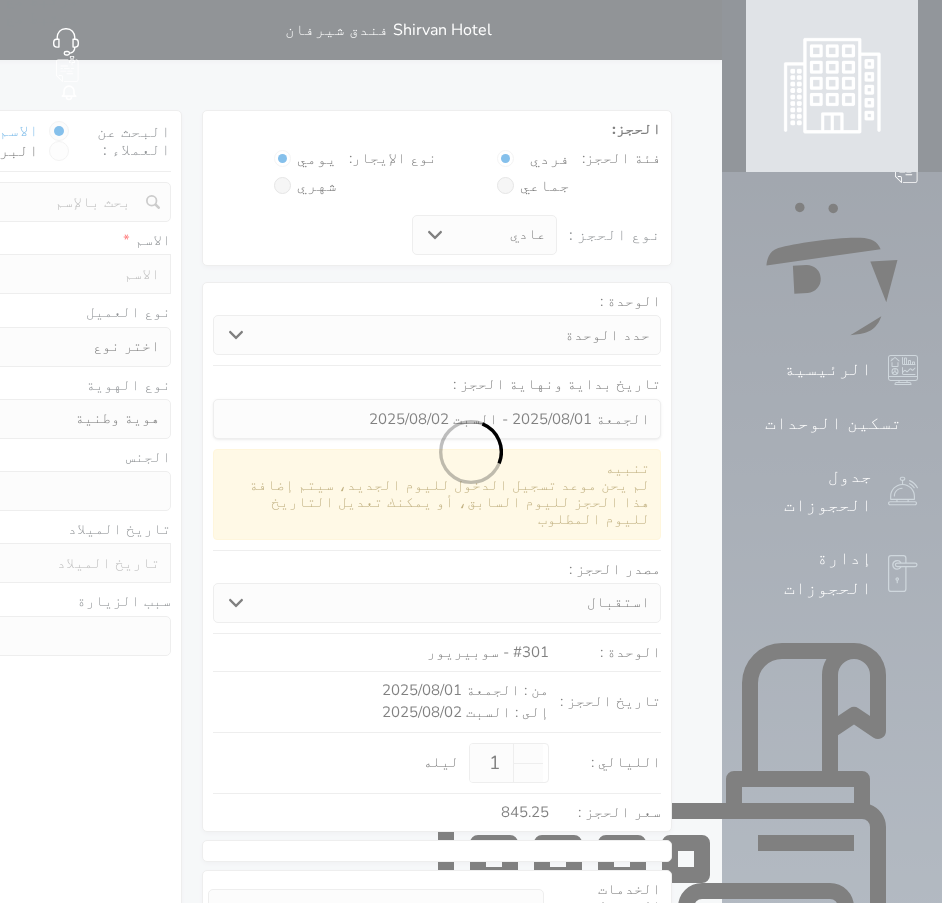 select on "1" 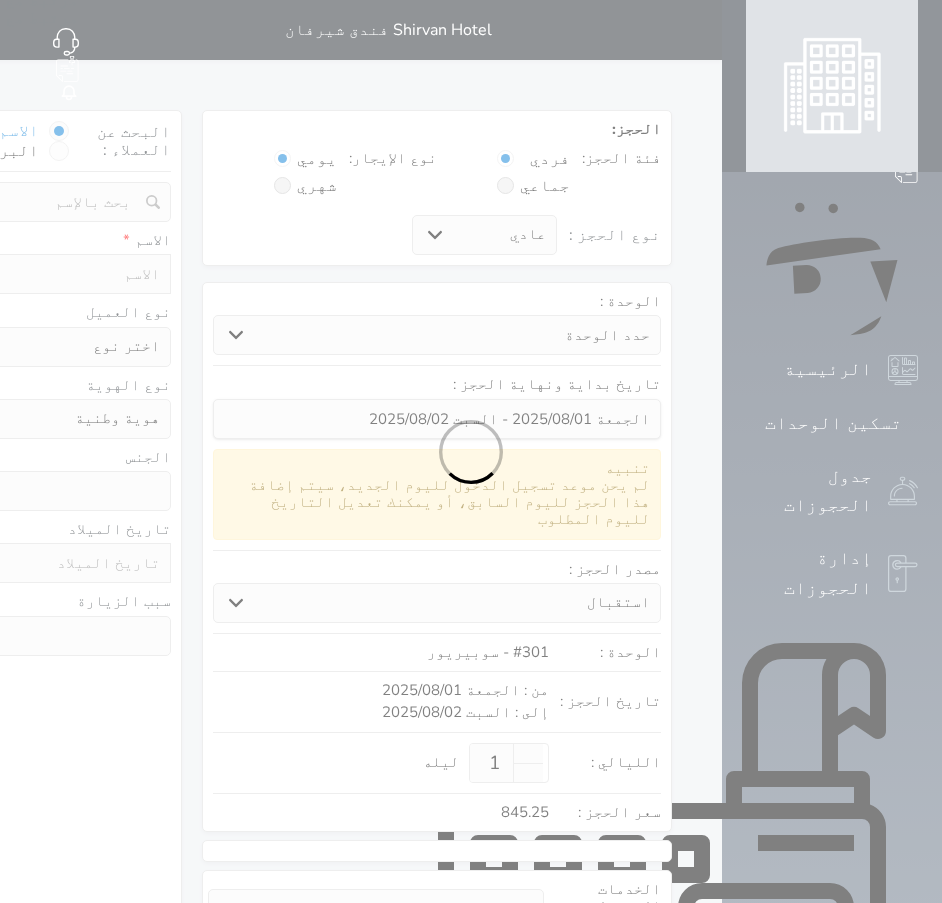 select on "7" 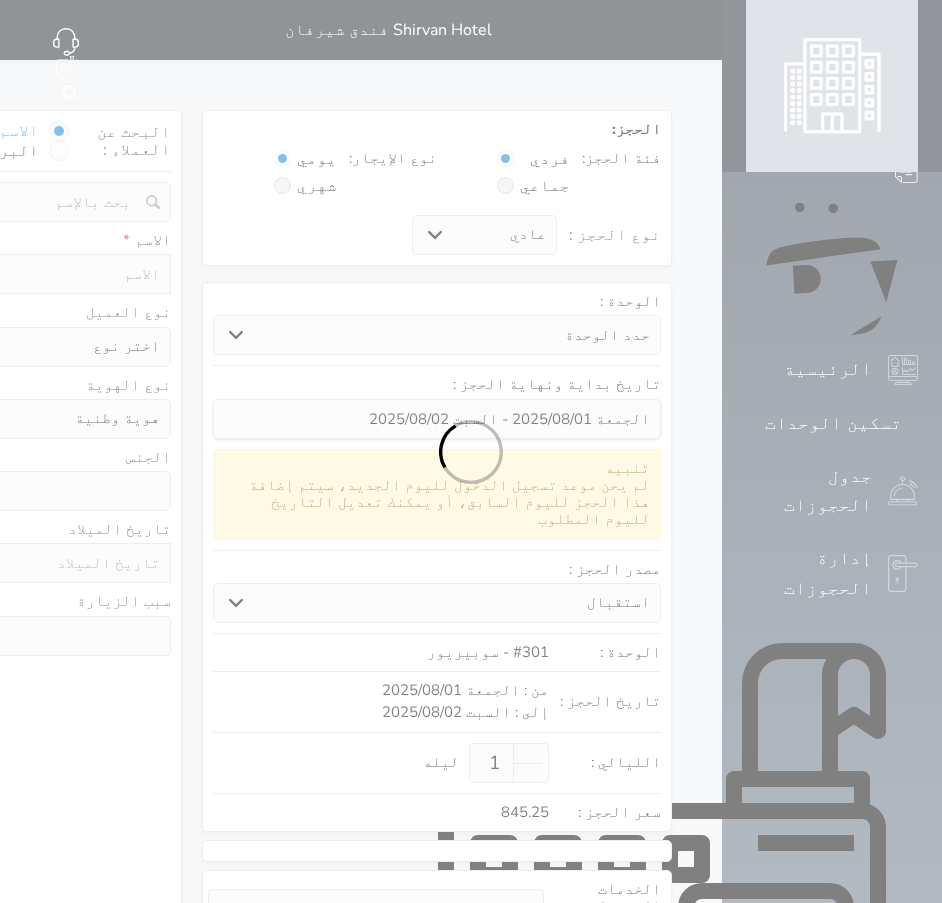 select 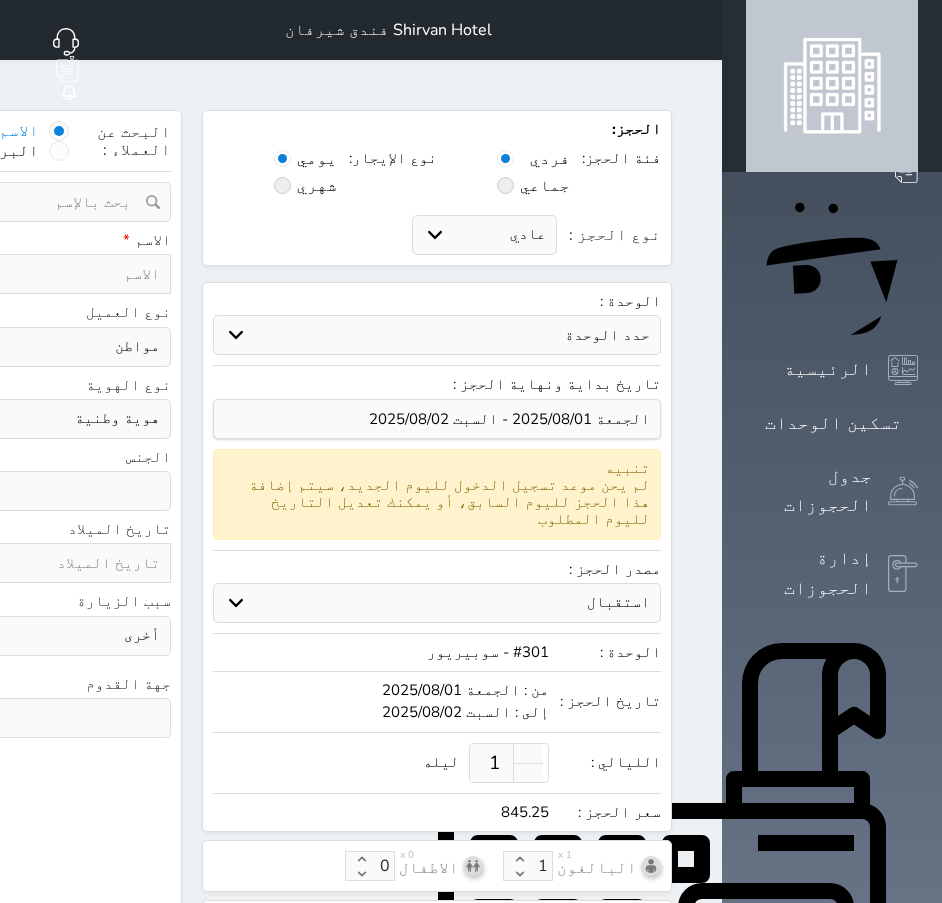 drag, startPoint x: 418, startPoint y: 238, endPoint x: 383, endPoint y: 241, distance: 35.128338 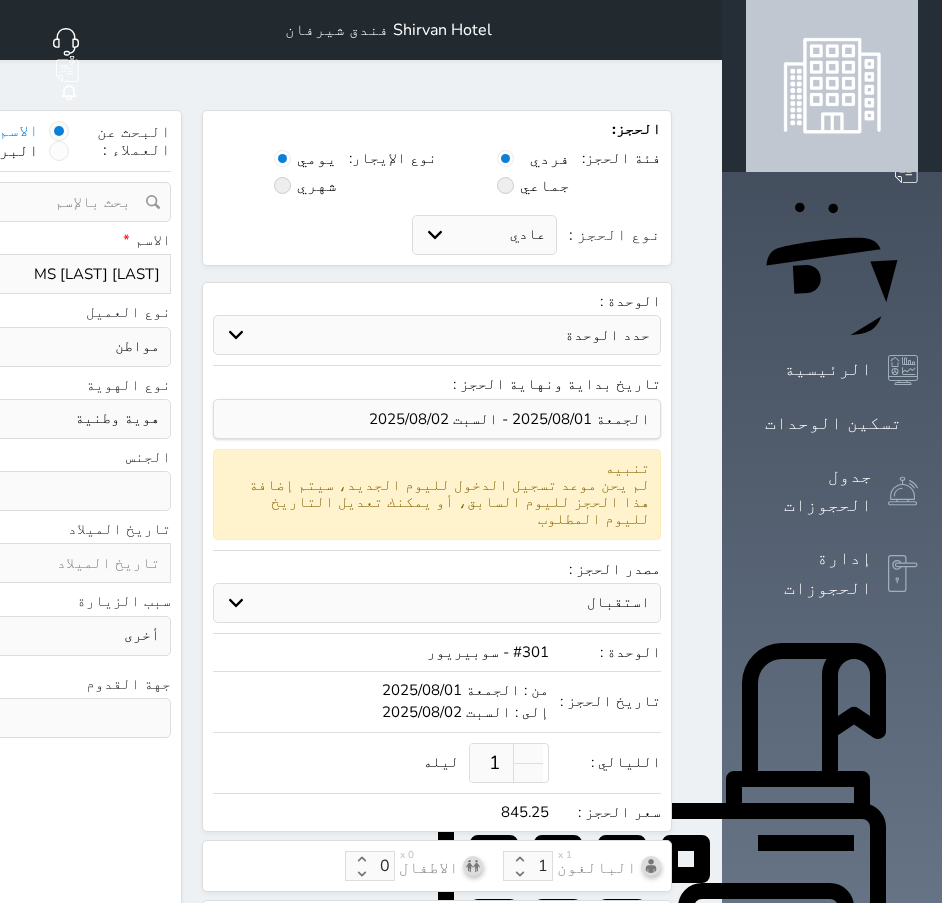 type on "MS [LAST] [LAST]" 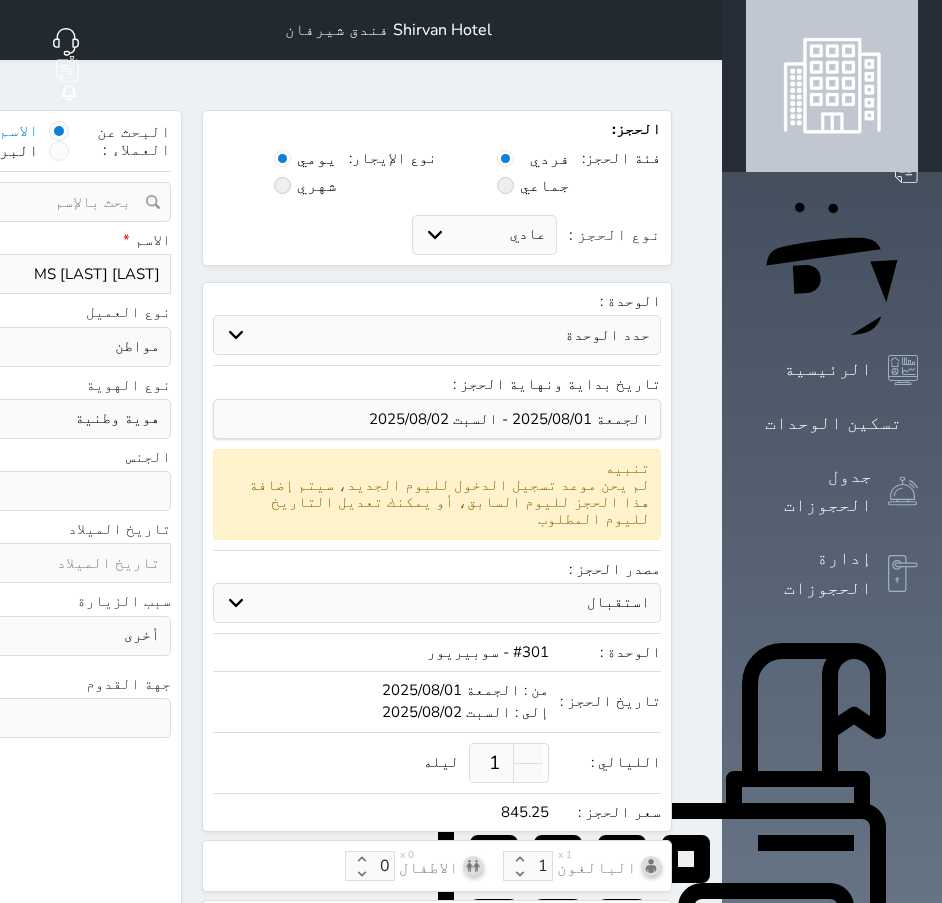 click on "نوع الحجز :" at bounding box center [-202, 274] 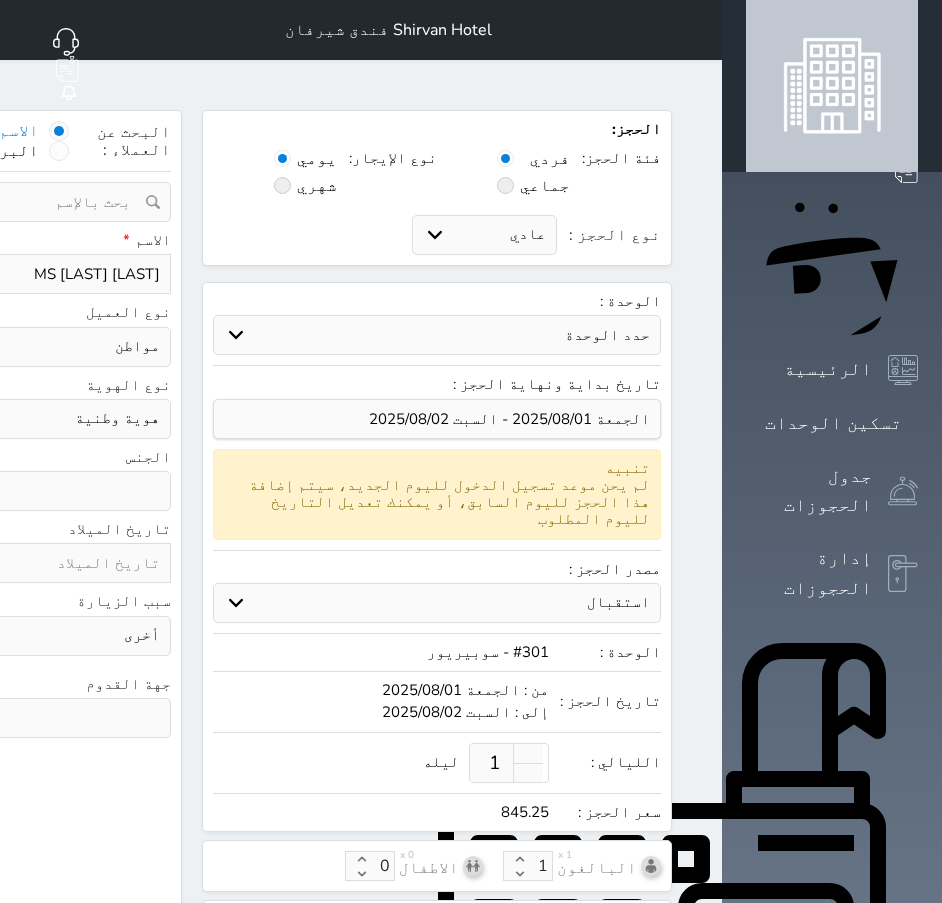 type on "[PHONE]" 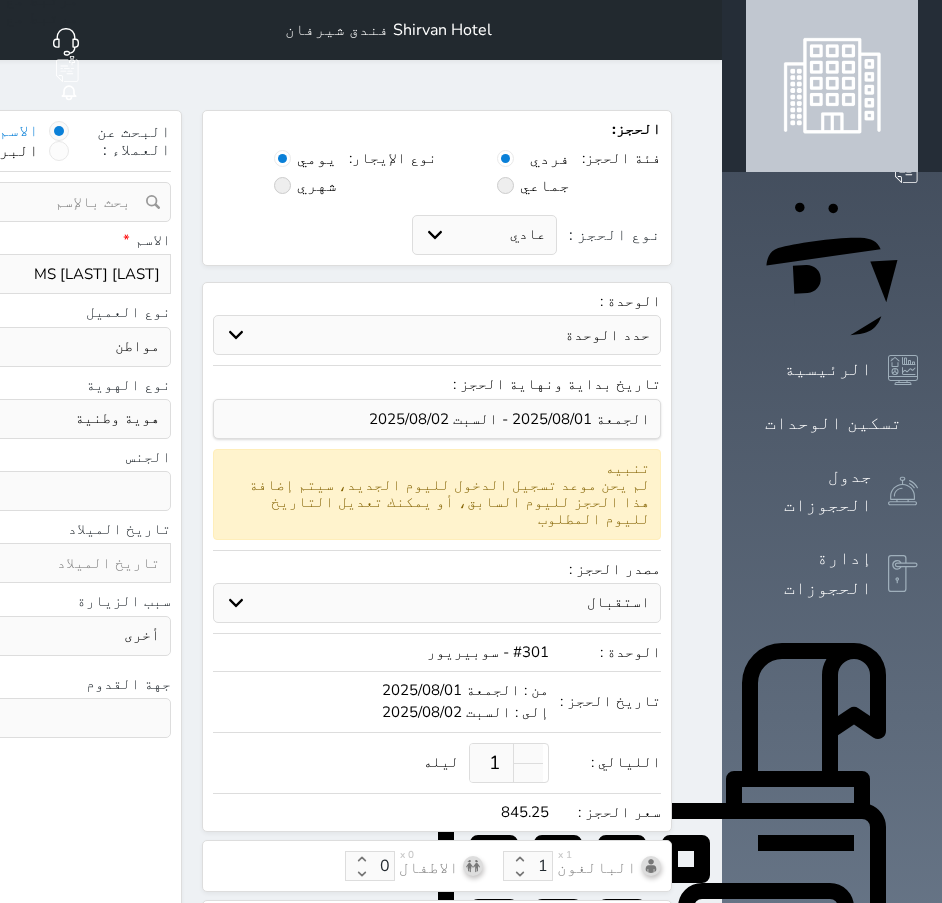 click on "رقم الهوية" at bounding box center [-113, 131] 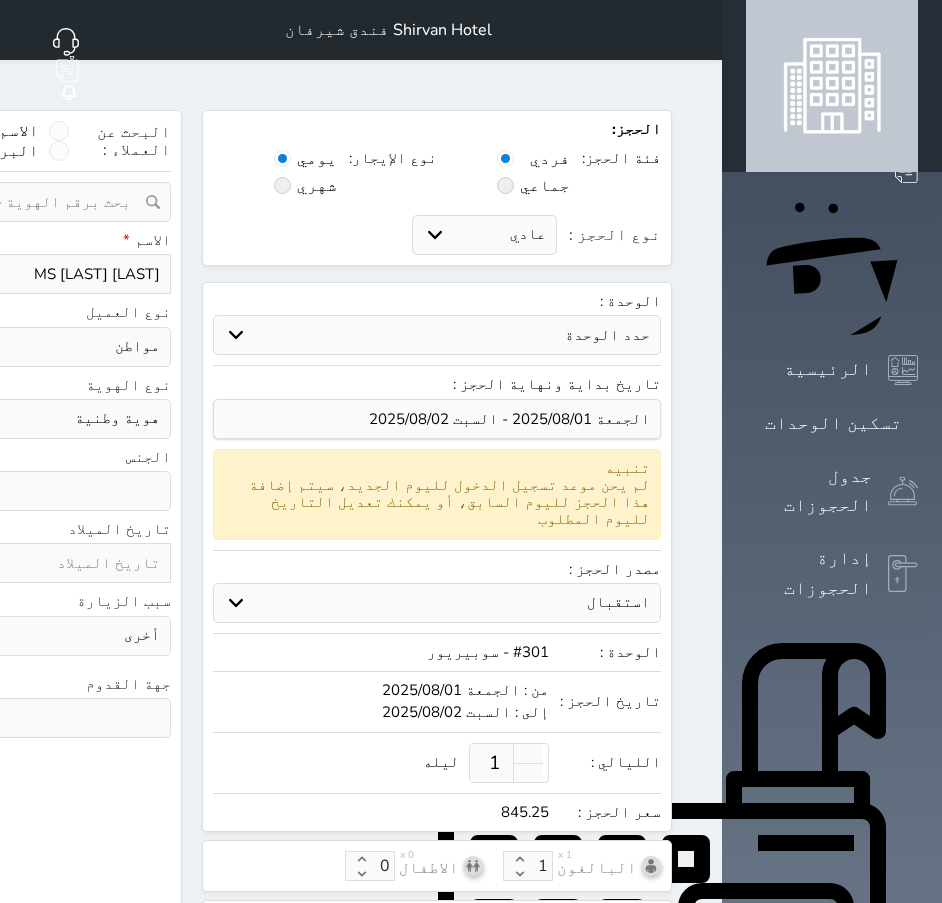 click at bounding box center [-60, 202] 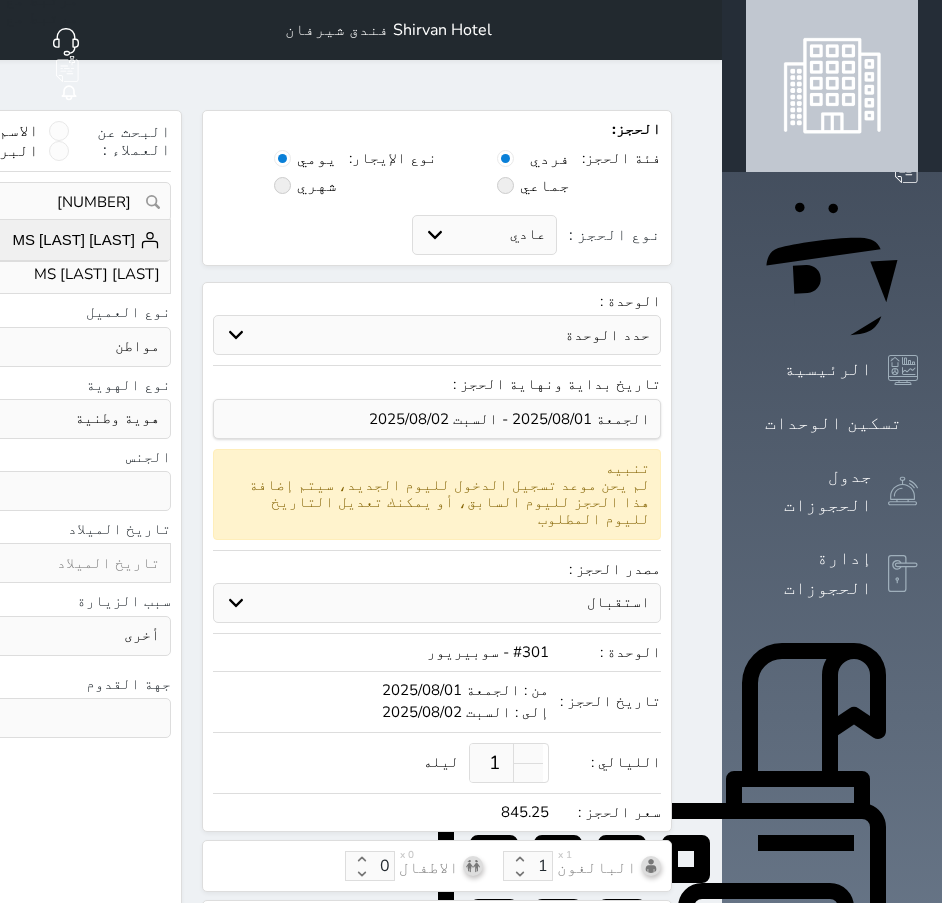 click on "MS [FIRST] [LAST]   [PHONE]" at bounding box center (-53, 240) 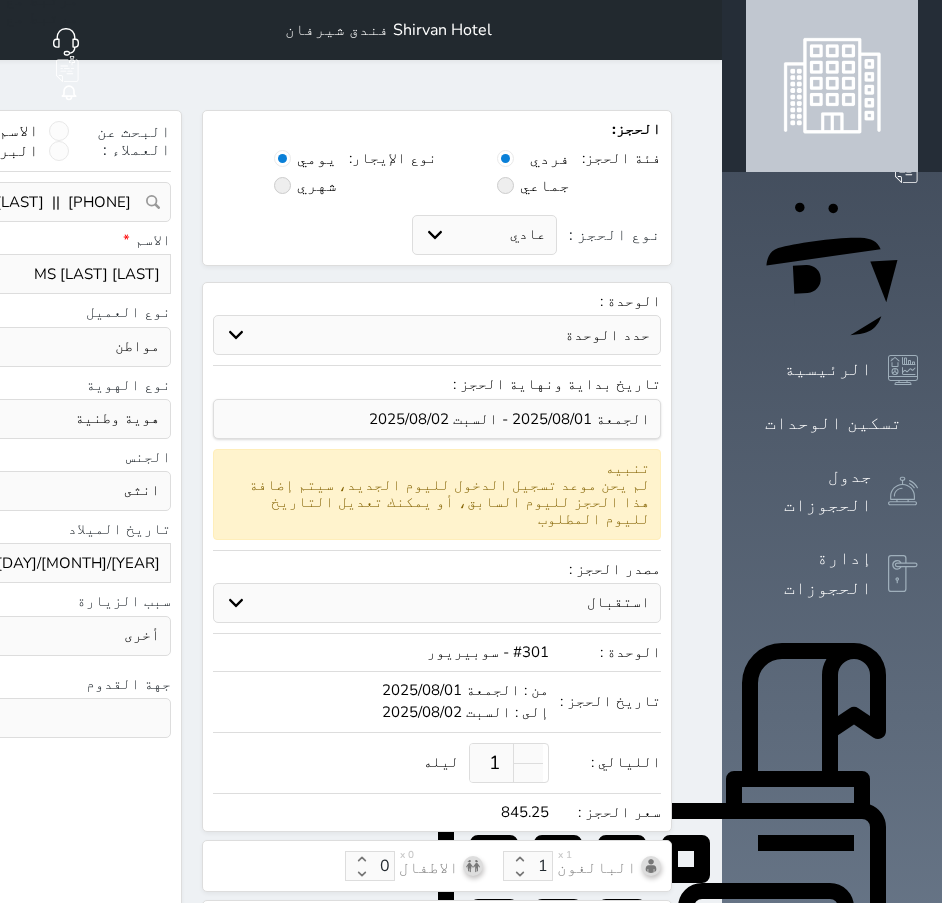 select 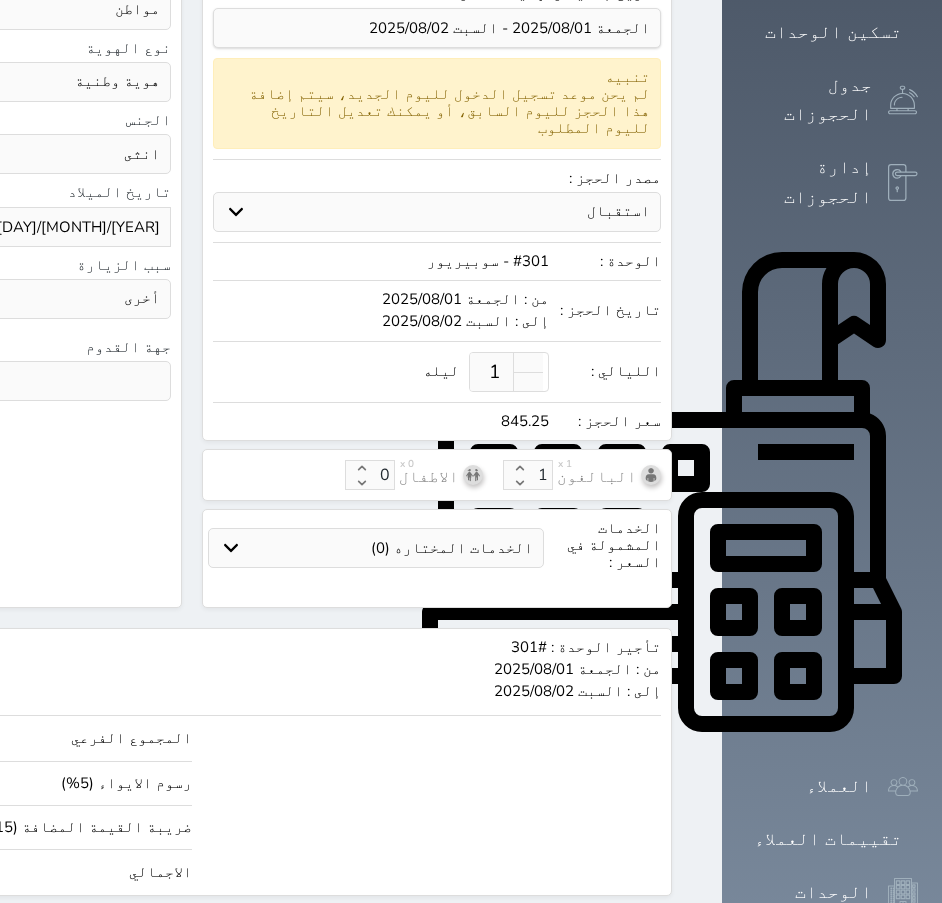 click on "حجز" at bounding box center (-43, 933) 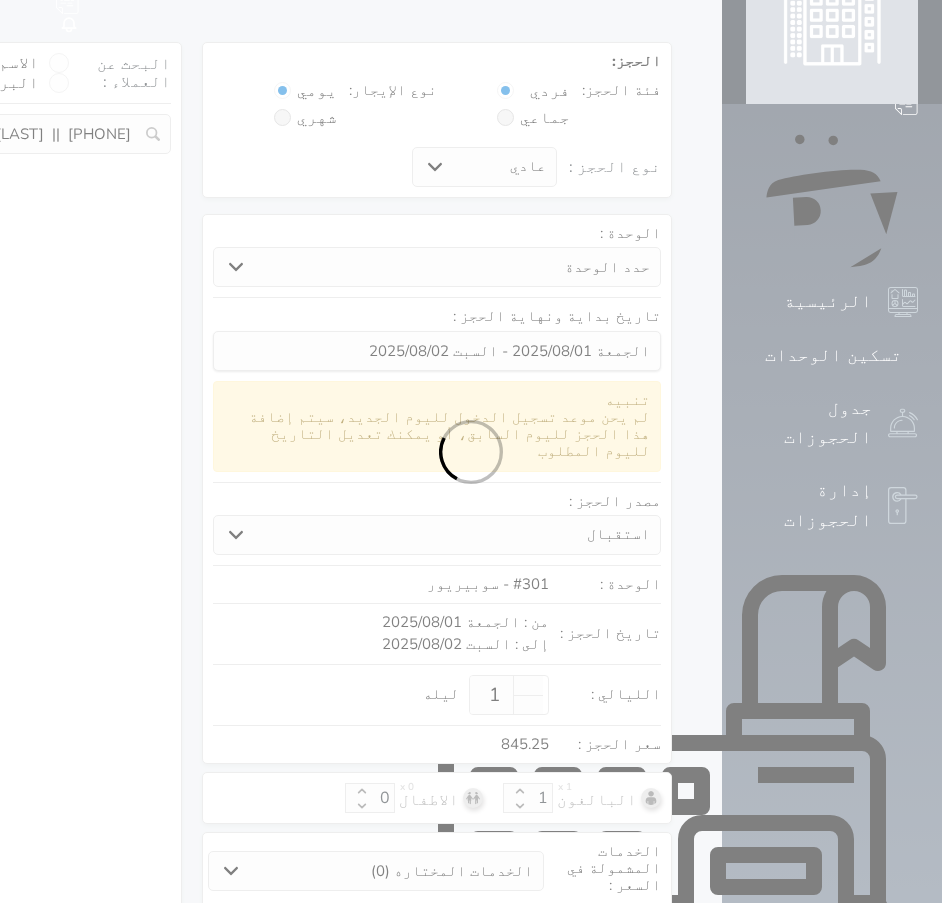 select on "1" 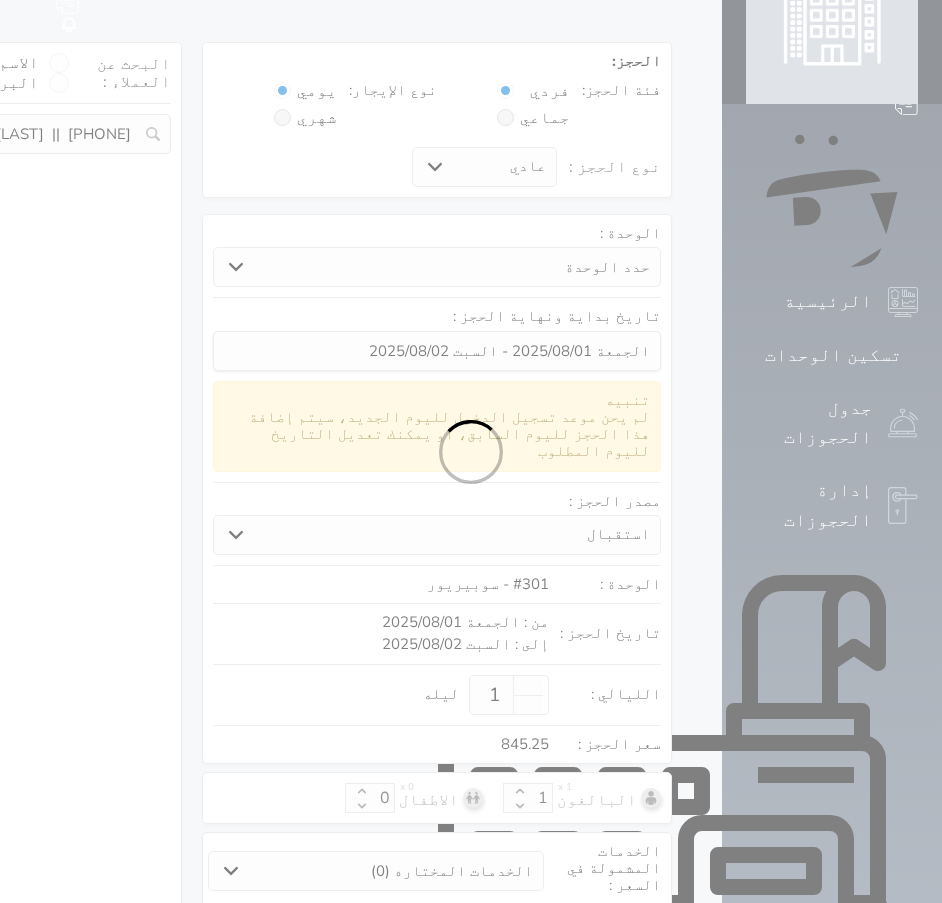 select on "113" 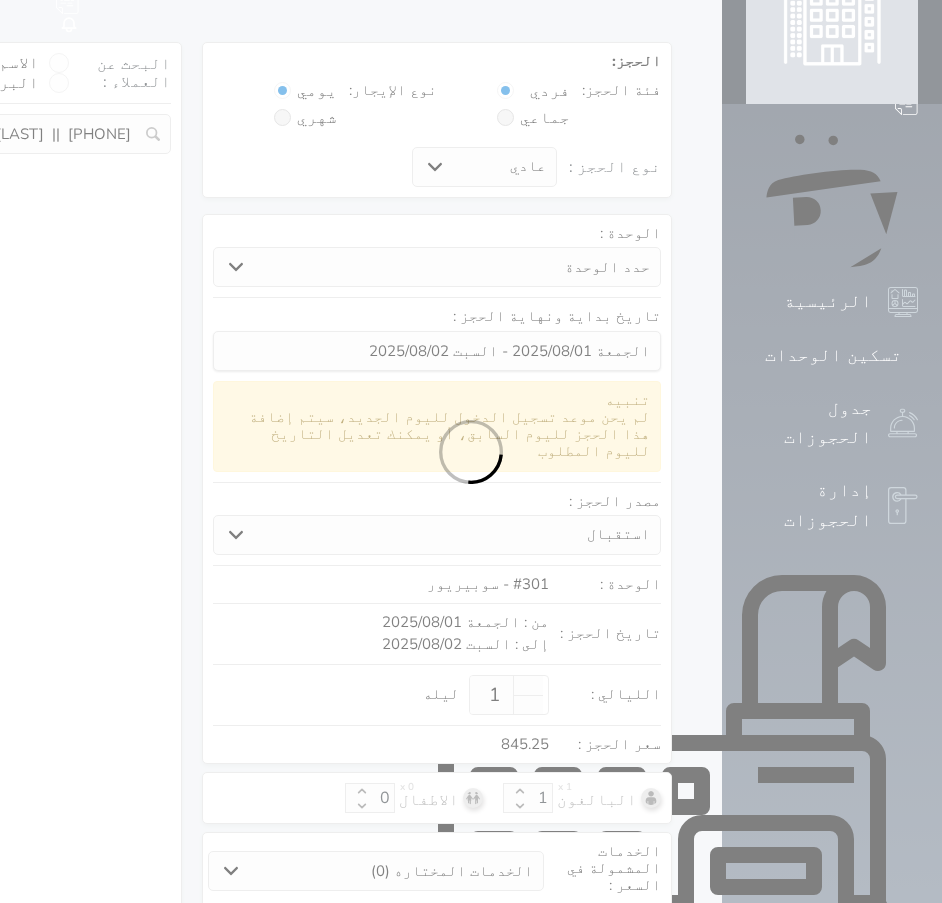 select on "1" 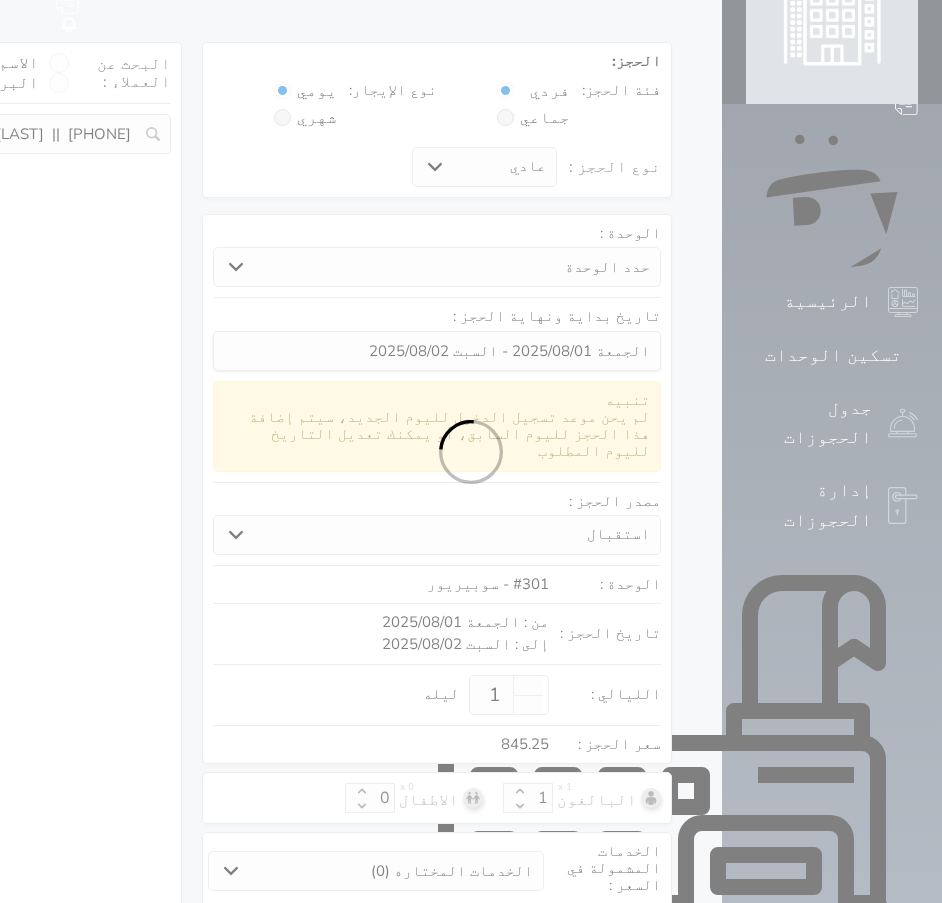 select on "female" 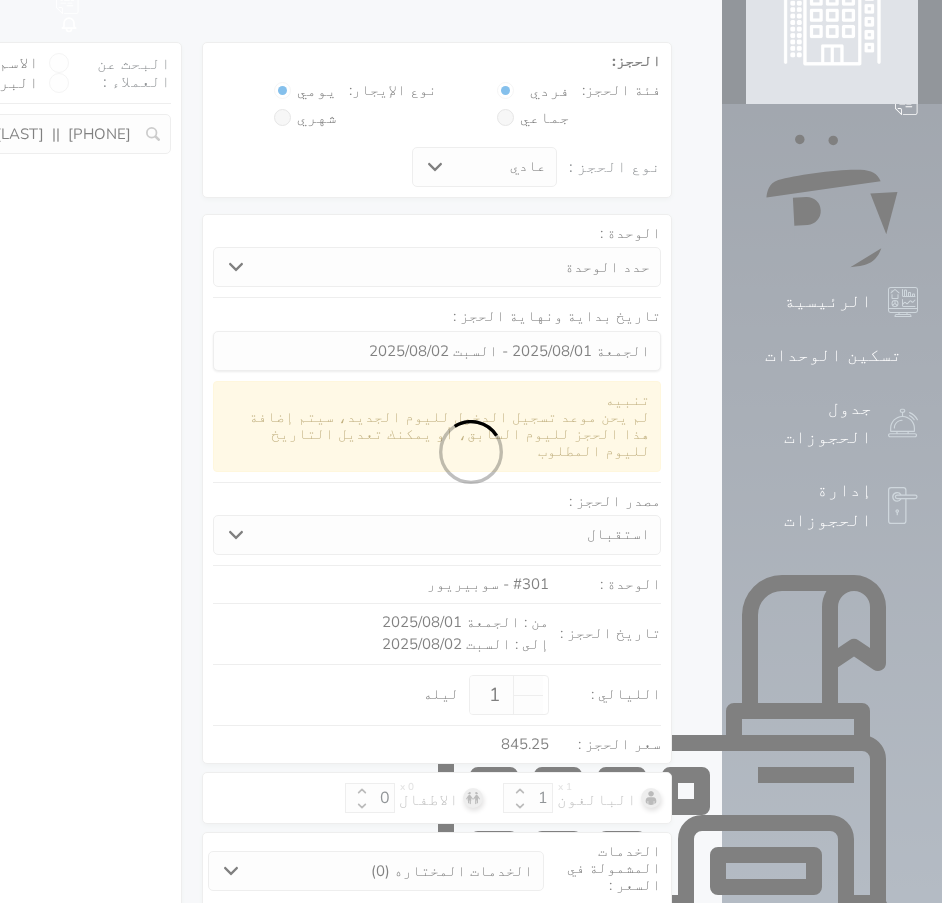 select on "7" 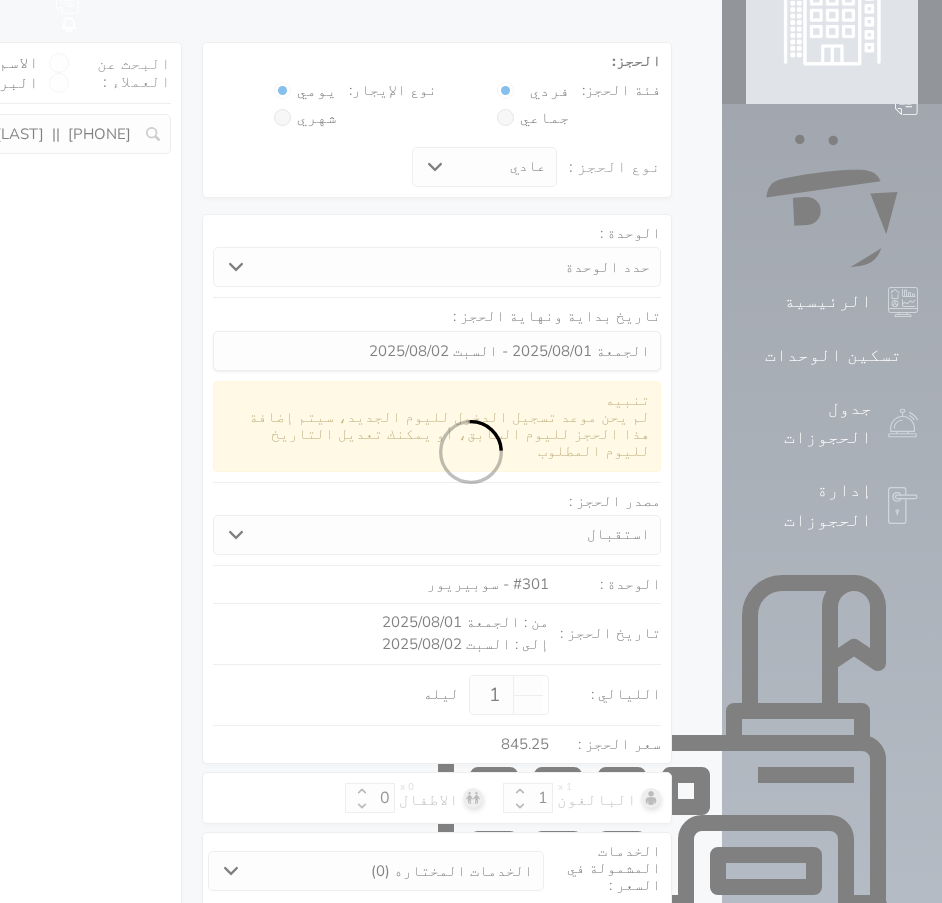 select 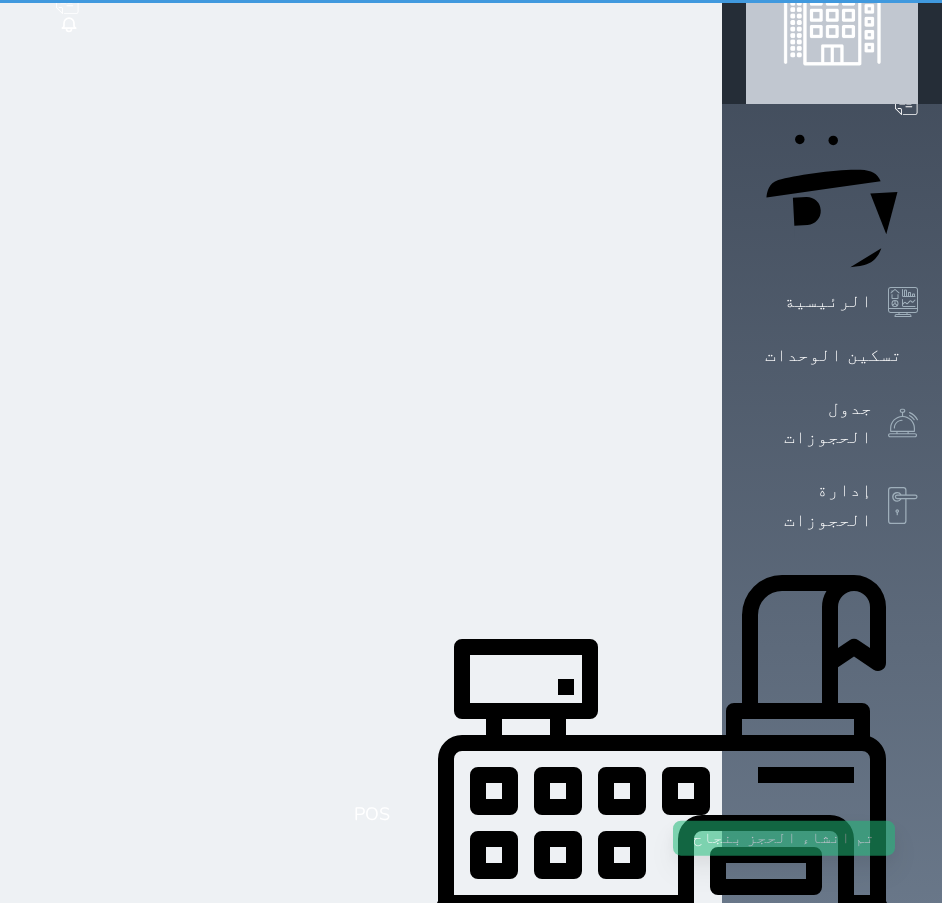 scroll, scrollTop: 0, scrollLeft: 0, axis: both 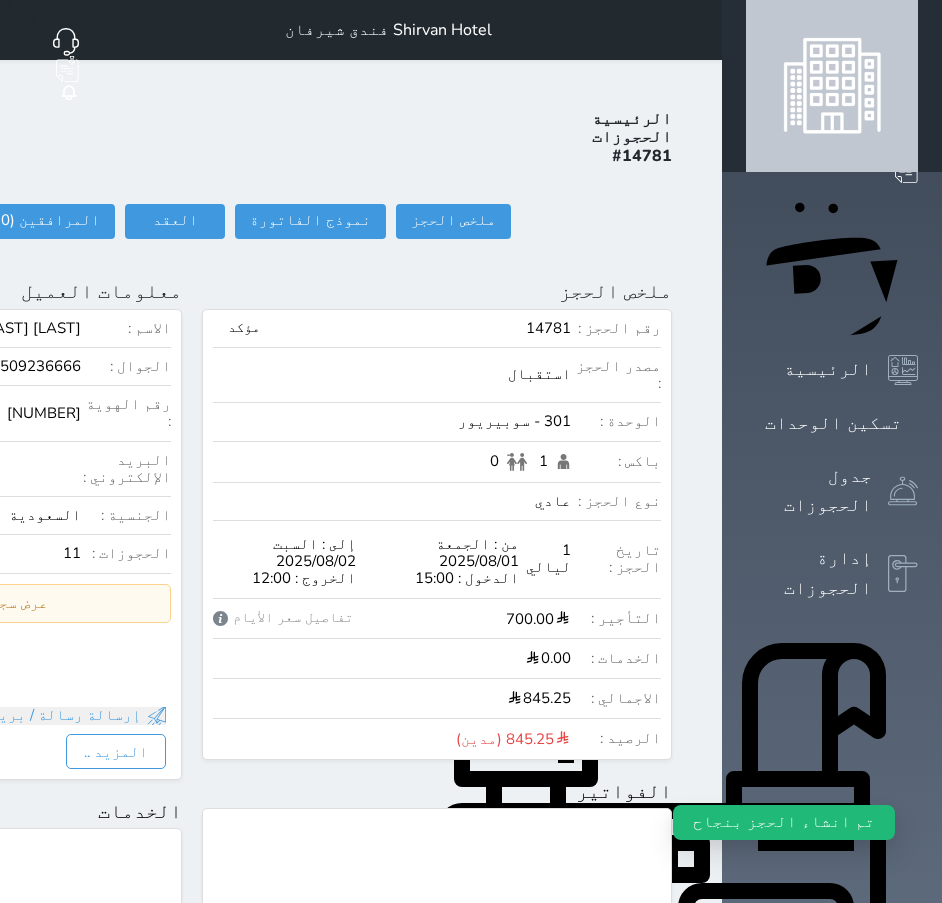click on "تسجيل دخول" at bounding box center (-87, 221) 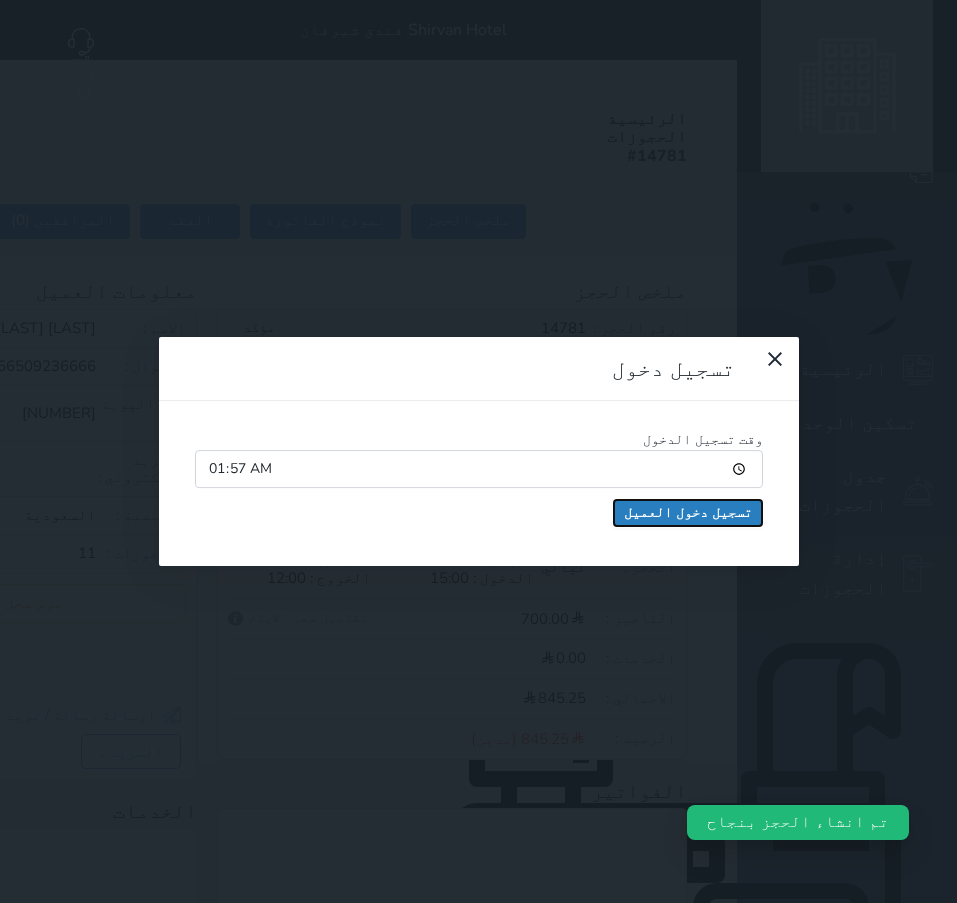 click on "تسجيل دخول العميل" at bounding box center [688, 513] 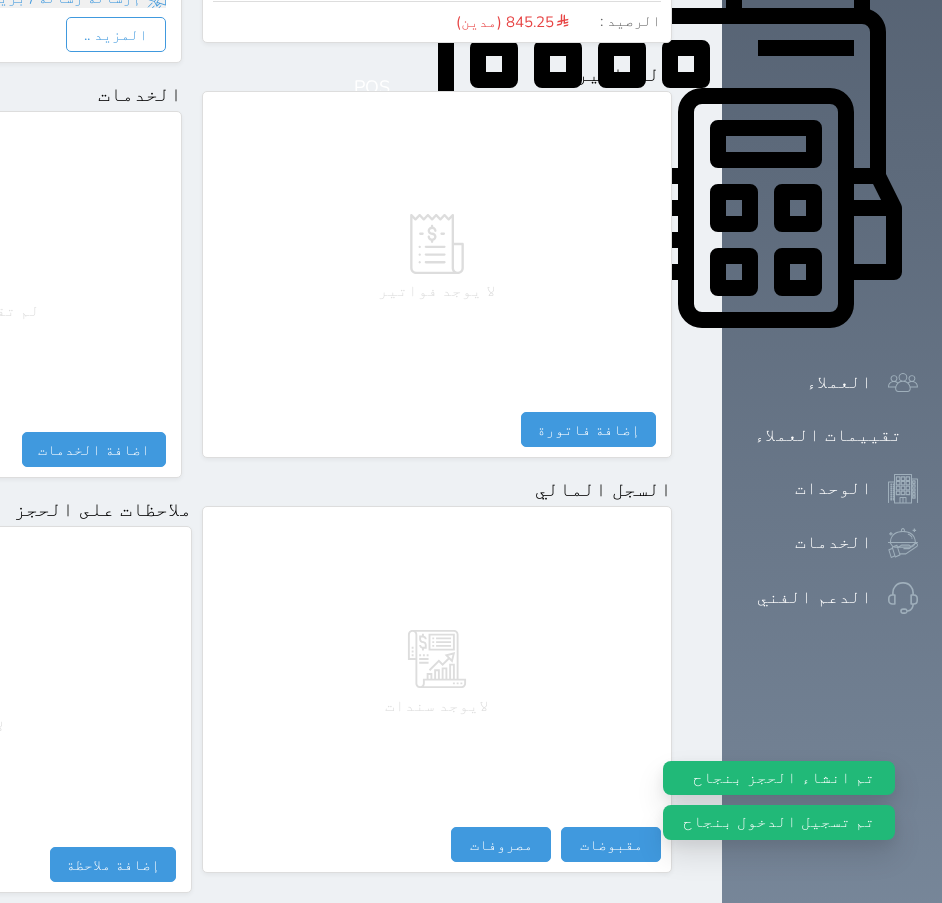 scroll, scrollTop: 887, scrollLeft: 0, axis: vertical 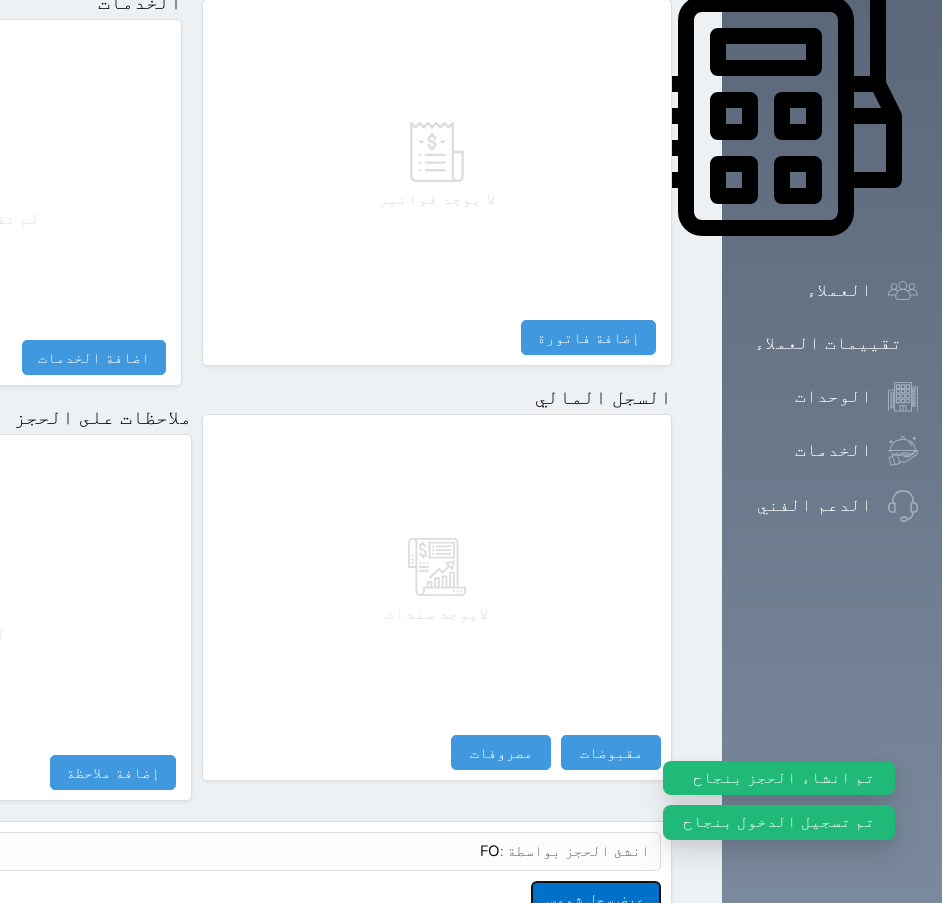 click on "عرض سجل شموس" at bounding box center [596, 898] 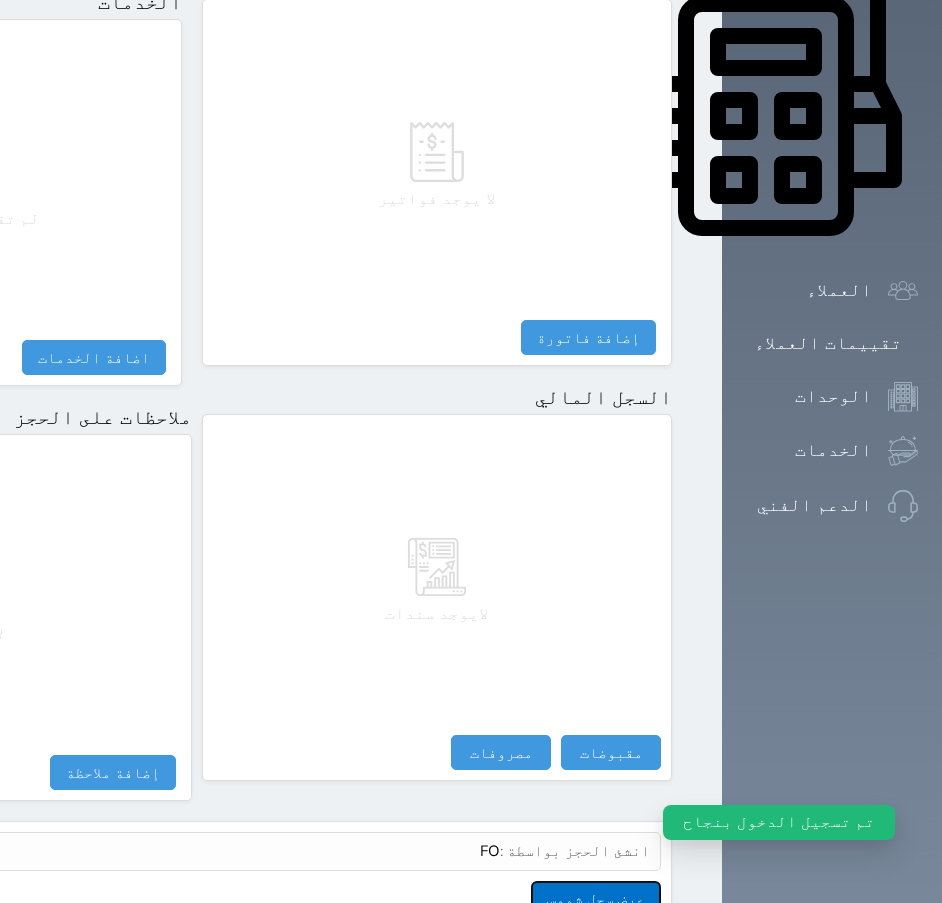click on "عرض سجل شموس" at bounding box center [596, 898] 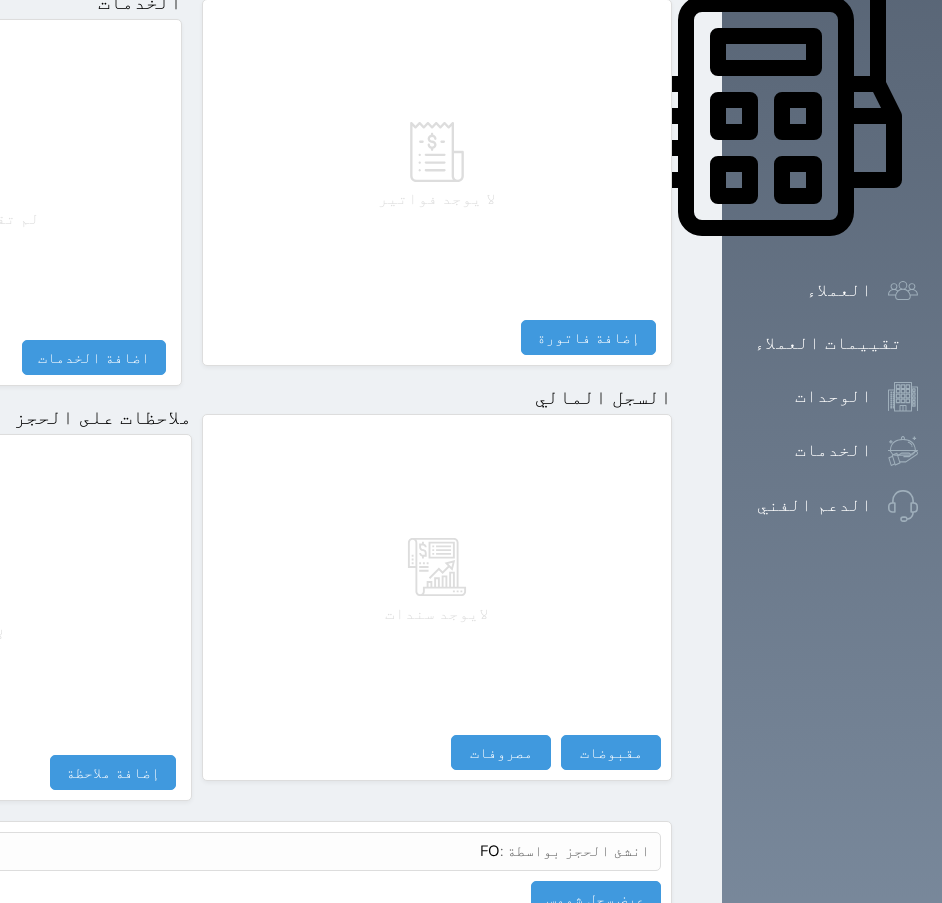 click at bounding box center (698, -857) 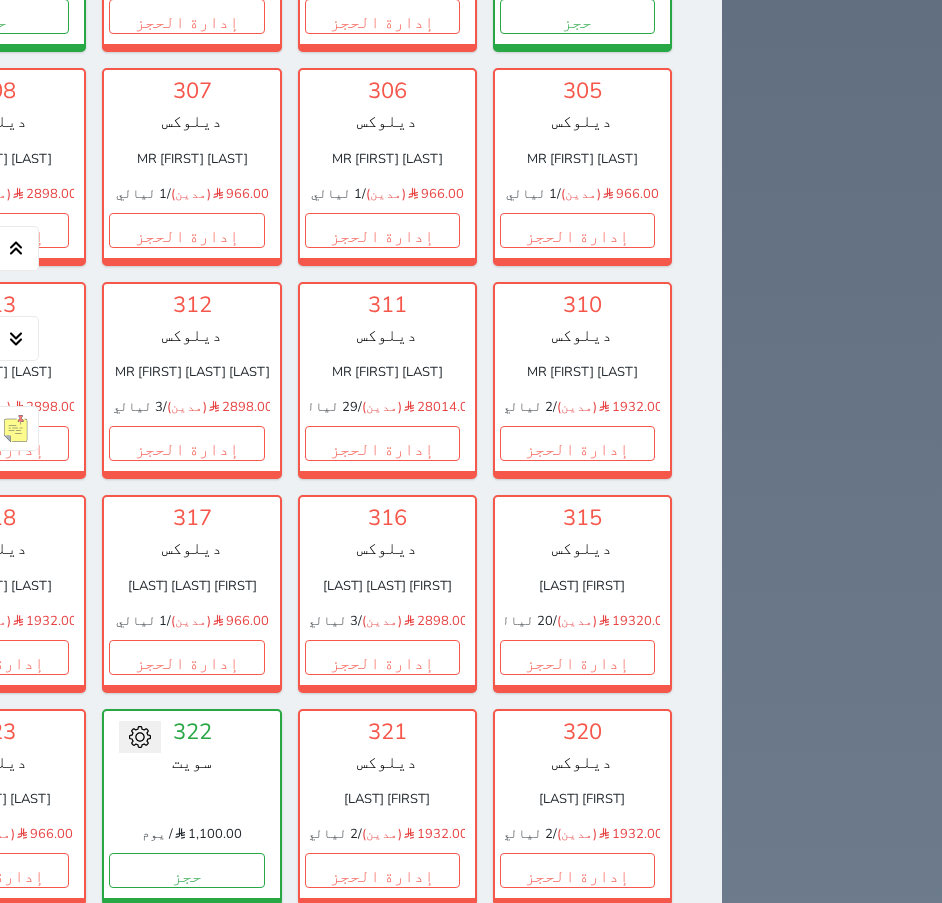 scroll, scrollTop: 3400, scrollLeft: 0, axis: vertical 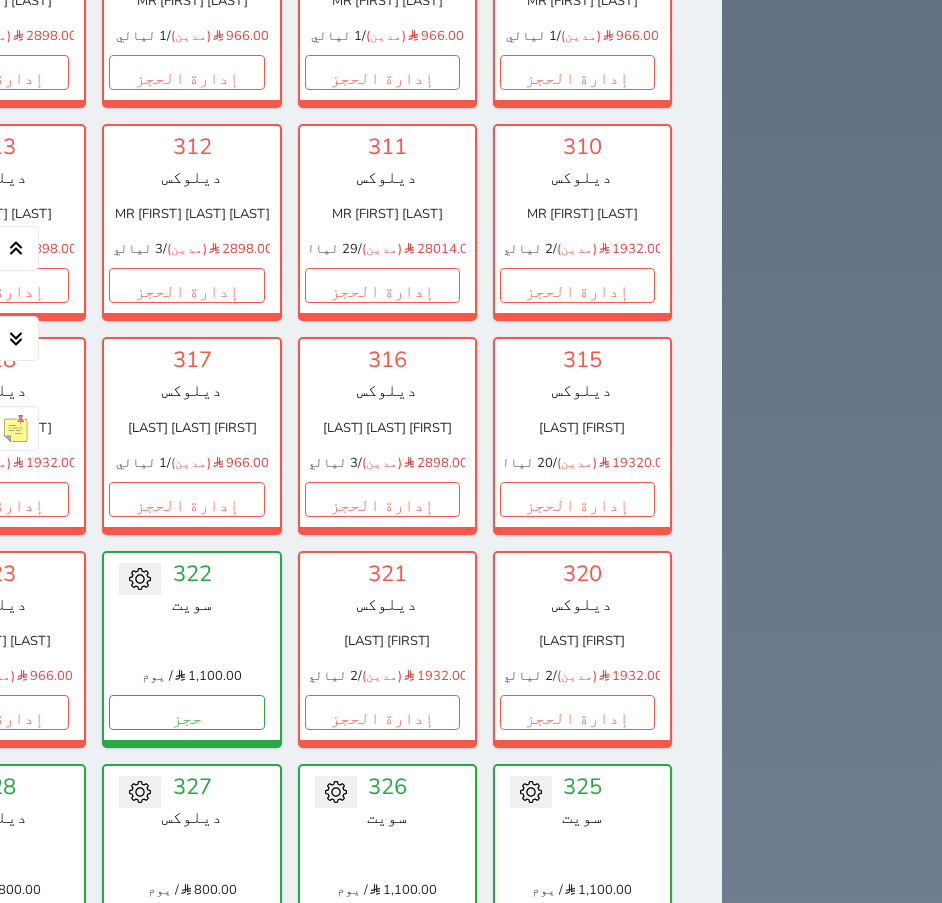 drag, startPoint x: 795, startPoint y: 661, endPoint x: 785, endPoint y: 660, distance: 10.049875 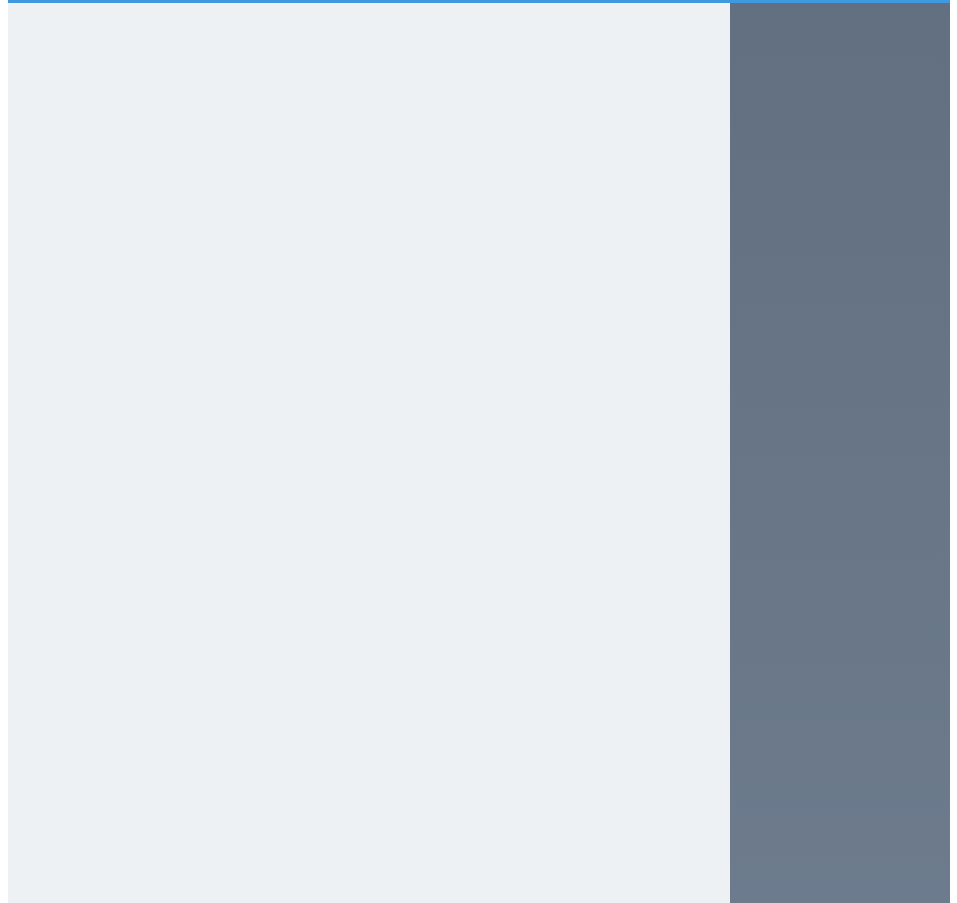 scroll, scrollTop: 0, scrollLeft: 0, axis: both 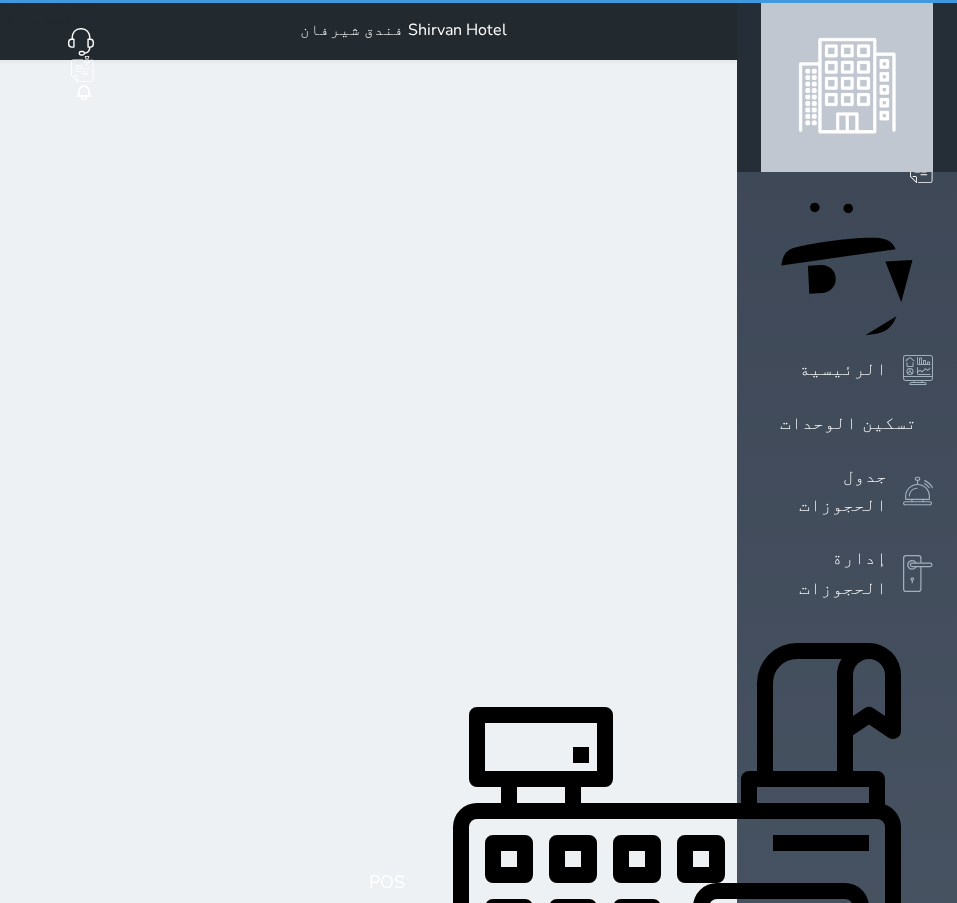 select on "1" 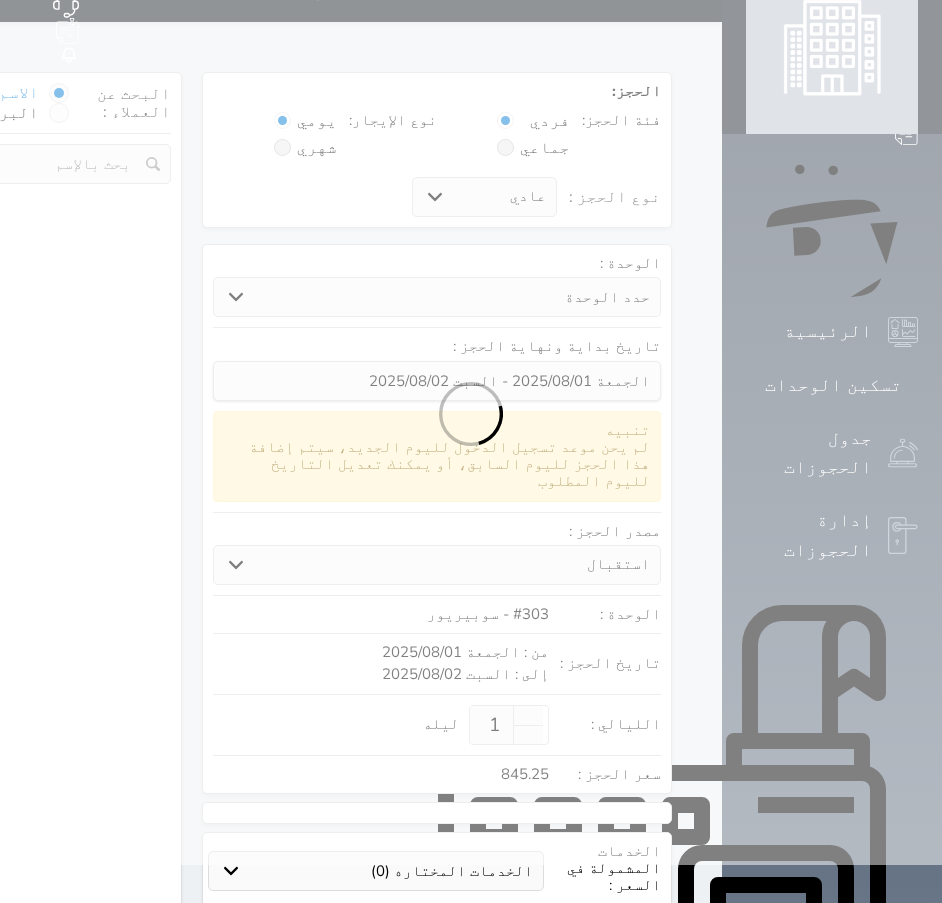 select 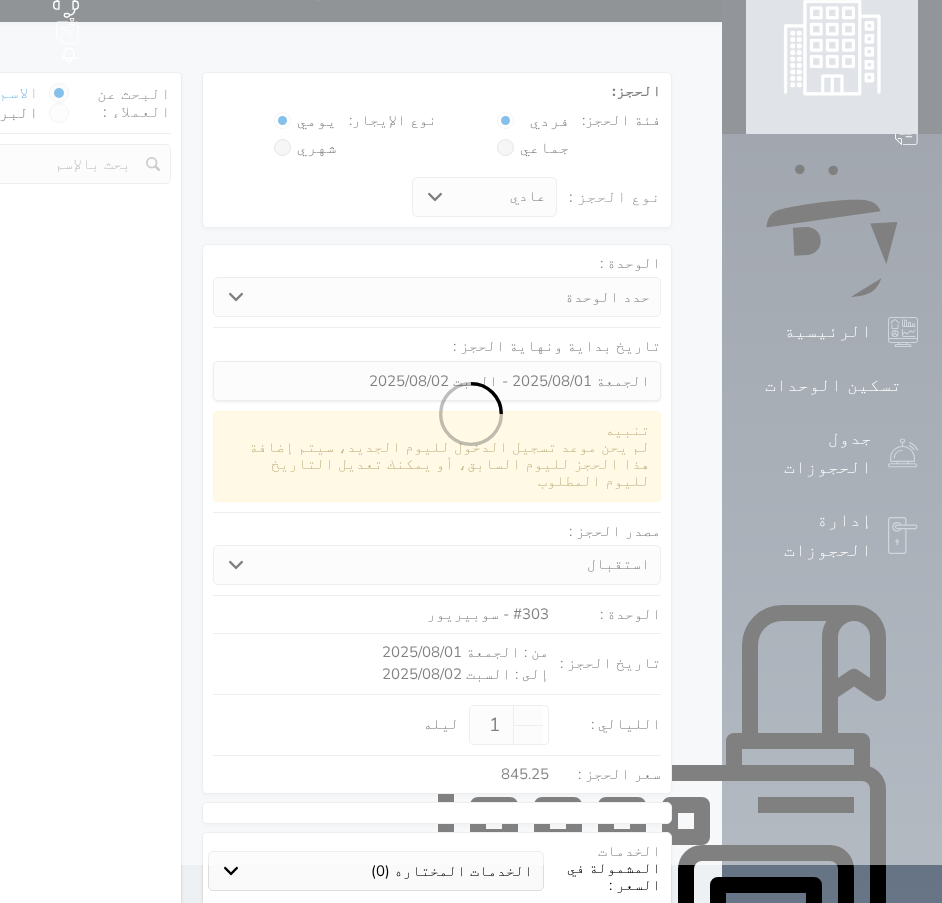 select on "113" 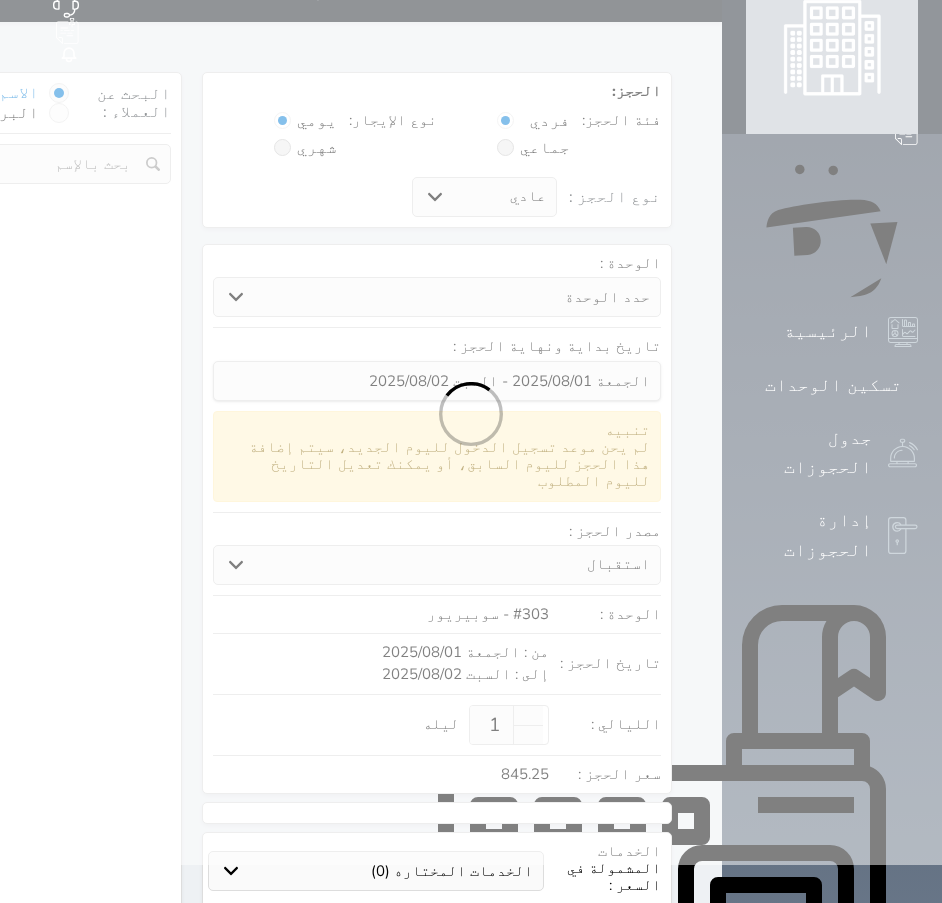 select on "1" 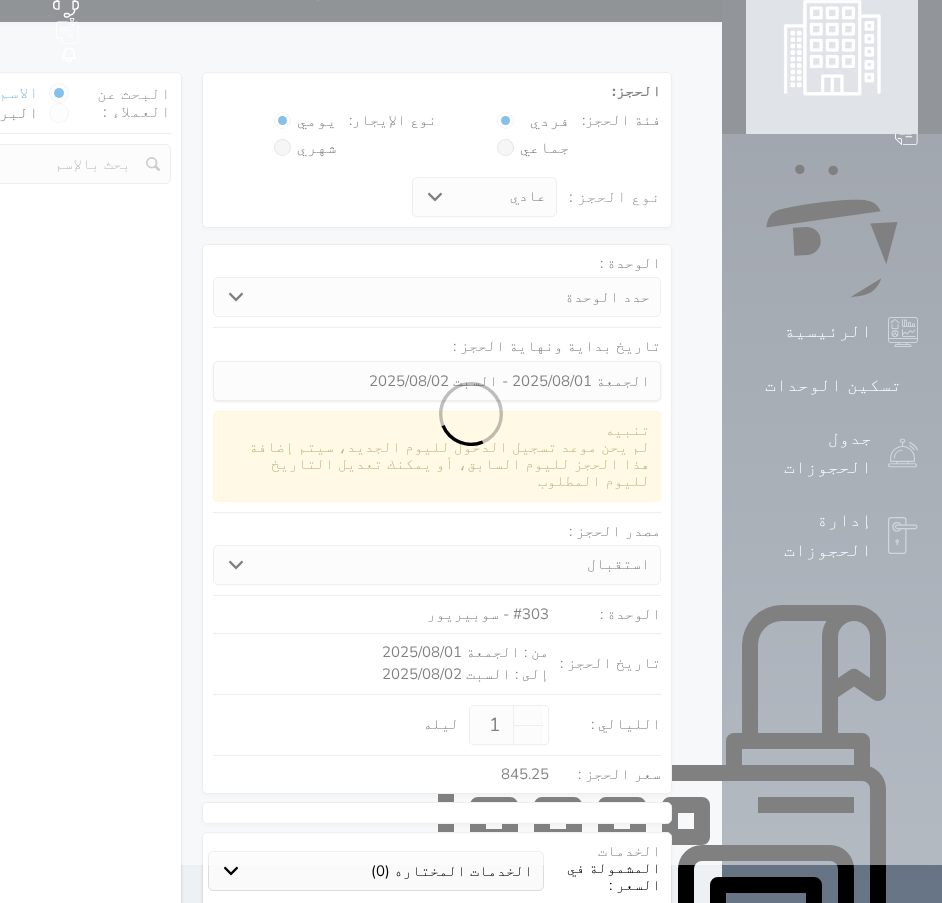 select 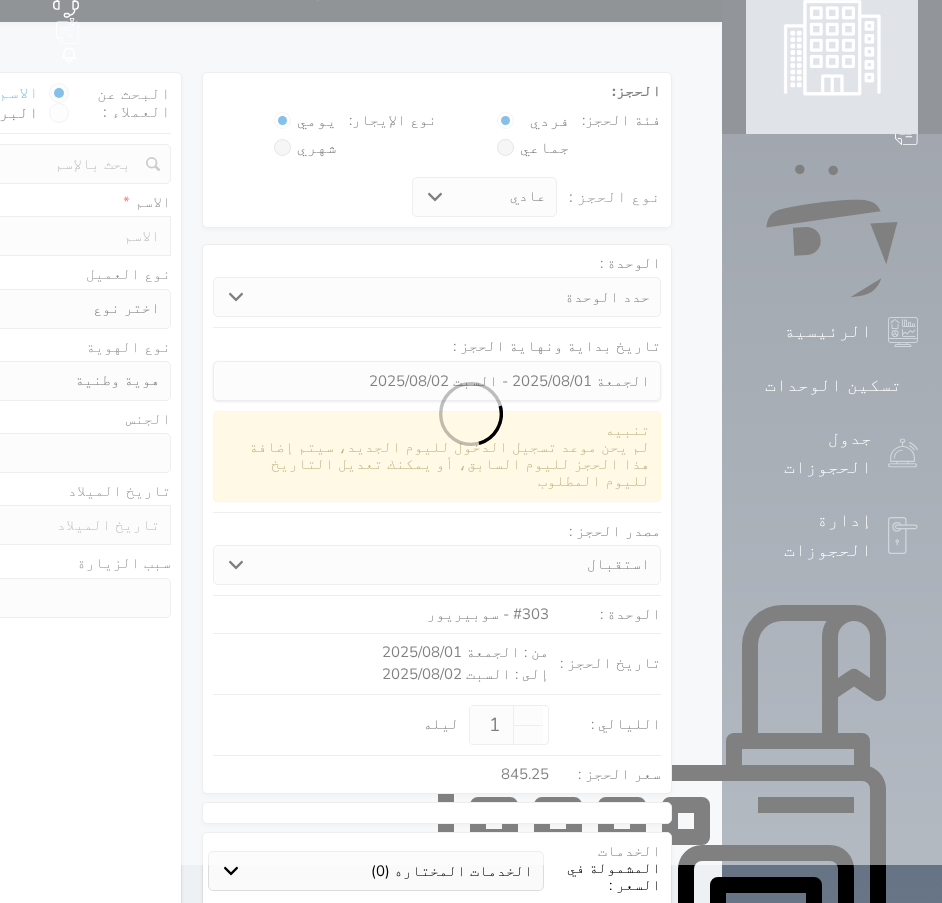 select 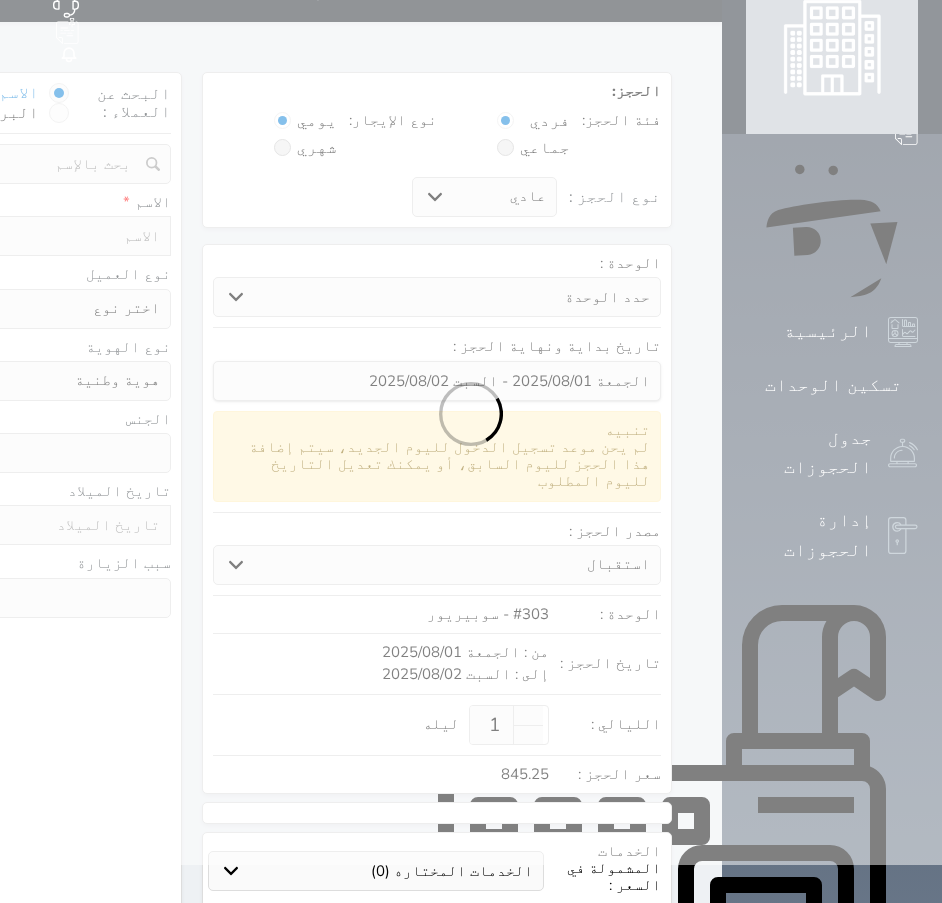 select 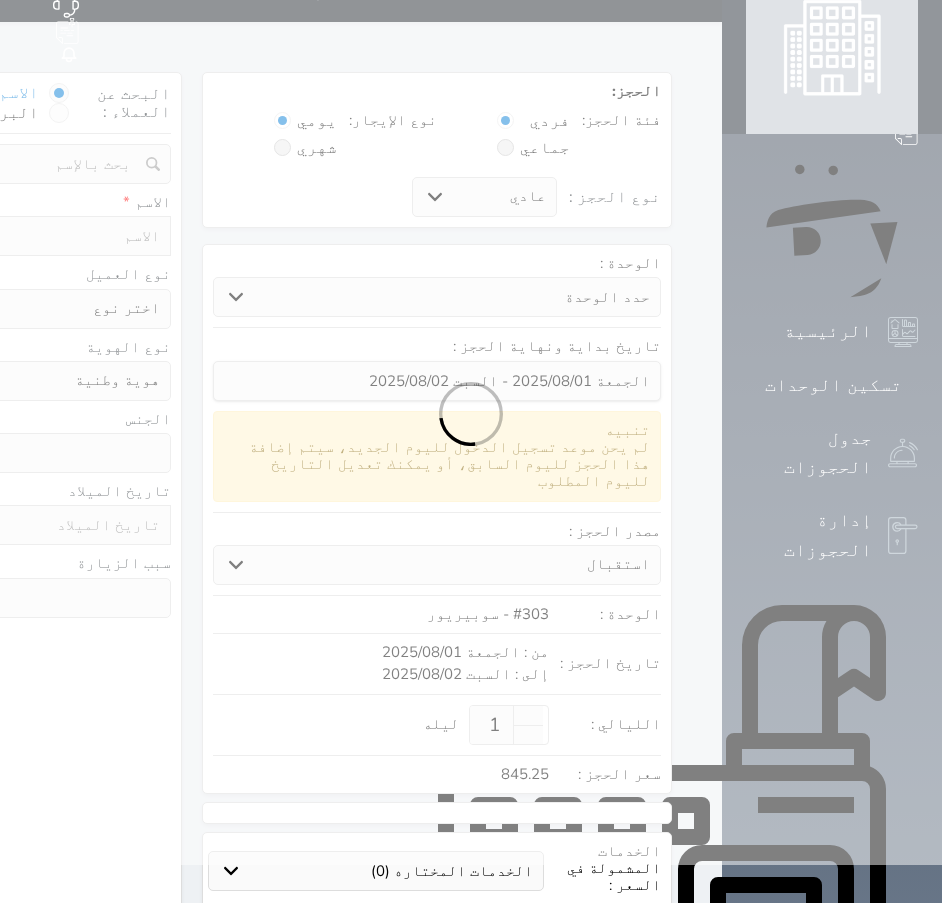 select 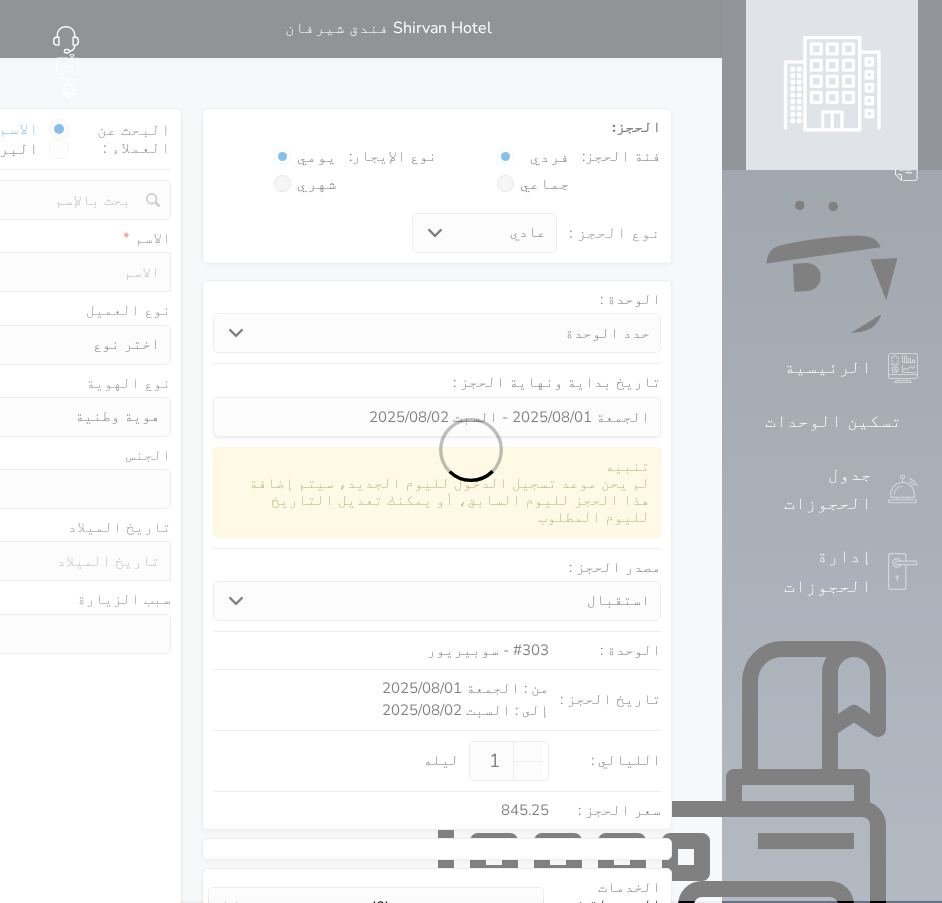 scroll, scrollTop: 0, scrollLeft: 0, axis: both 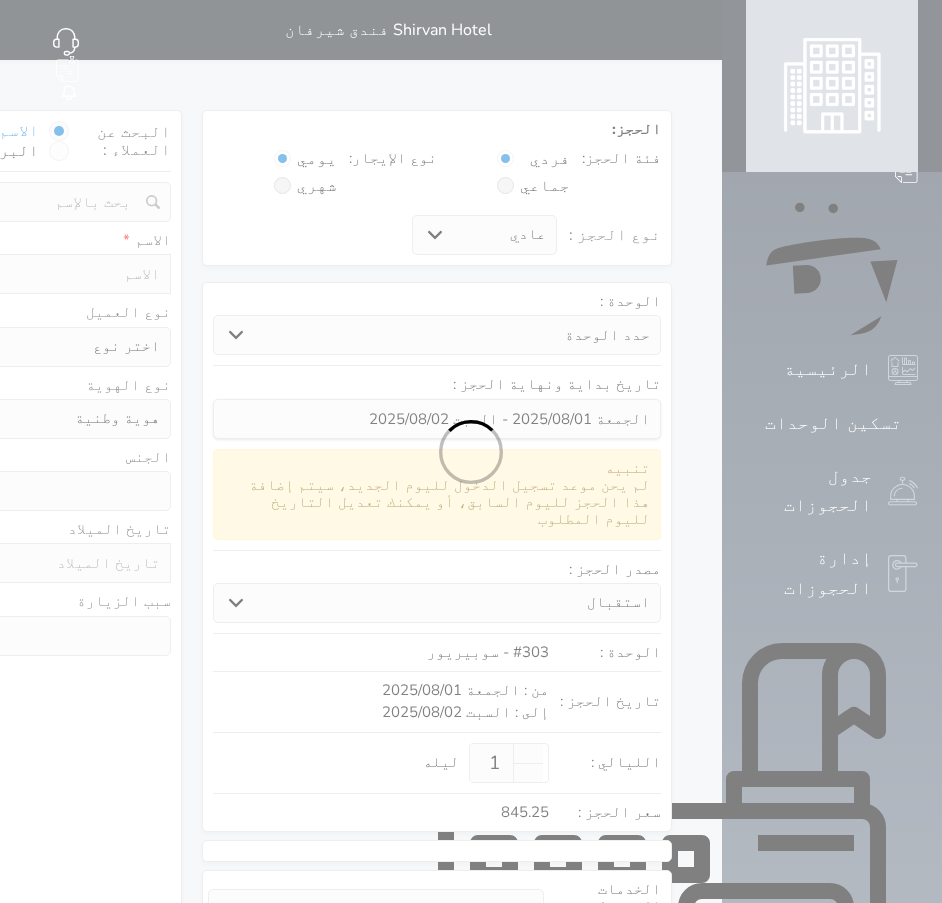 select 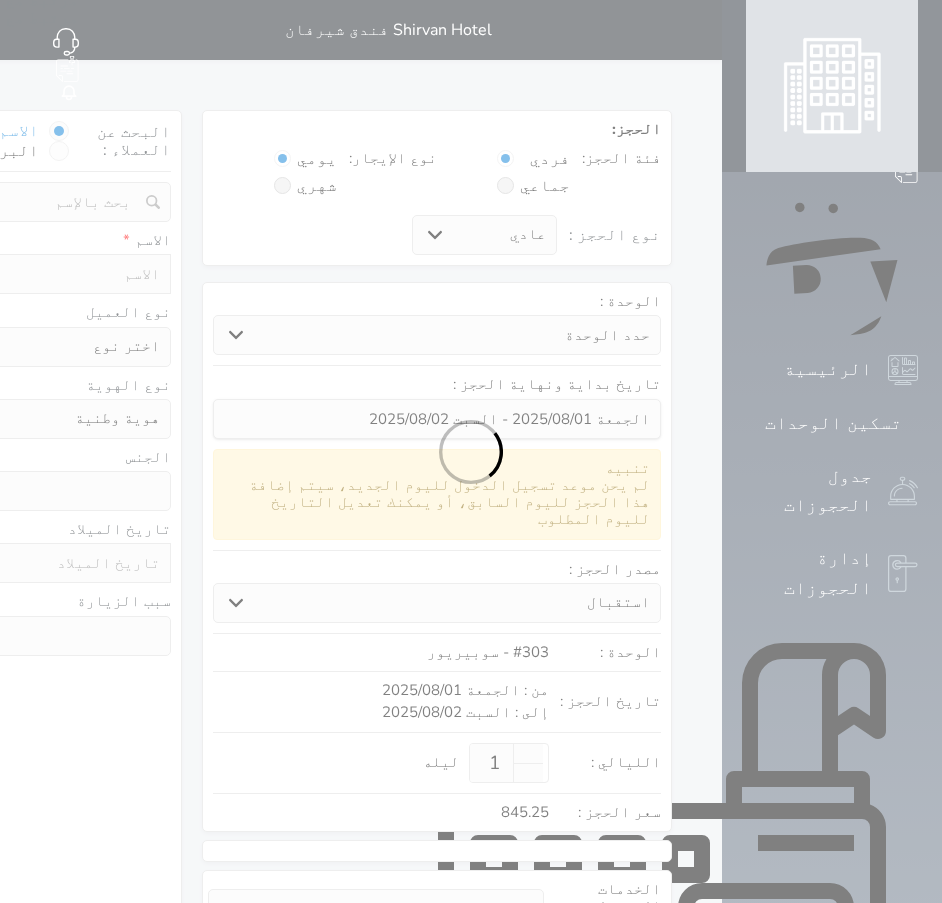 select on "1" 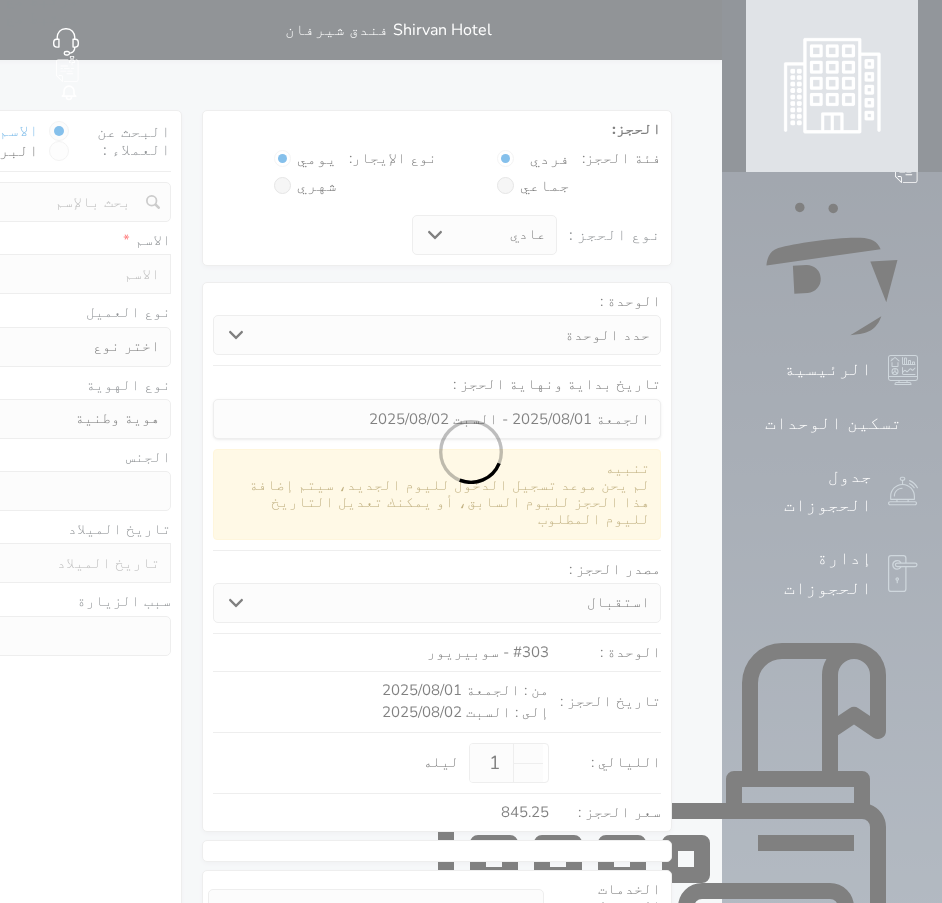 select on "7" 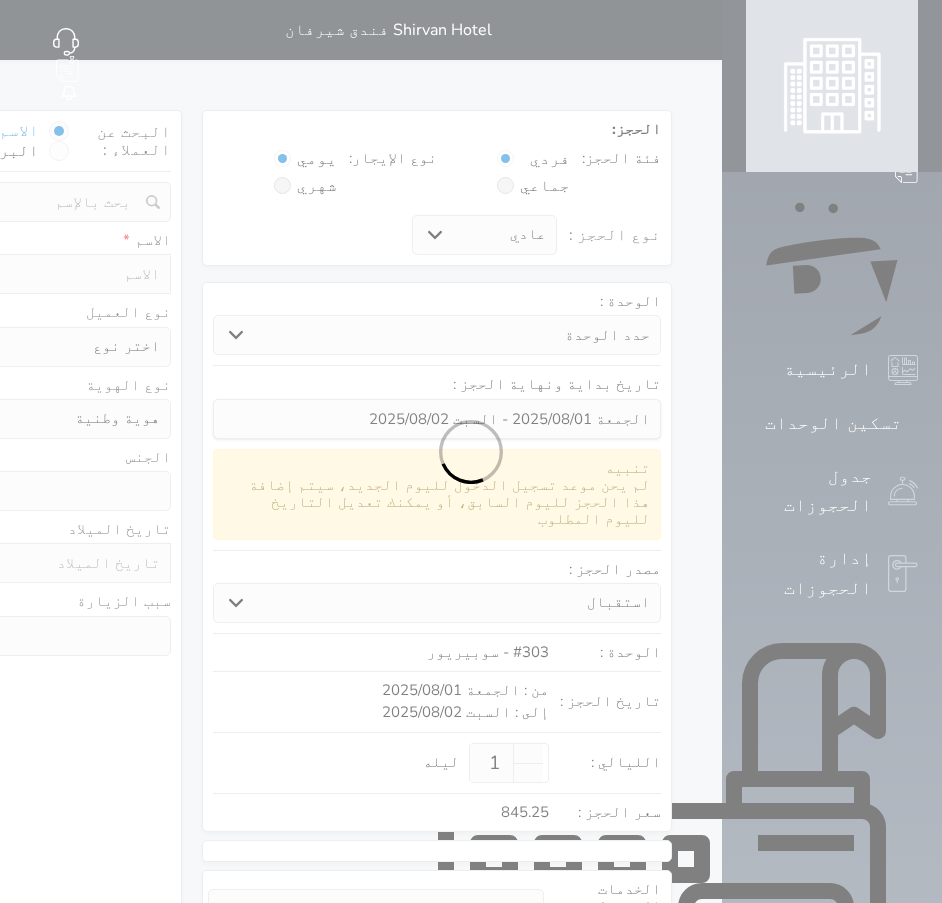 select 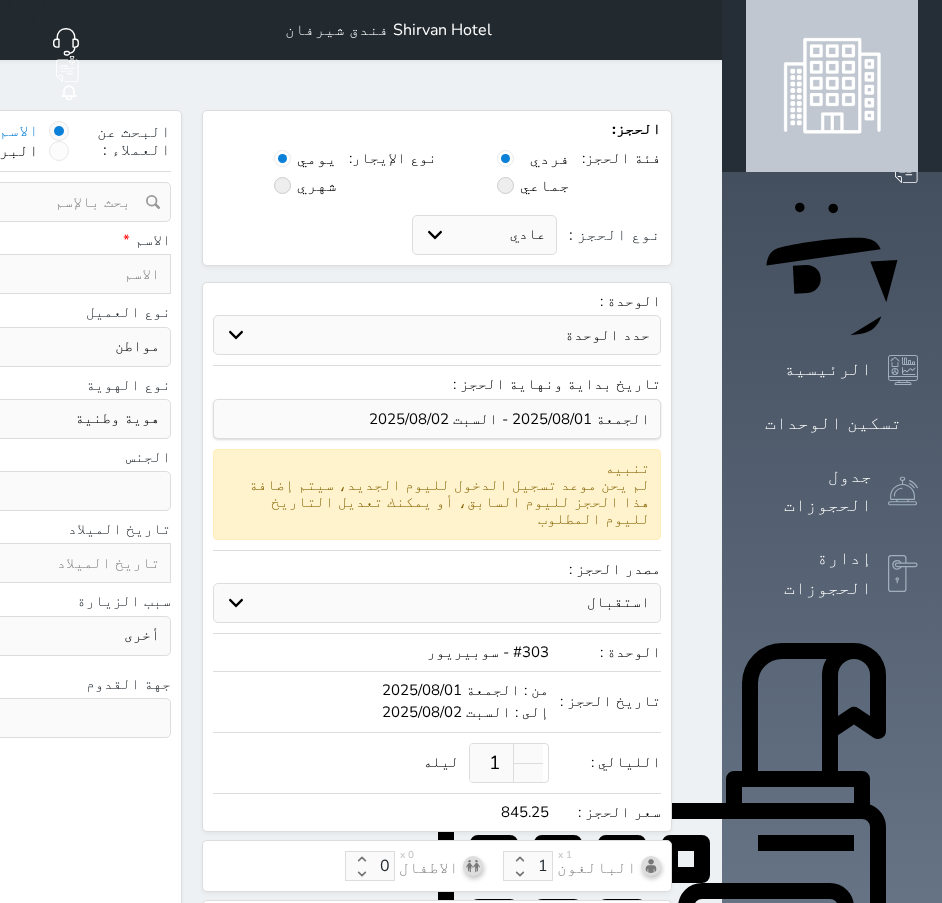 drag, startPoint x: 238, startPoint y: 96, endPoint x: 237, endPoint y: 106, distance: 10.049875 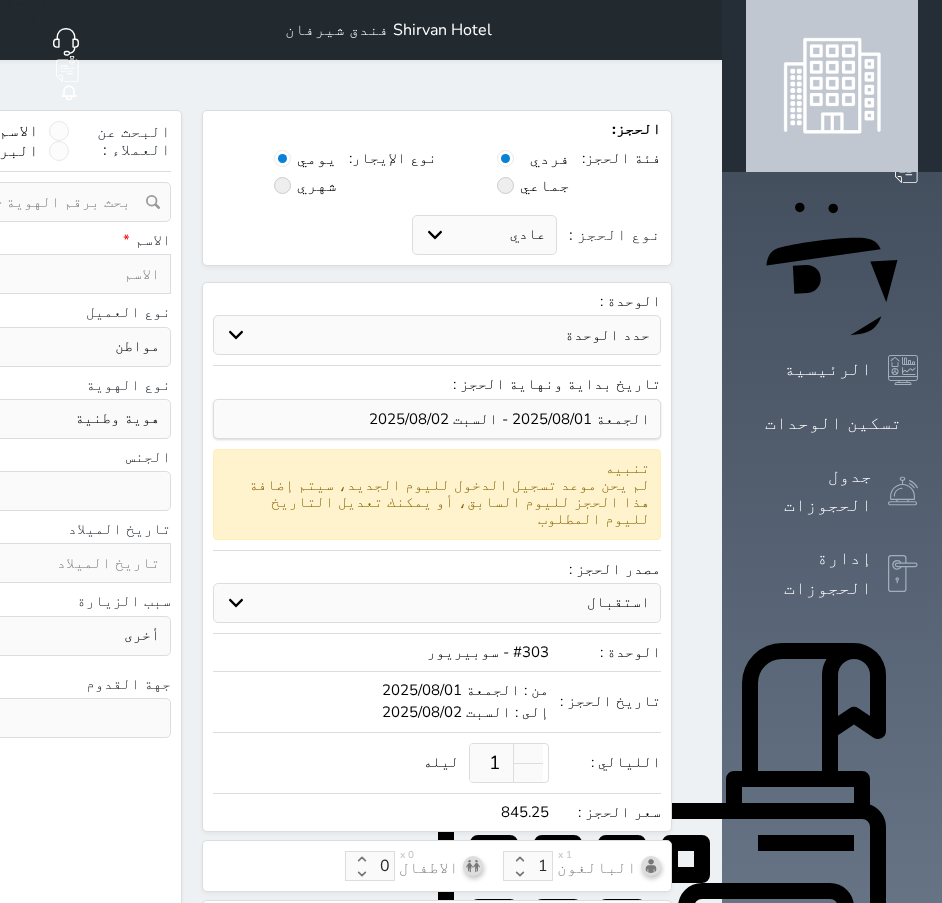 click at bounding box center [-60, 202] 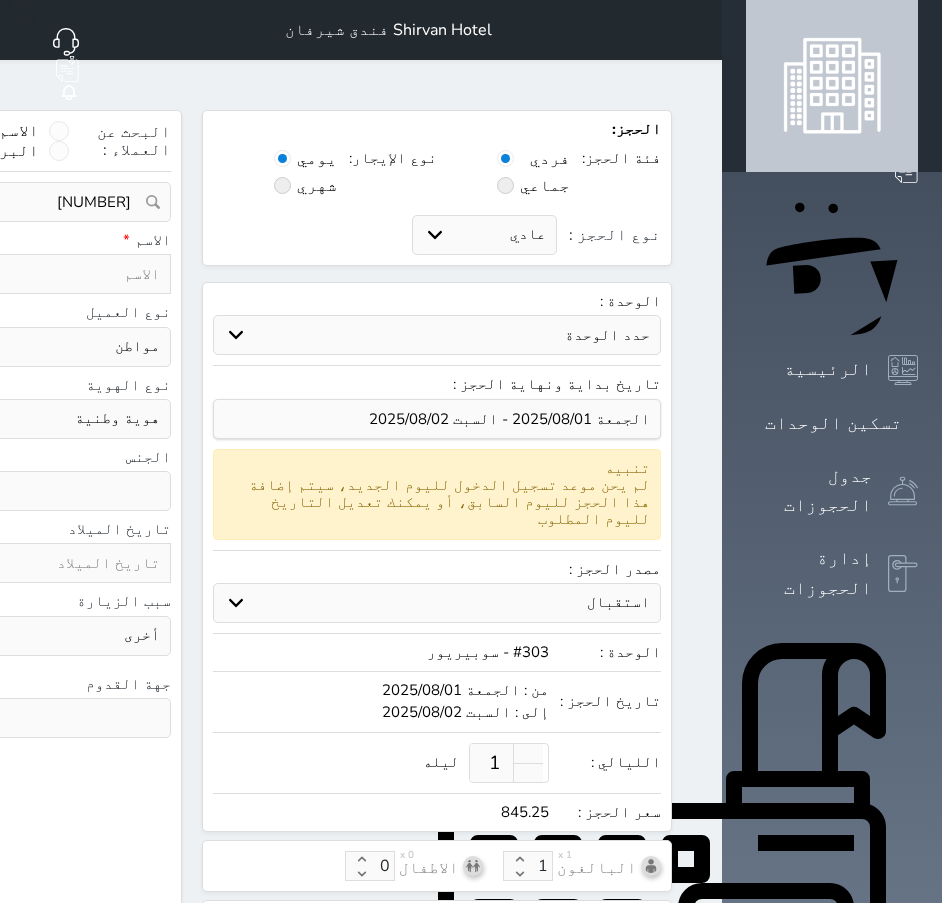 select 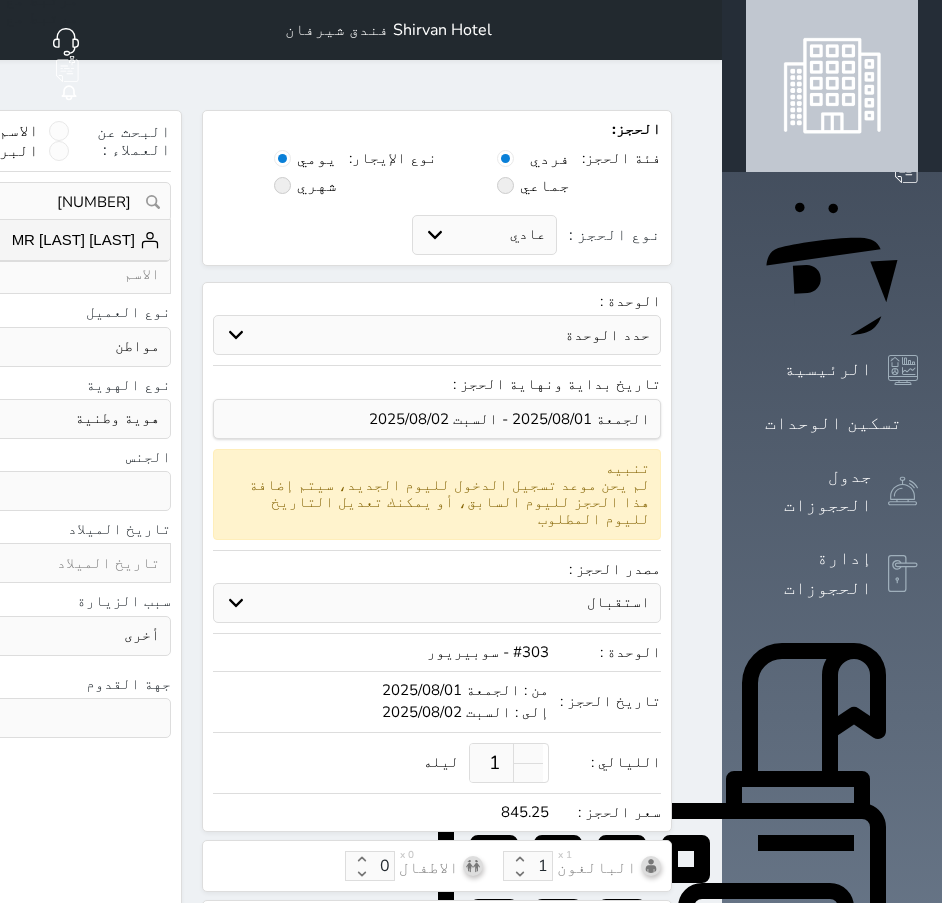 click on "MR [LAST] [LAST]   [PHONE]" at bounding box center [-53, 240] 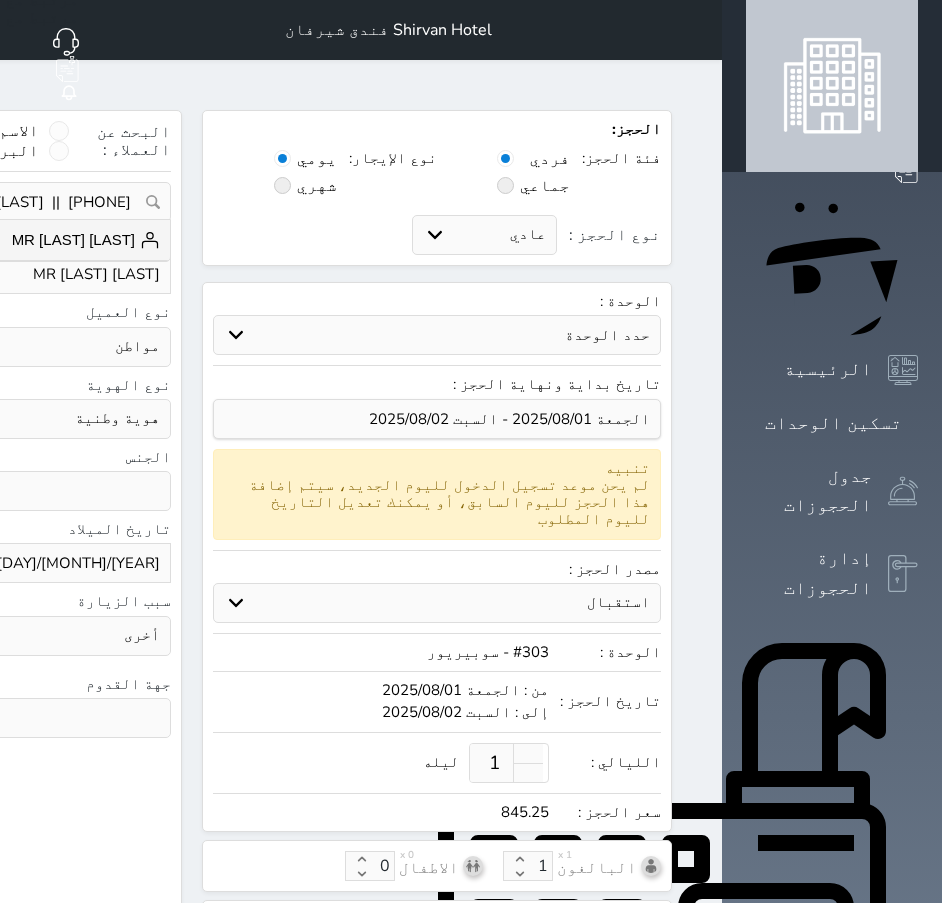 select 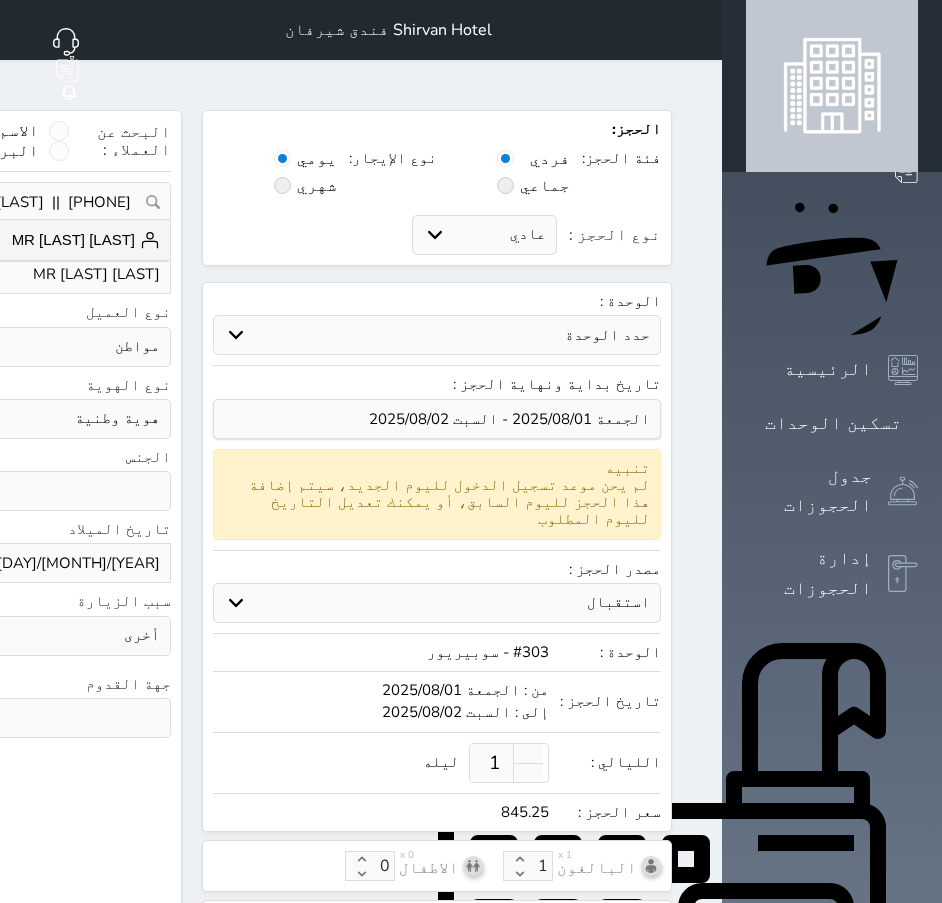 select 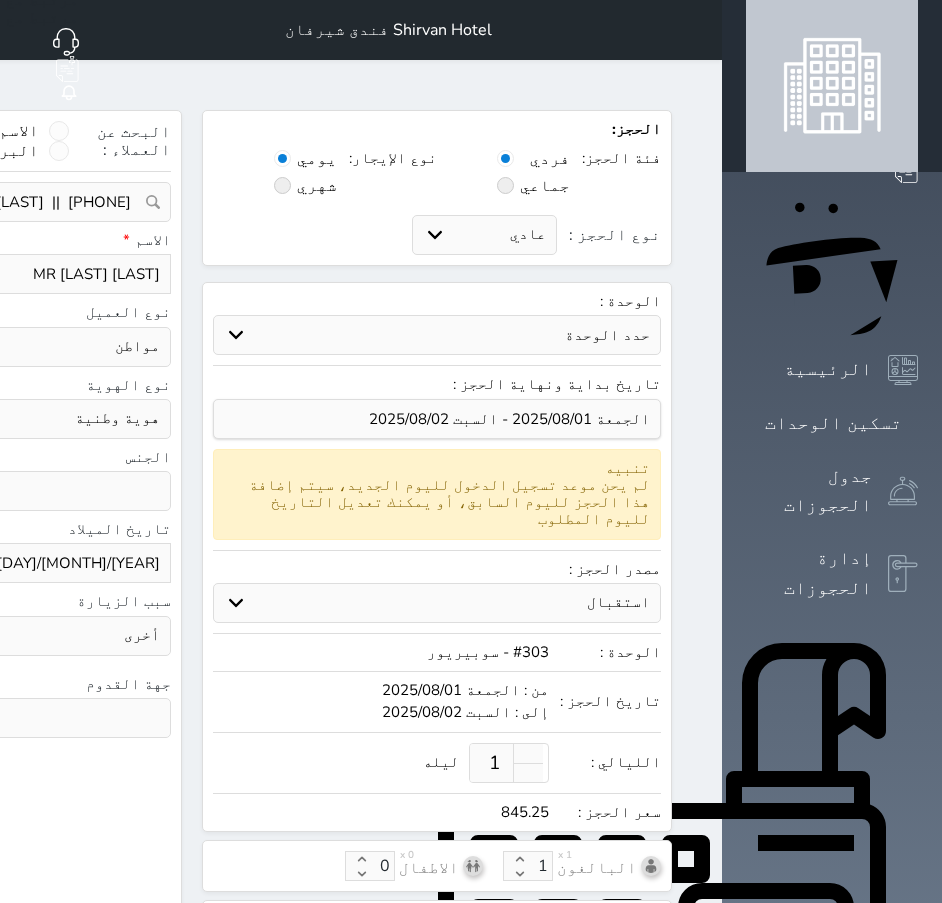 select 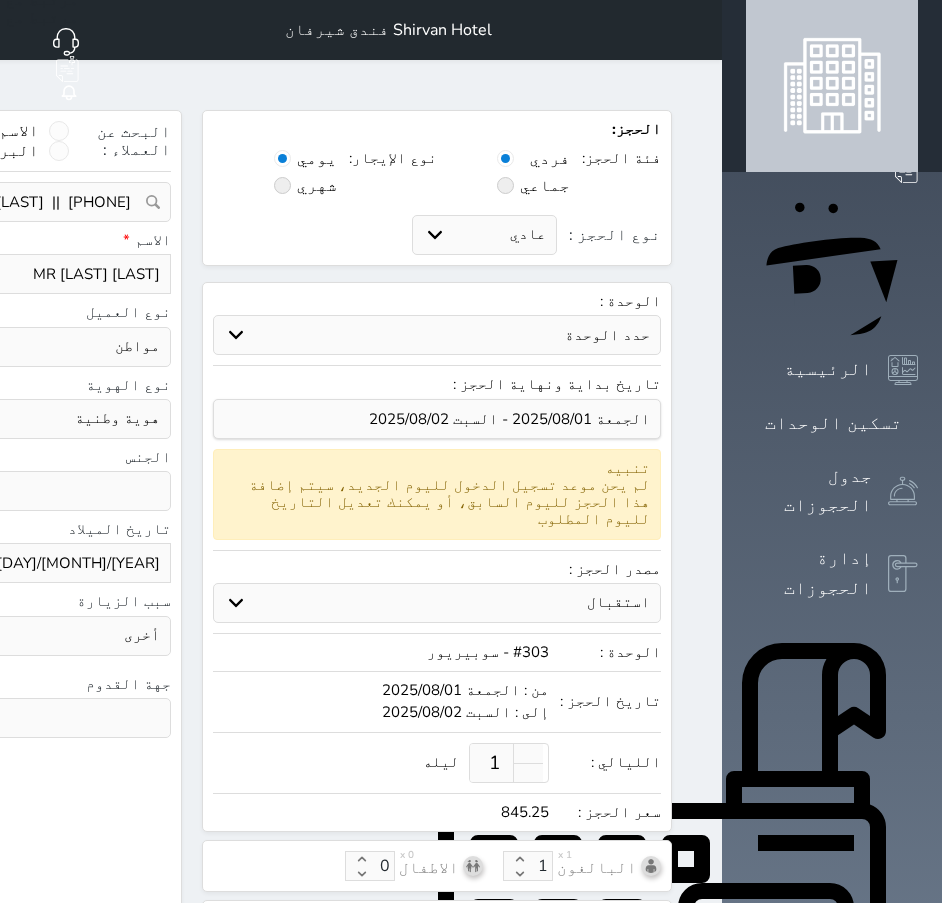 select 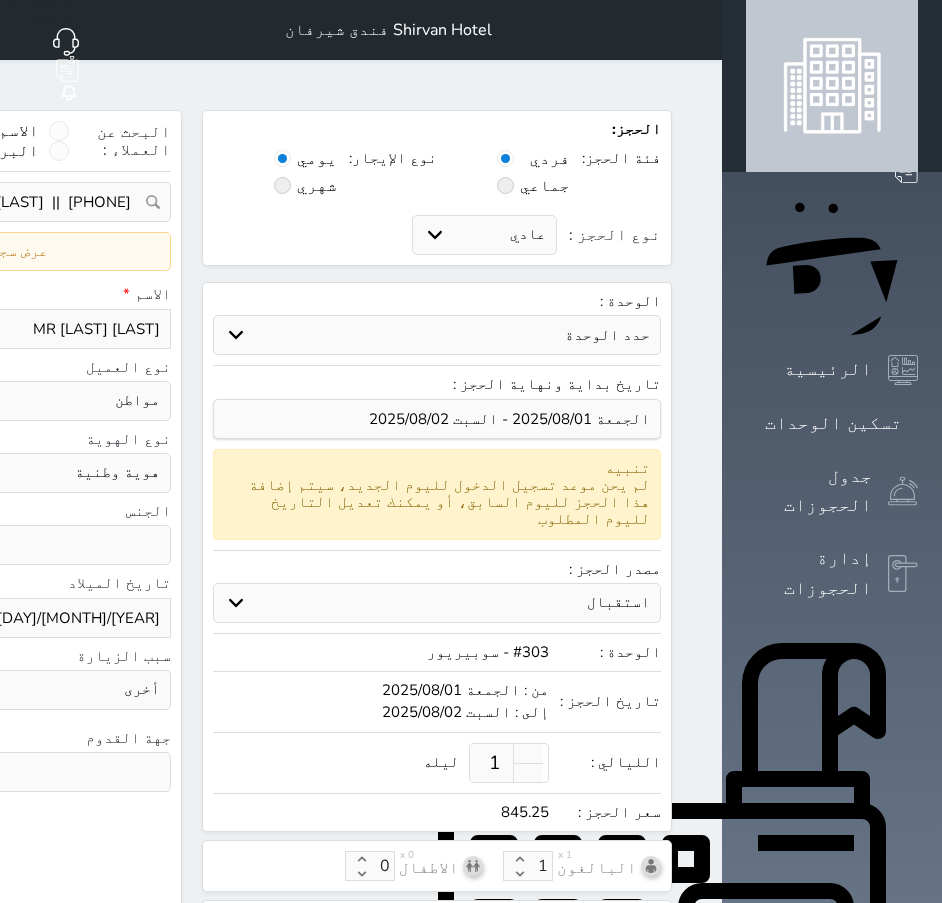 select 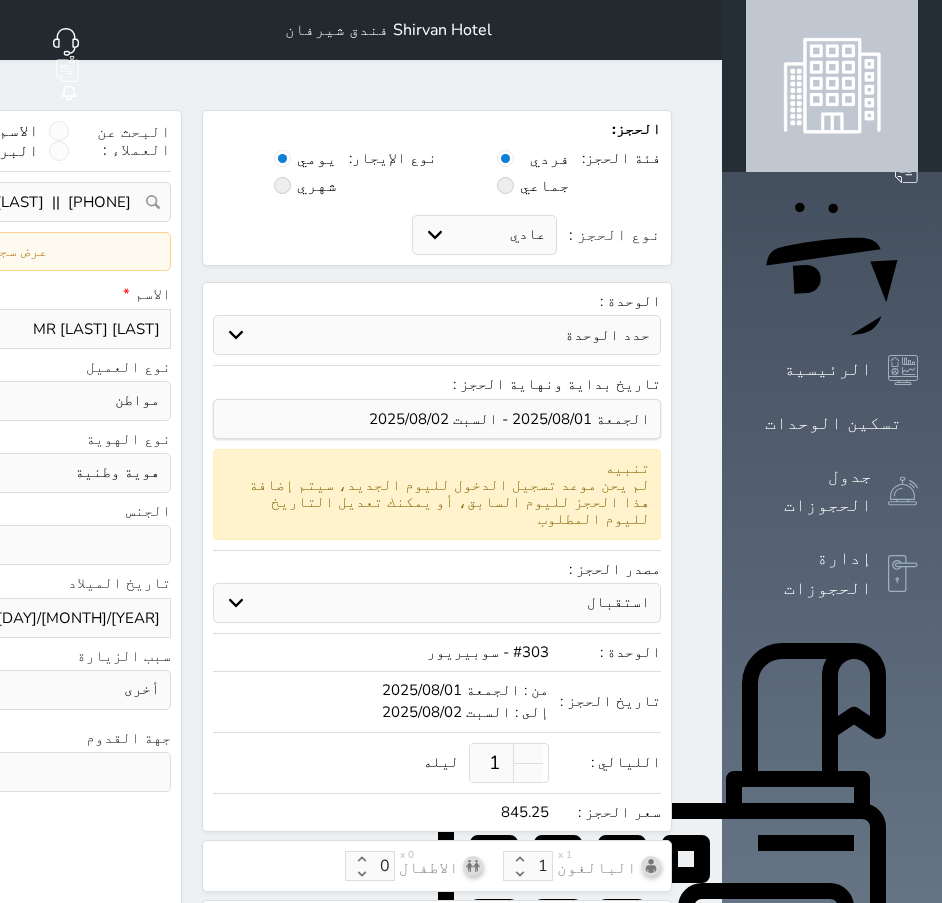 select 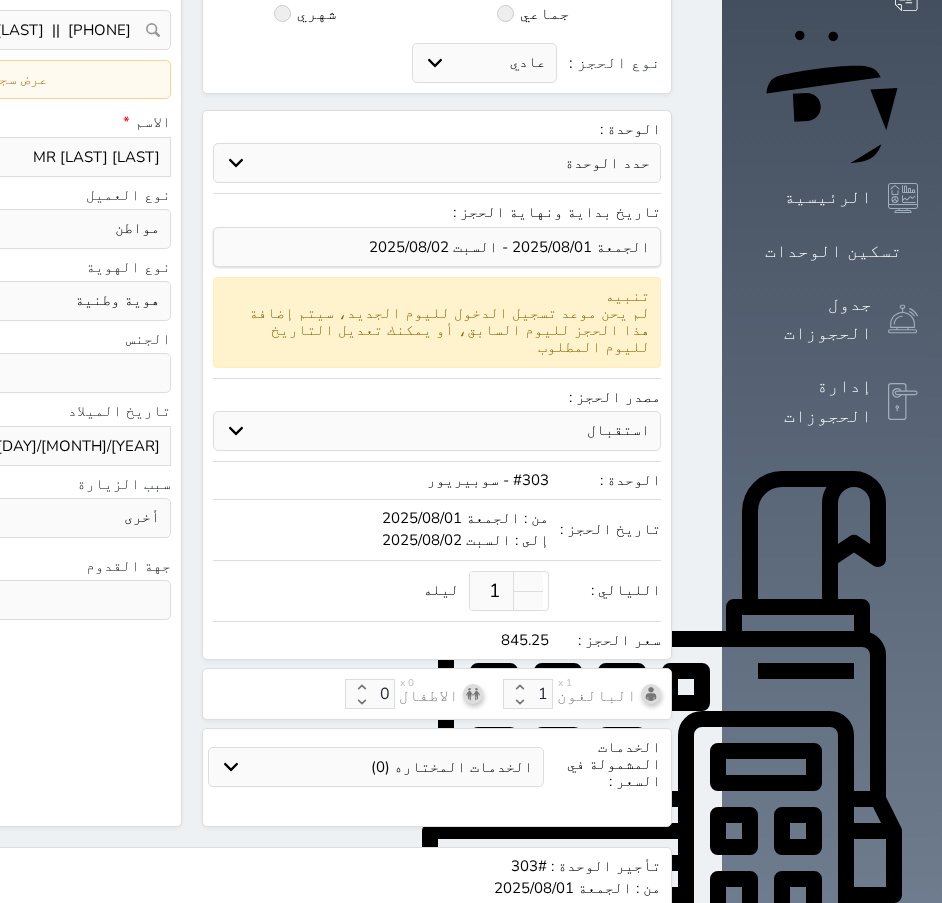 scroll, scrollTop: 391, scrollLeft: 0, axis: vertical 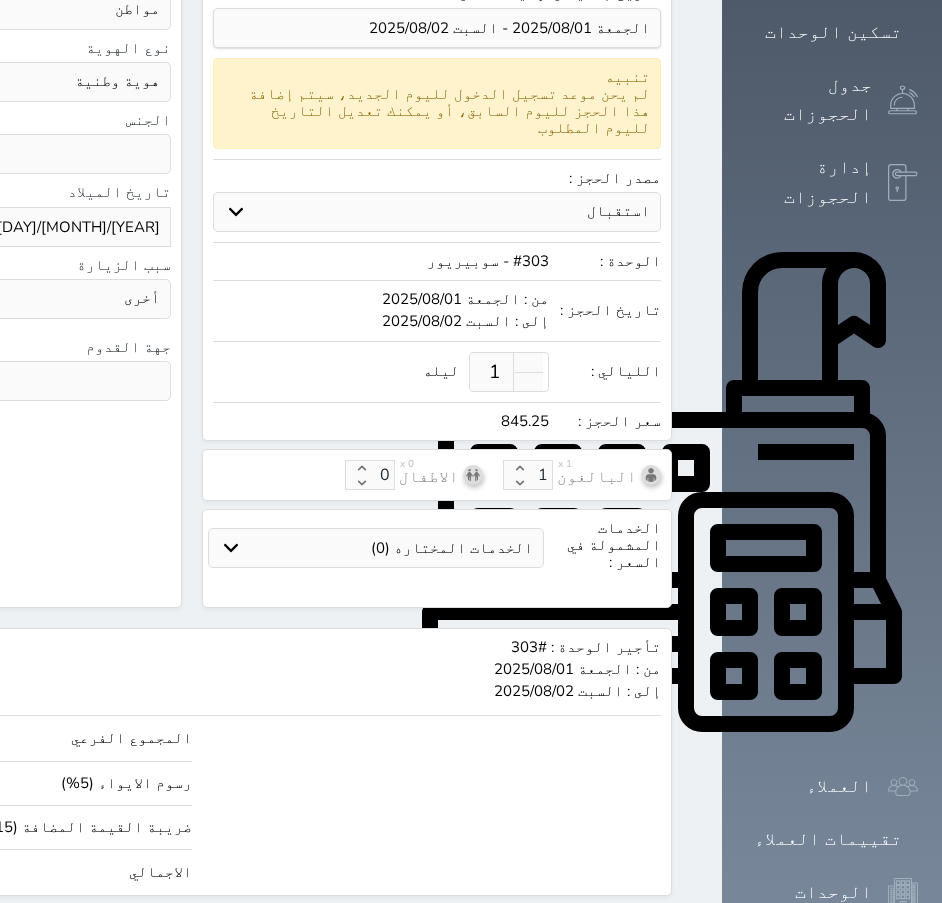 click on "حجز" at bounding box center [-43, 933] 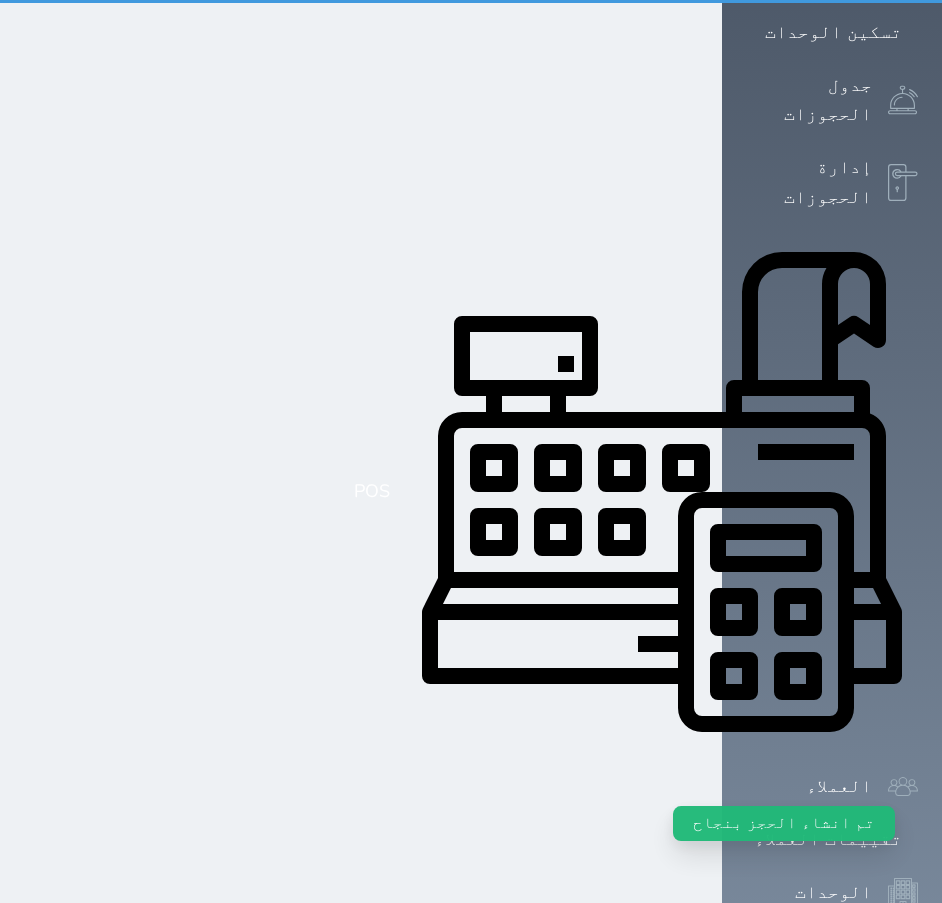 scroll, scrollTop: 0, scrollLeft: 0, axis: both 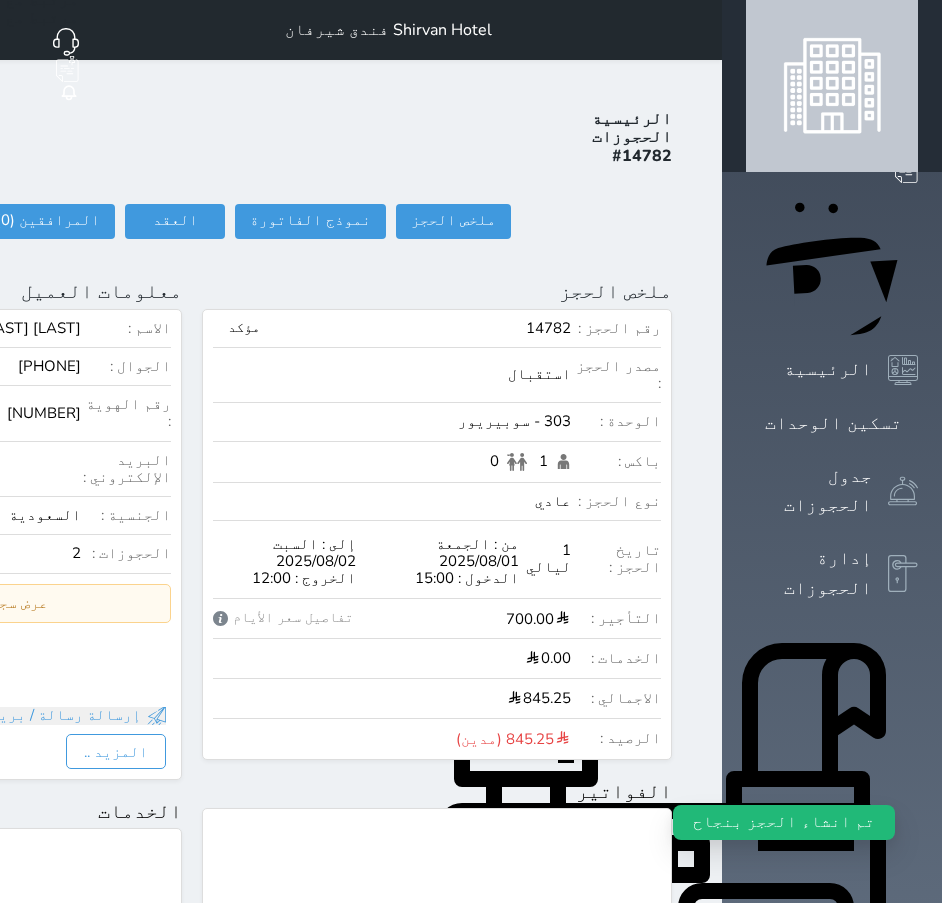 click on "تسجيل دخول" at bounding box center (-87, 221) 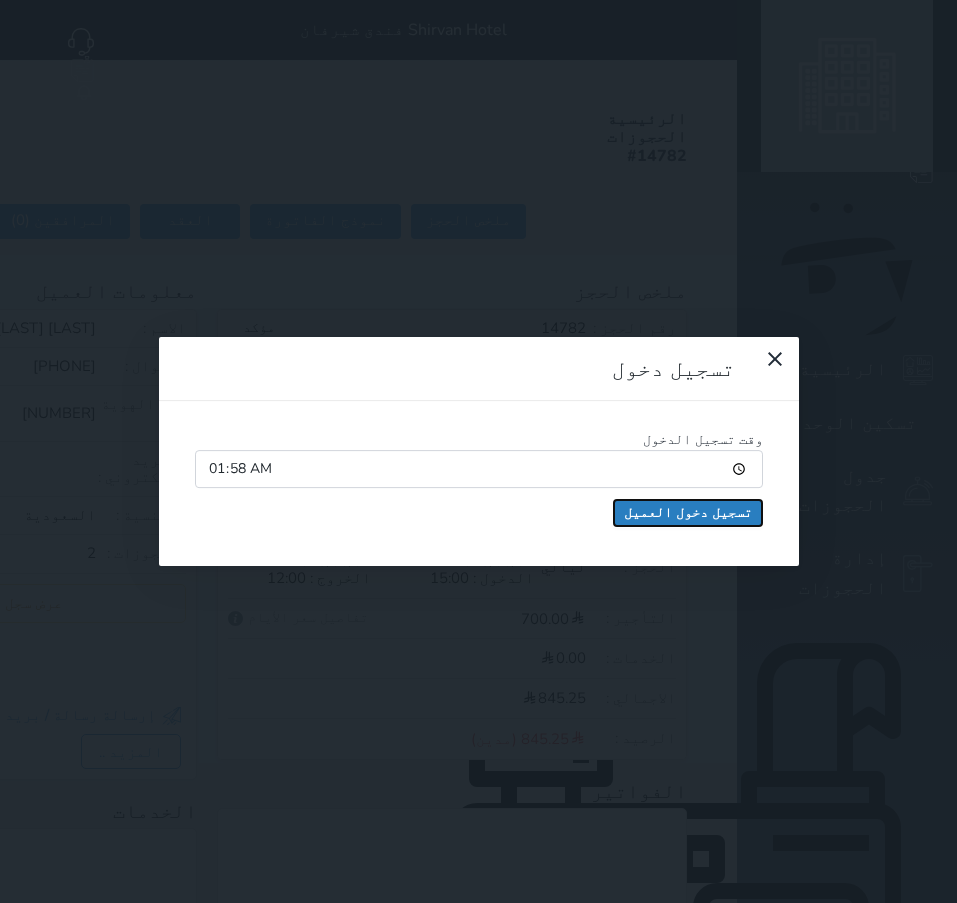 click on "تسجيل دخول العميل" at bounding box center [688, 513] 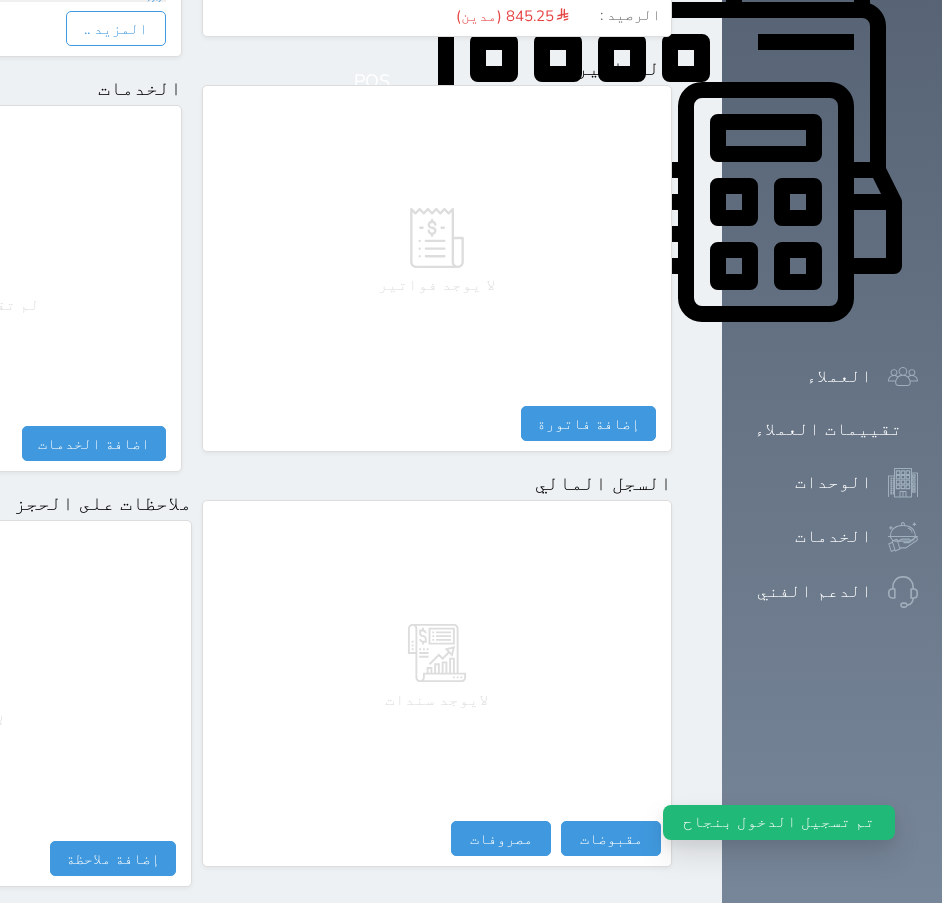 scroll, scrollTop: 887, scrollLeft: 0, axis: vertical 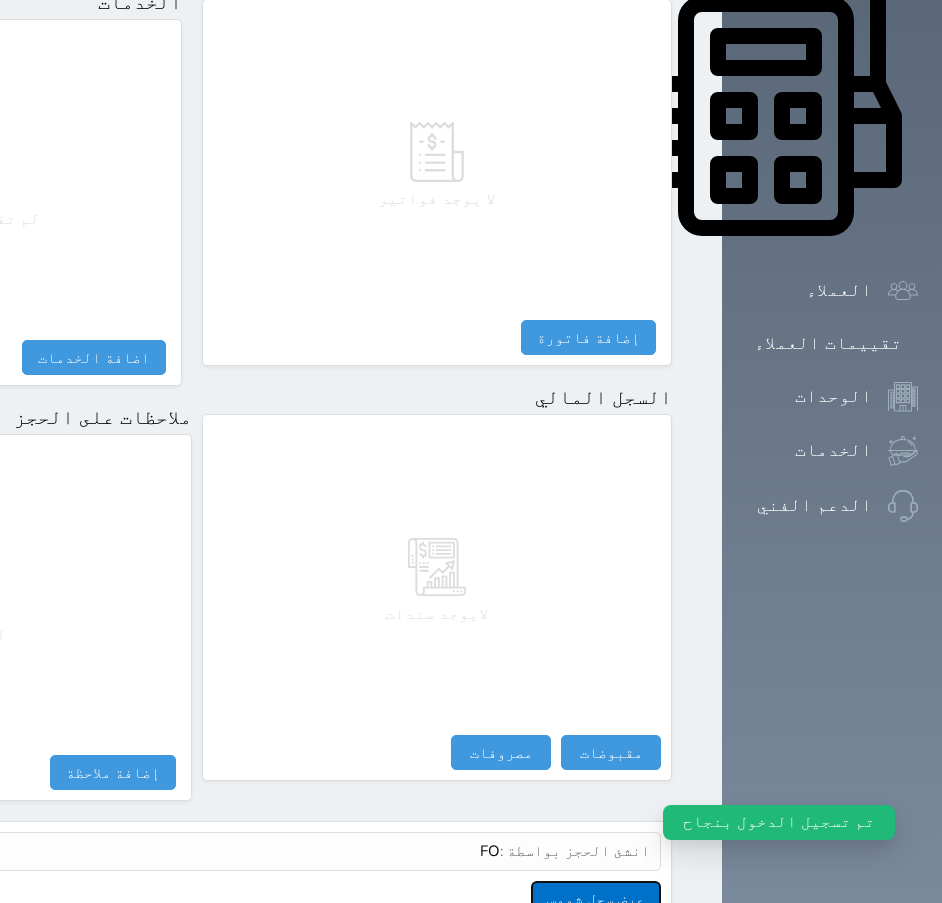 click on "عرض سجل شموس" at bounding box center [596, 898] 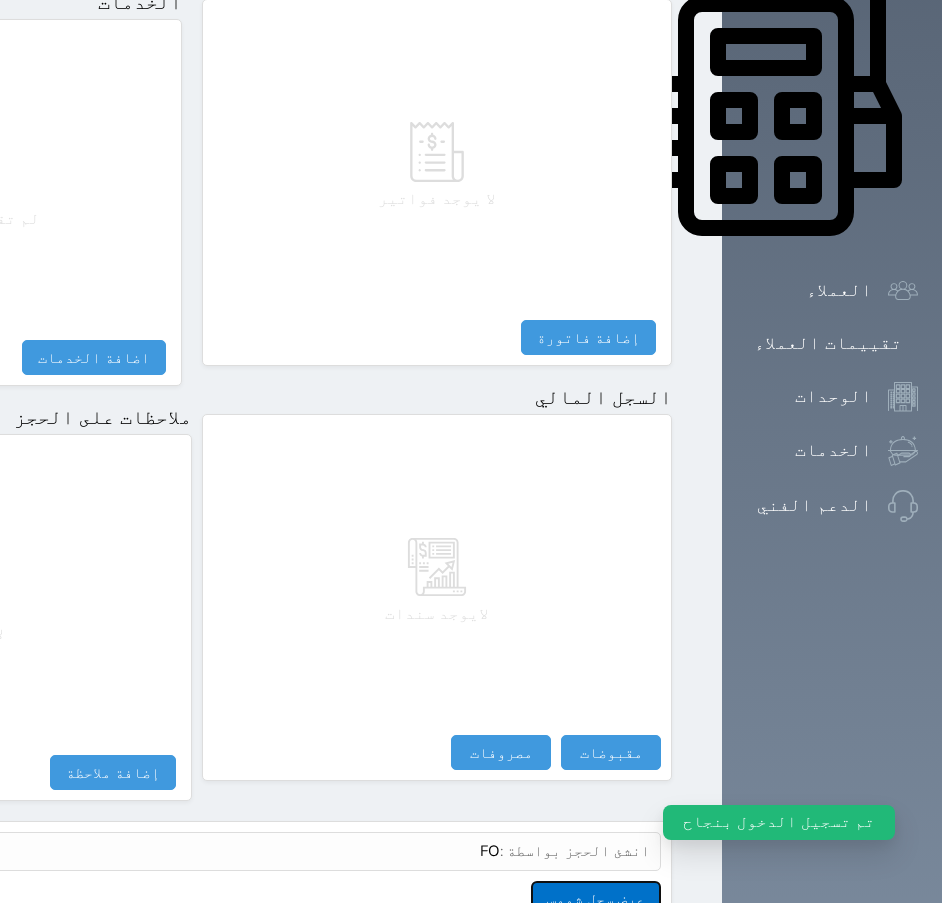 click on "عرض سجل شموس" at bounding box center (596, 898) 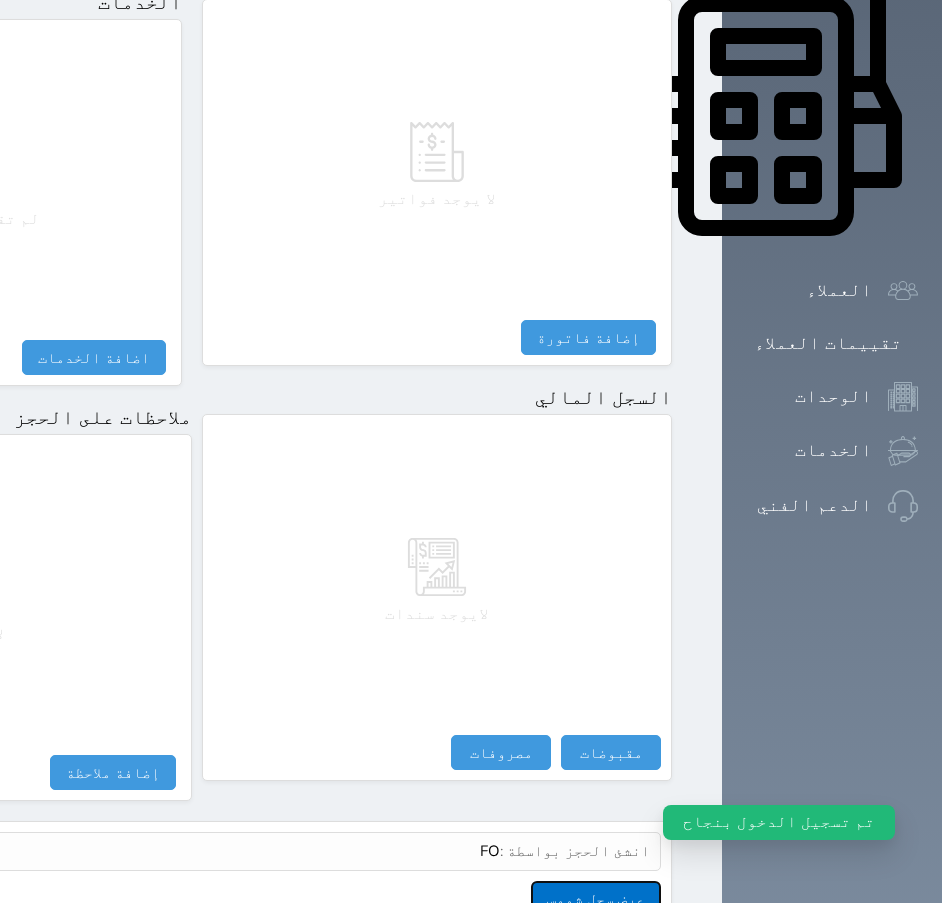 click on "عرض سجل شموس" at bounding box center [596, 898] 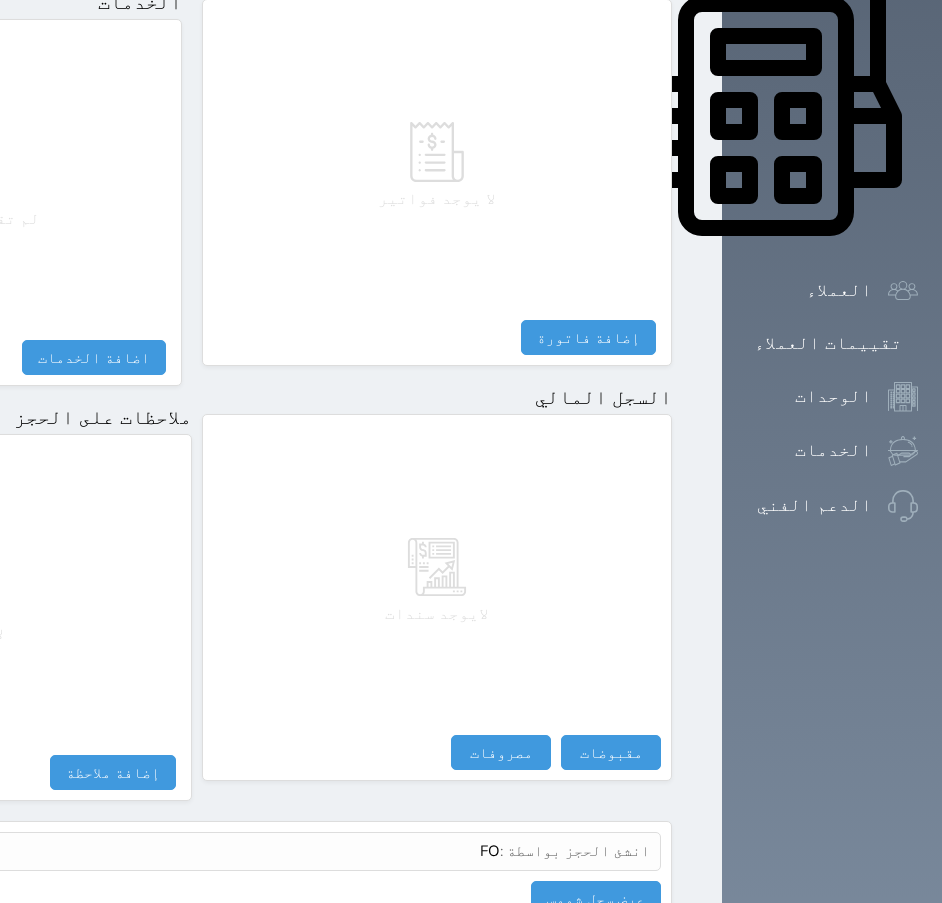 click at bounding box center (698, -857) 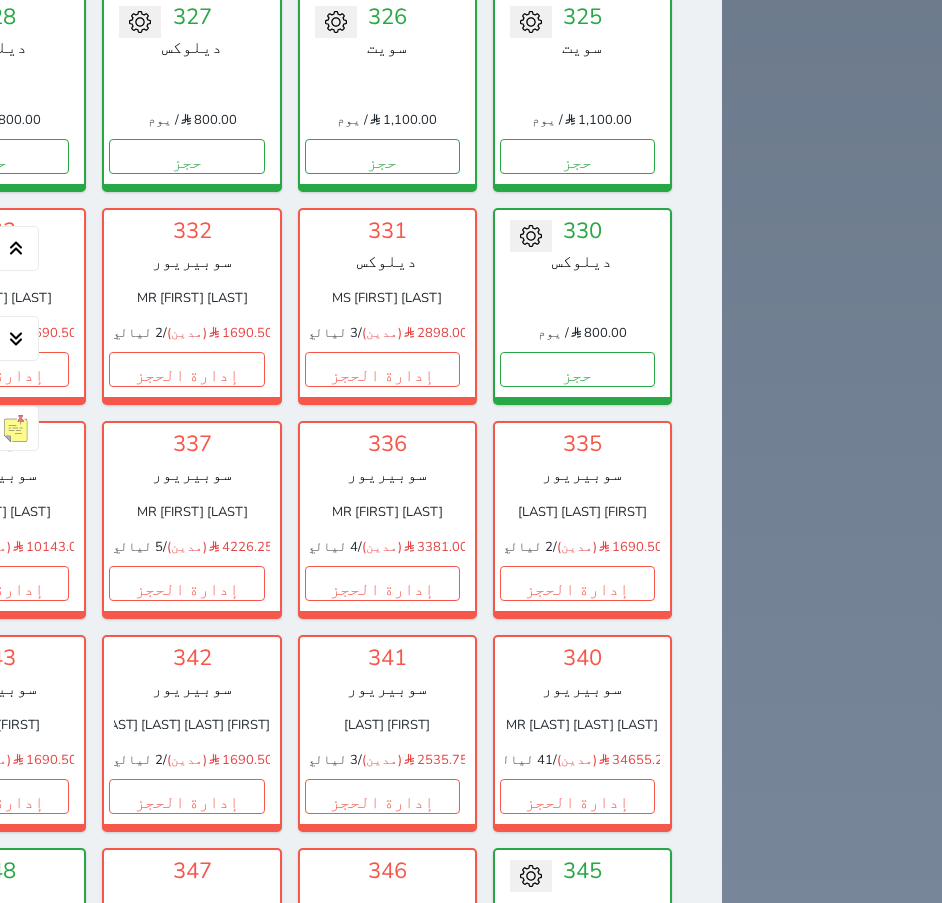 scroll, scrollTop: 4300, scrollLeft: 0, axis: vertical 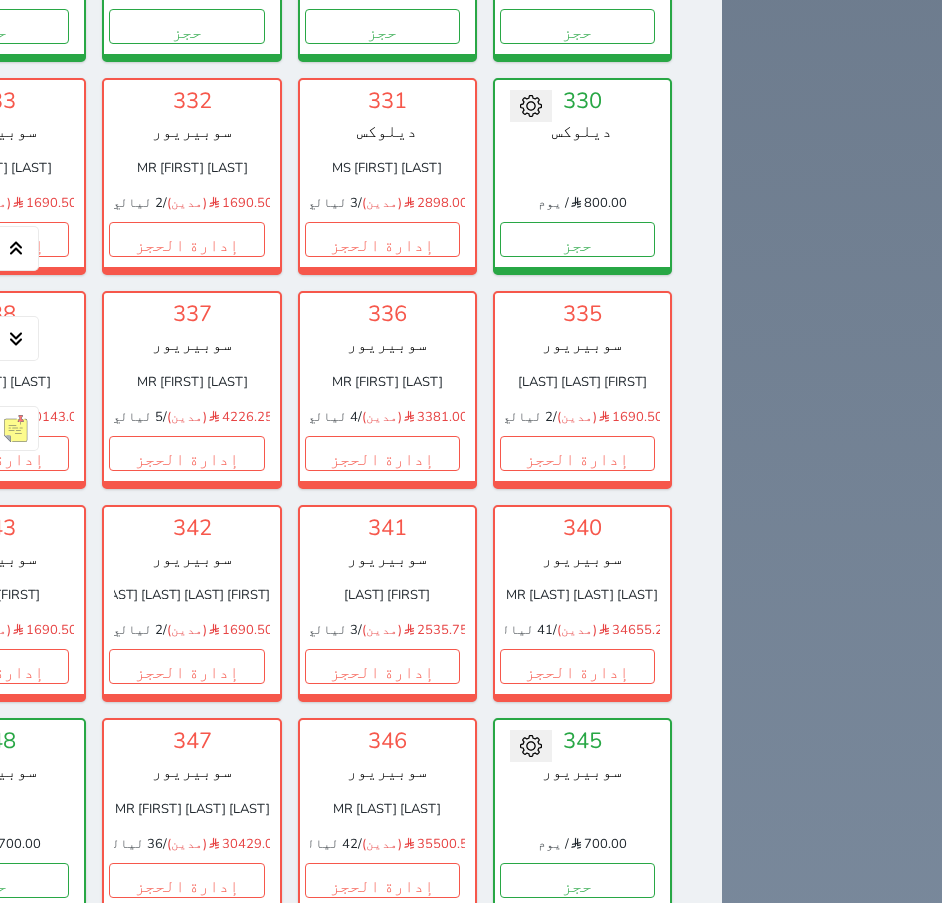 click on "حجز" at bounding box center (-204, -401) 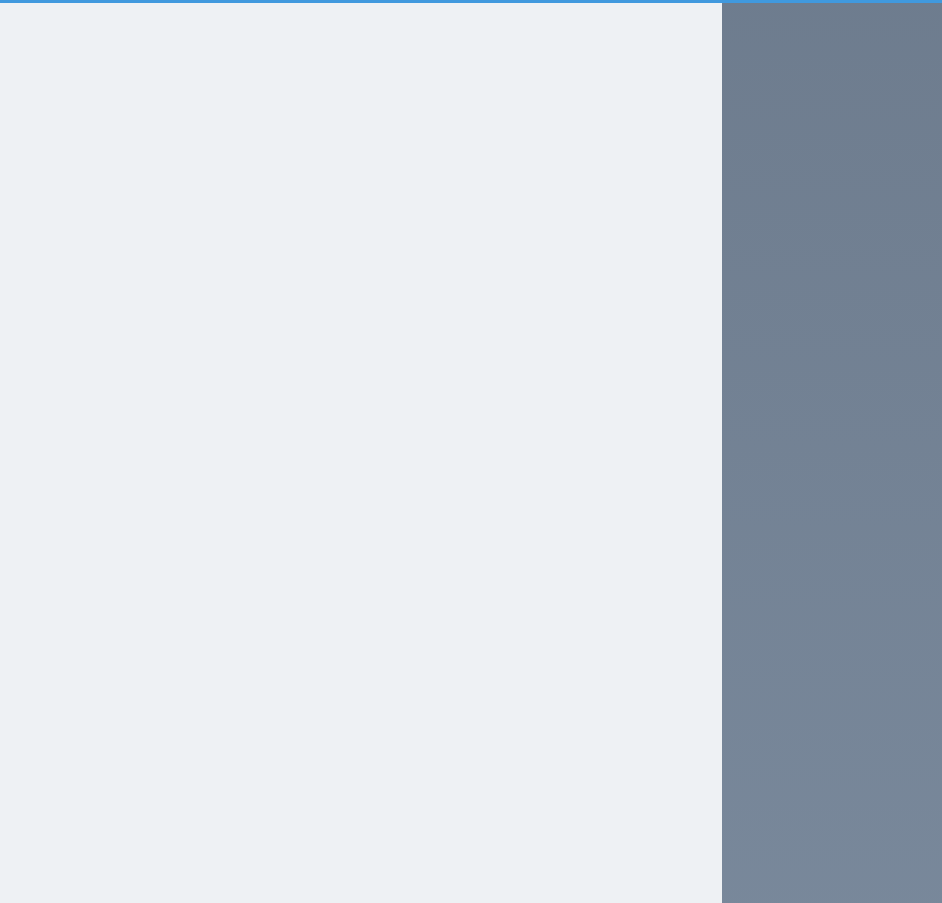 scroll, scrollTop: 0, scrollLeft: 0, axis: both 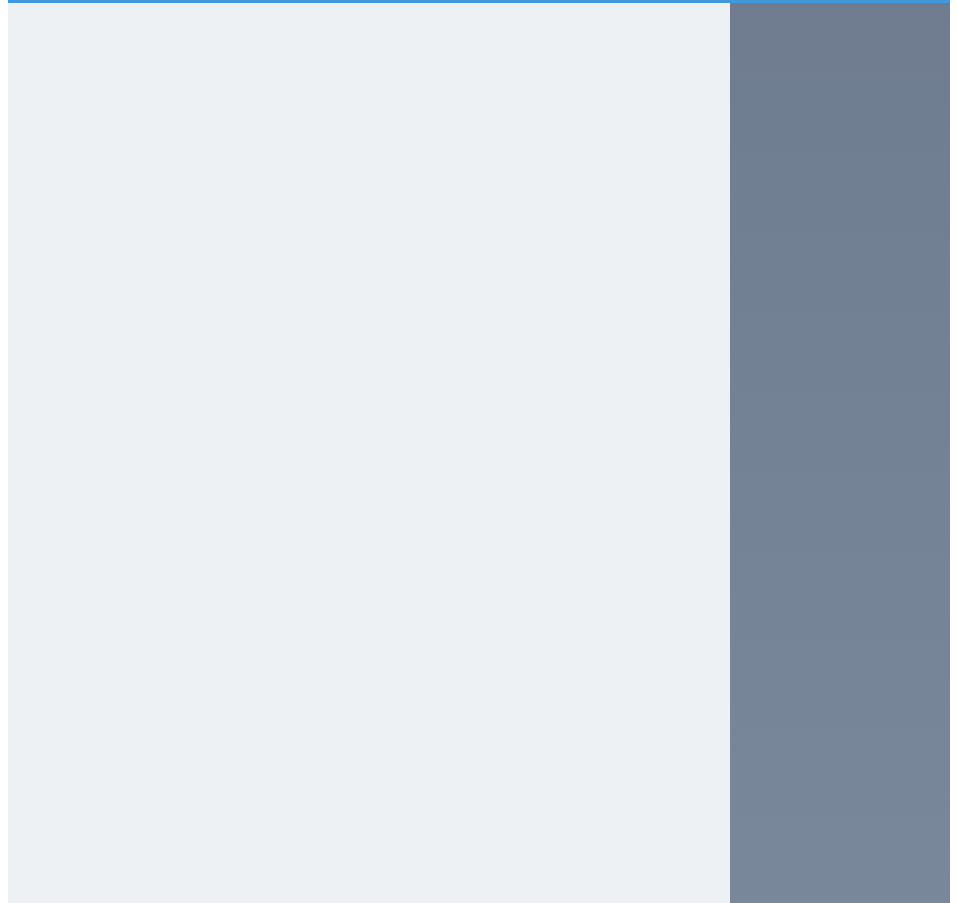 select on "1" 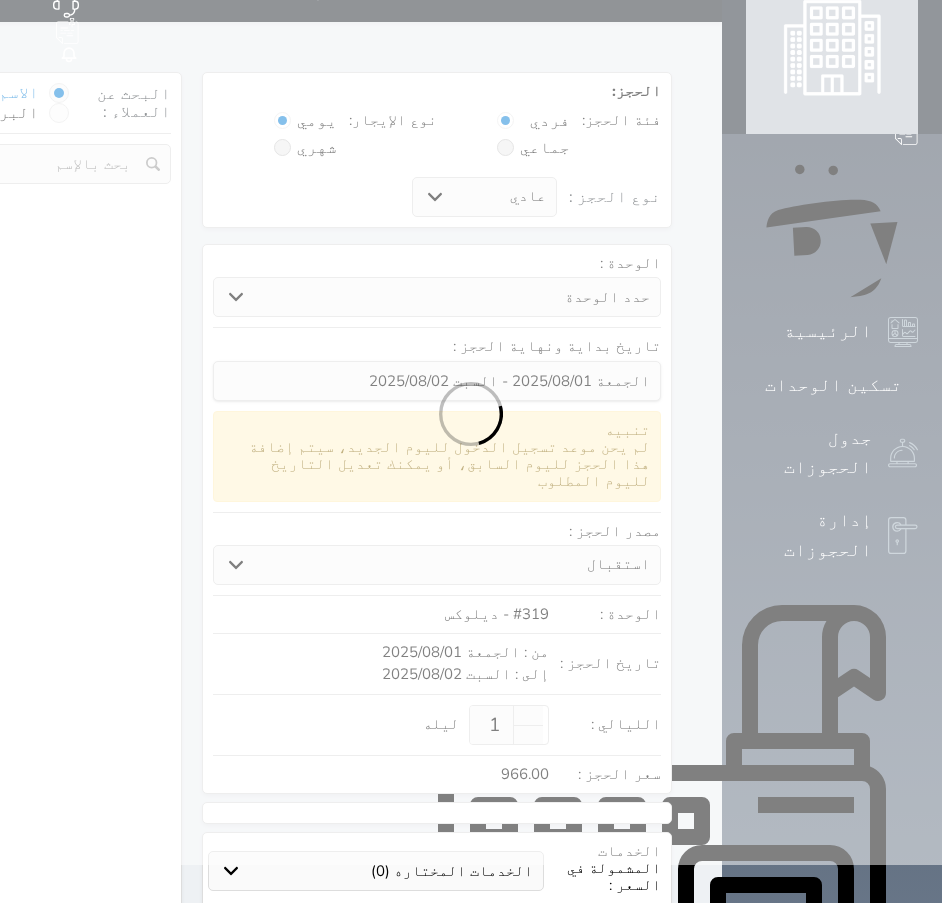 select 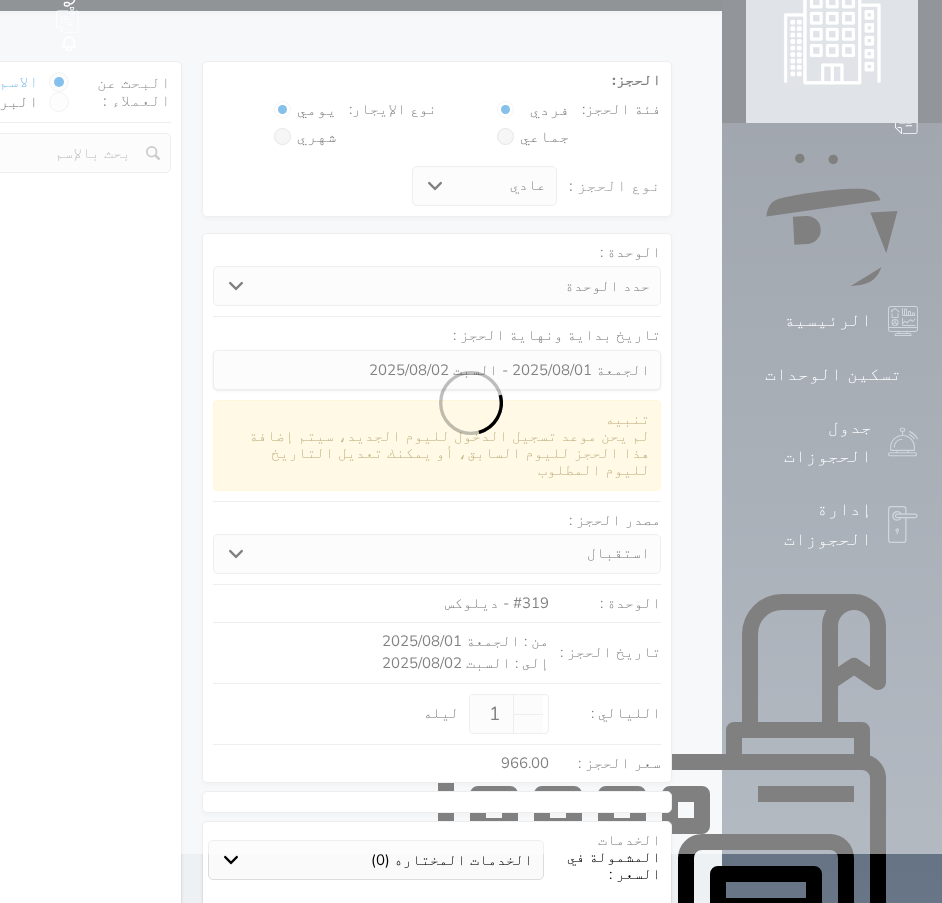 select on "113" 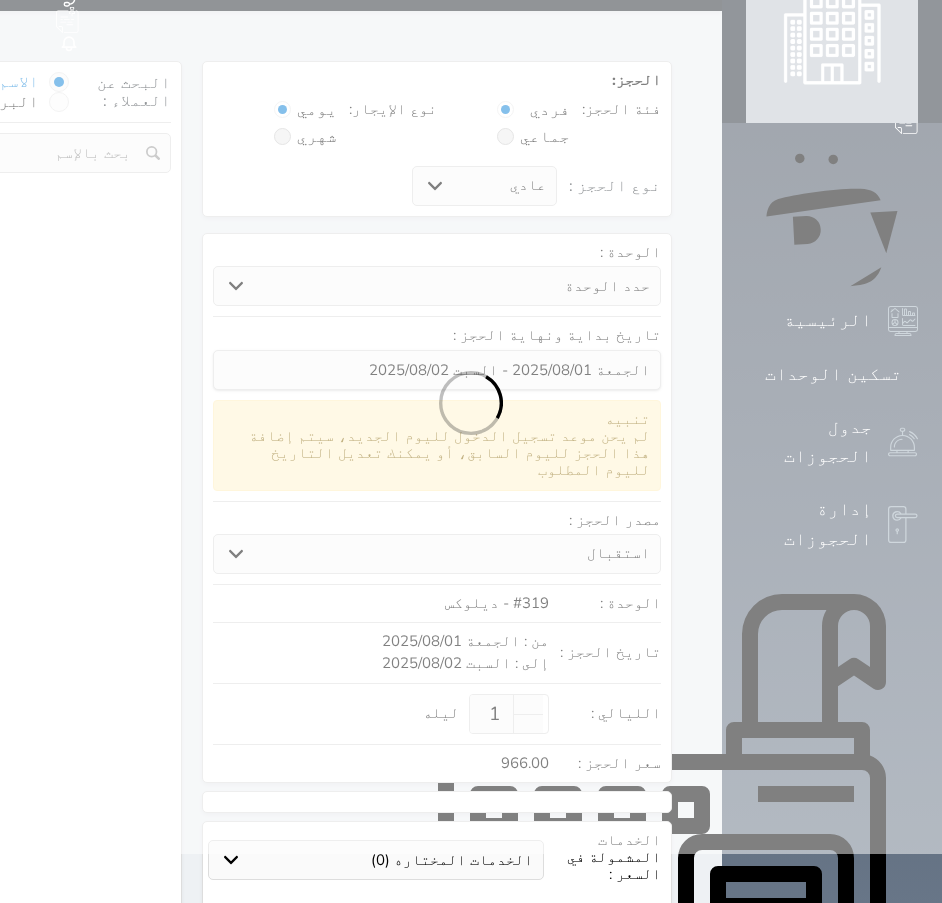 select on "1" 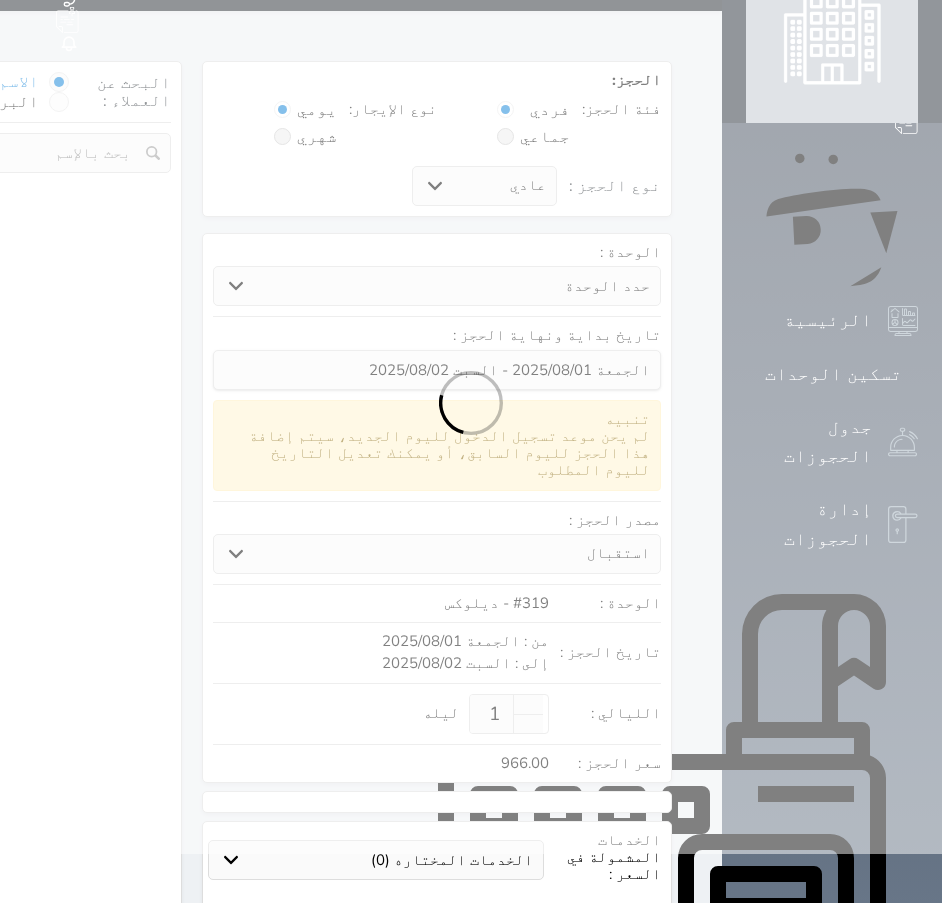 select 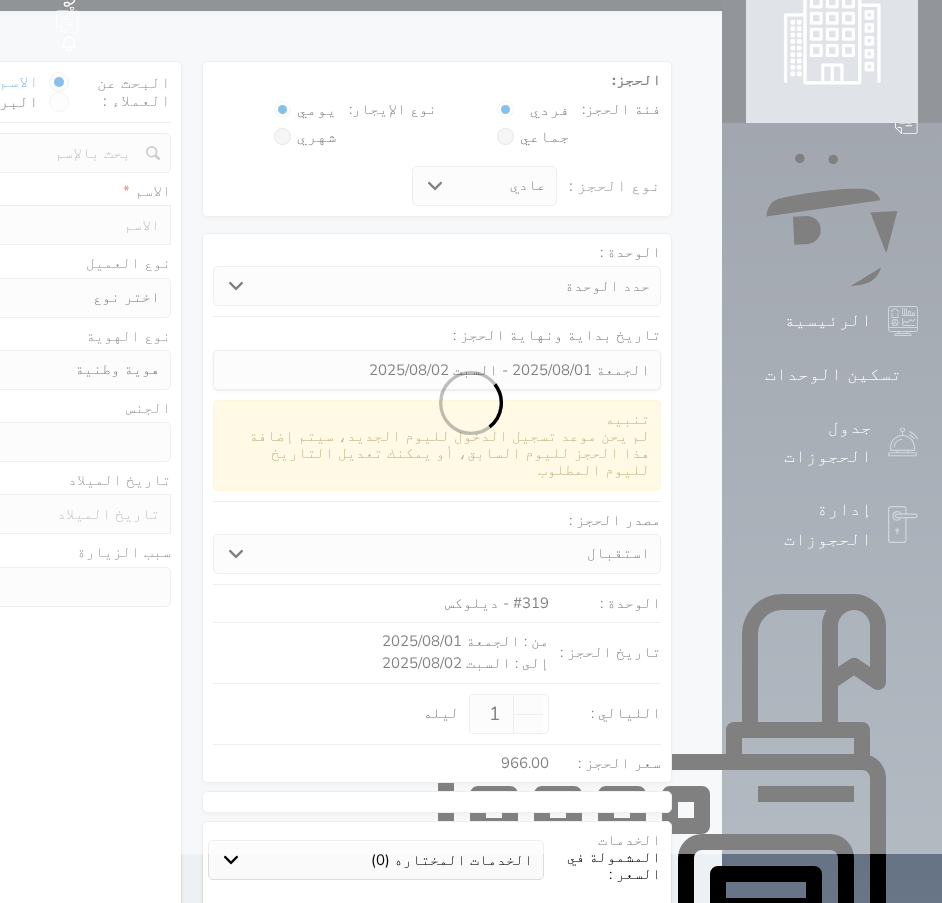 select 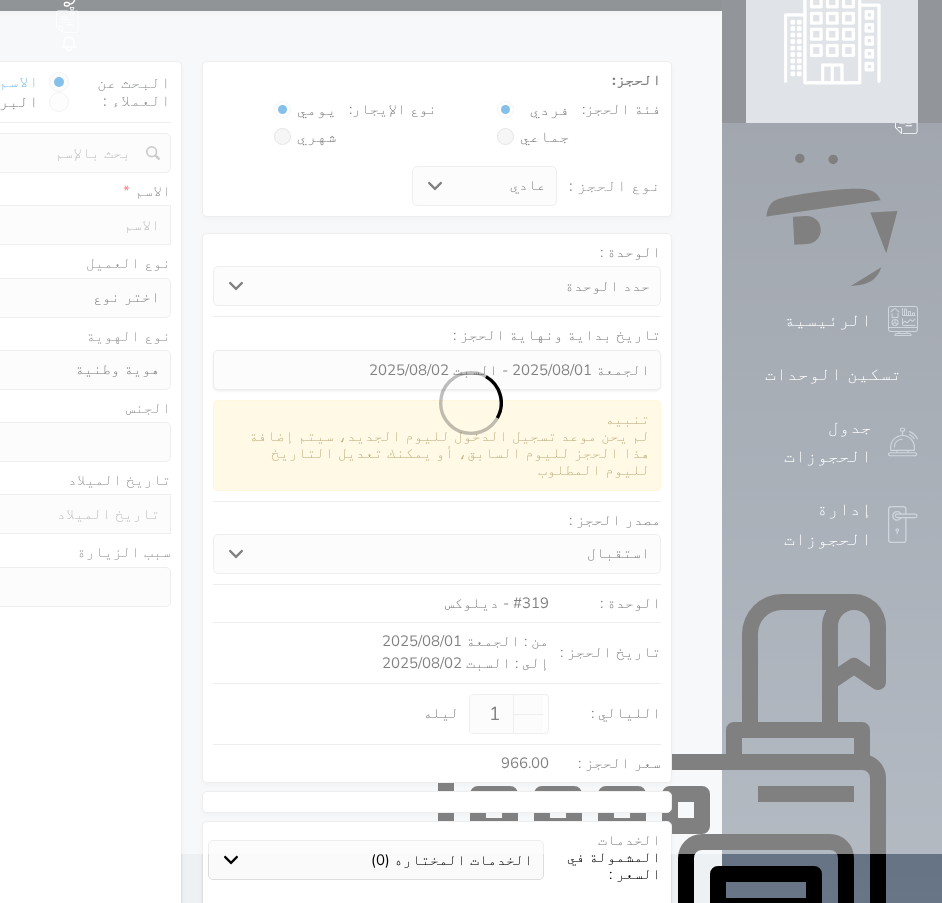select 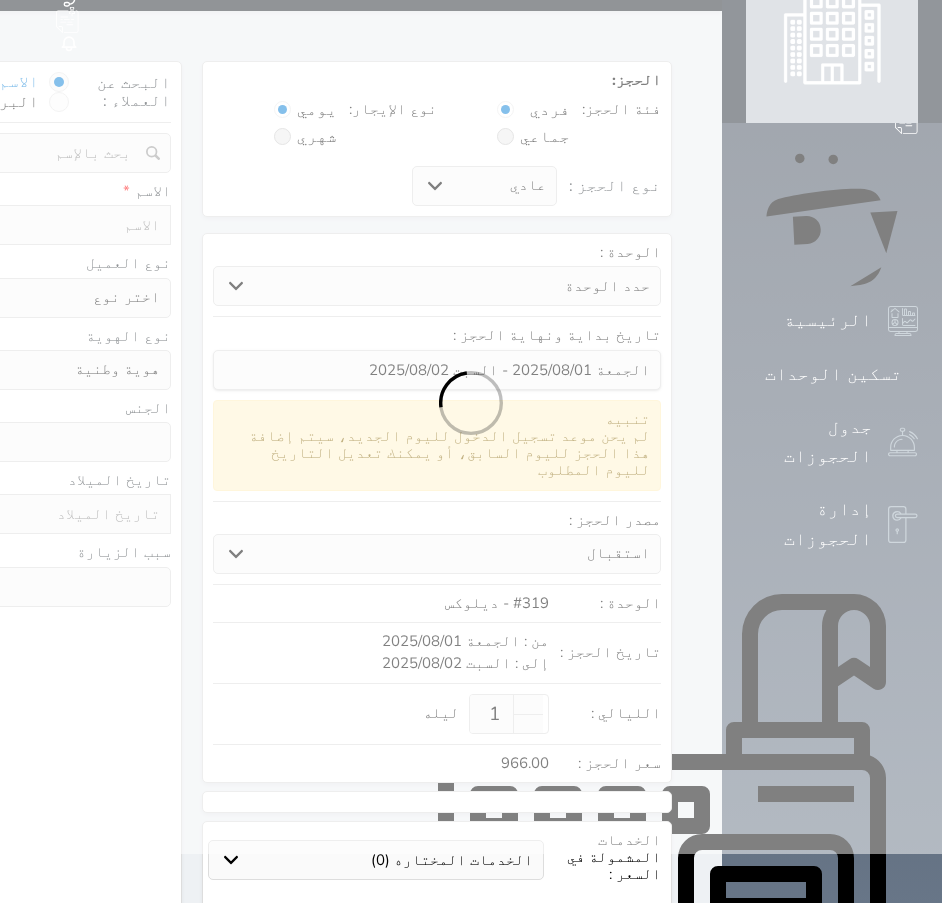 select 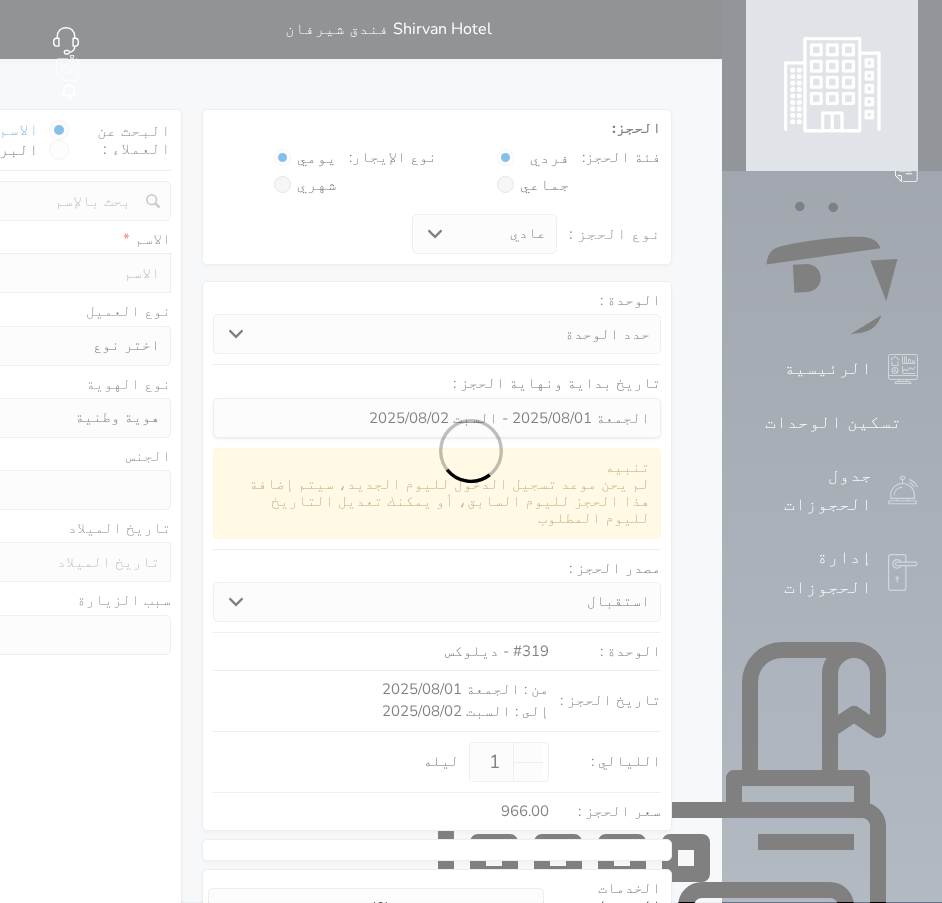 scroll, scrollTop: 0, scrollLeft: 0, axis: both 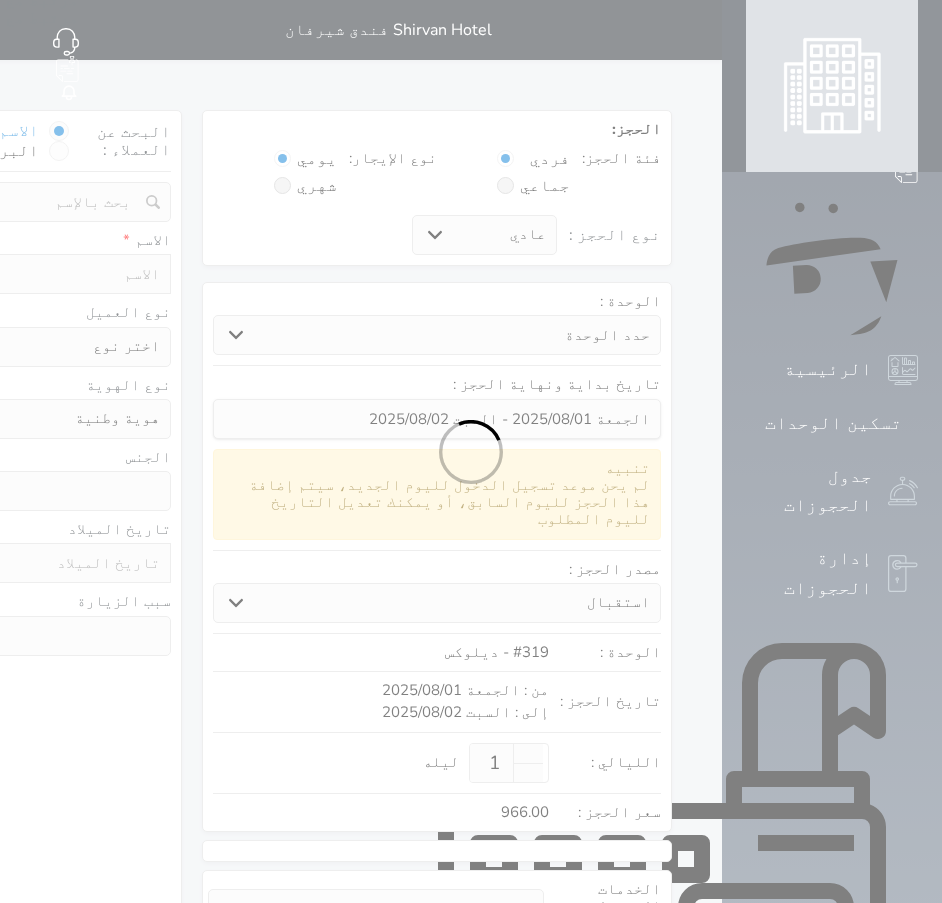 select 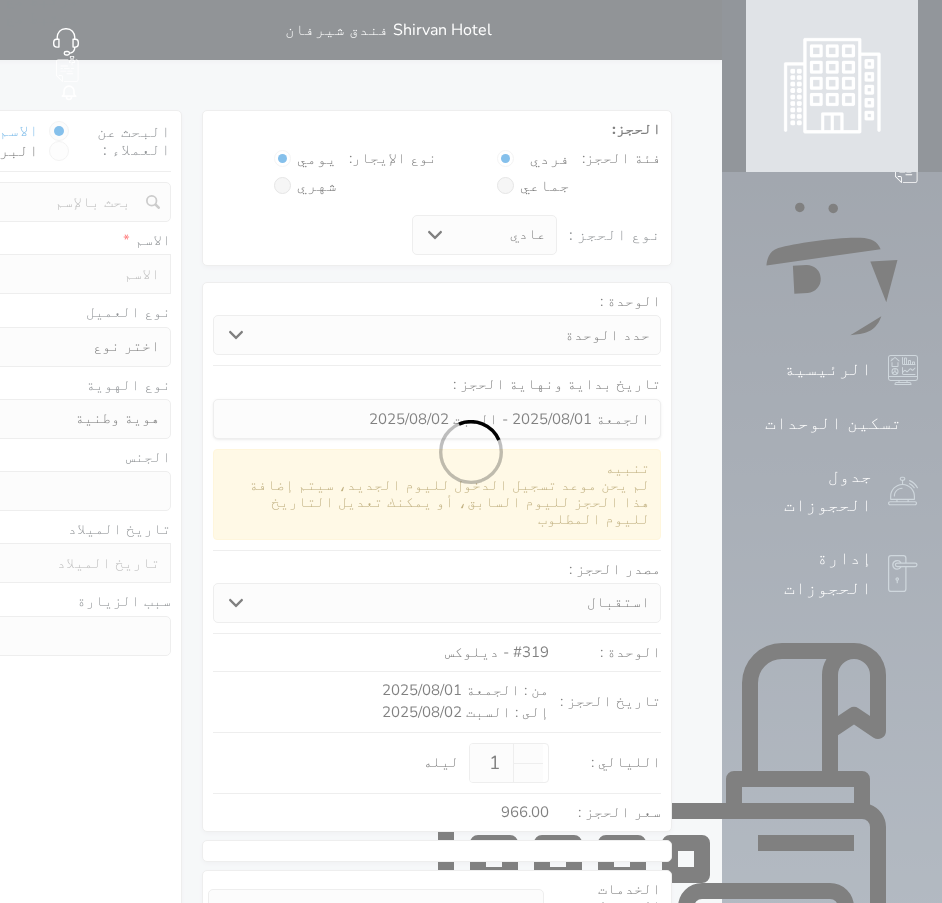 select 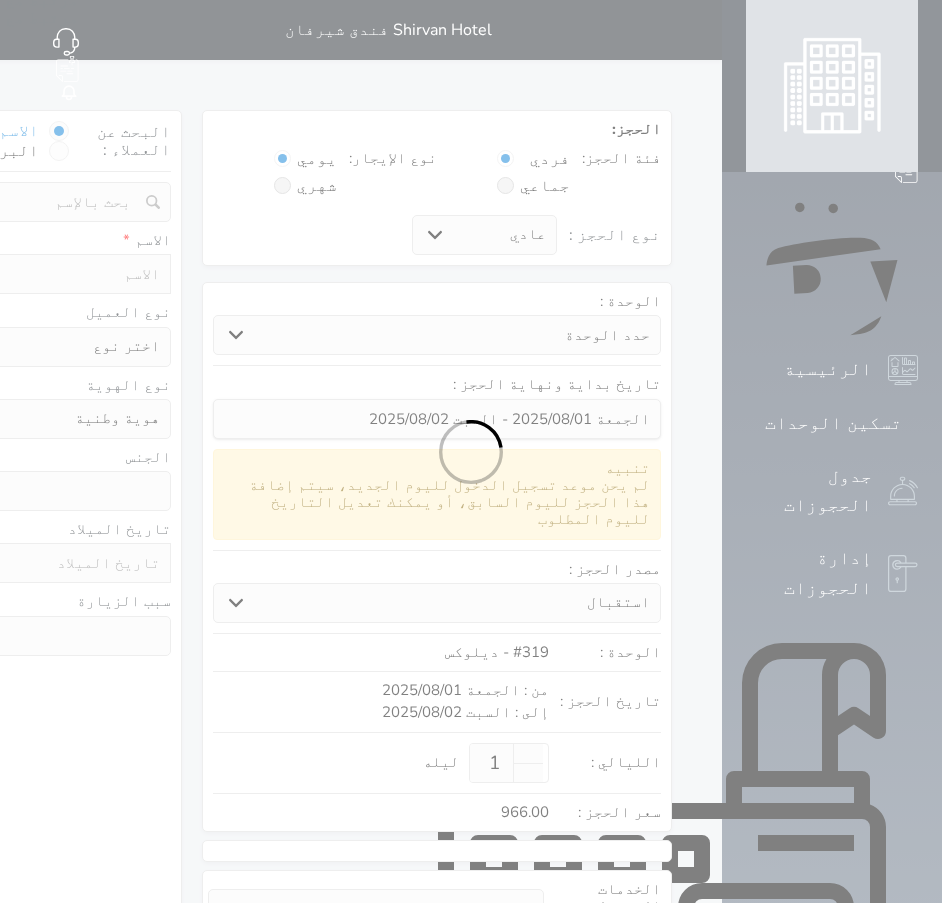select 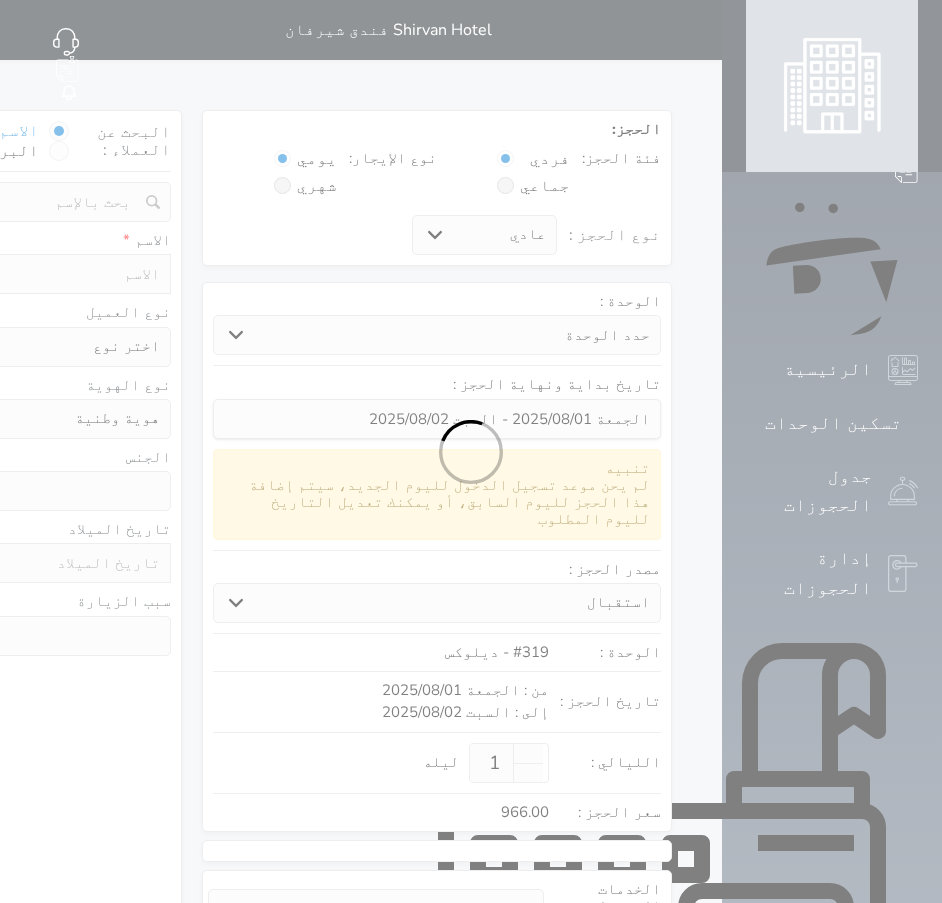 select 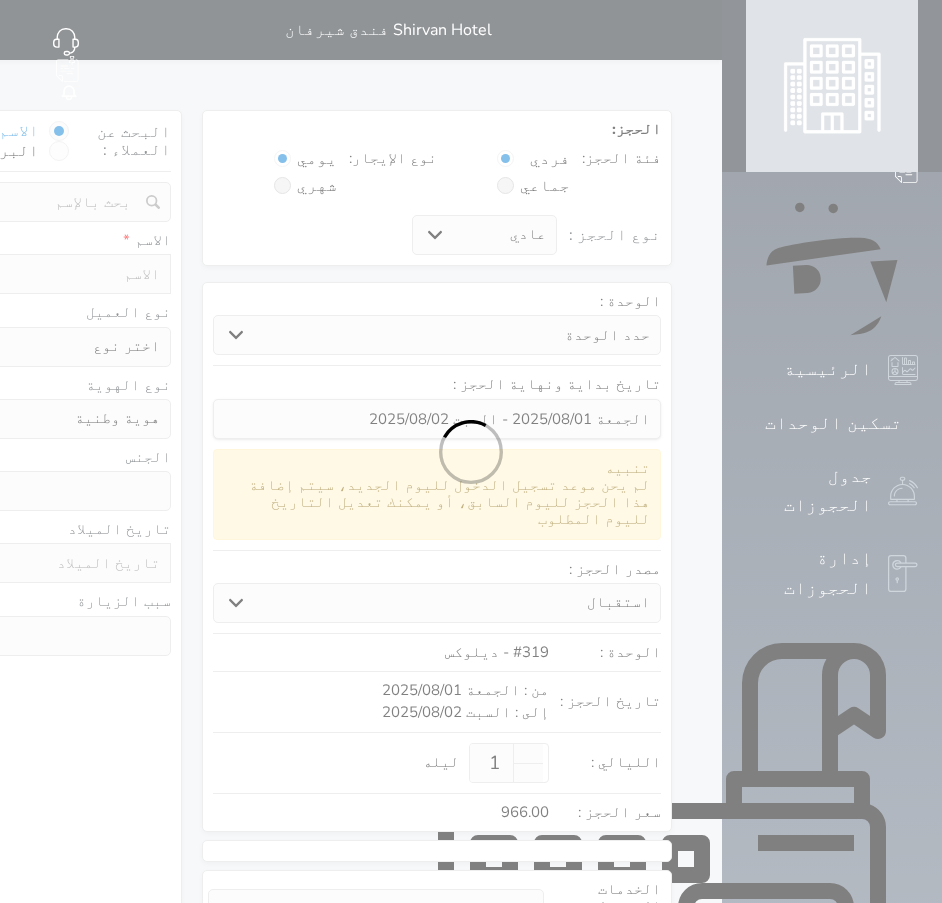 select 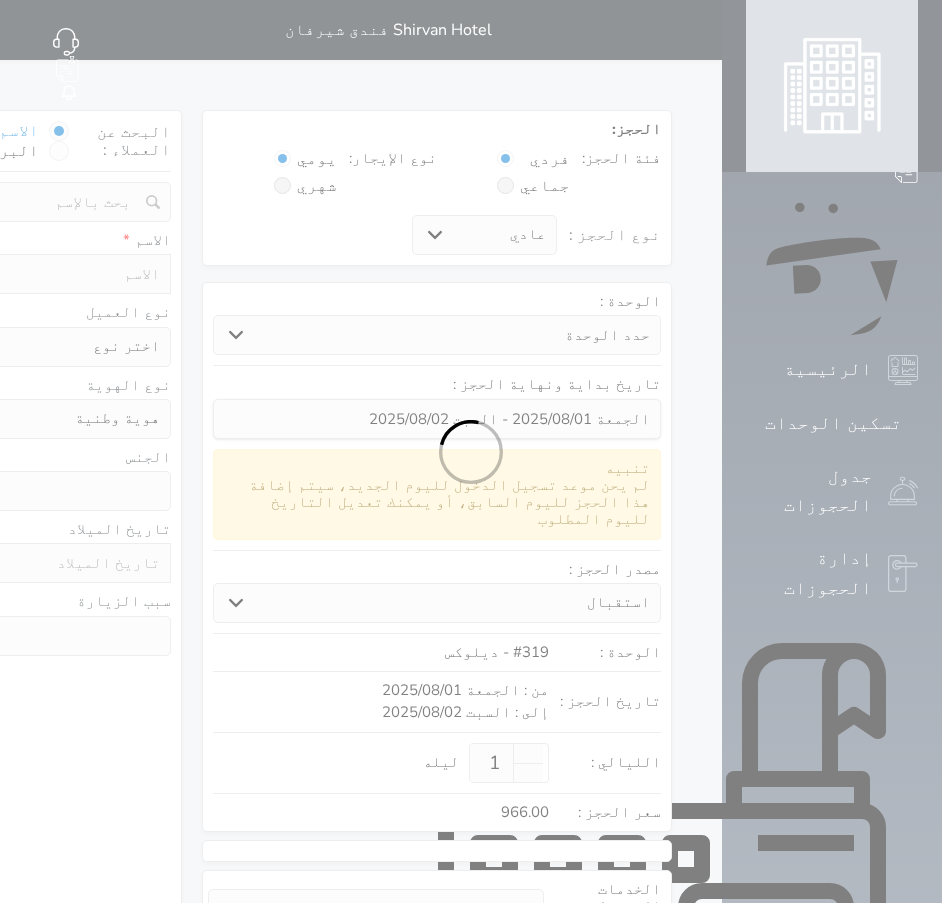 select 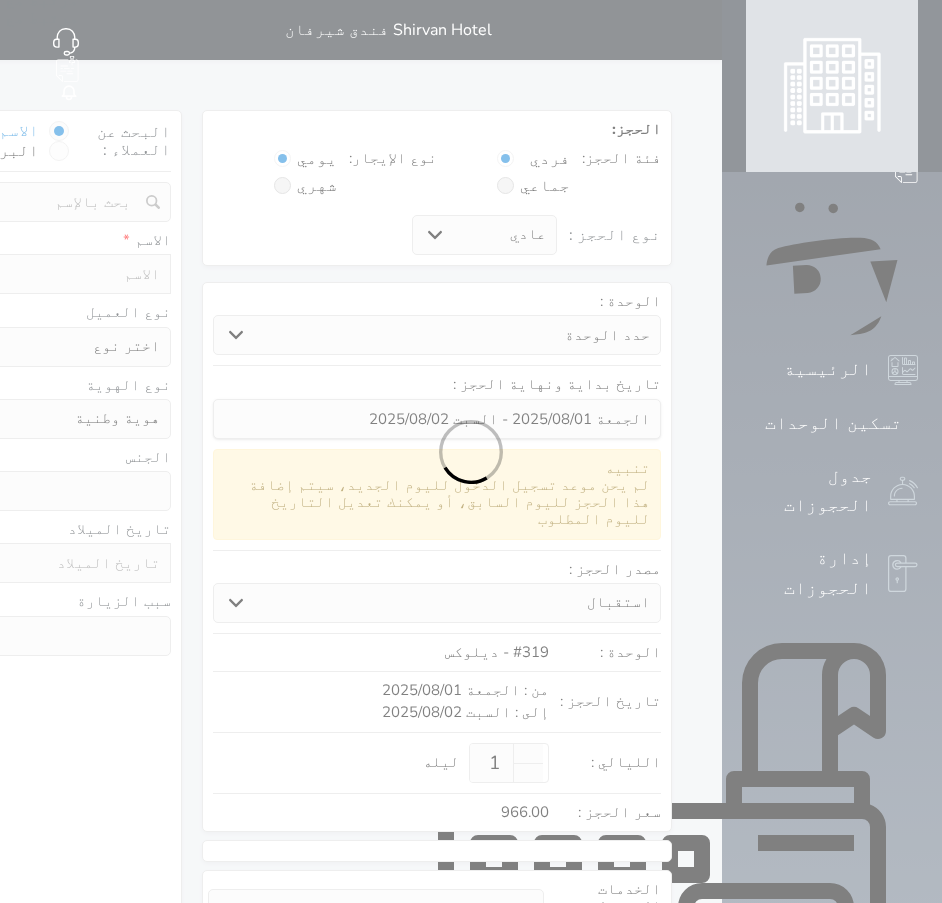 select 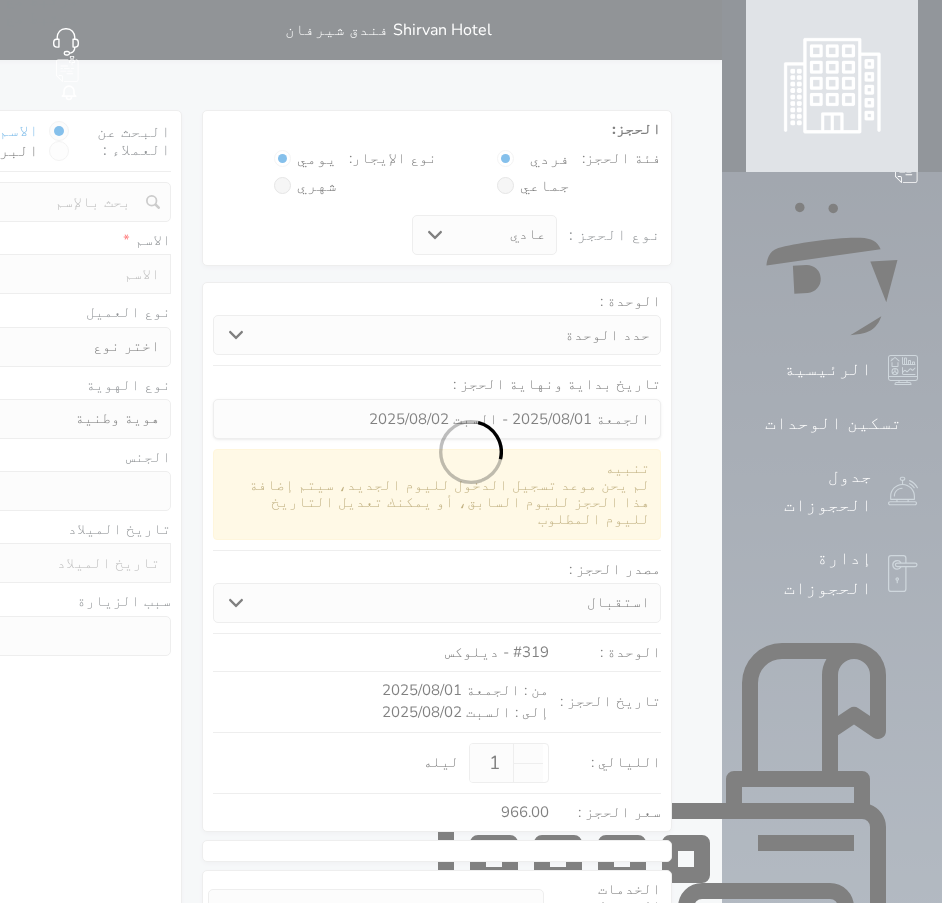 select on "1" 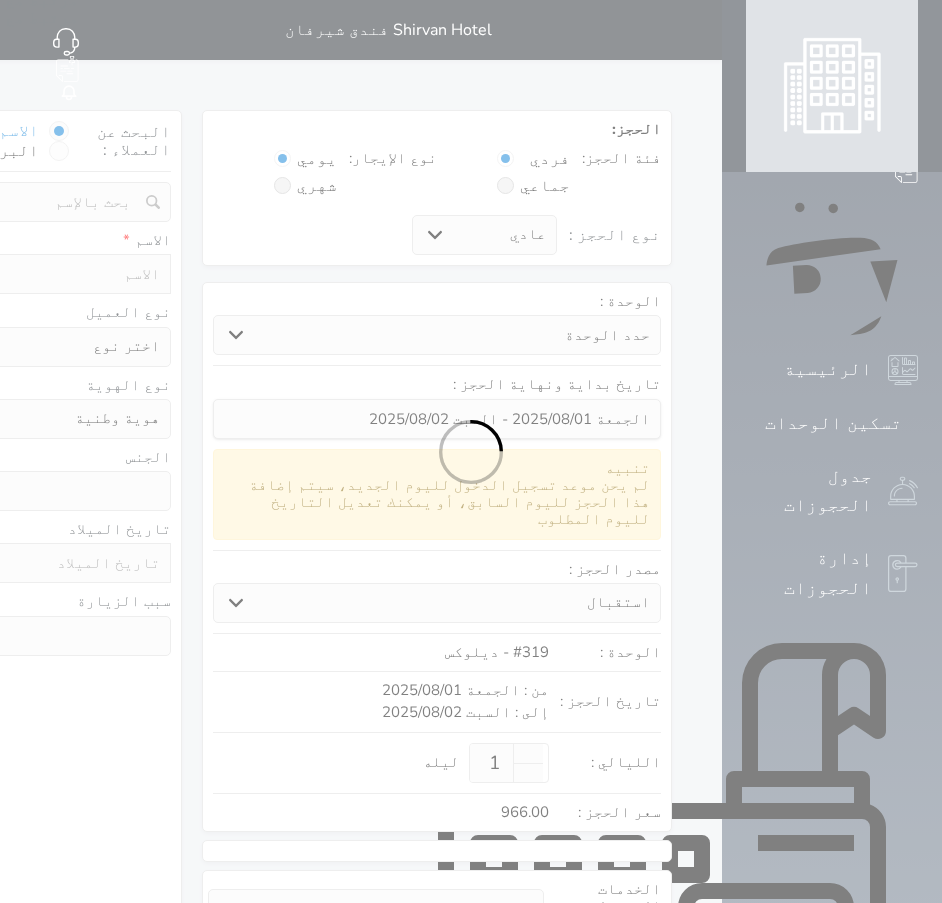 select on "7" 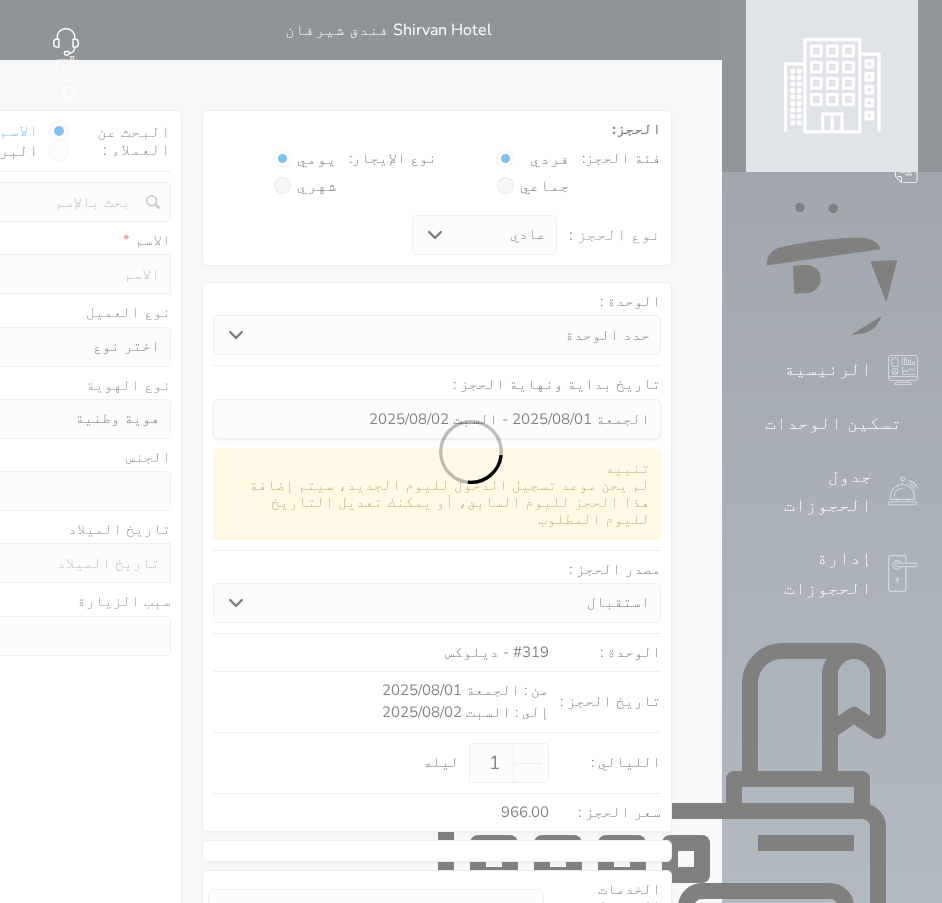 select 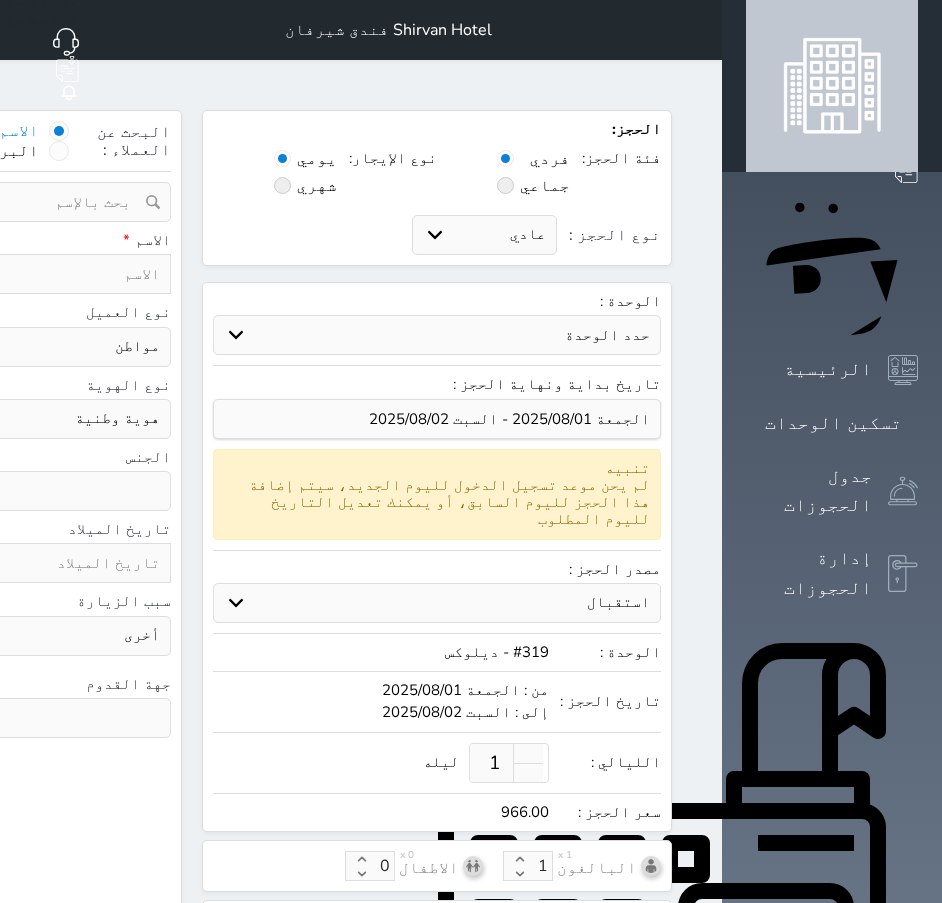 click at bounding box center (64, 274) 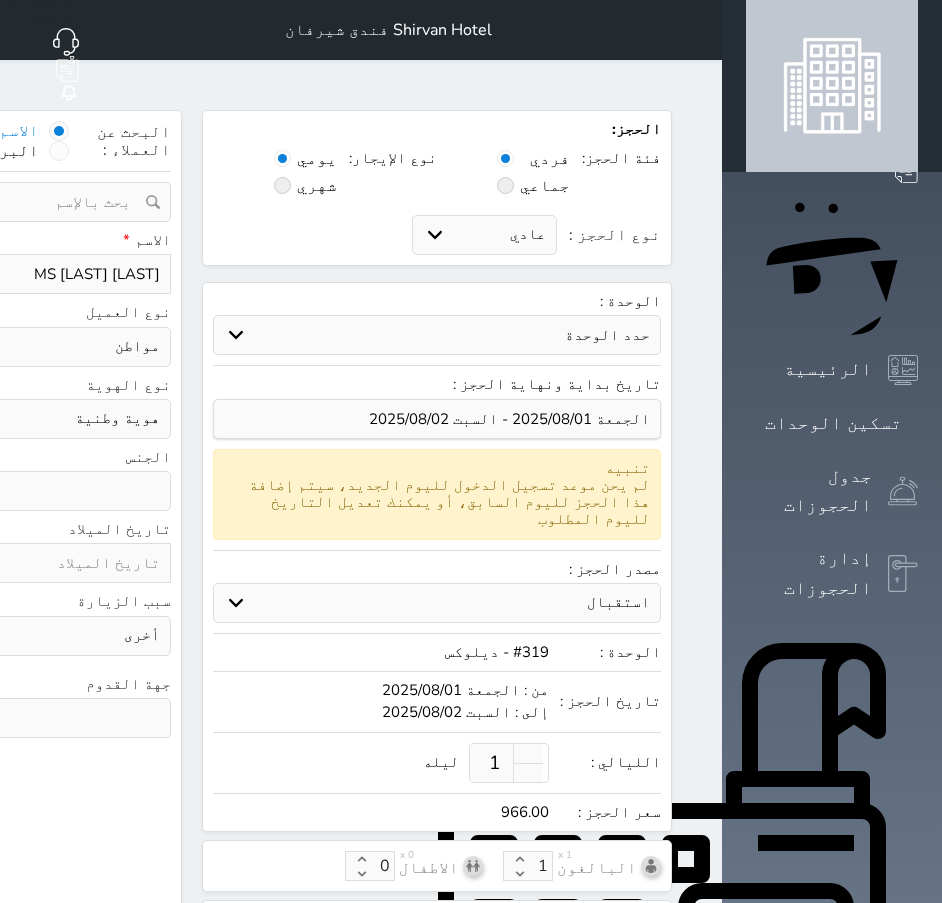 type on "MS [LAST] [LAST]" 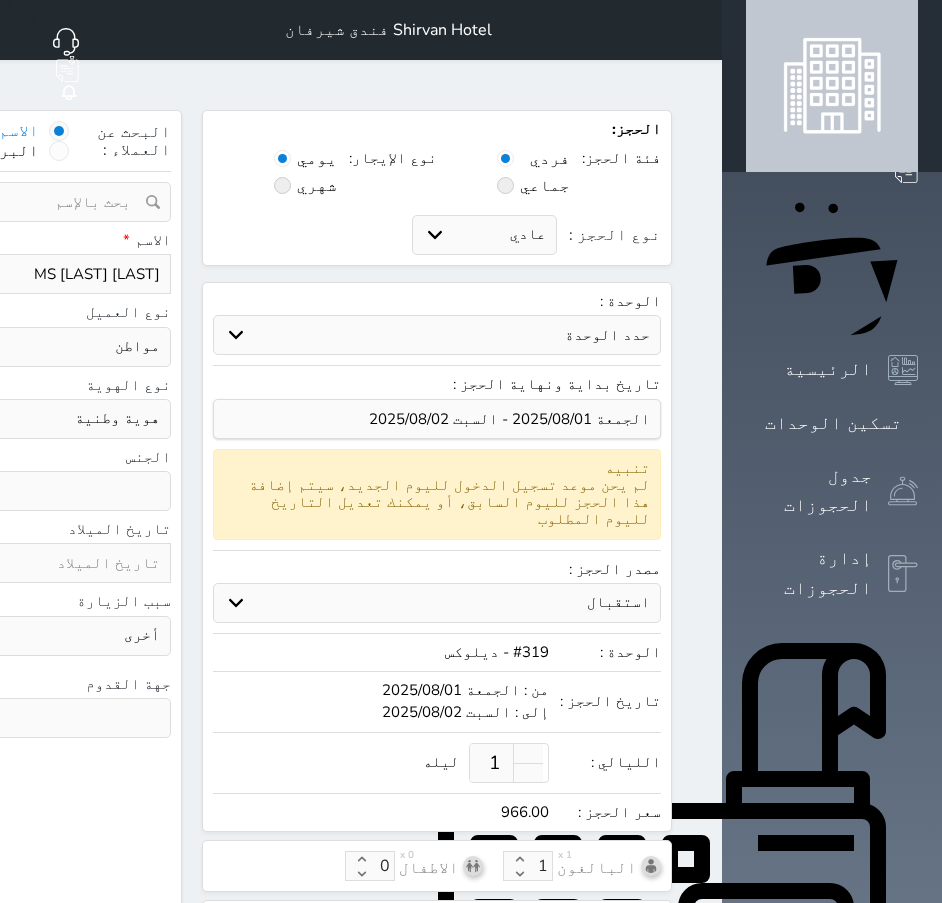 click on "نوع الحجز :" at bounding box center (-202, 274) 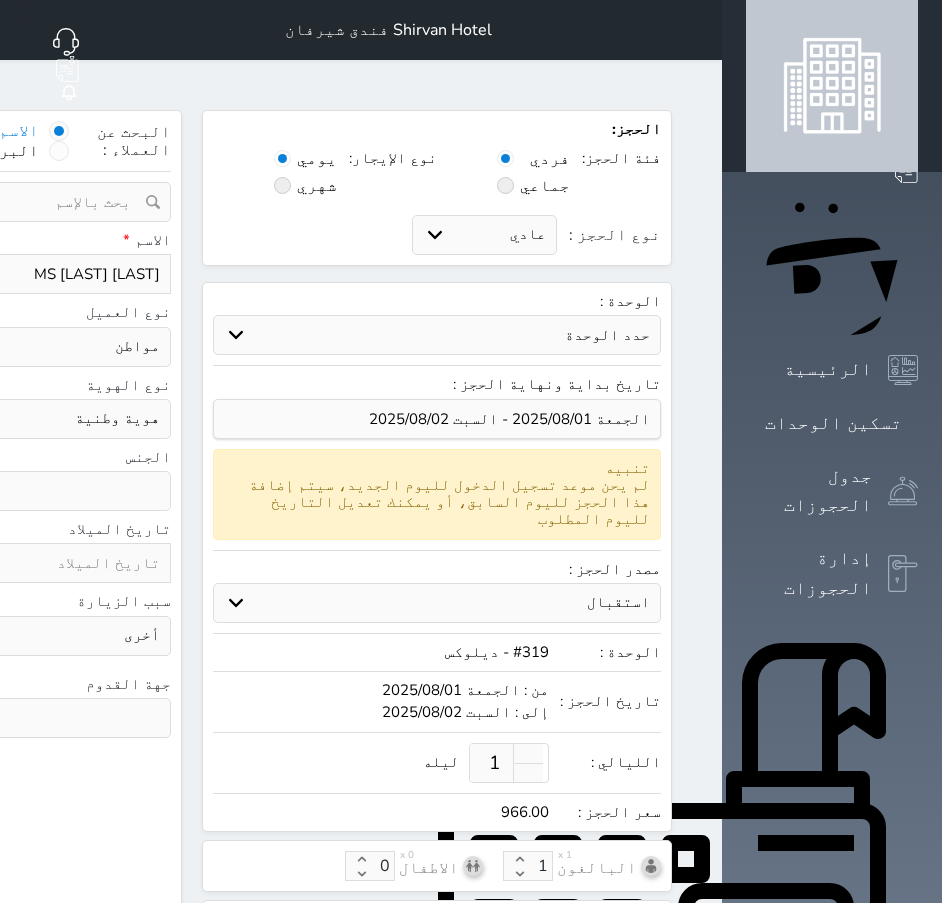 type on "[PHONE]" 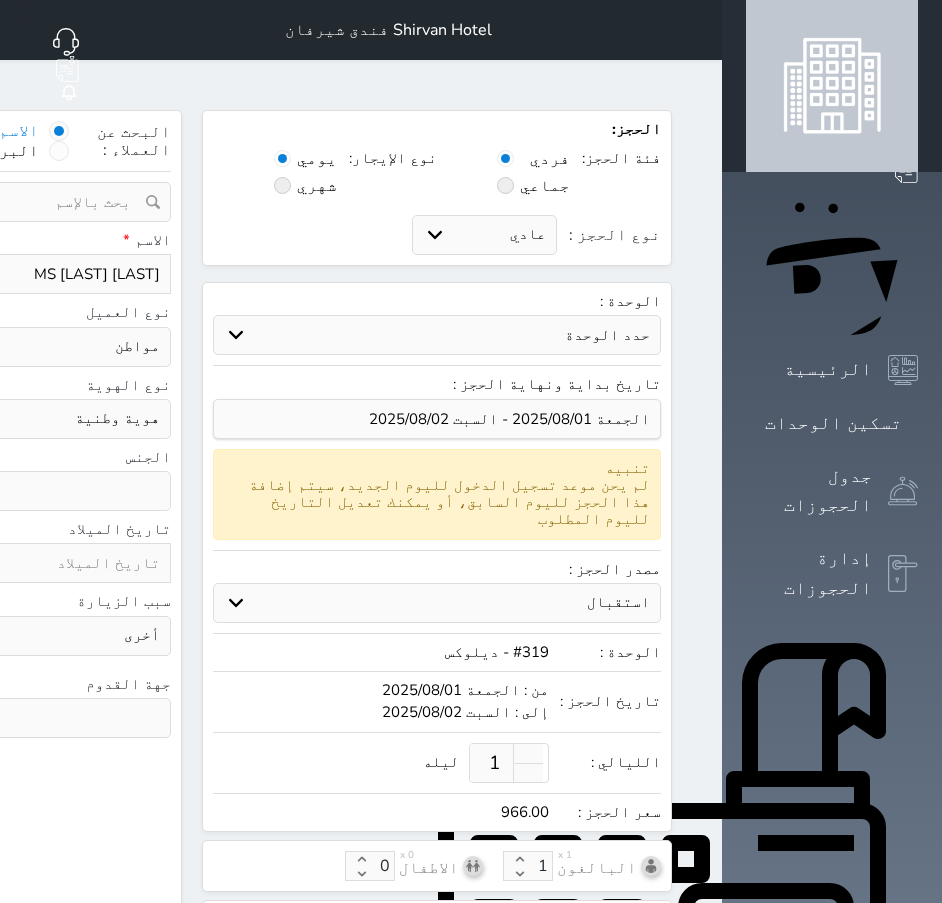 click at bounding box center [-170, 419] 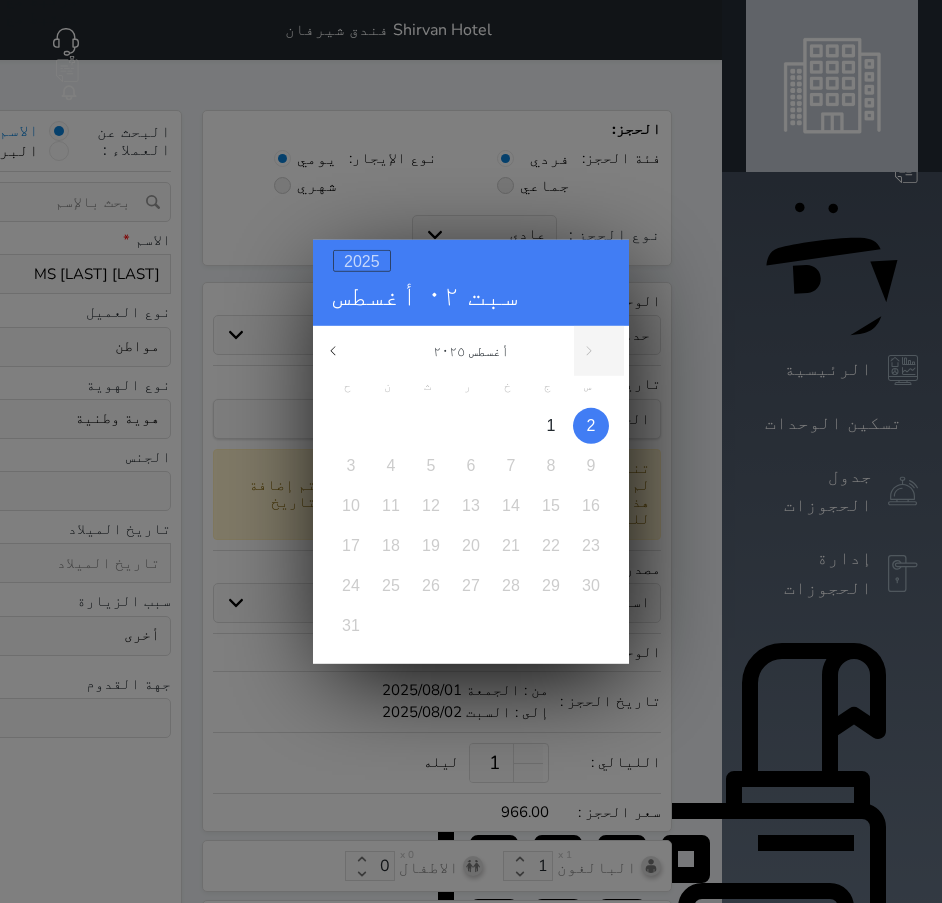 click on "2025" at bounding box center [362, 260] 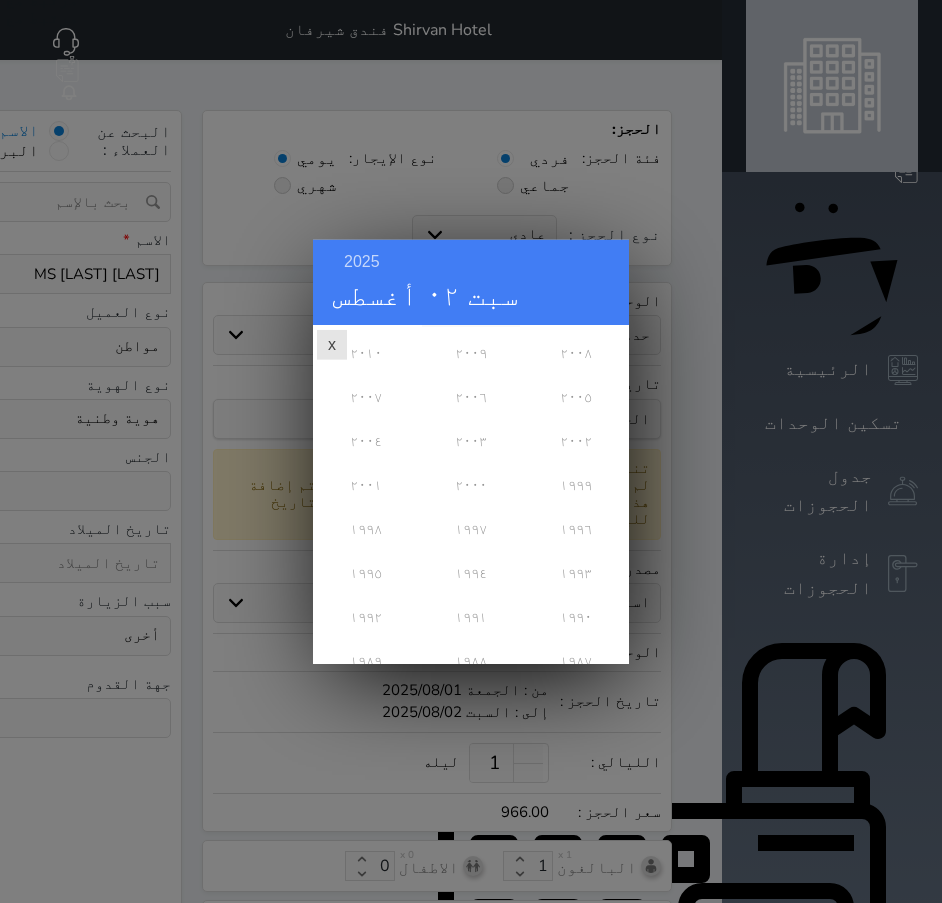 scroll, scrollTop: 348, scrollLeft: 0, axis: vertical 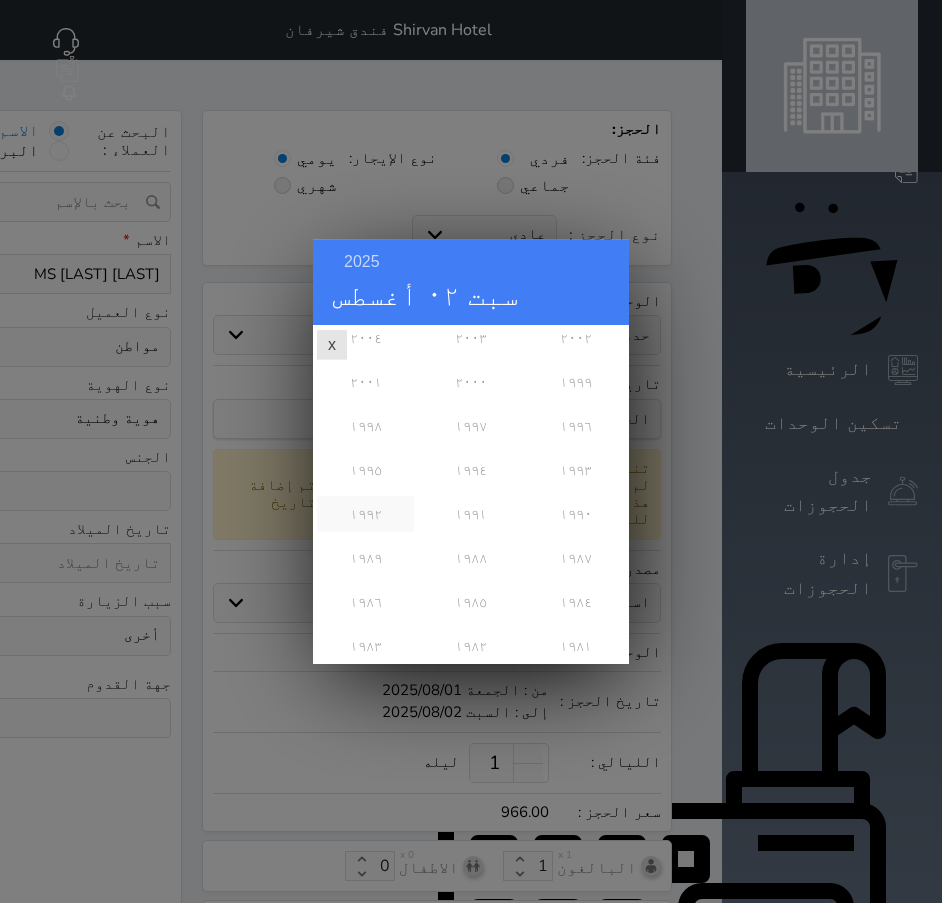 click on "١٩٩٢" at bounding box center (365, 513) 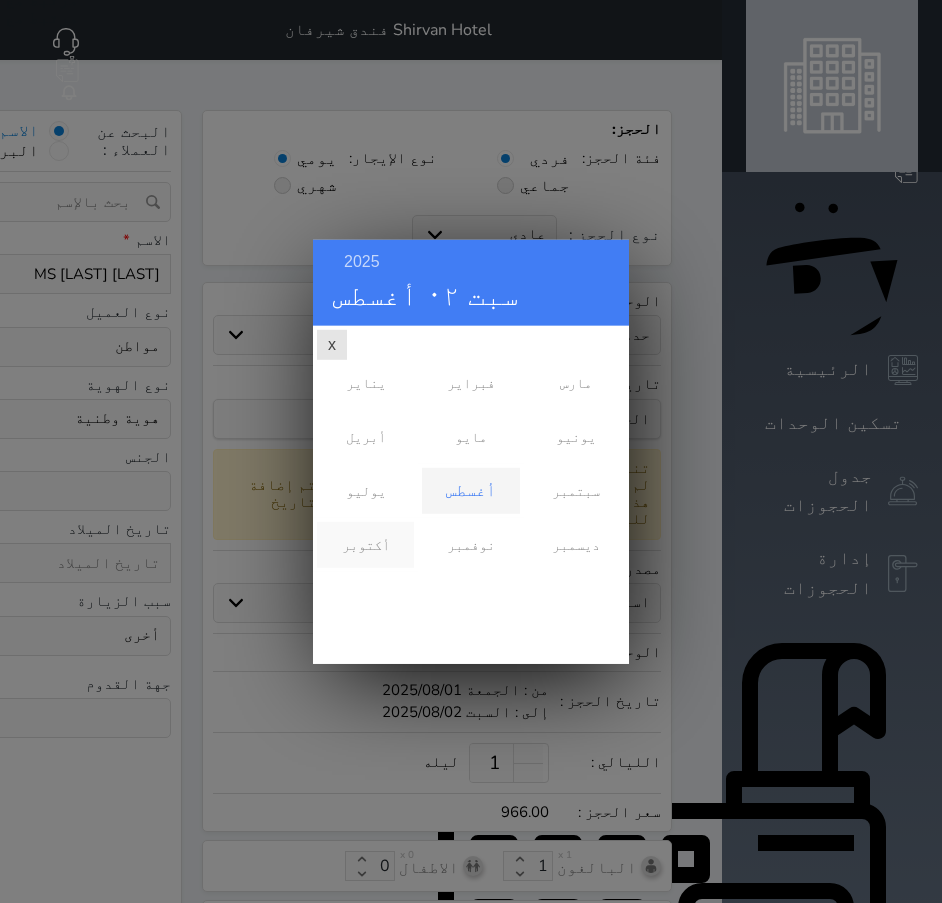 scroll, scrollTop: 0, scrollLeft: 0, axis: both 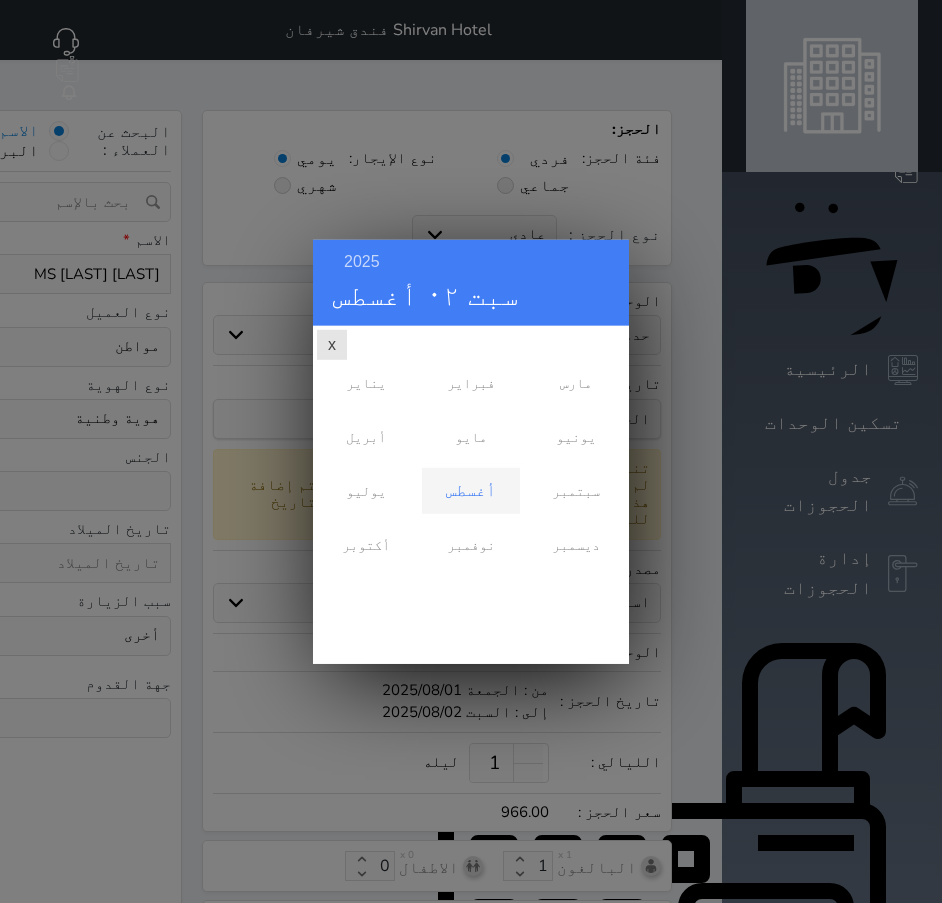 click on "أغسطس" at bounding box center (470, 490) 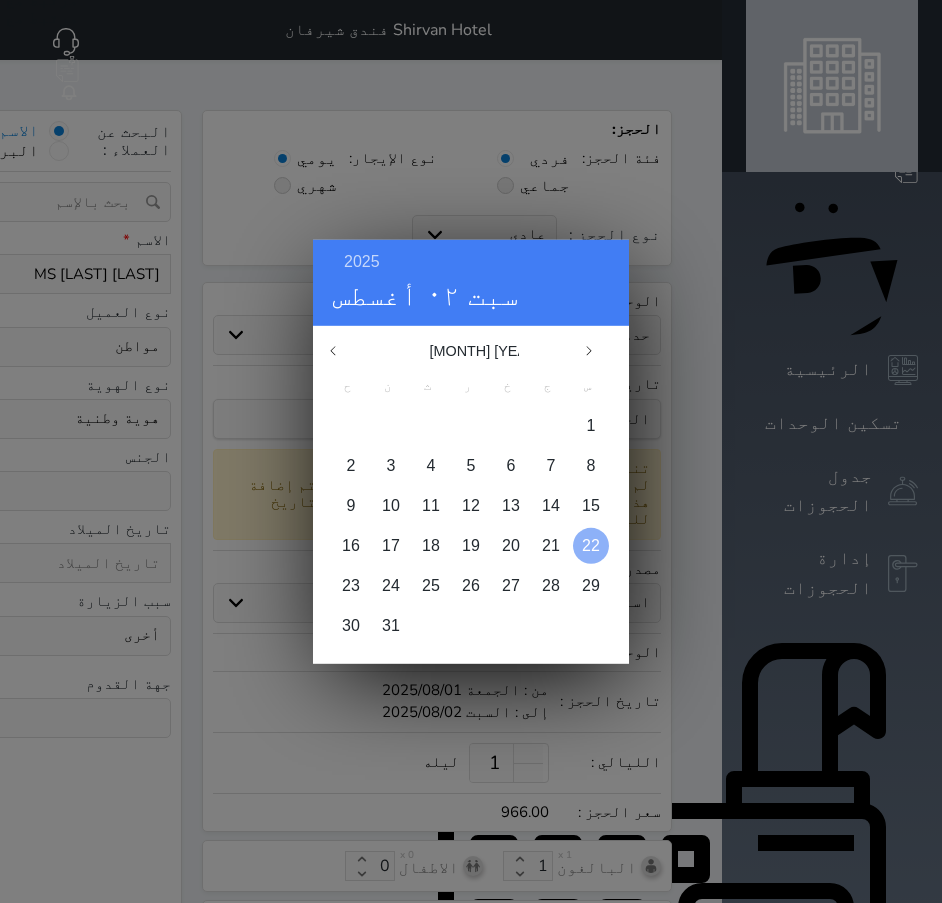 click at bounding box center [591, 545] 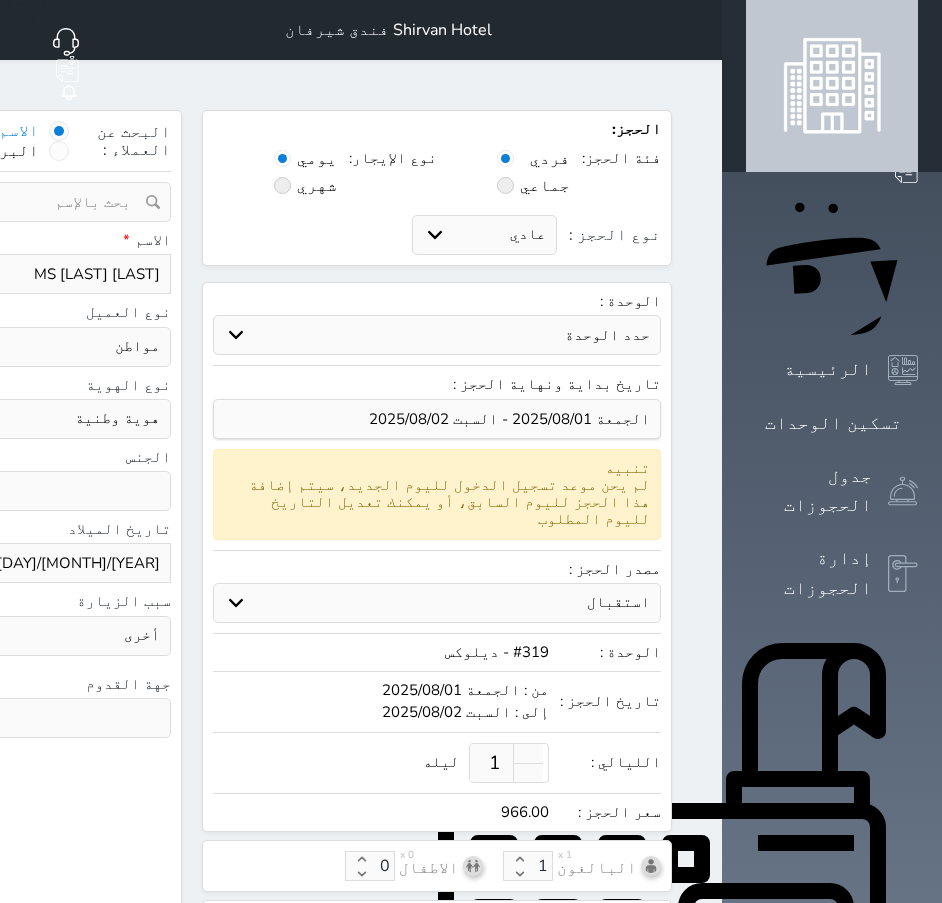click at bounding box center (-170, 718) 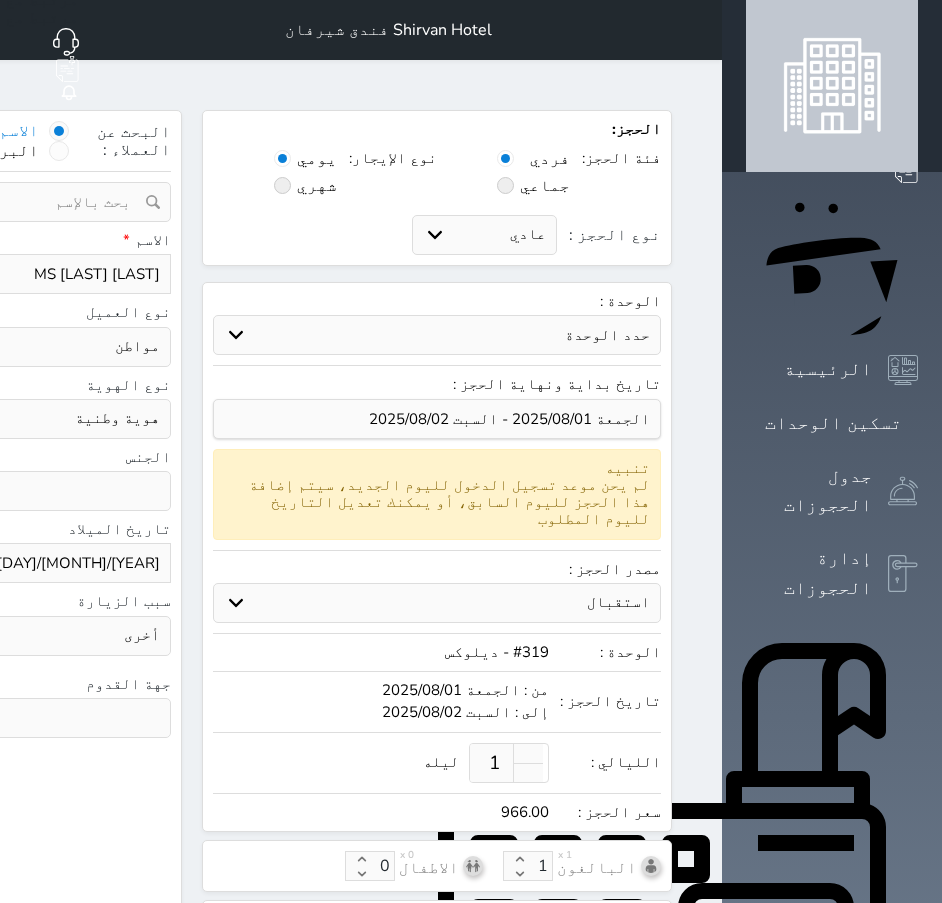 scroll, scrollTop: 391, scrollLeft: 0, axis: vertical 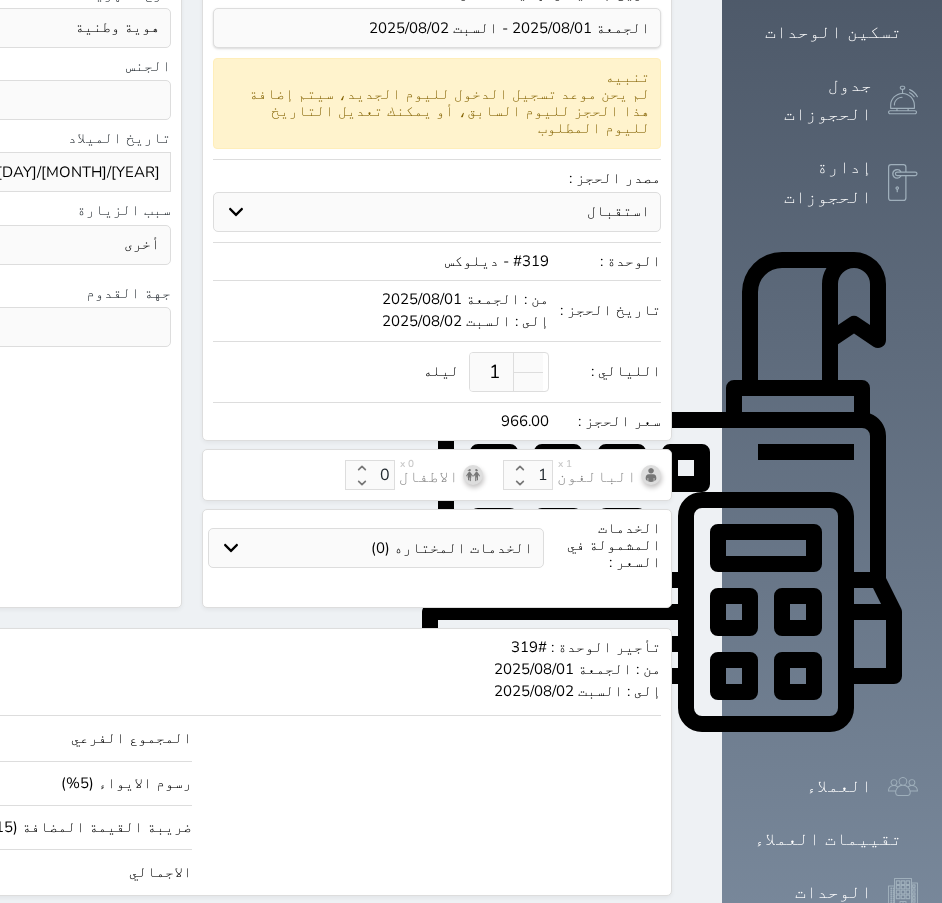 type on "0" 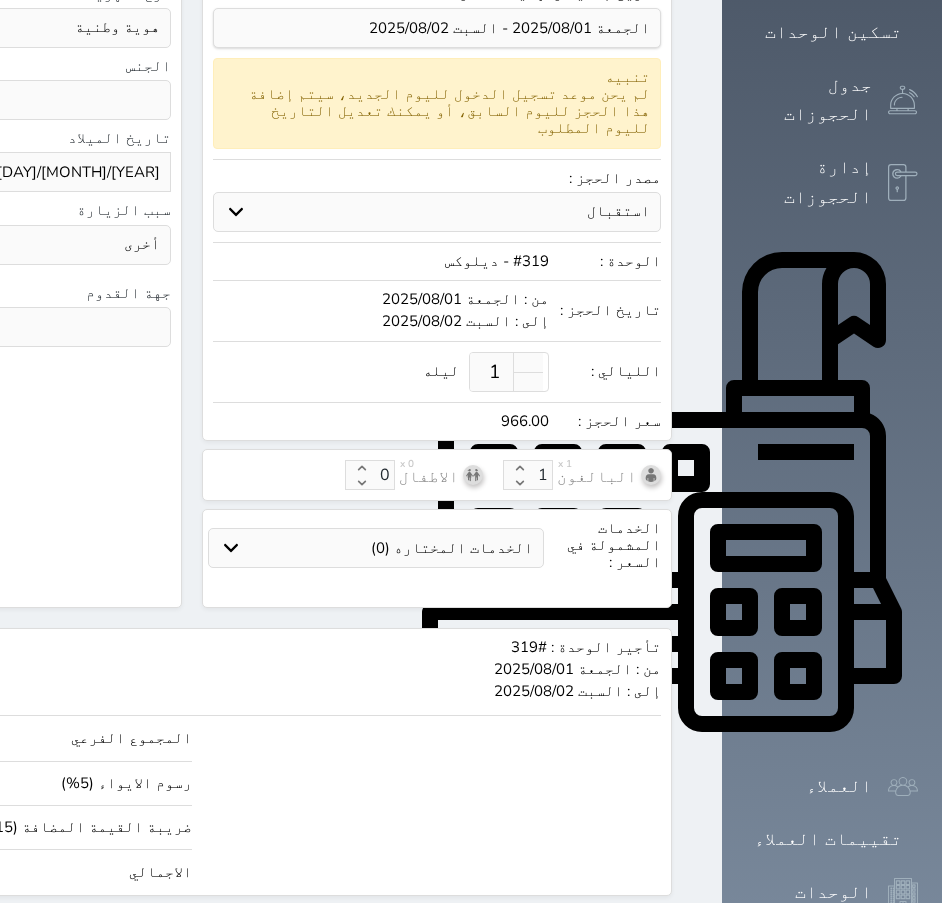 click on "حجز" at bounding box center [-43, 933] 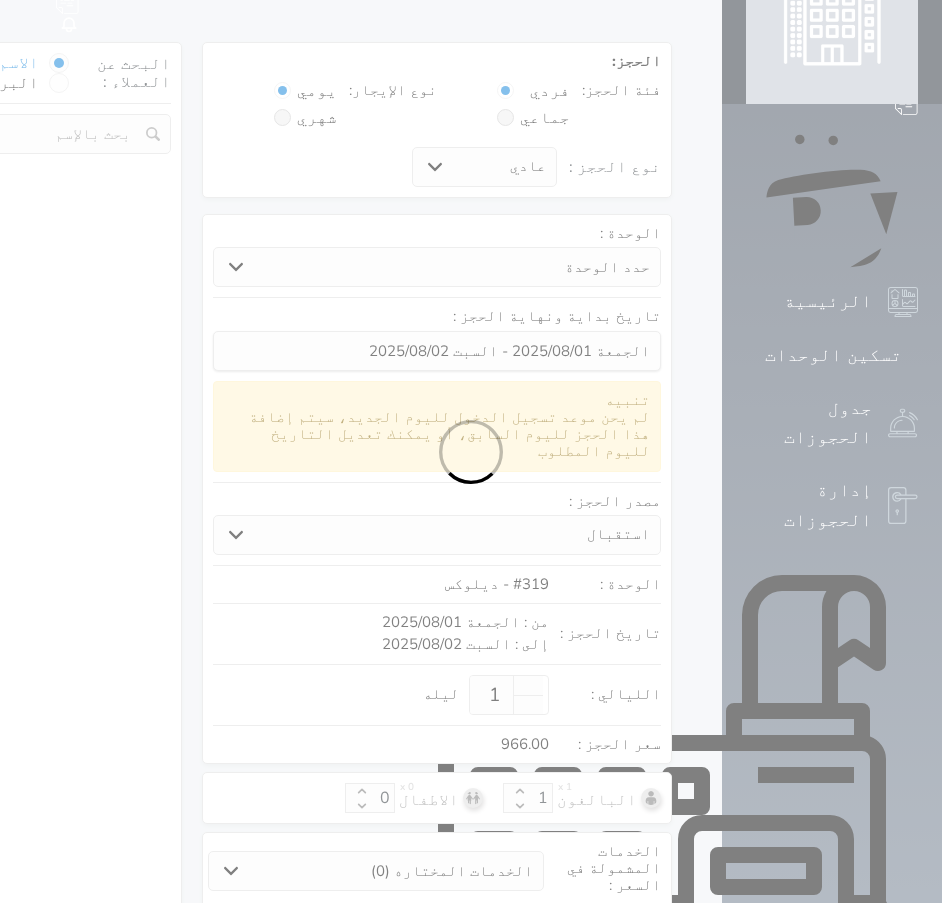 select on "1" 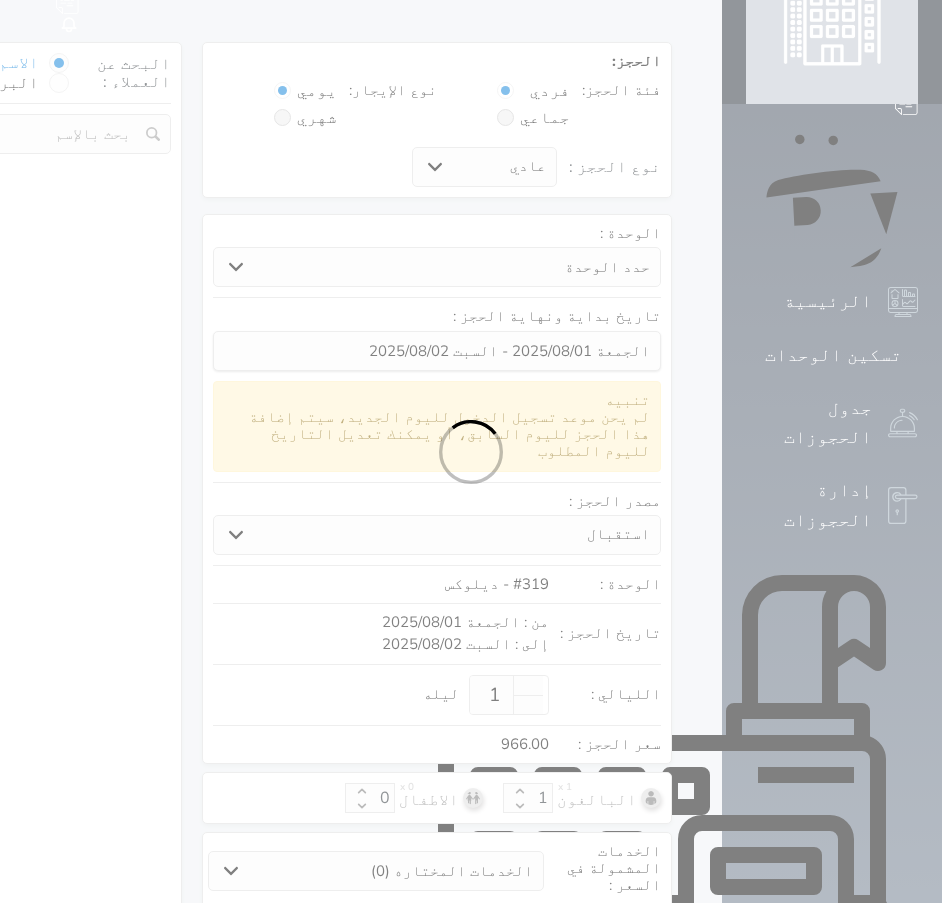 select on "113" 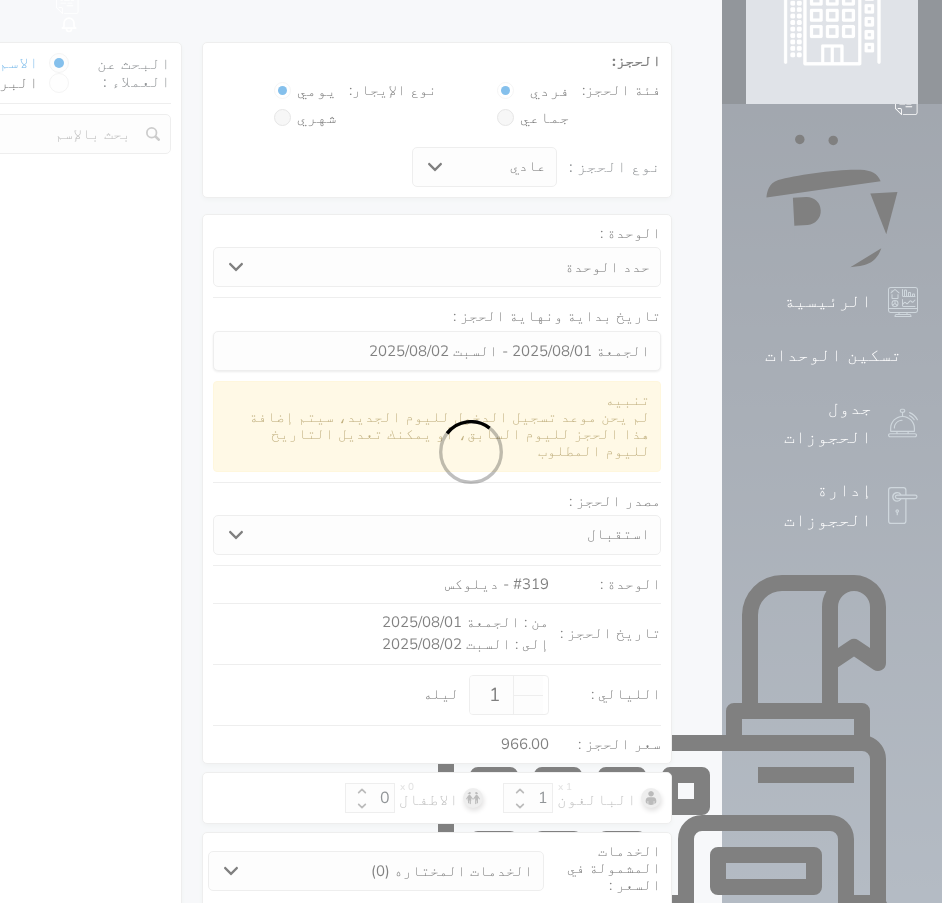 select on "1" 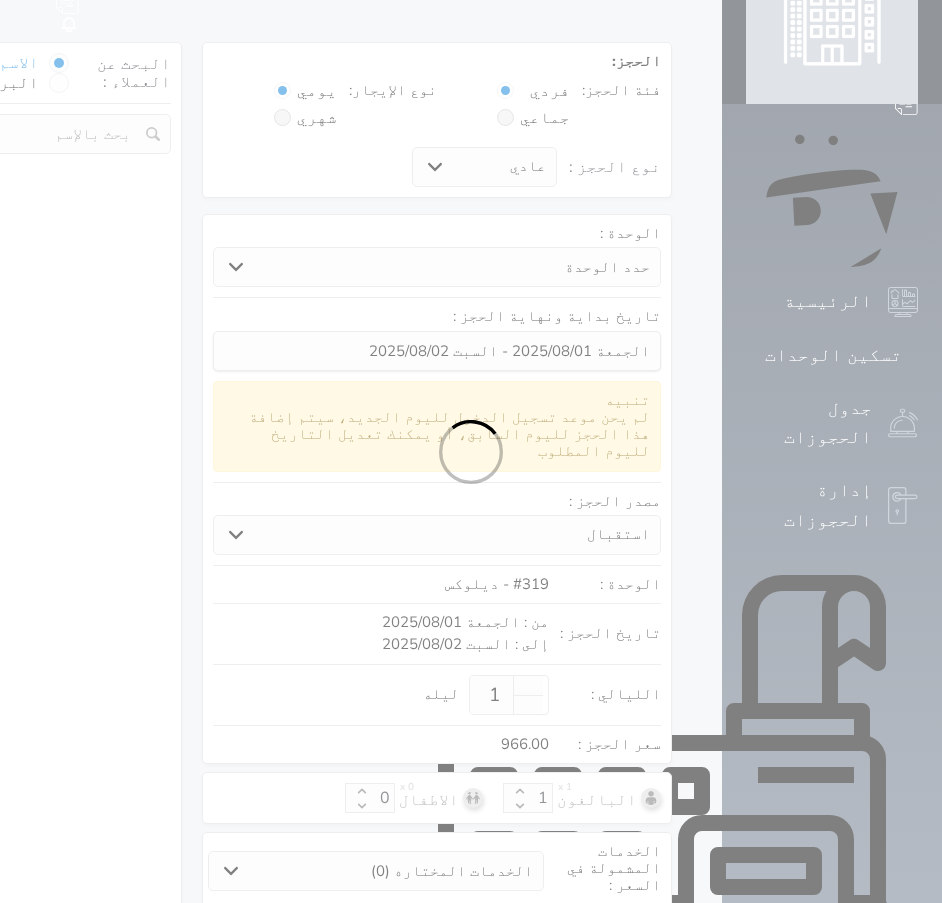 select 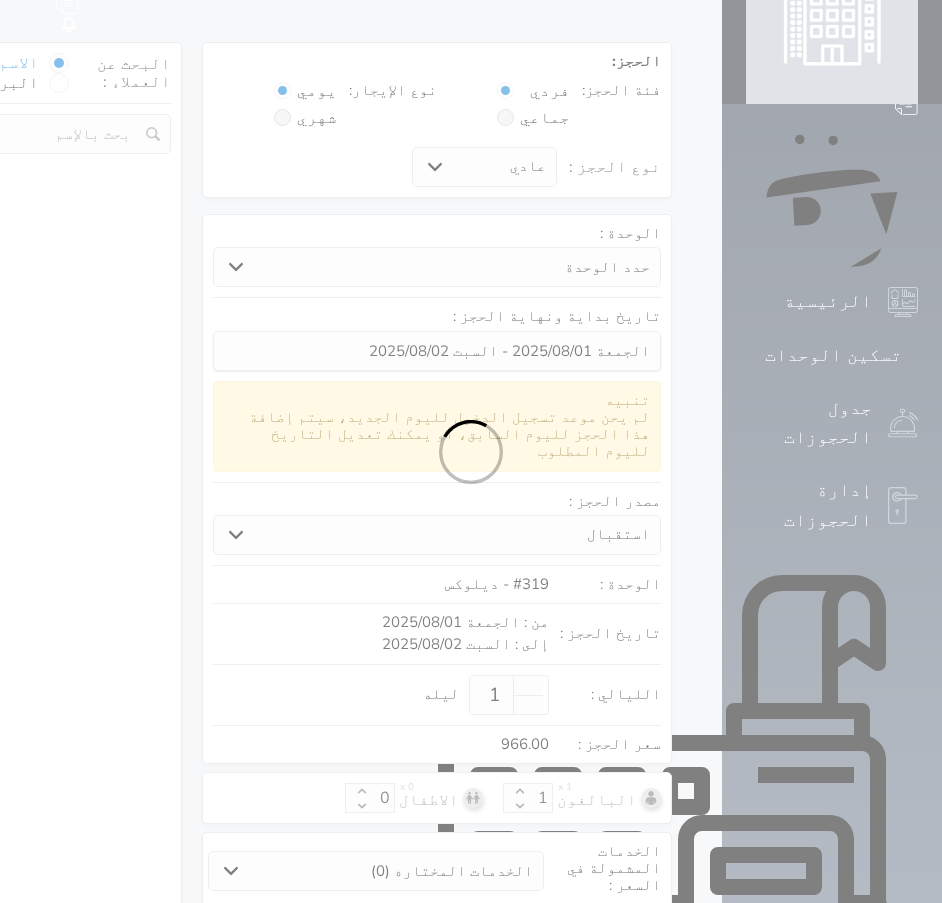 select on "7" 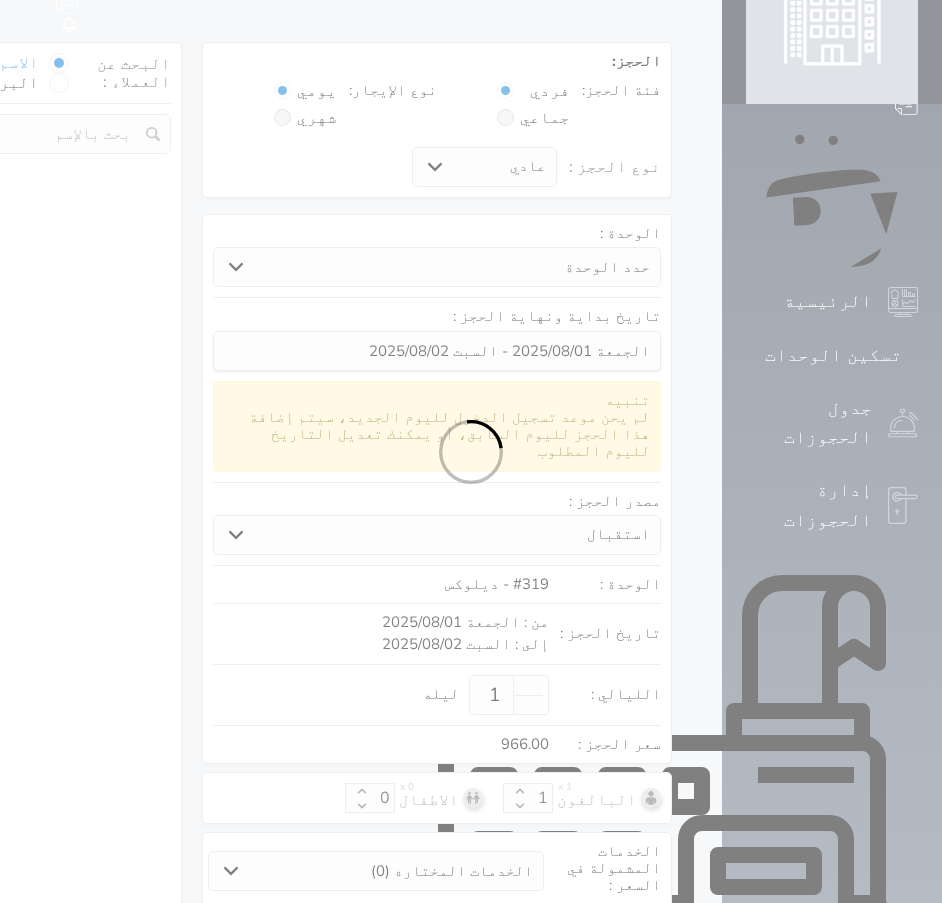 select 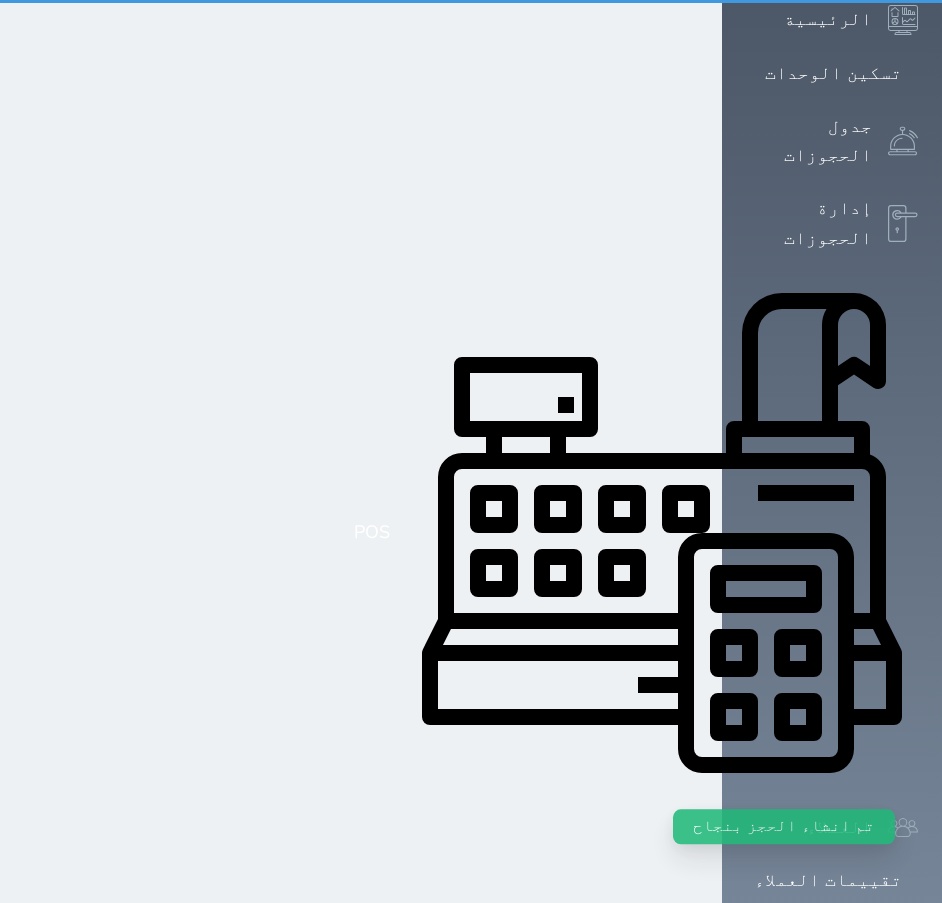 scroll, scrollTop: 0, scrollLeft: 0, axis: both 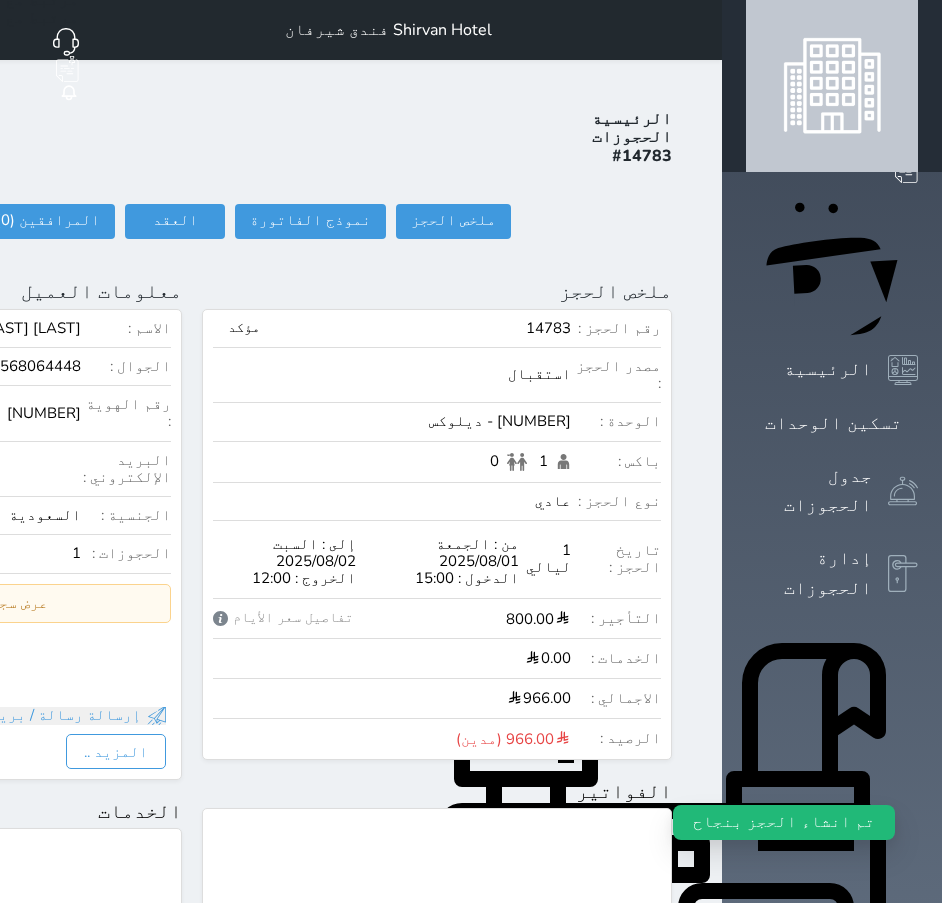 drag, startPoint x: 194, startPoint y: 181, endPoint x: 194, endPoint y: 158, distance: 23 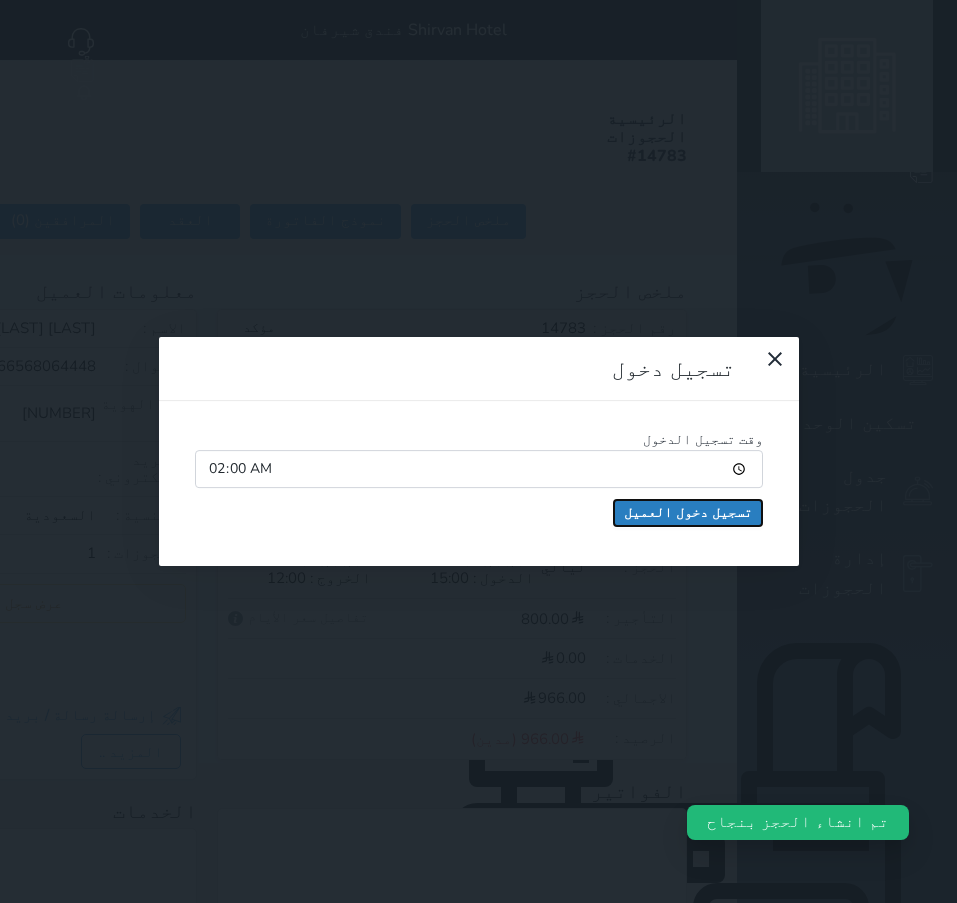 click on "تسجيل دخول العميل" at bounding box center [688, 513] 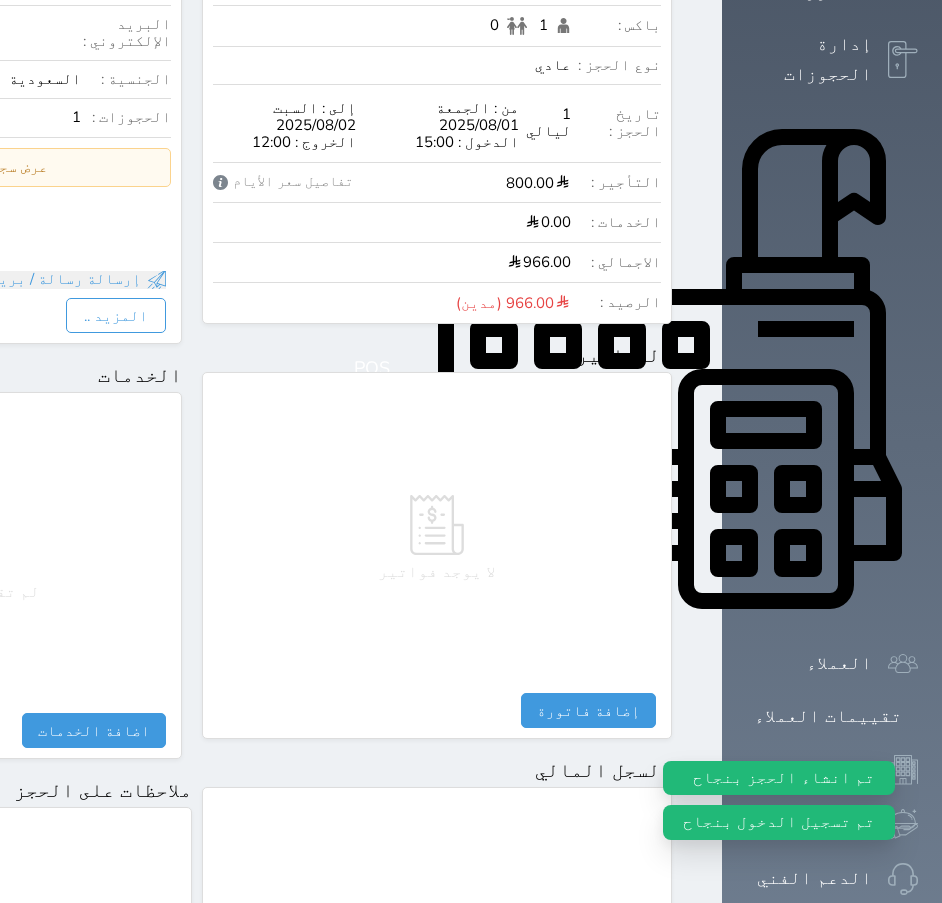 scroll, scrollTop: 887, scrollLeft: 0, axis: vertical 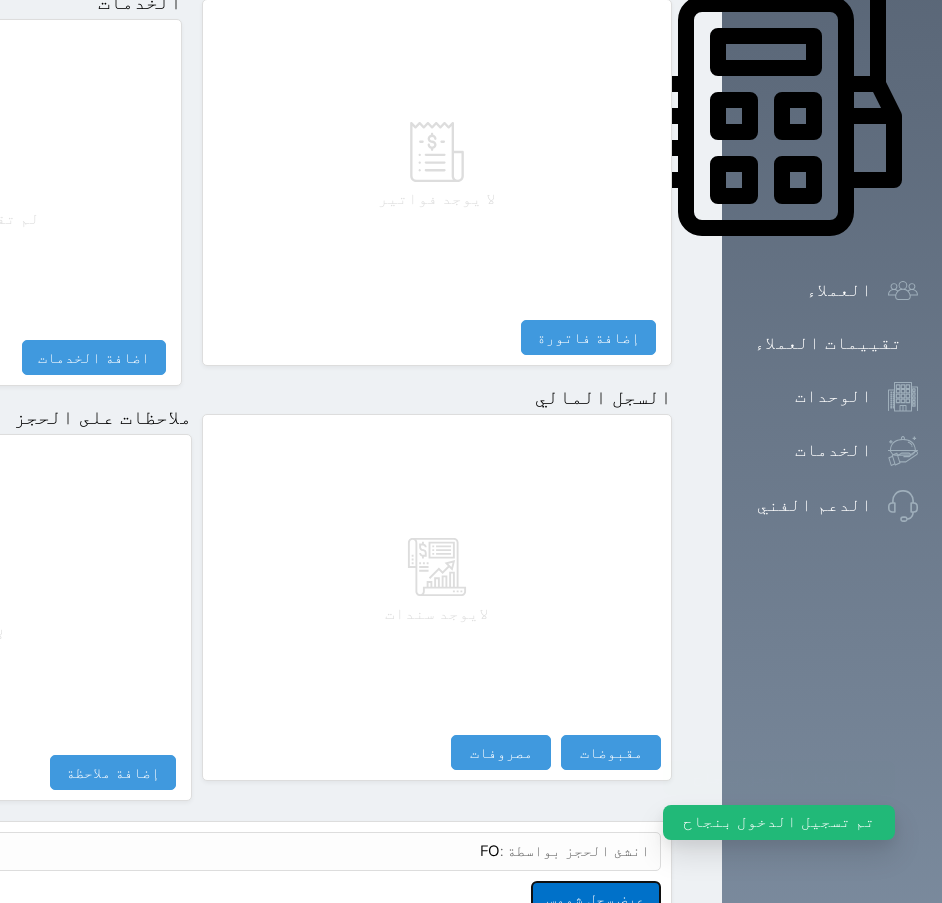 click on "عرض سجل شموس" at bounding box center [596, 898] 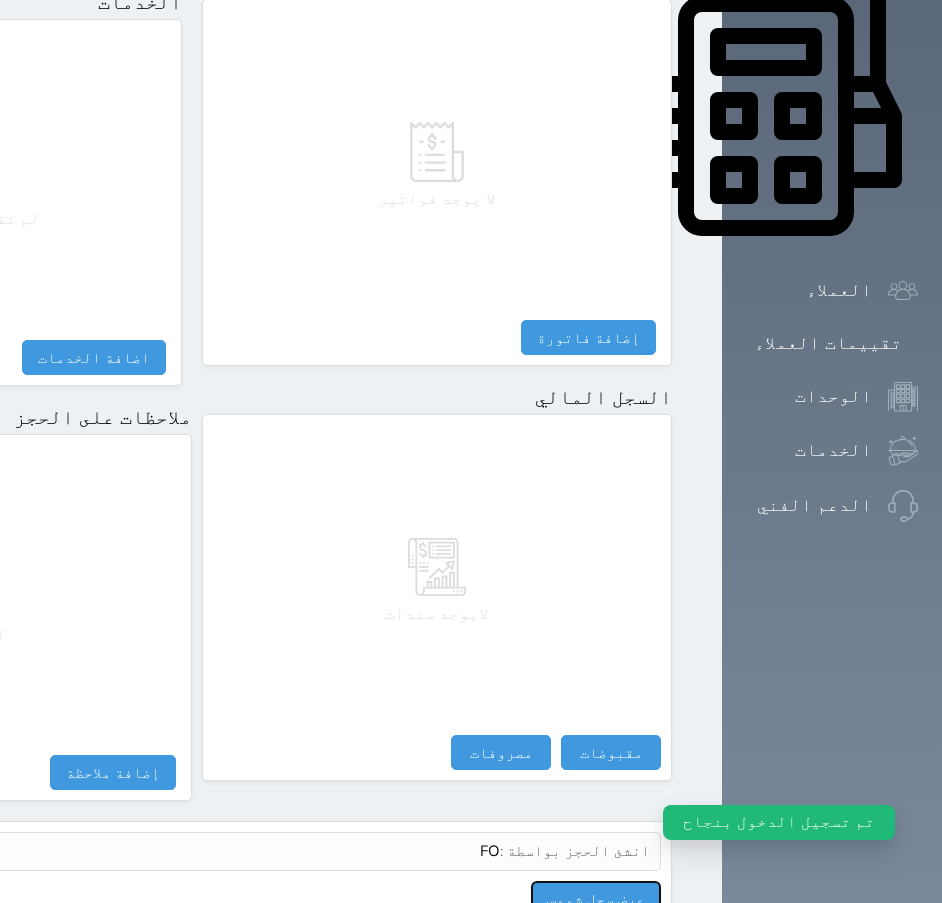 click on "Your browser does not support the audio element.
حجز جماعي جديد   حجز جديد             الرئيسية     تسكين الوحدات     جدول الحجوزات     إدارة الحجوزات     POS       العملاء     تقييمات العملاء     الوحدات     الخدمات         الدعم الفني
Shirvan Hotel فندق شيرفان
حجز جماعي جديد   حجز جديد   غير مرتبط مع منصة زاتكا المرحلة الثانية   مرتبط مع شموس   مرتبط مع المنصة الوطنية للرصد السياحي             إشعار   الغرفة   النزيل   المصدر
FO
الرئيسية   الحجوزات   #[NUMBER]         ملخص الحجز         ملخص الحجز #[NUMBER]                           نموذج الفاتورة           العقد         العقد #[NUMBER]                                                     #" at bounding box center (302, 71) 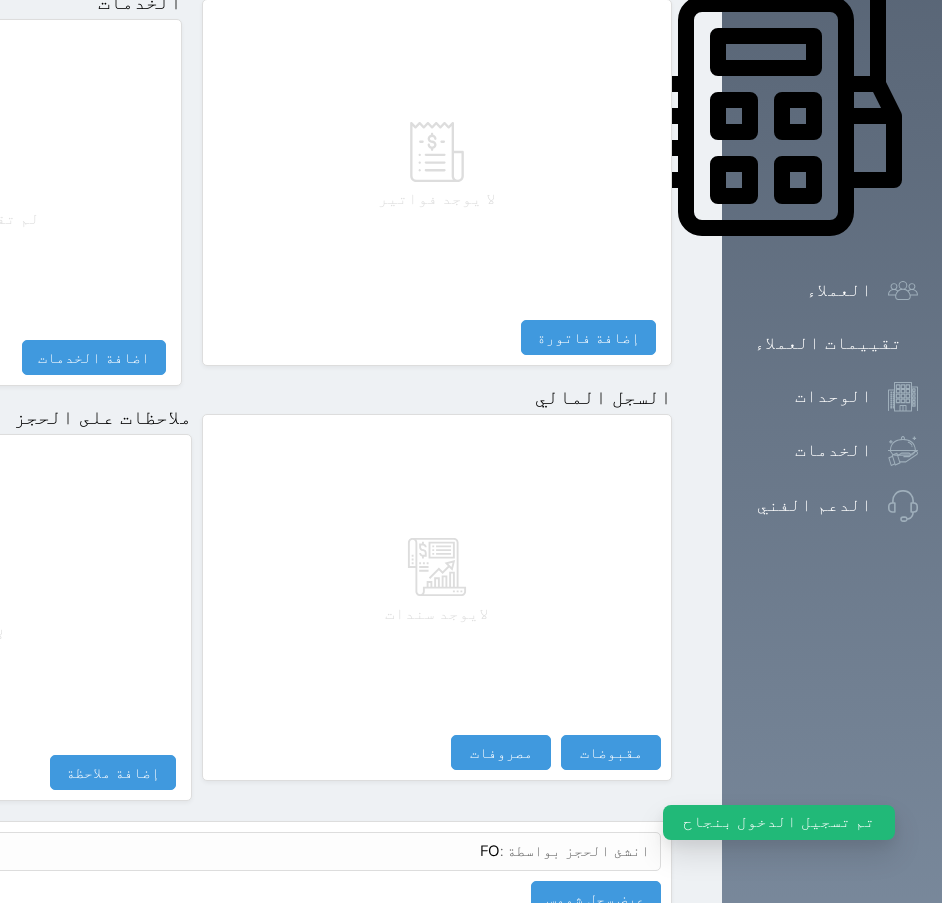 click on "تم تسجيل الدخول بنجاح" at bounding box center [779, 817] 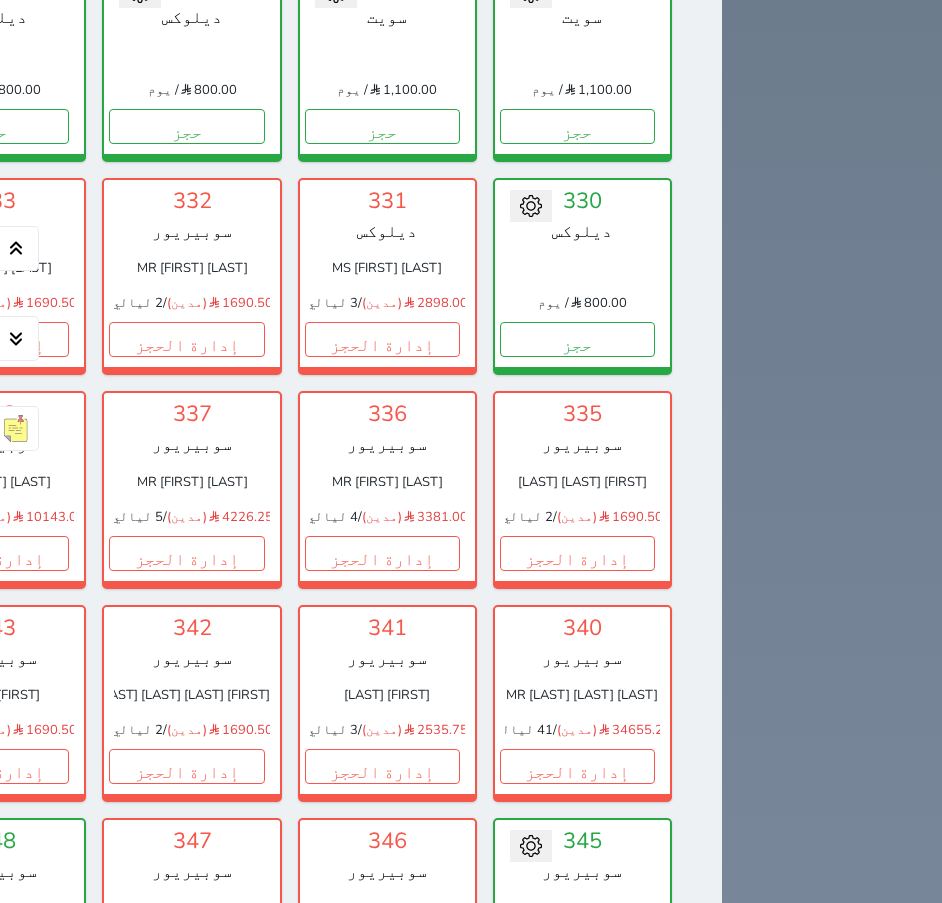 scroll, scrollTop: 4400, scrollLeft: 0, axis: vertical 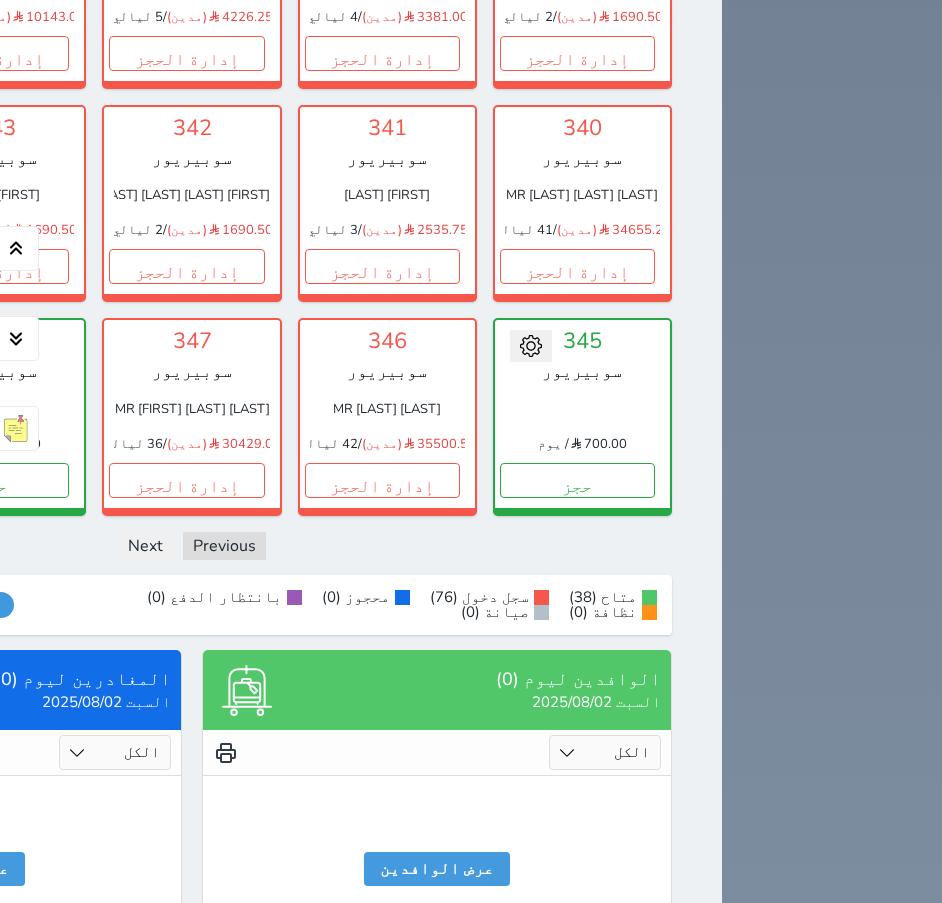 click on "حجز" at bounding box center [186, -374] 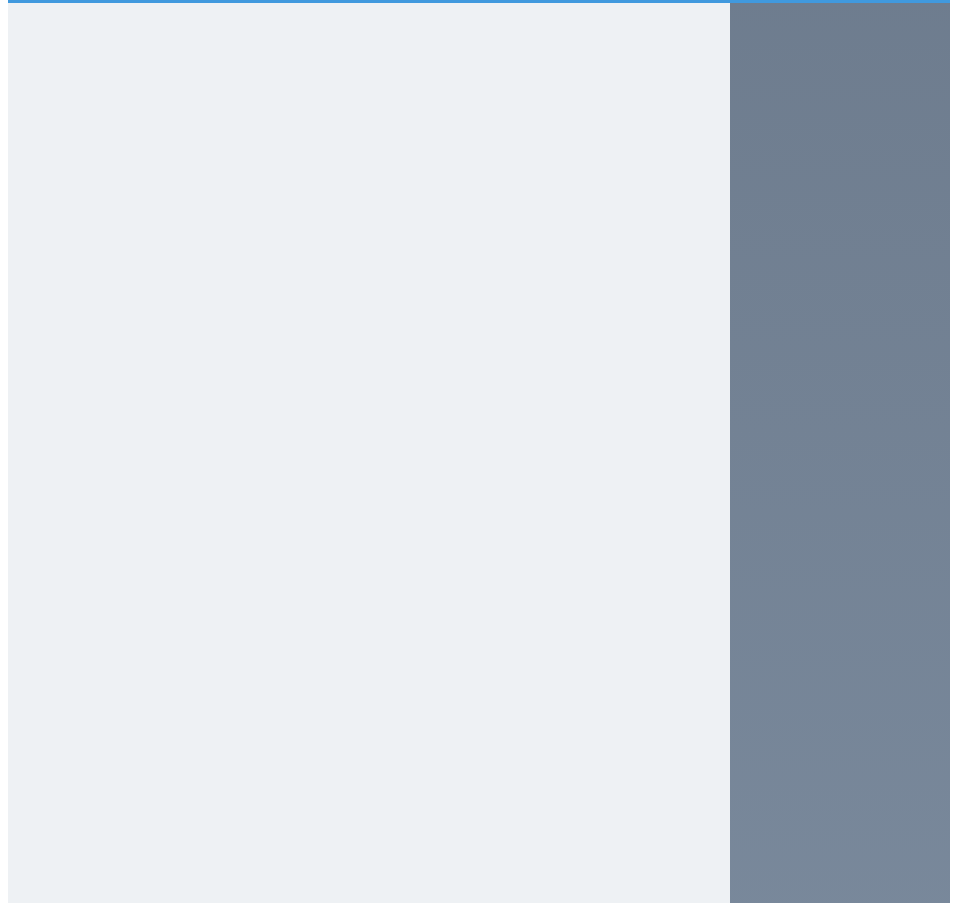 scroll, scrollTop: 0, scrollLeft: 0, axis: both 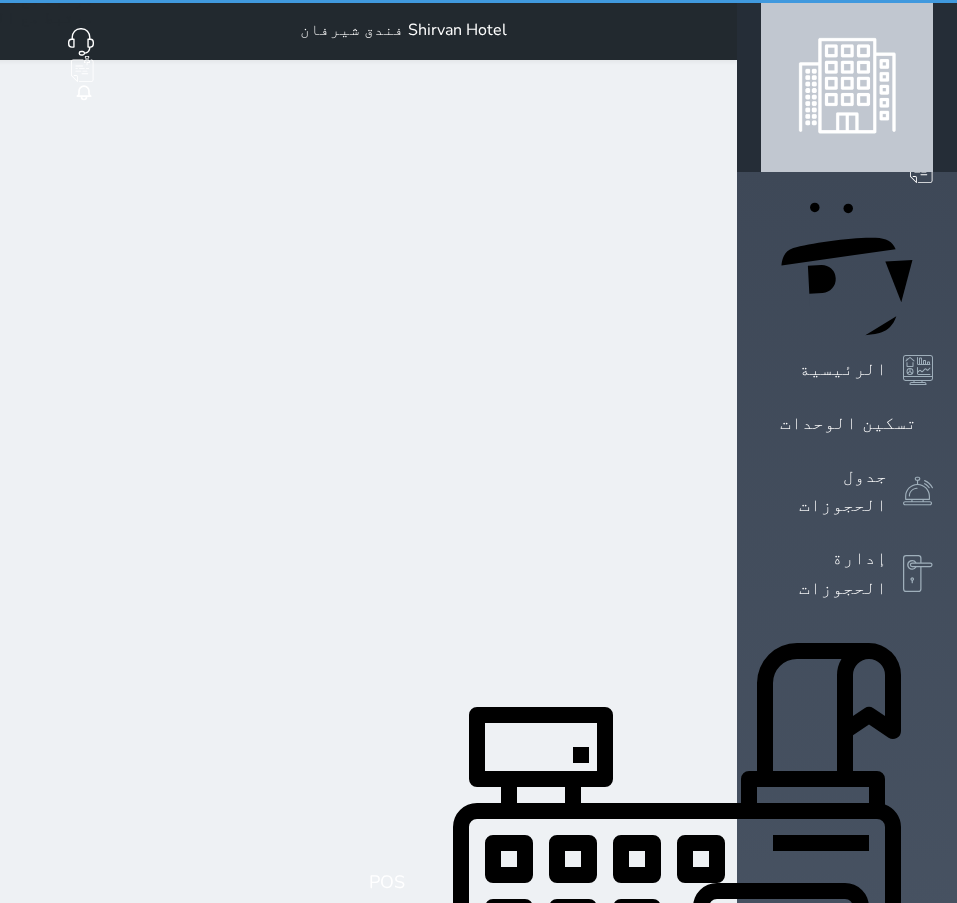 select on "1" 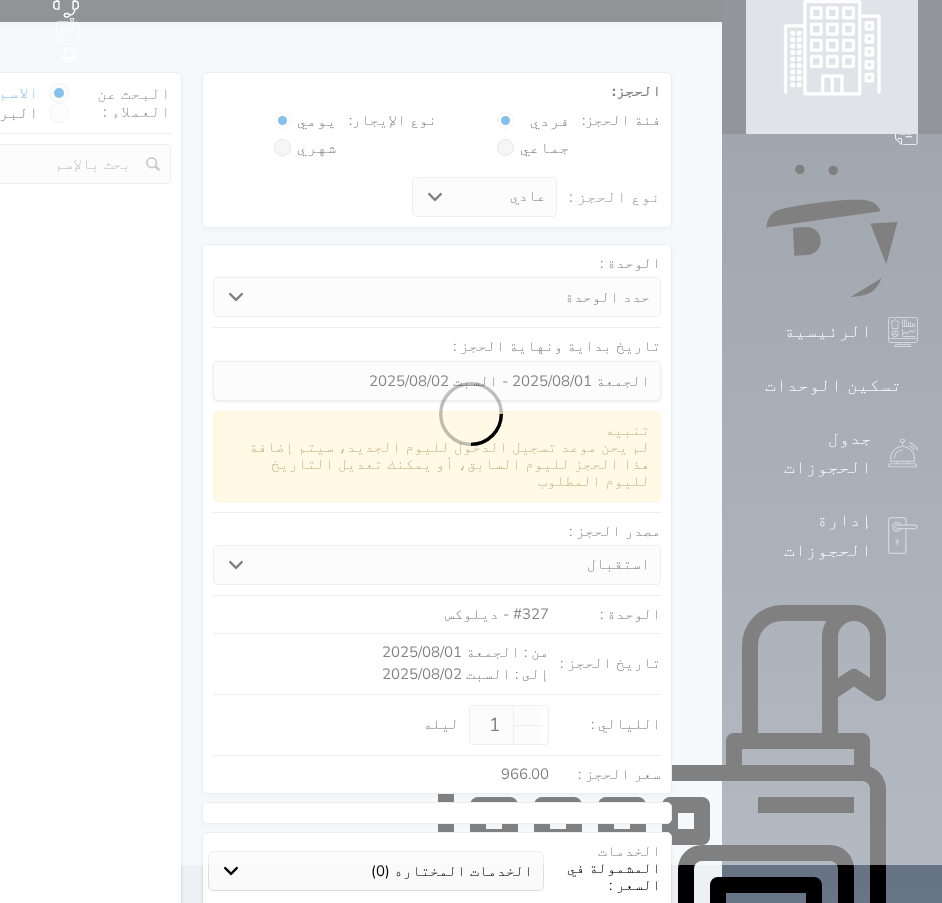select 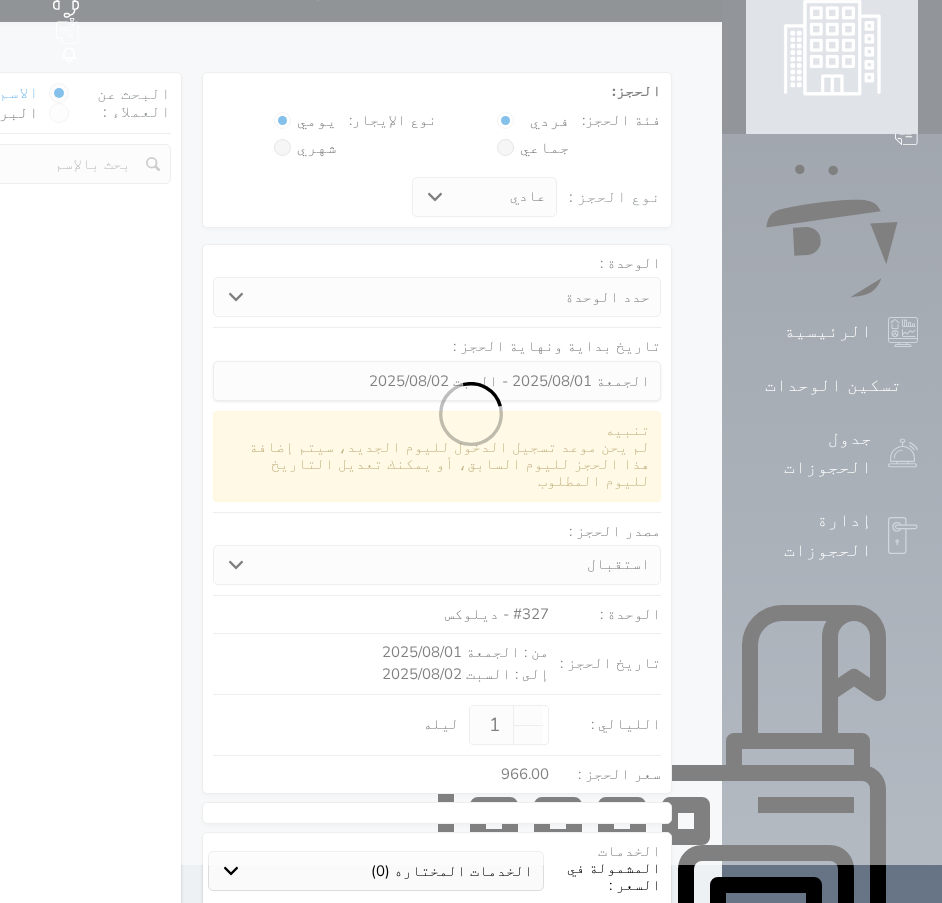 select on "113" 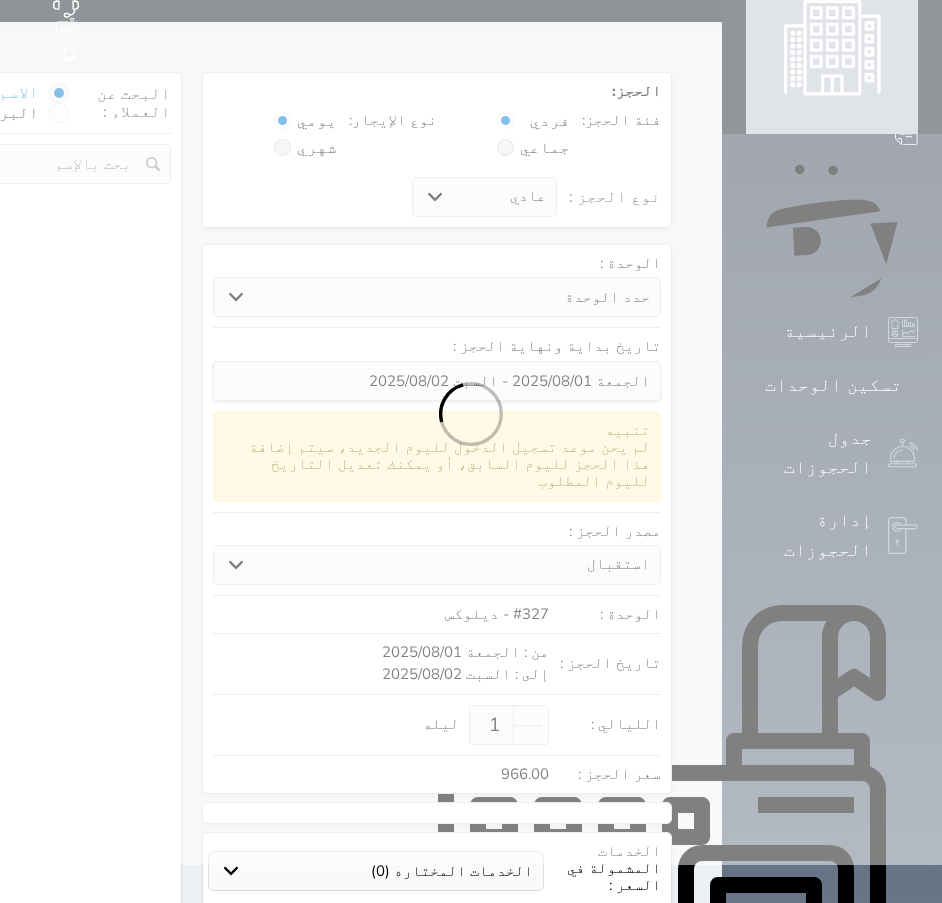 select on "1" 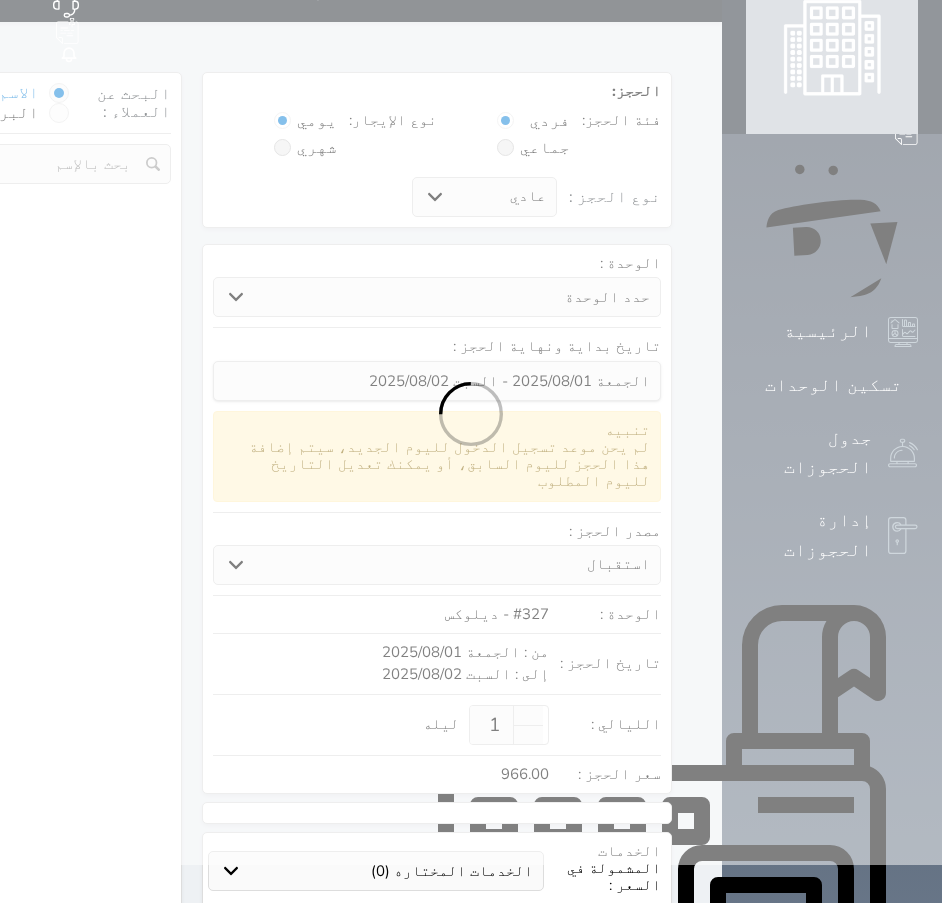 select 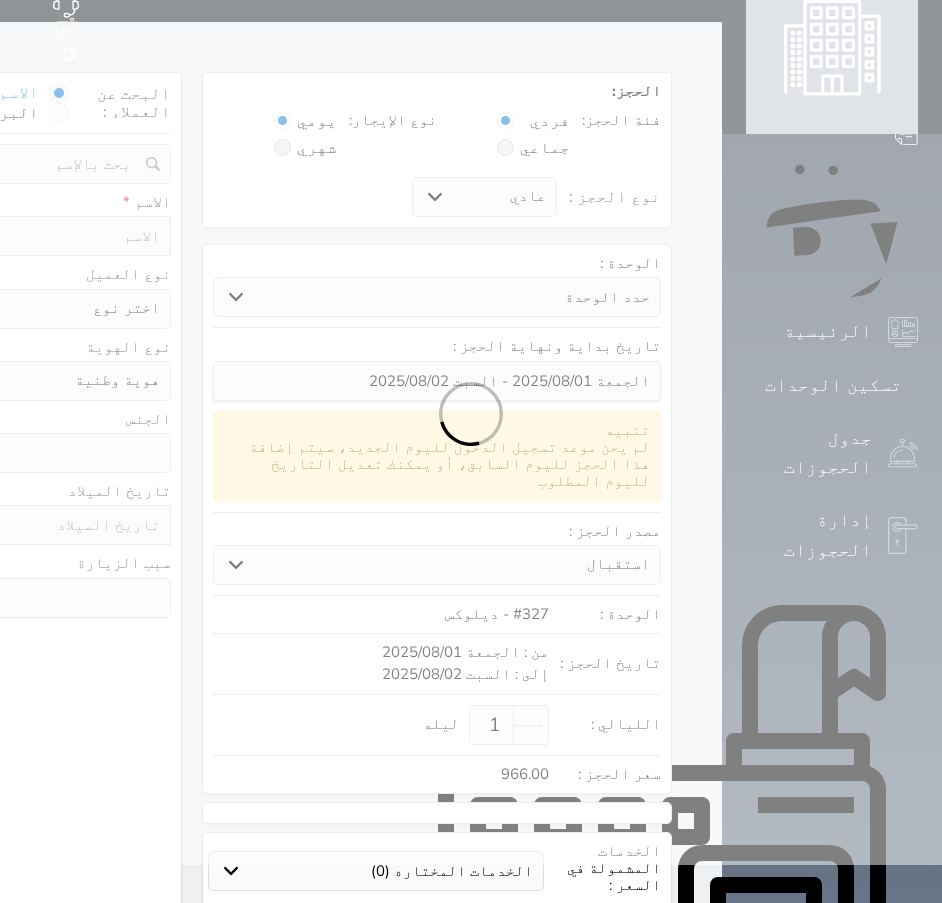 select 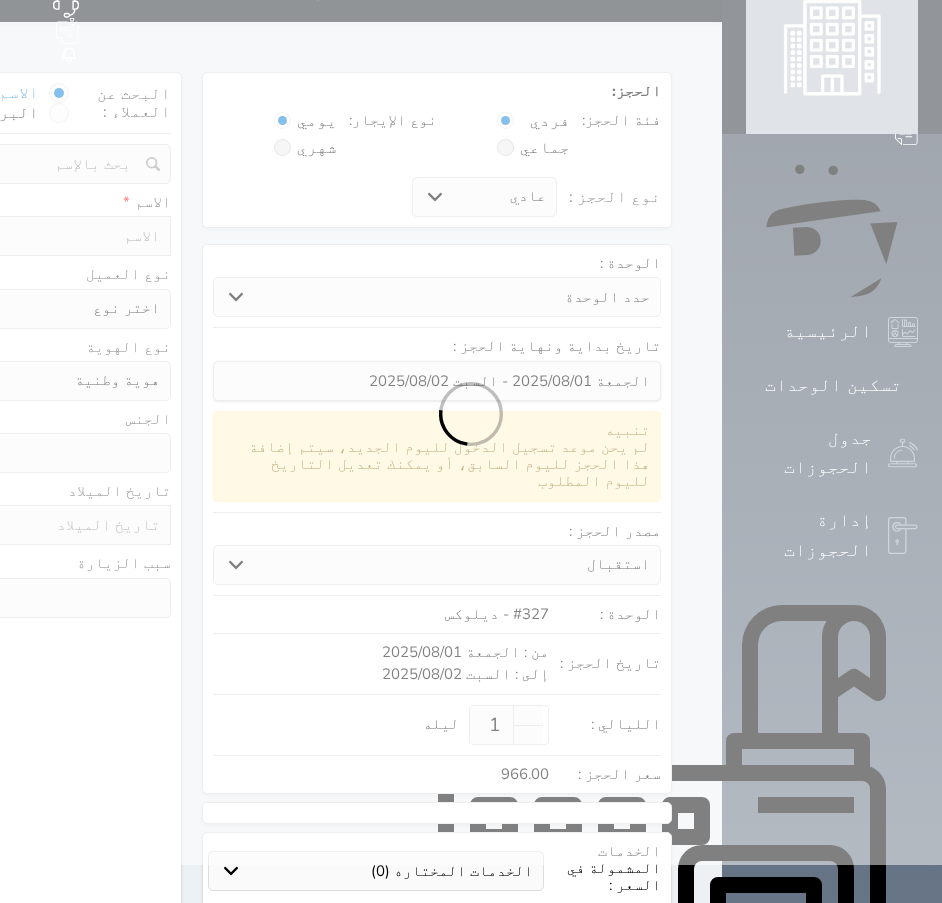 select 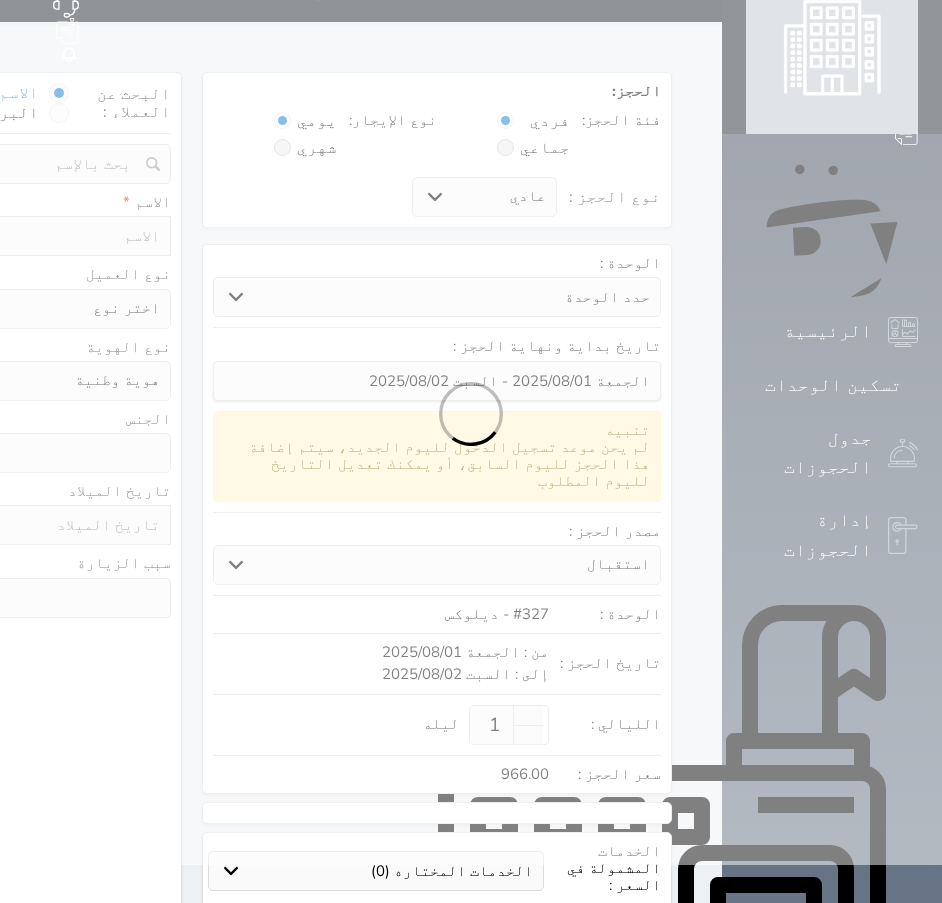 select 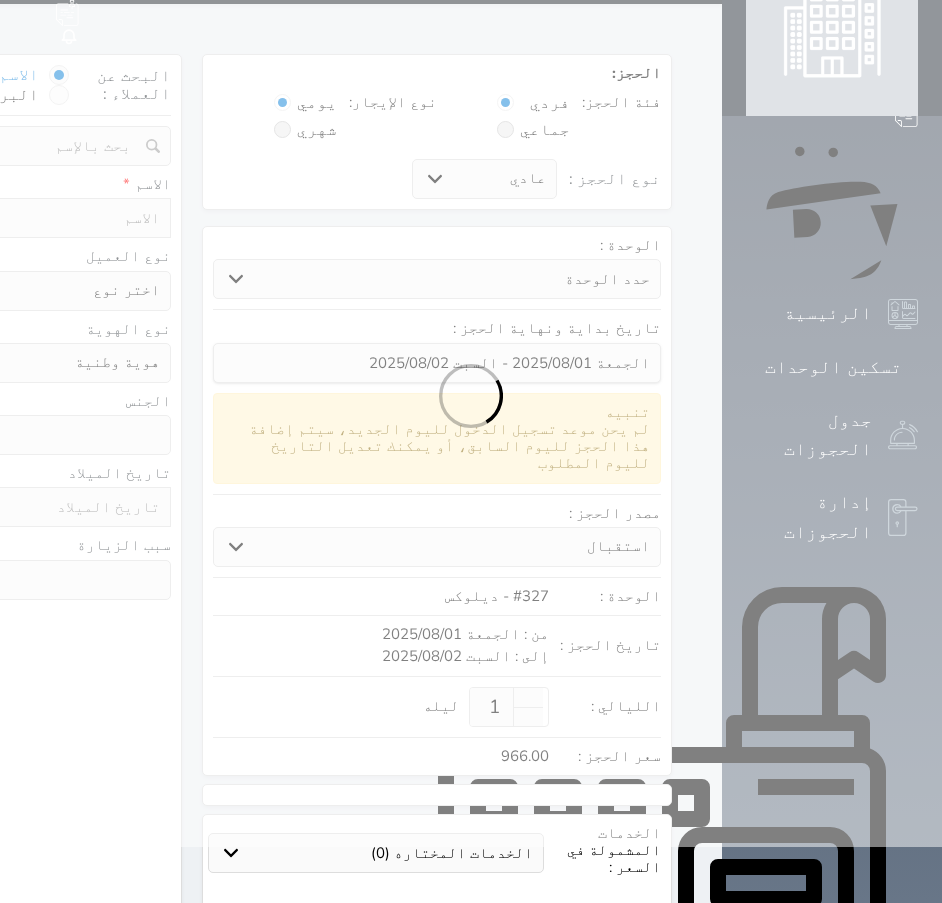 scroll, scrollTop: 2, scrollLeft: 0, axis: vertical 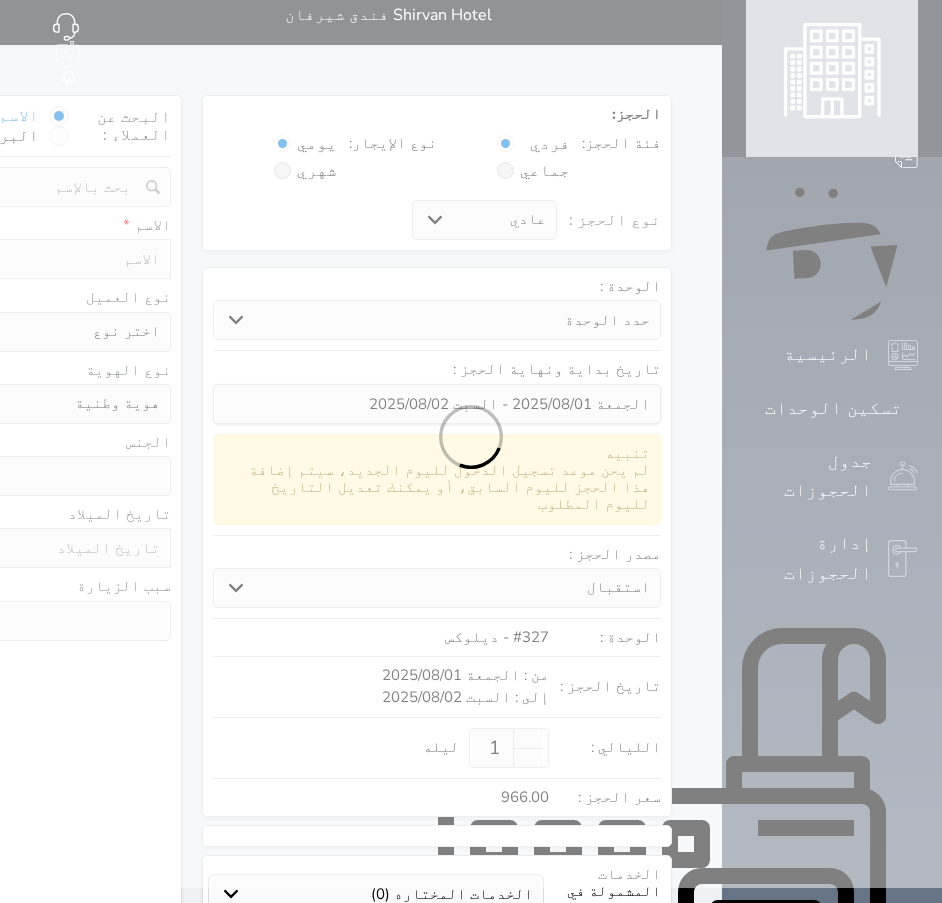 select 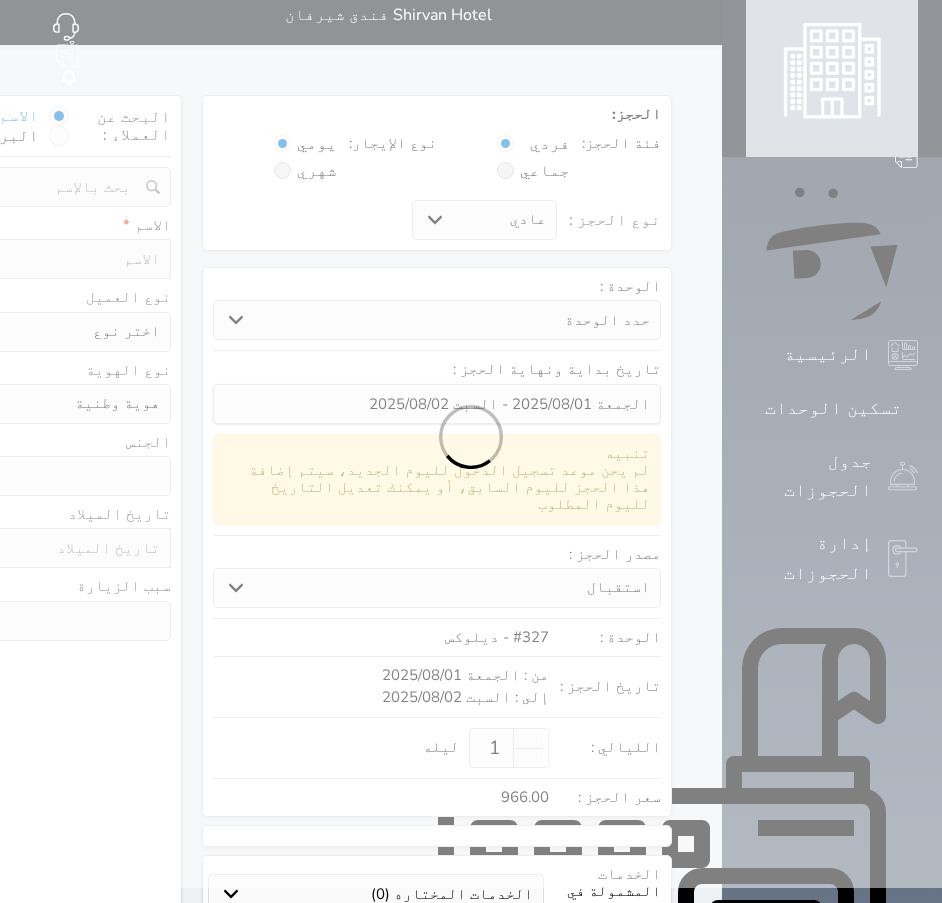 select 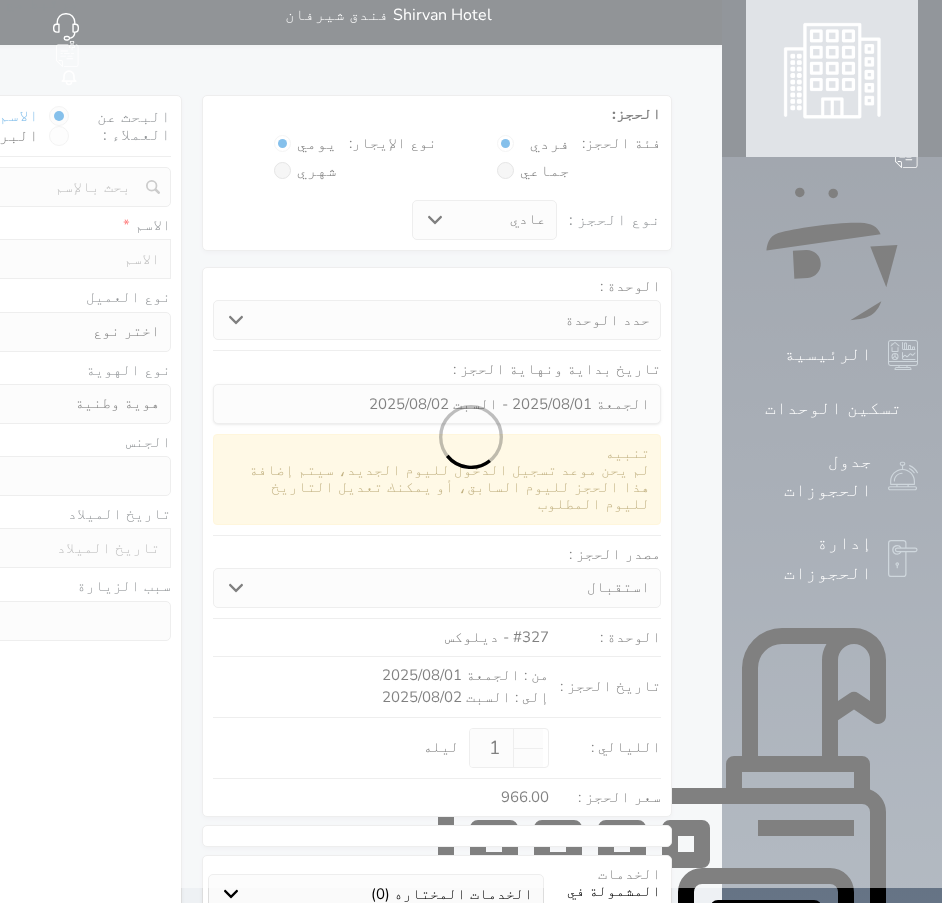 select 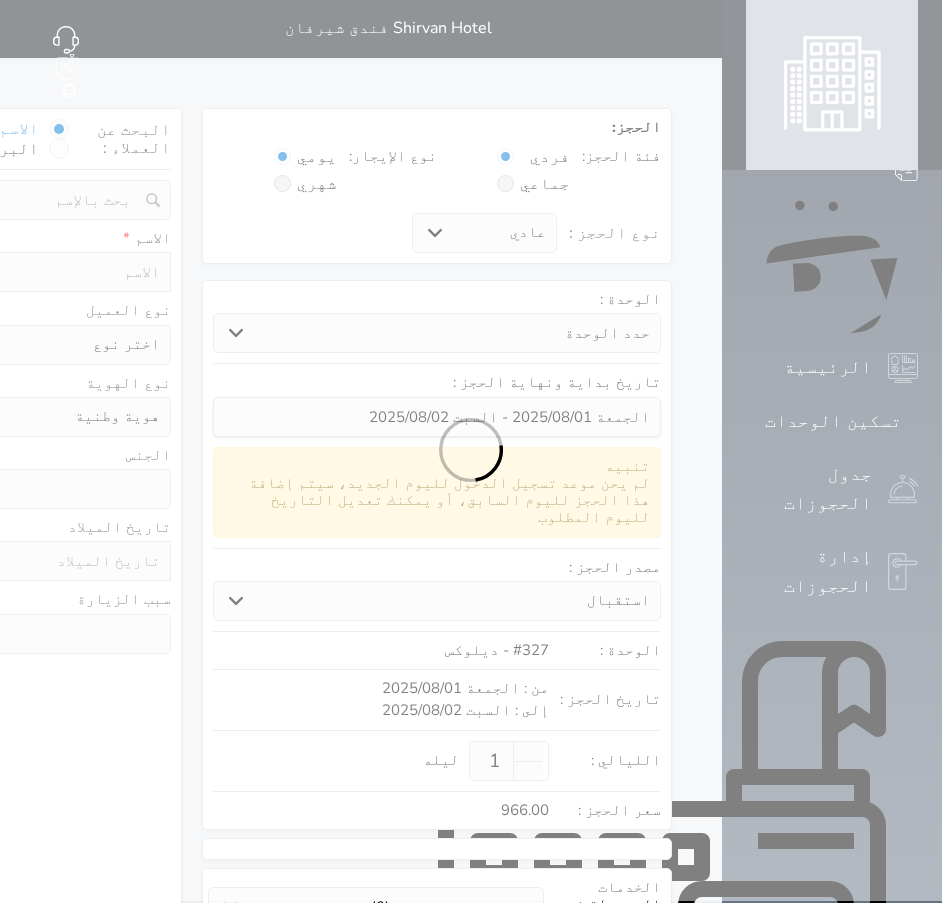 scroll, scrollTop: 0, scrollLeft: 0, axis: both 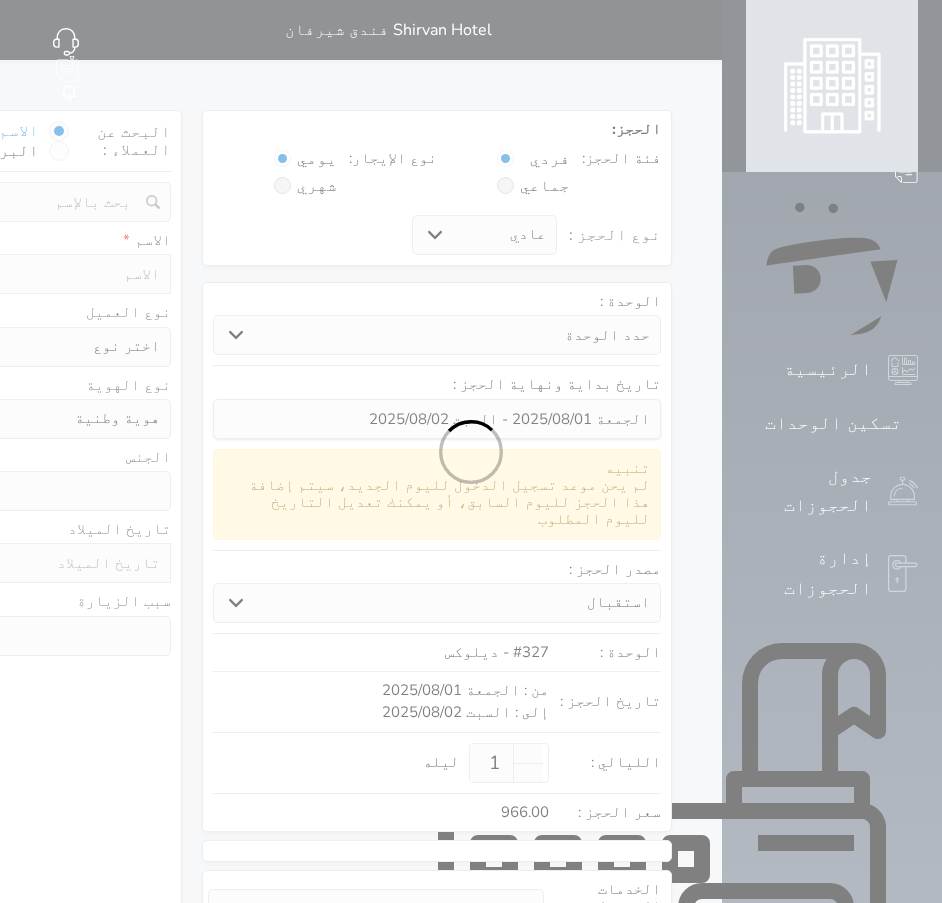 select 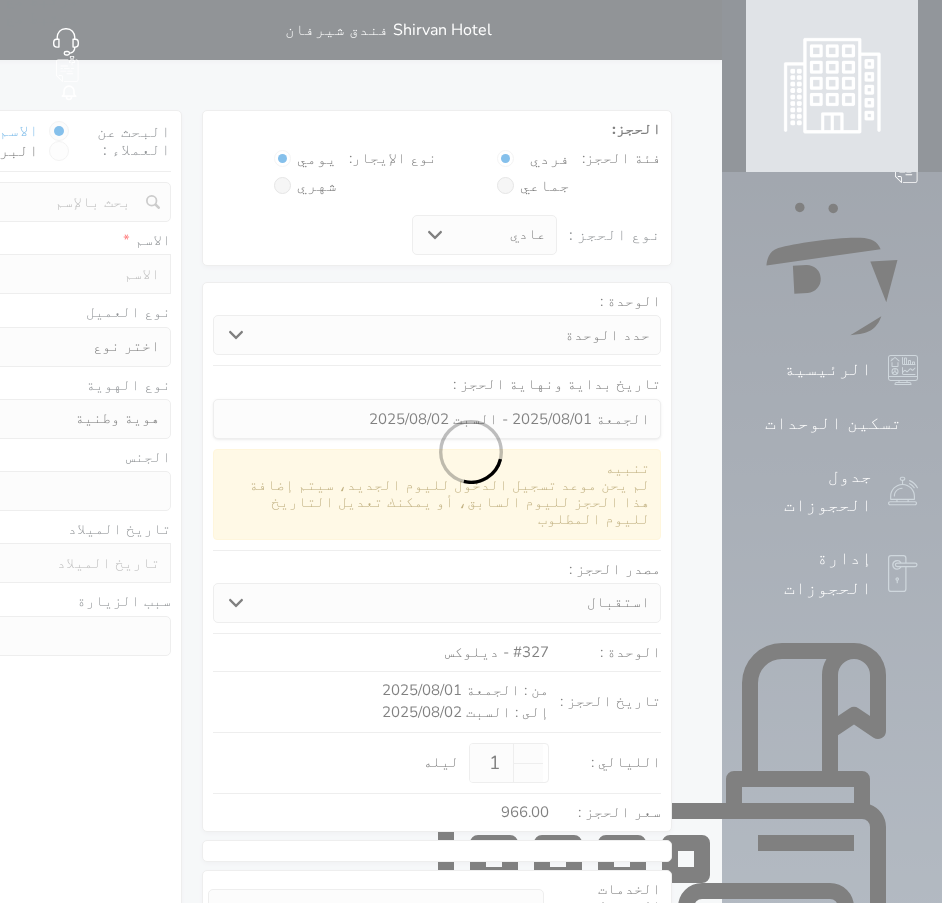 select on "1" 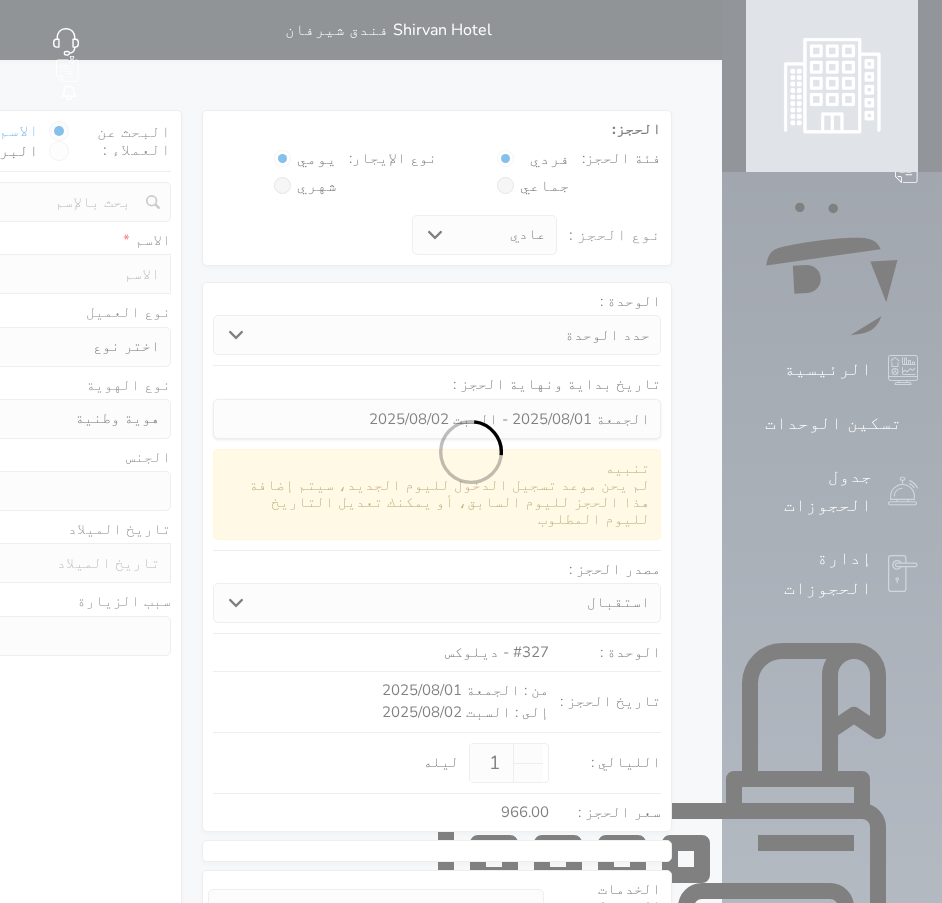 select on "7" 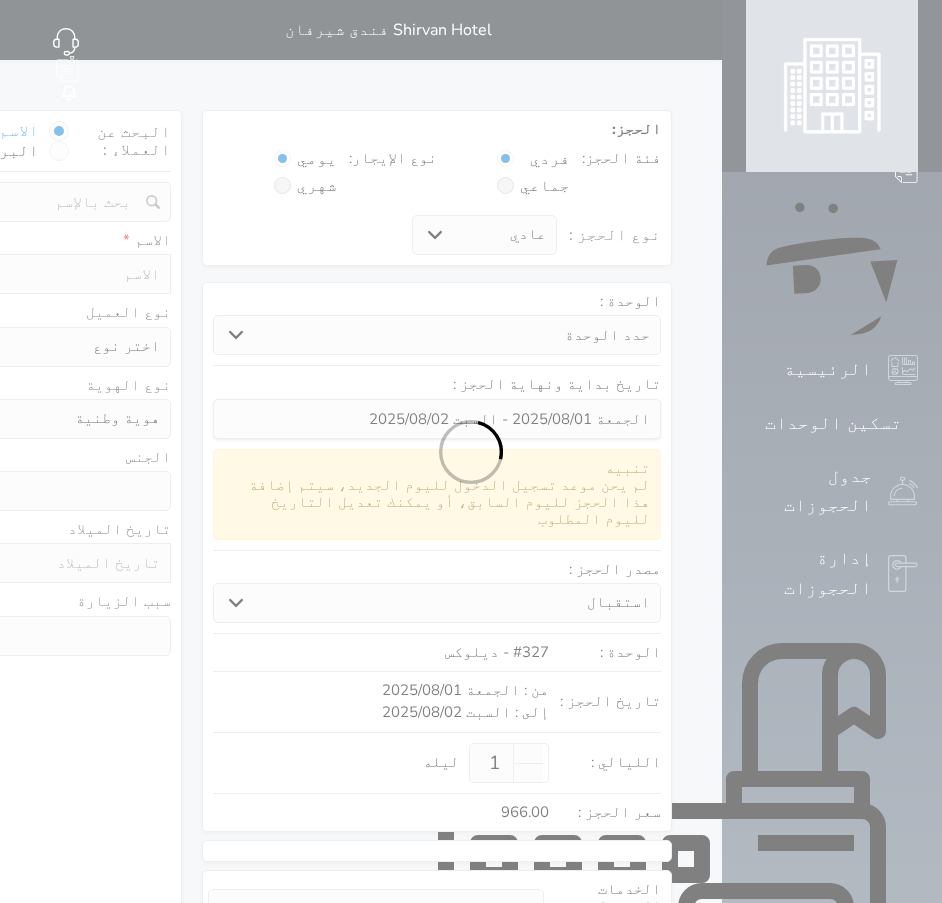 select 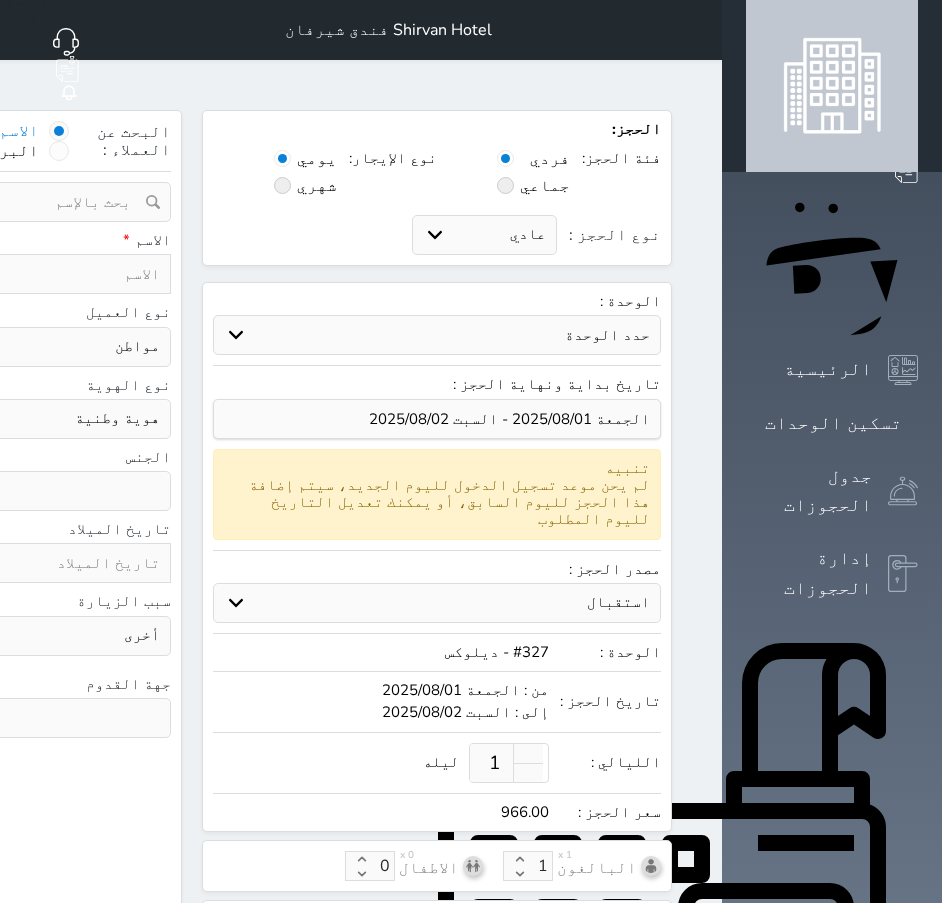 click at bounding box center (64, 274) 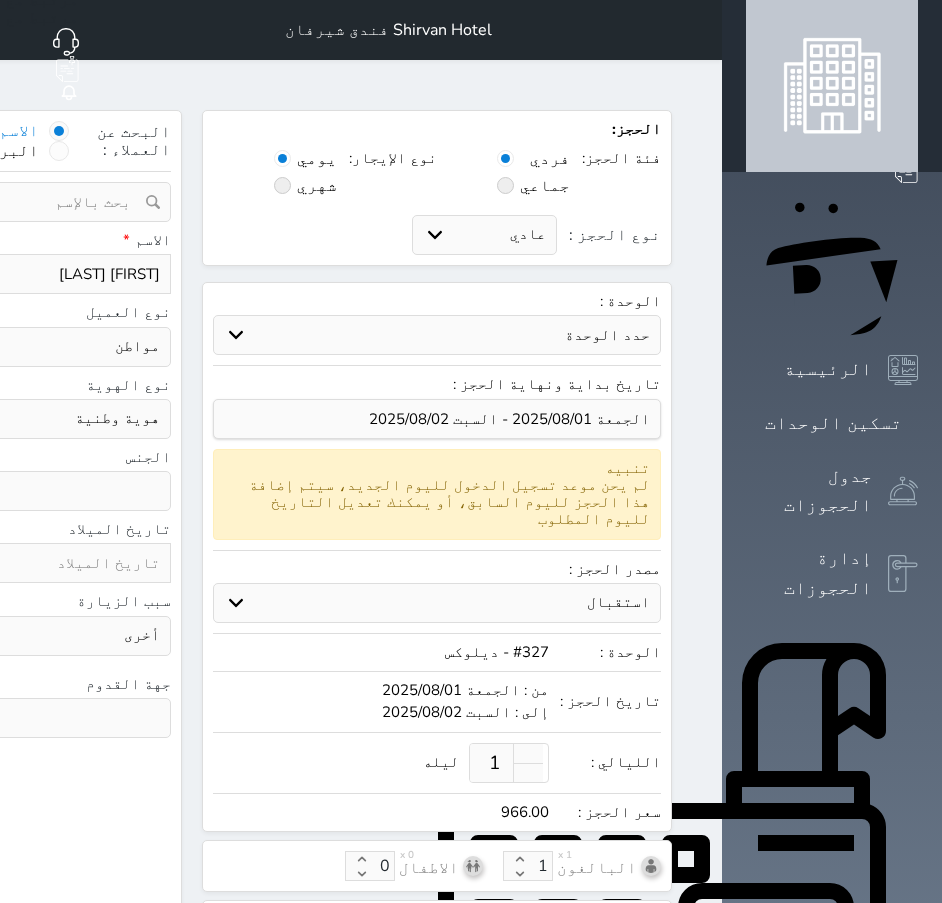 type on "[FIRST] [LAST]" 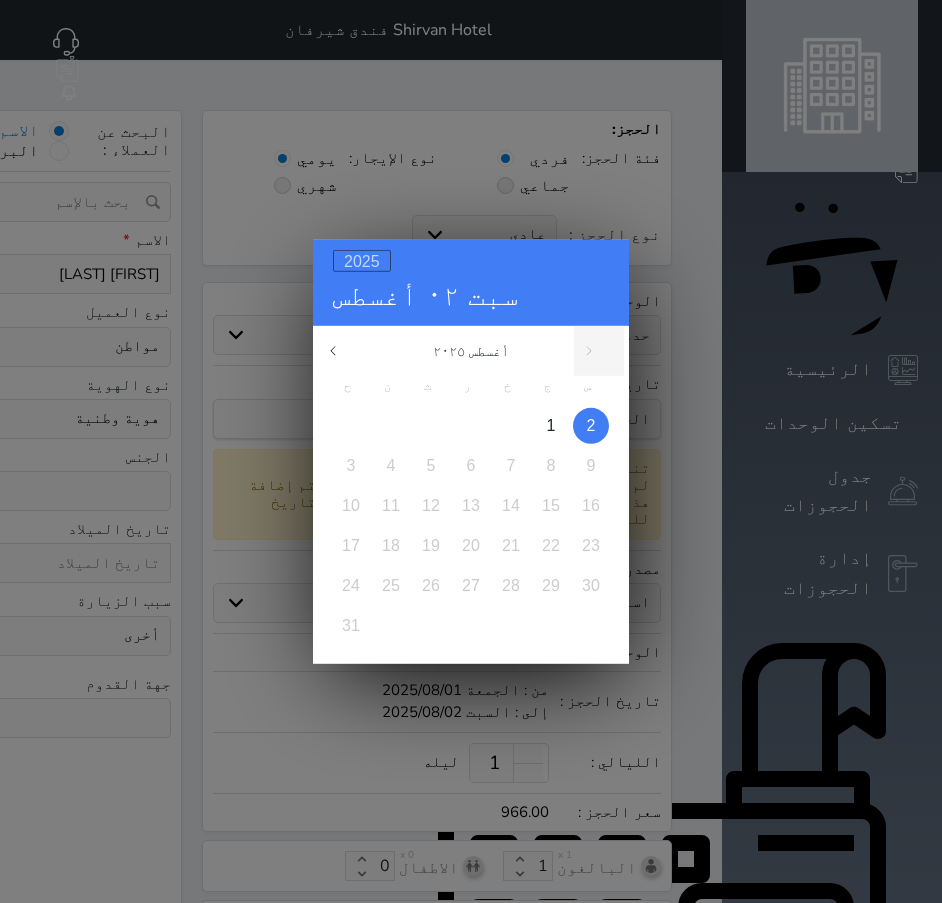 click on "[YEAR] [MONTH] [DAY] [MONTH]" at bounding box center (471, 282) 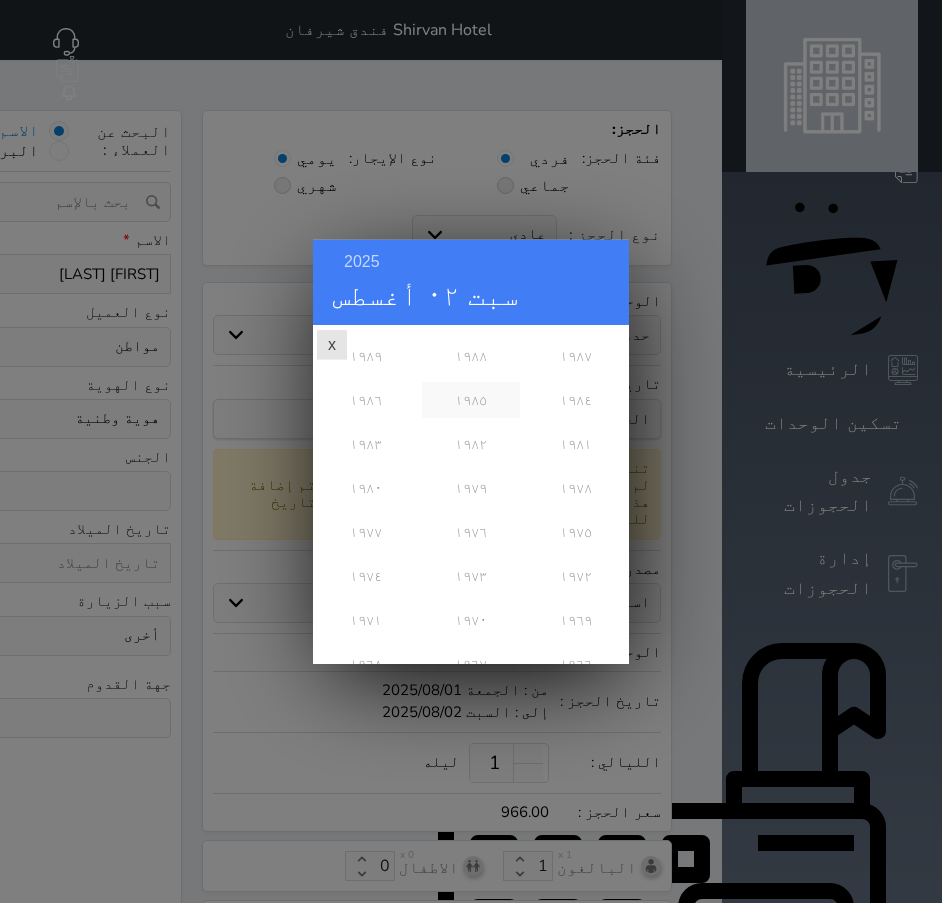 scroll, scrollTop: 555, scrollLeft: 0, axis: vertical 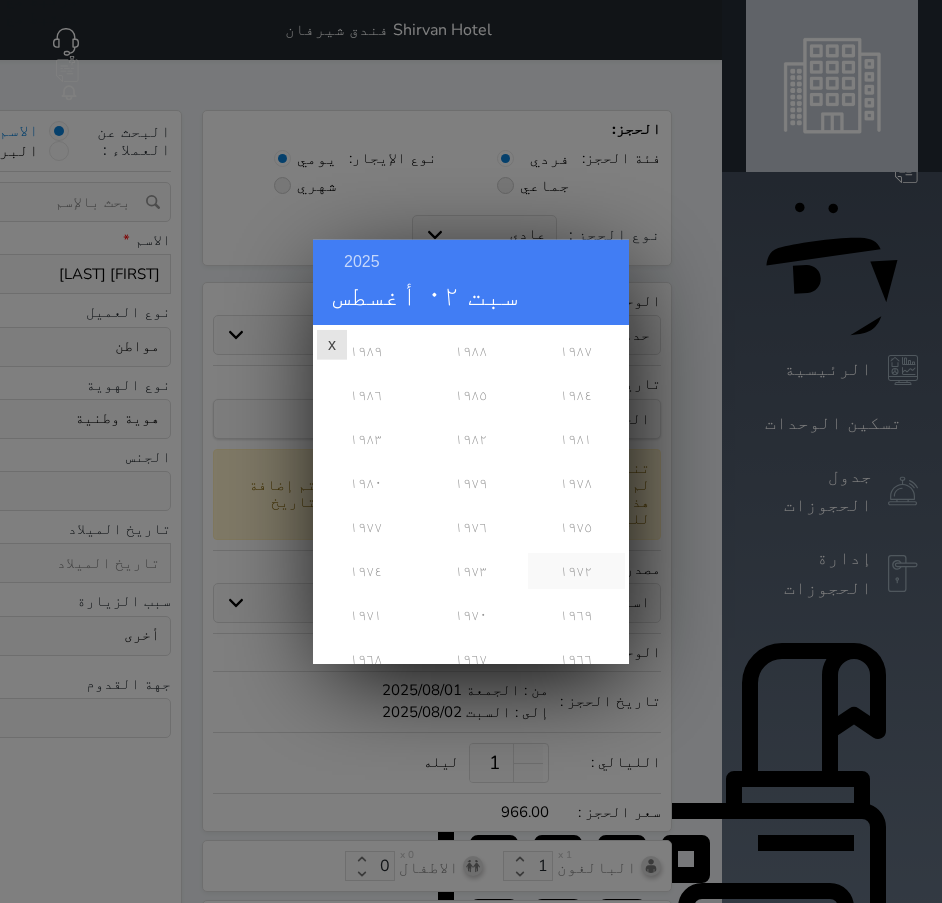 click on "١٩٧٢" at bounding box center [576, 570] 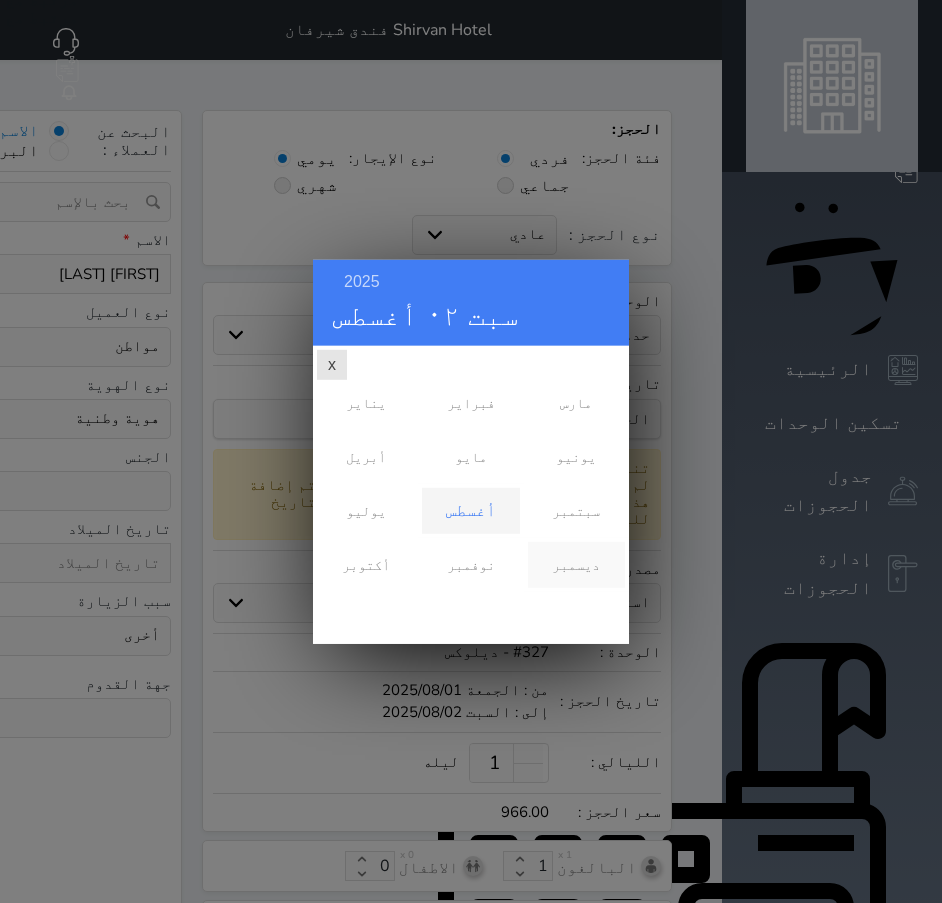 scroll, scrollTop: 0, scrollLeft: 0, axis: both 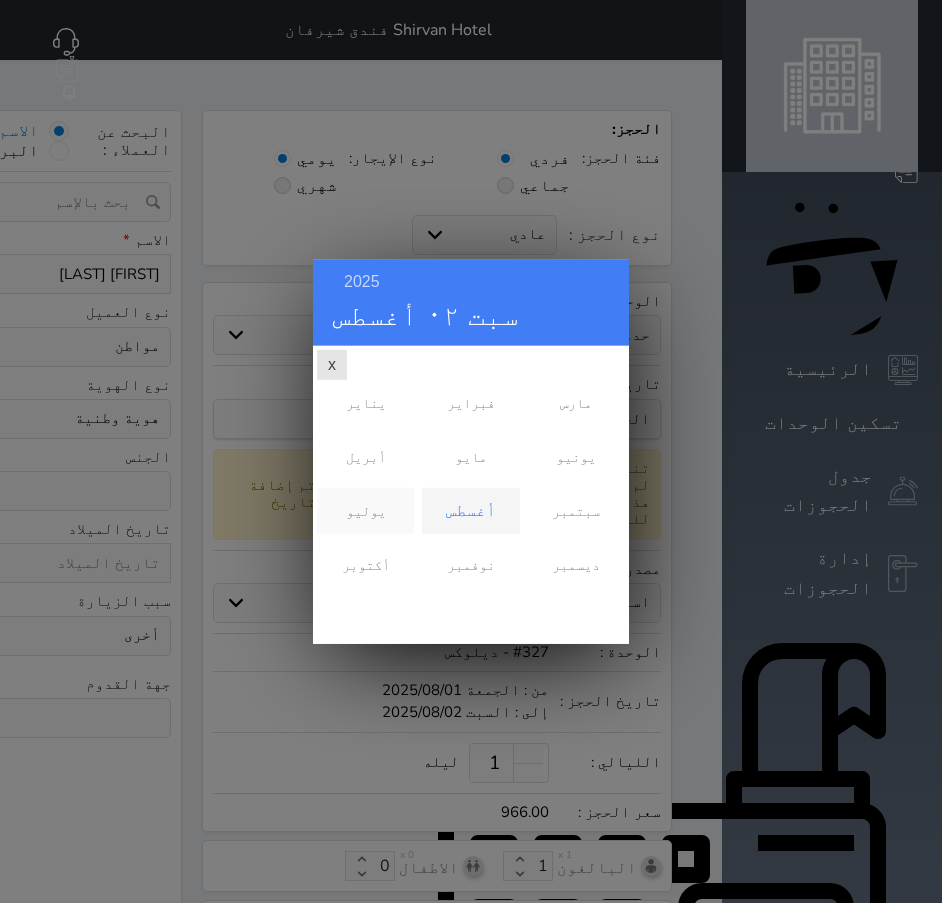 click on "يوليو" at bounding box center (365, 510) 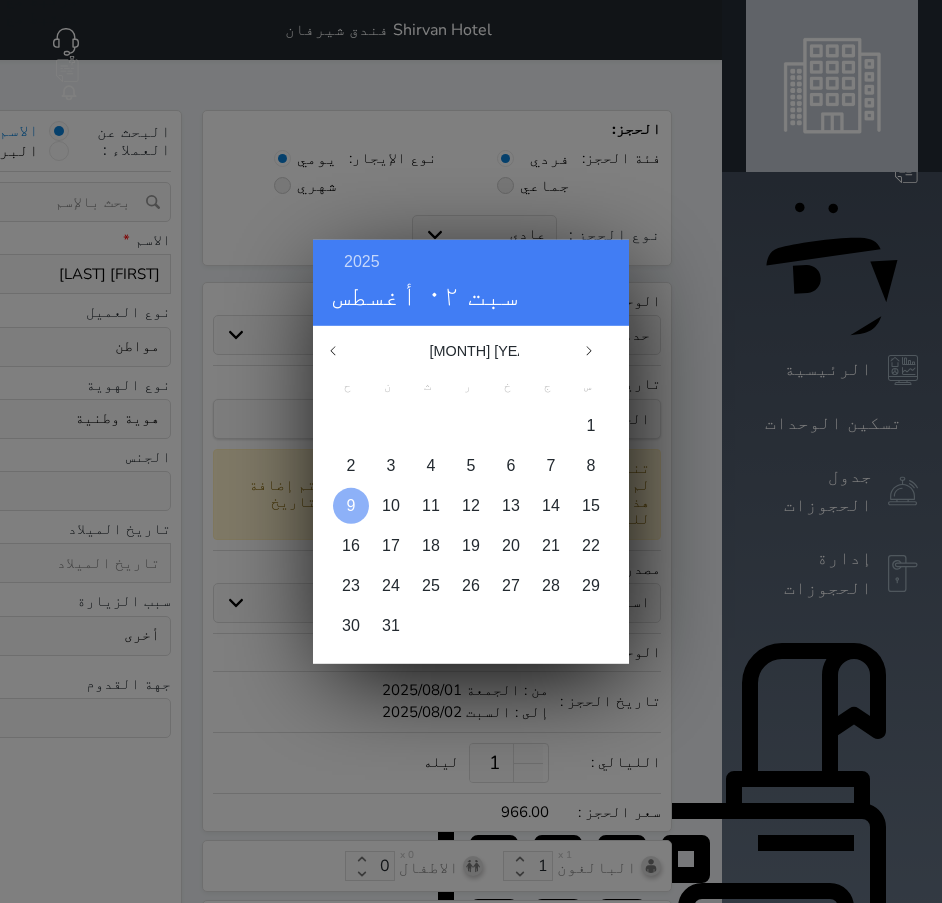 click on "9" at bounding box center [351, 504] 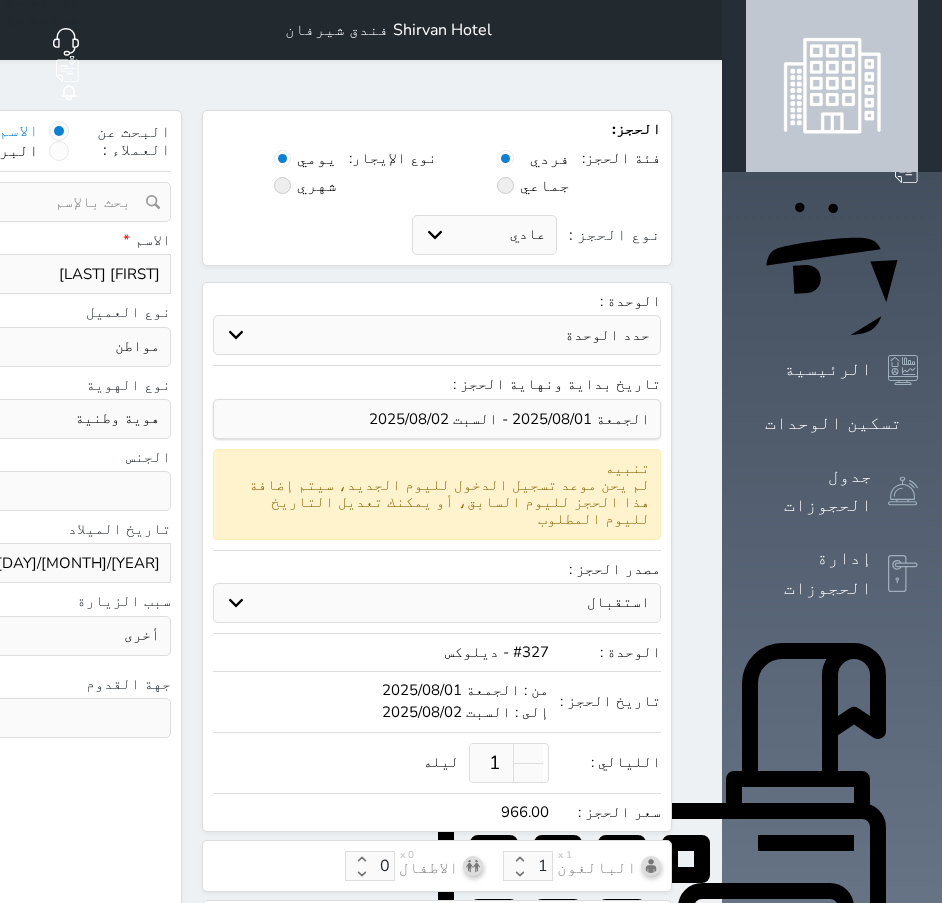 click at bounding box center [-170, 718] 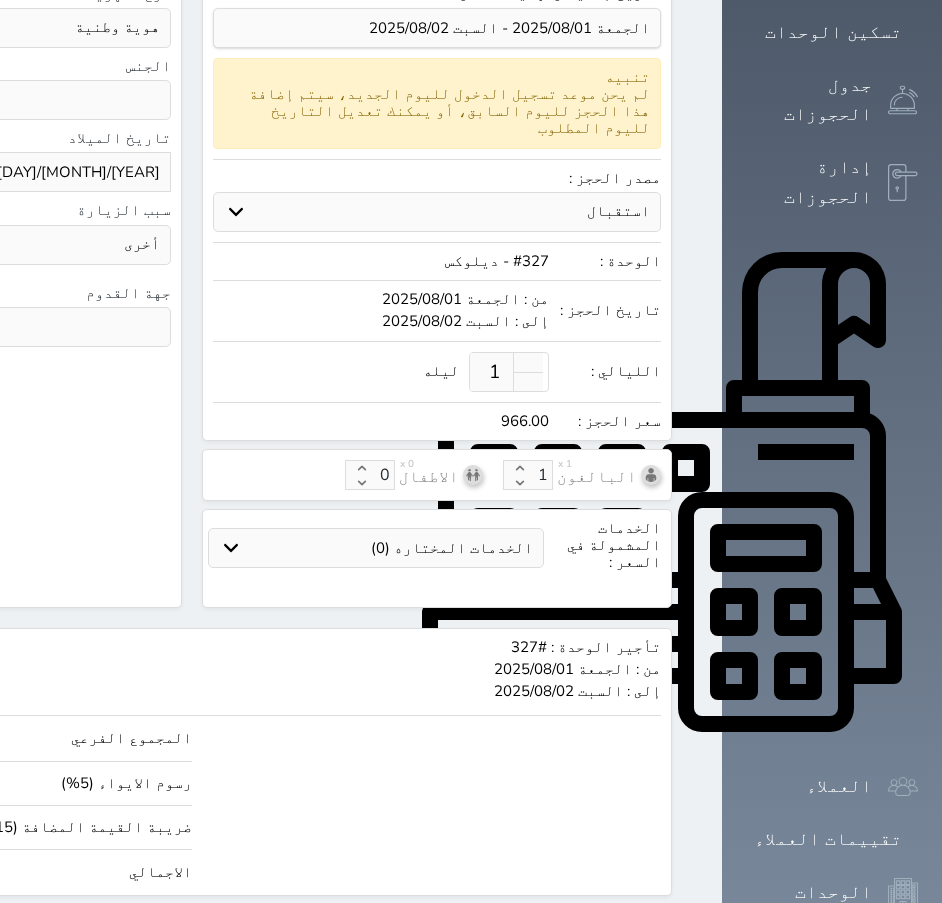type on "0" 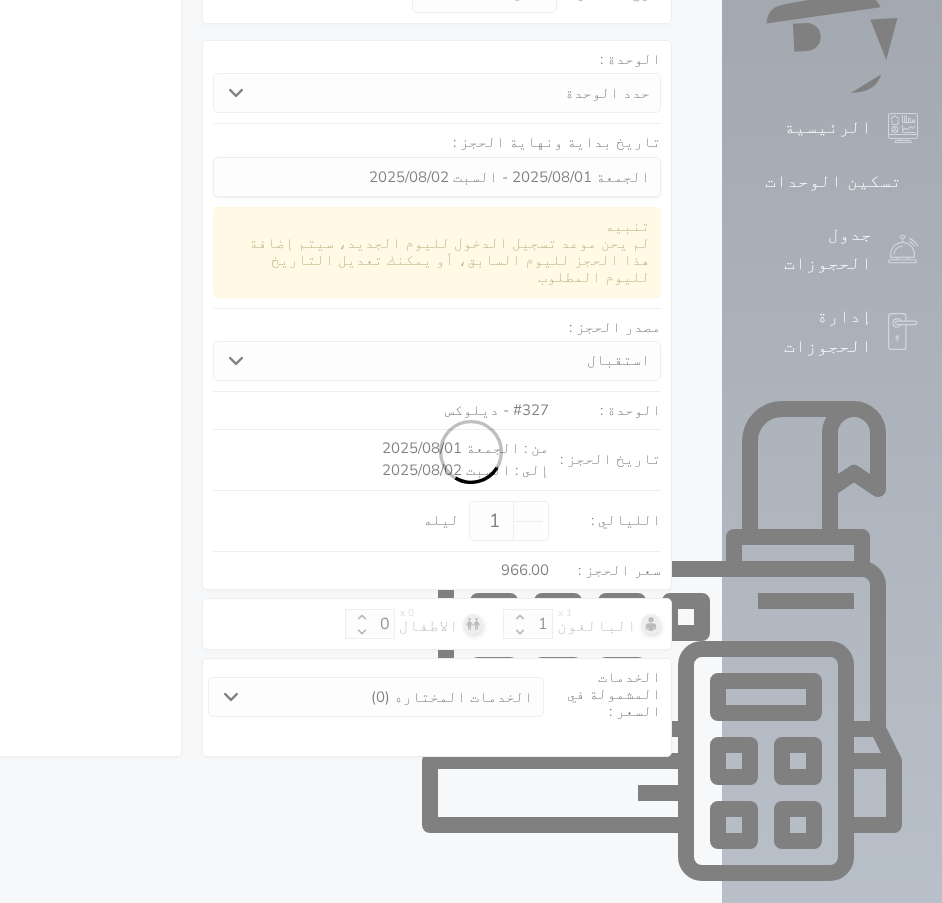 select on "1" 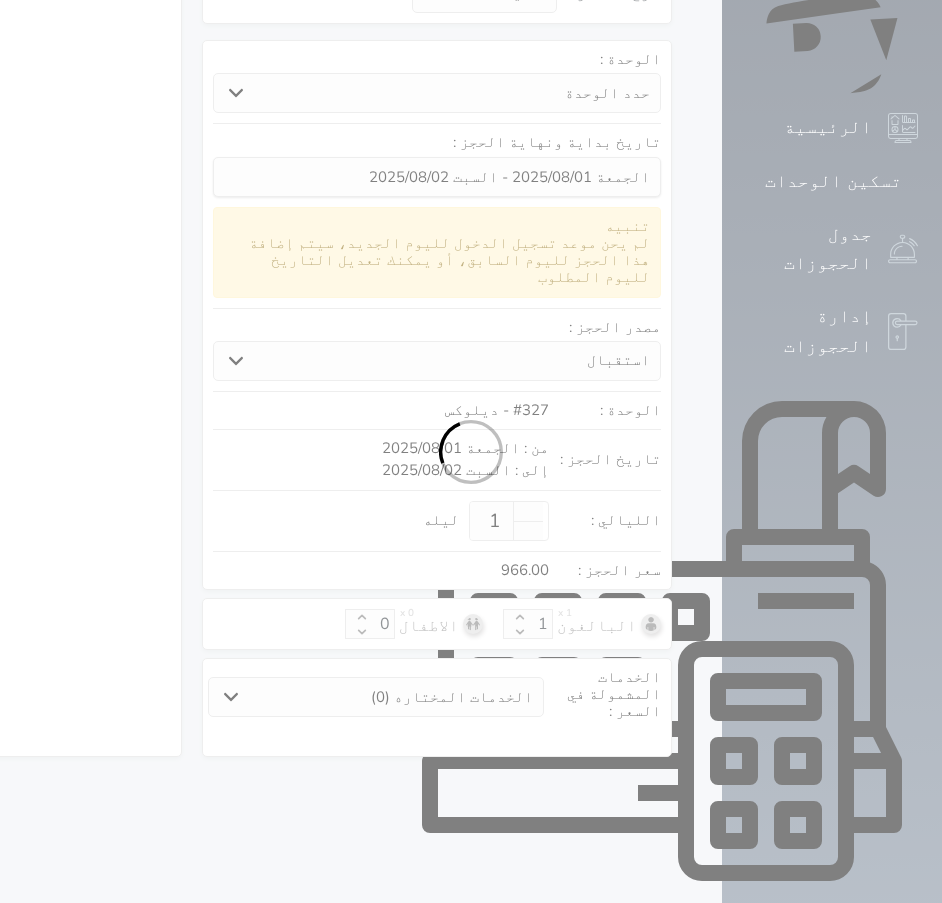 select on "113" 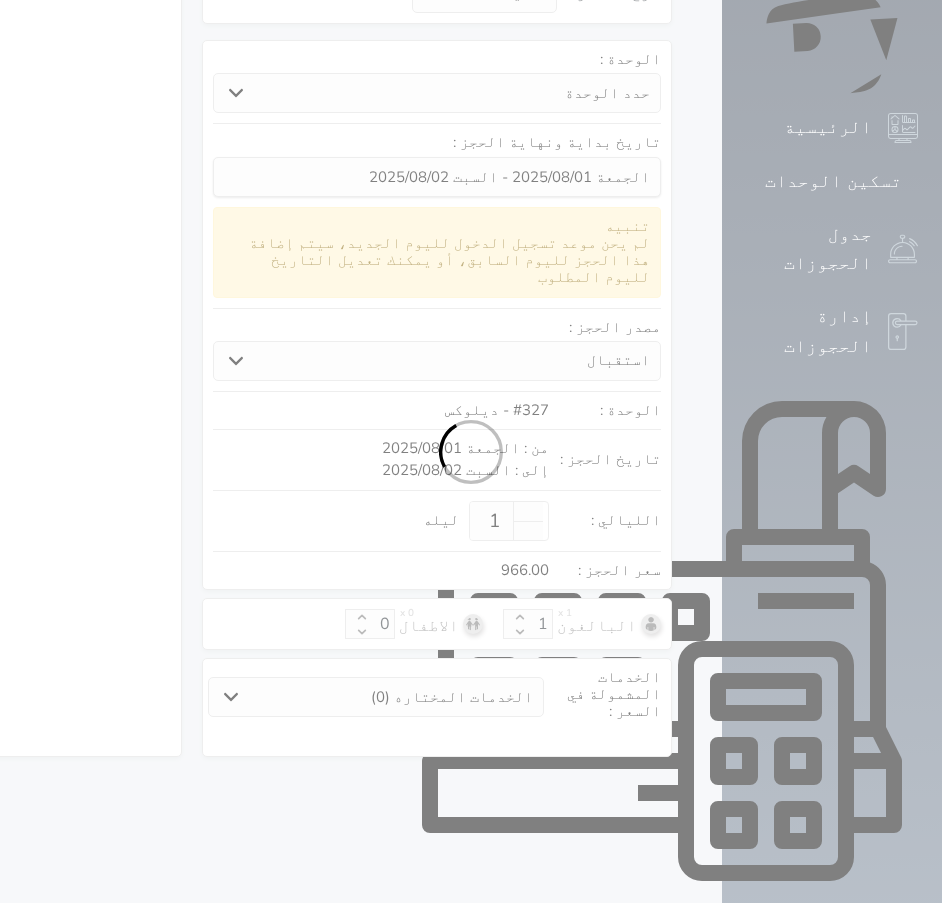 select on "1" 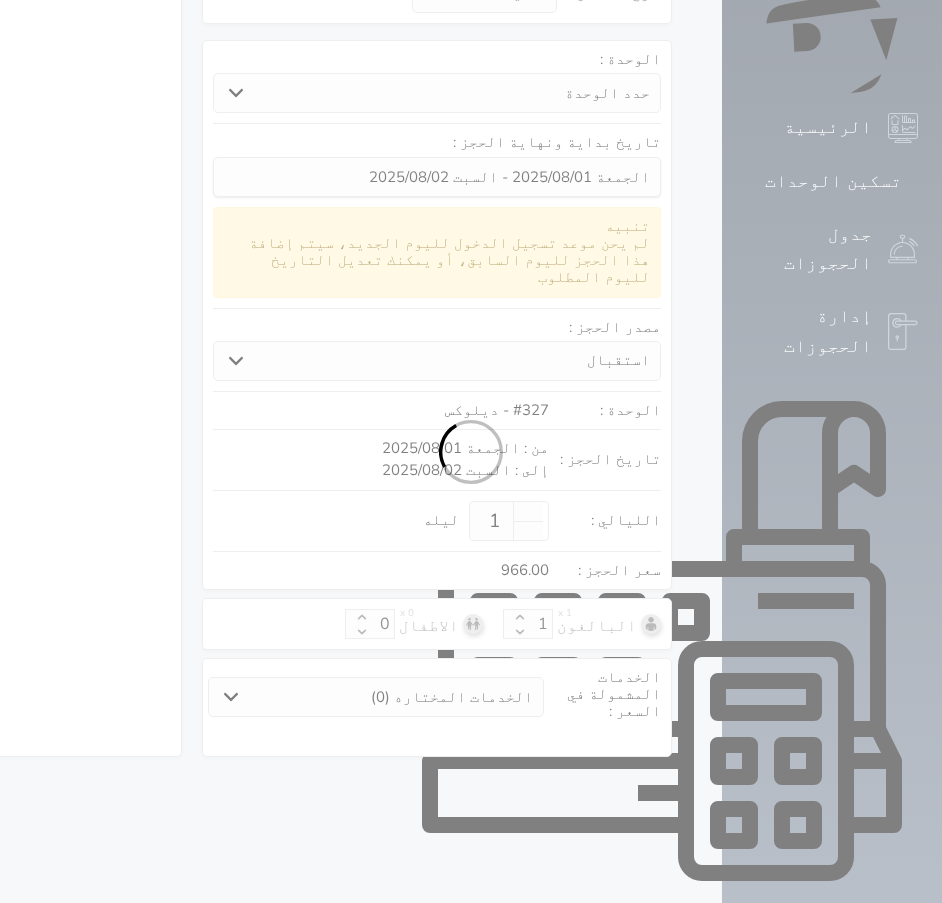 select 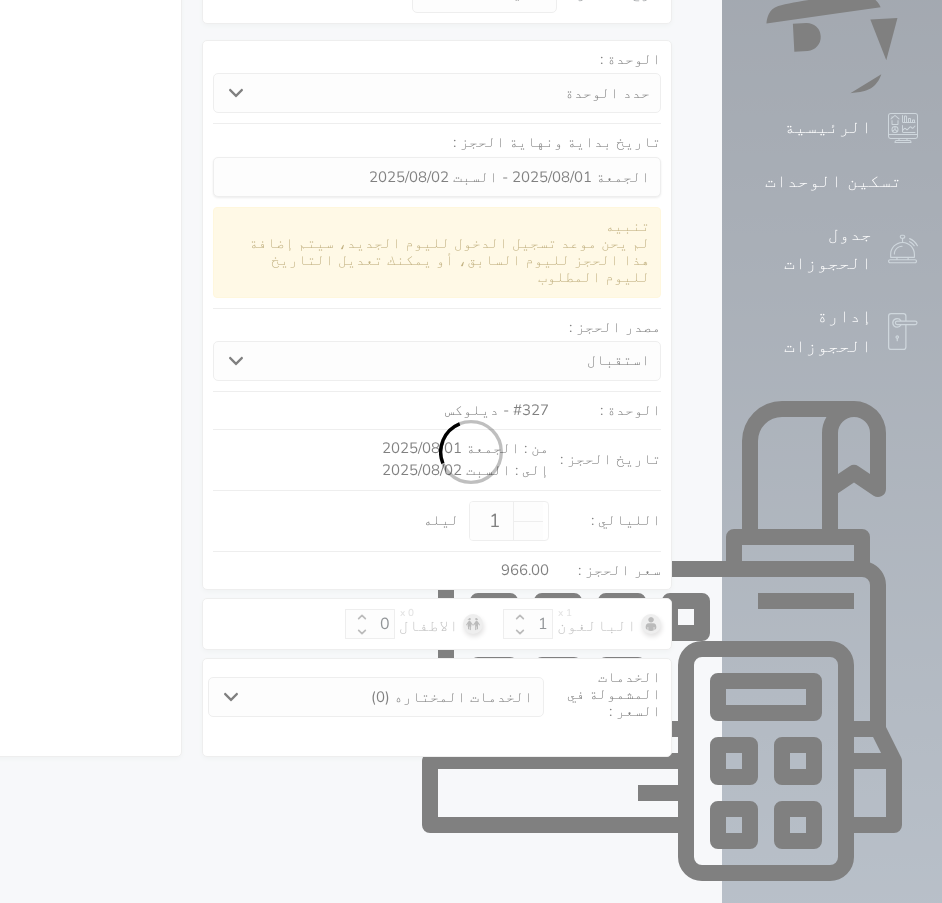 select on "7" 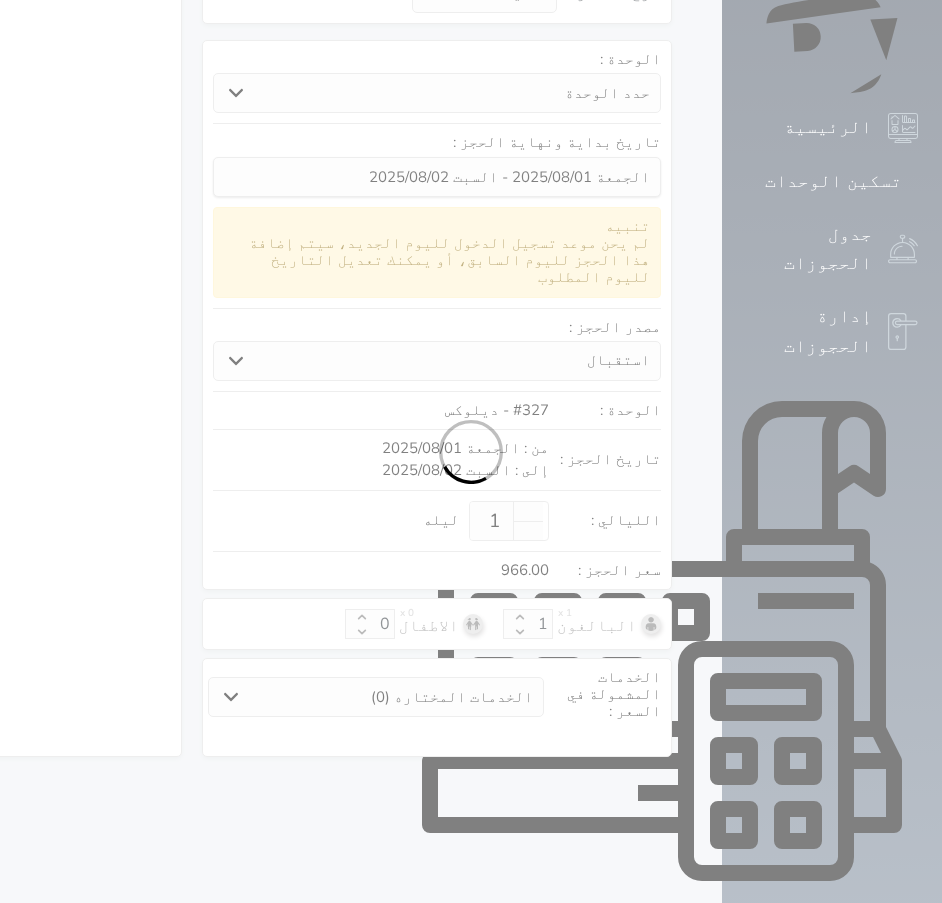 select 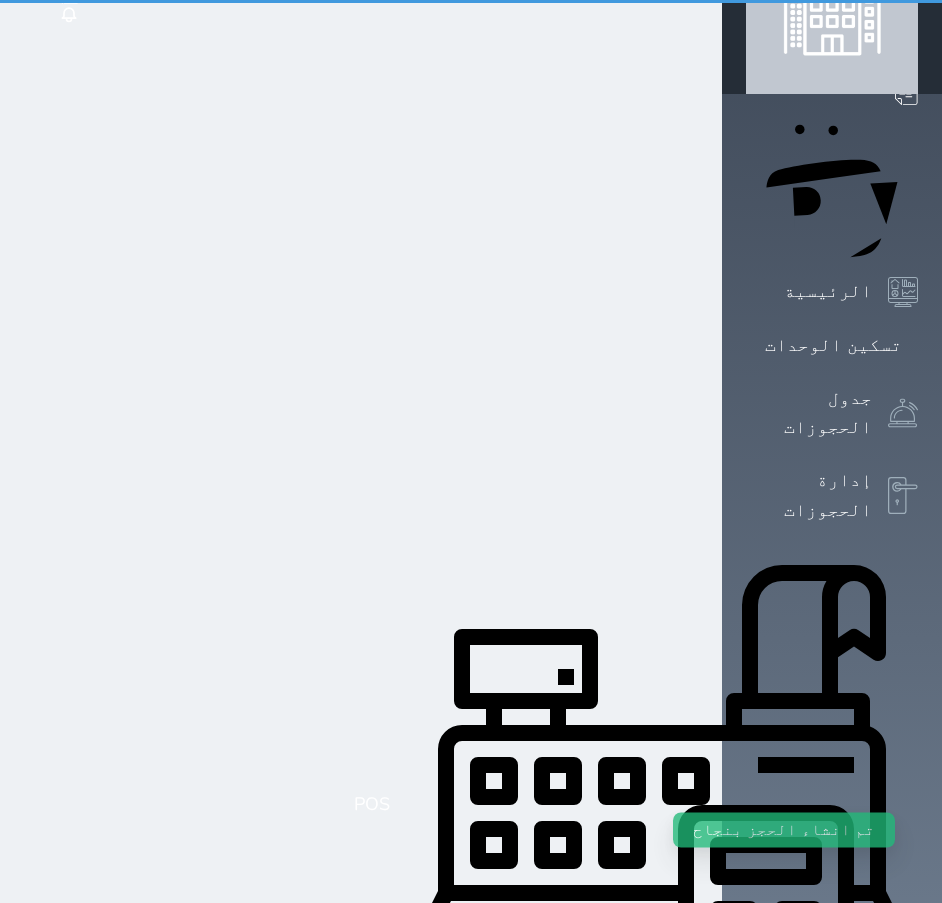scroll, scrollTop: 0, scrollLeft: 0, axis: both 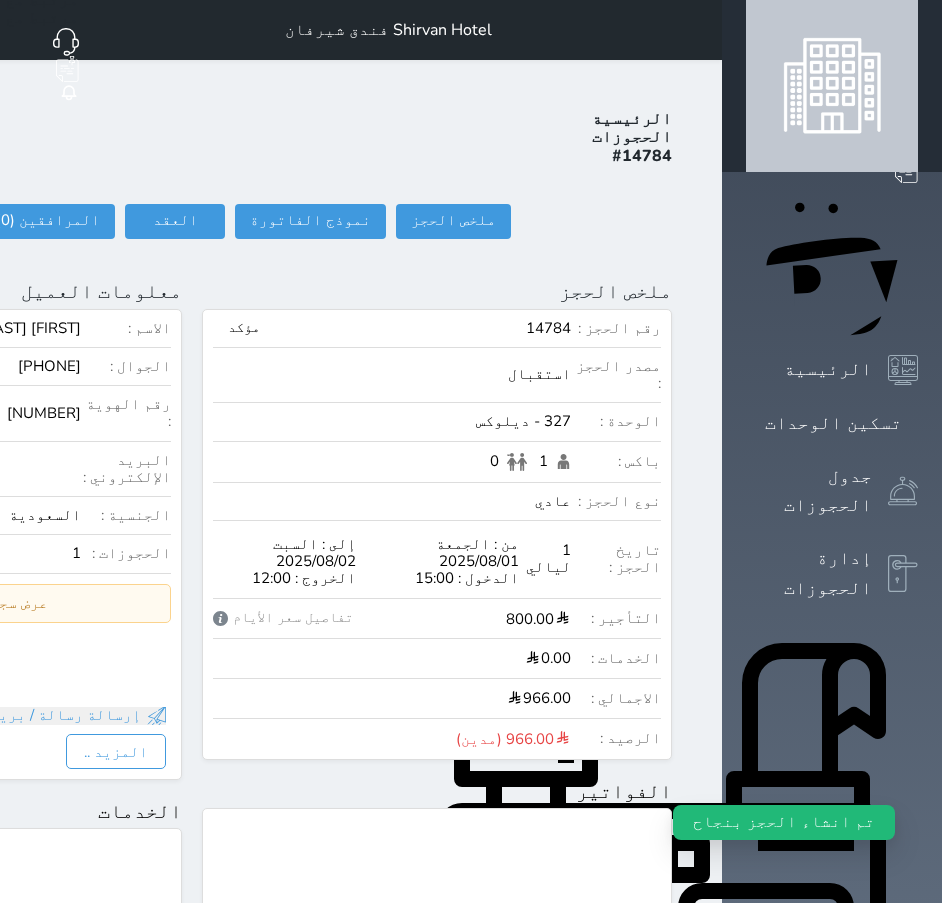 drag, startPoint x: 180, startPoint y: 181, endPoint x: 190, endPoint y: 160, distance: 23.259407 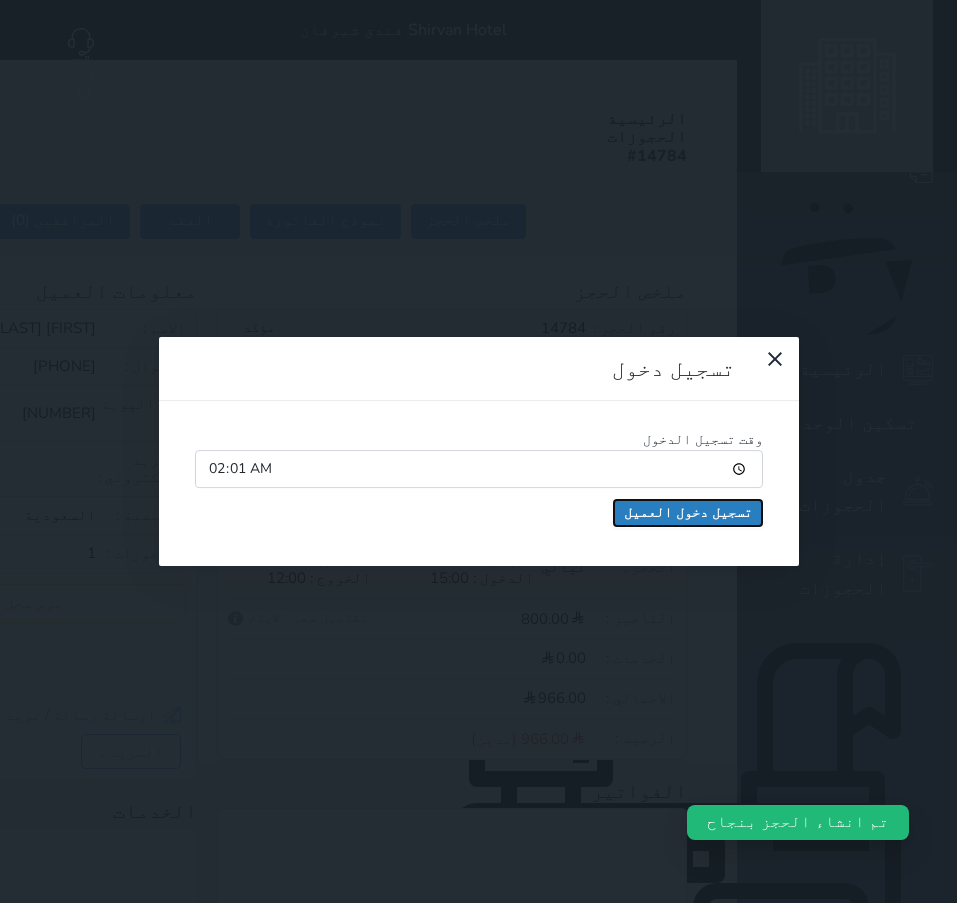 click on "تسجيل دخول العميل" at bounding box center (688, 513) 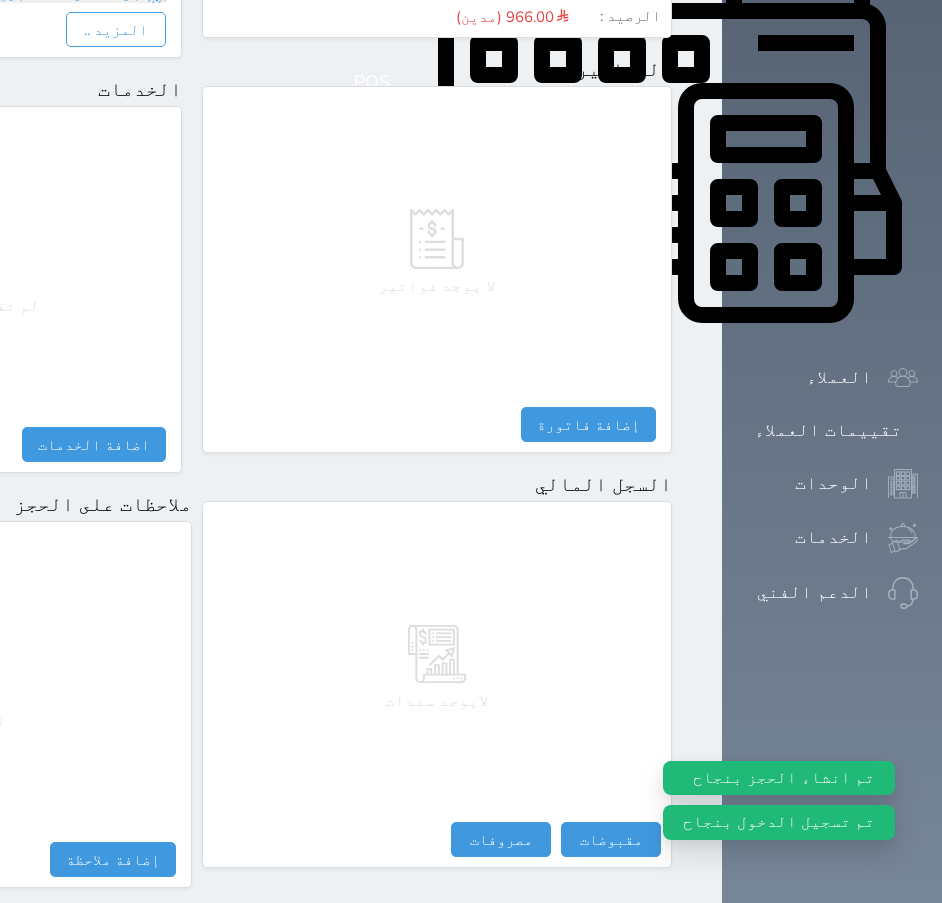 scroll, scrollTop: 887, scrollLeft: 0, axis: vertical 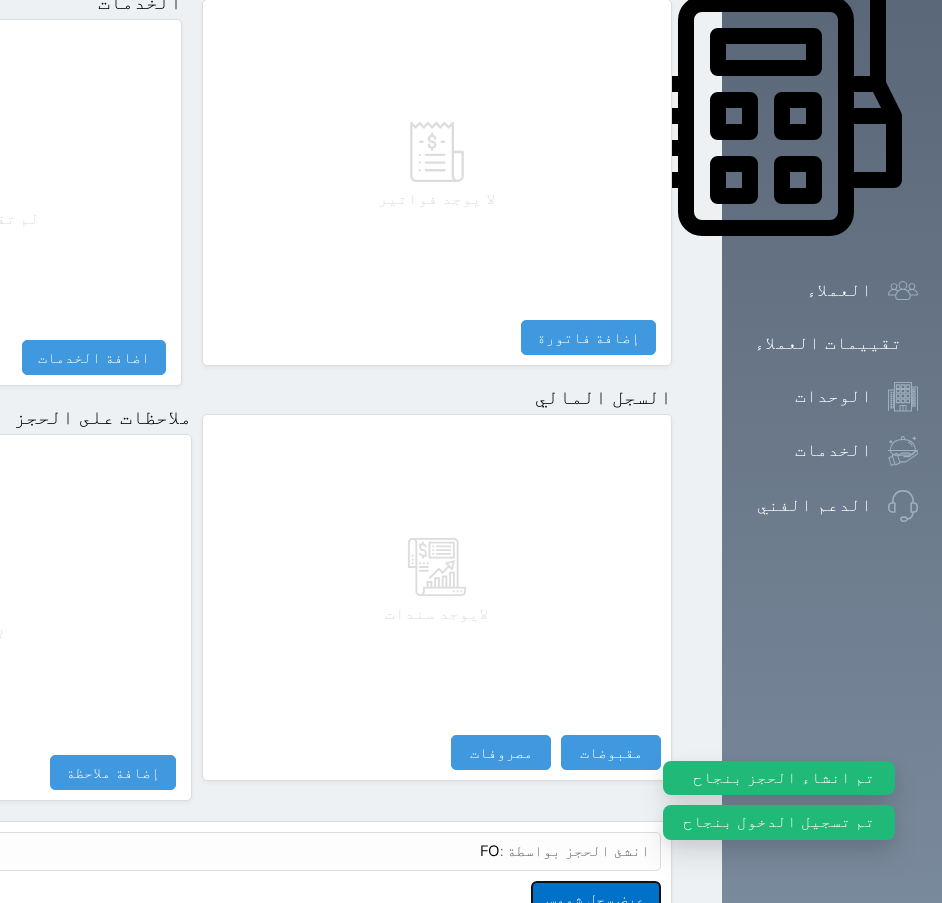 click on "عرض سجل شموس" at bounding box center (596, 898) 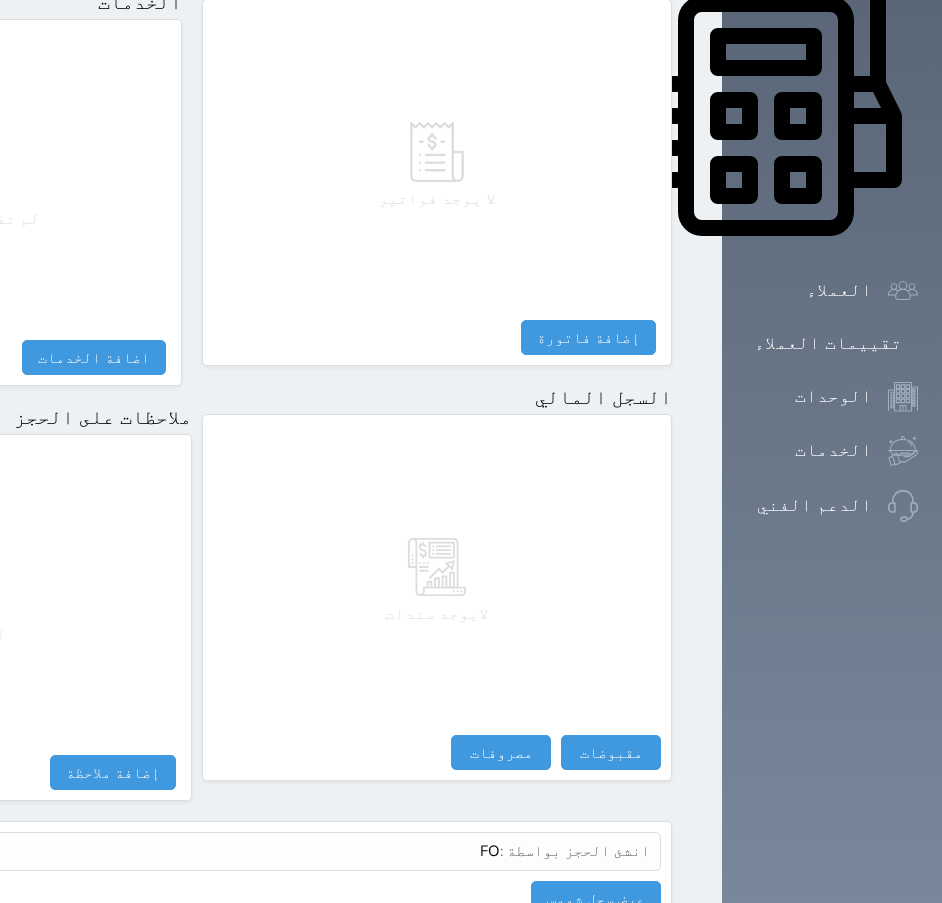click at bounding box center (698, -857) 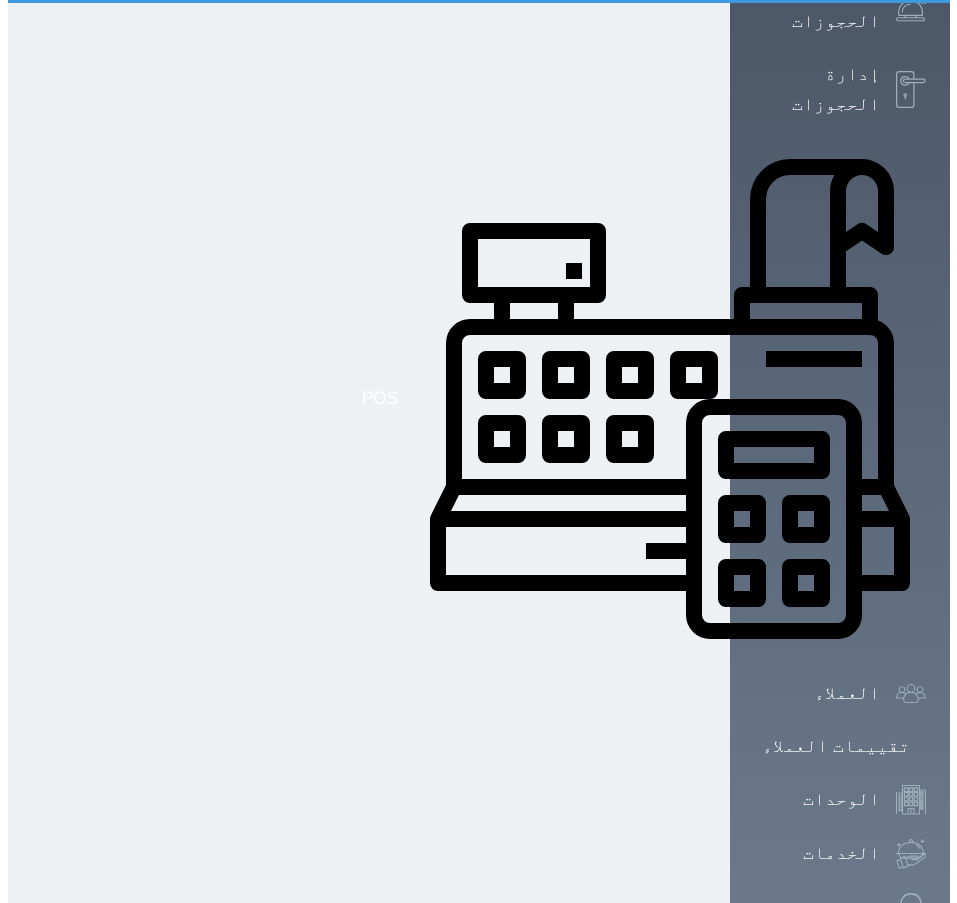 scroll, scrollTop: 0, scrollLeft: 0, axis: both 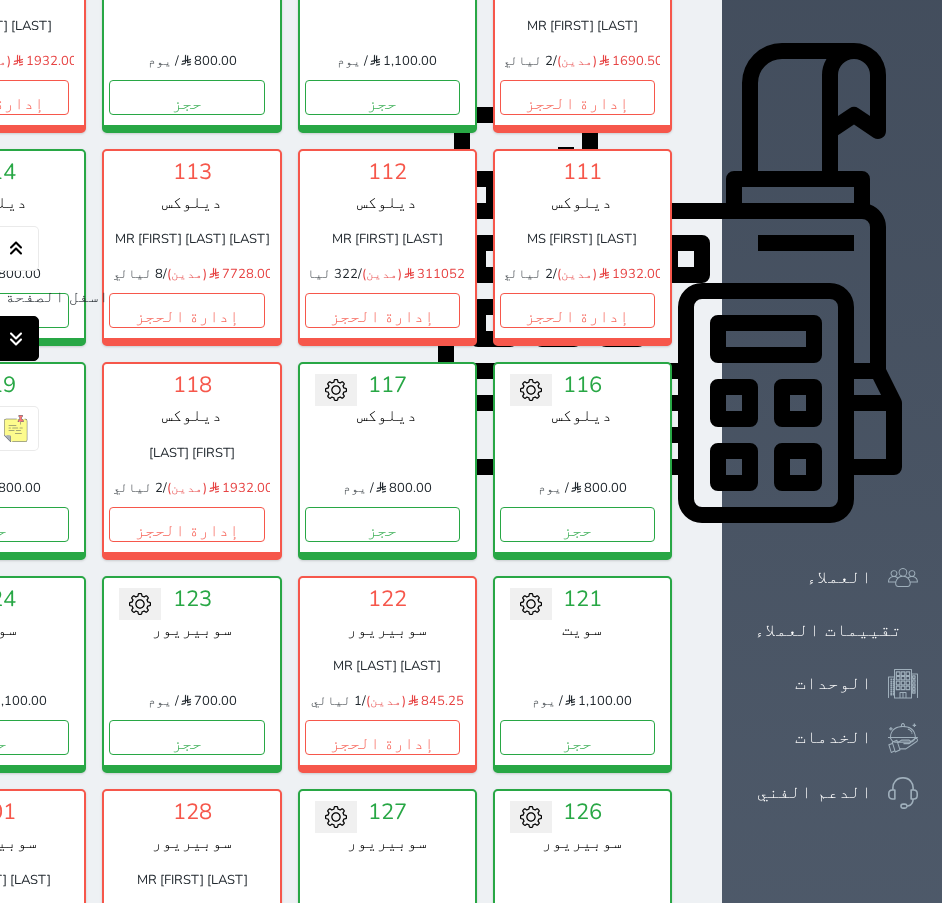 click at bounding box center (16, 338) 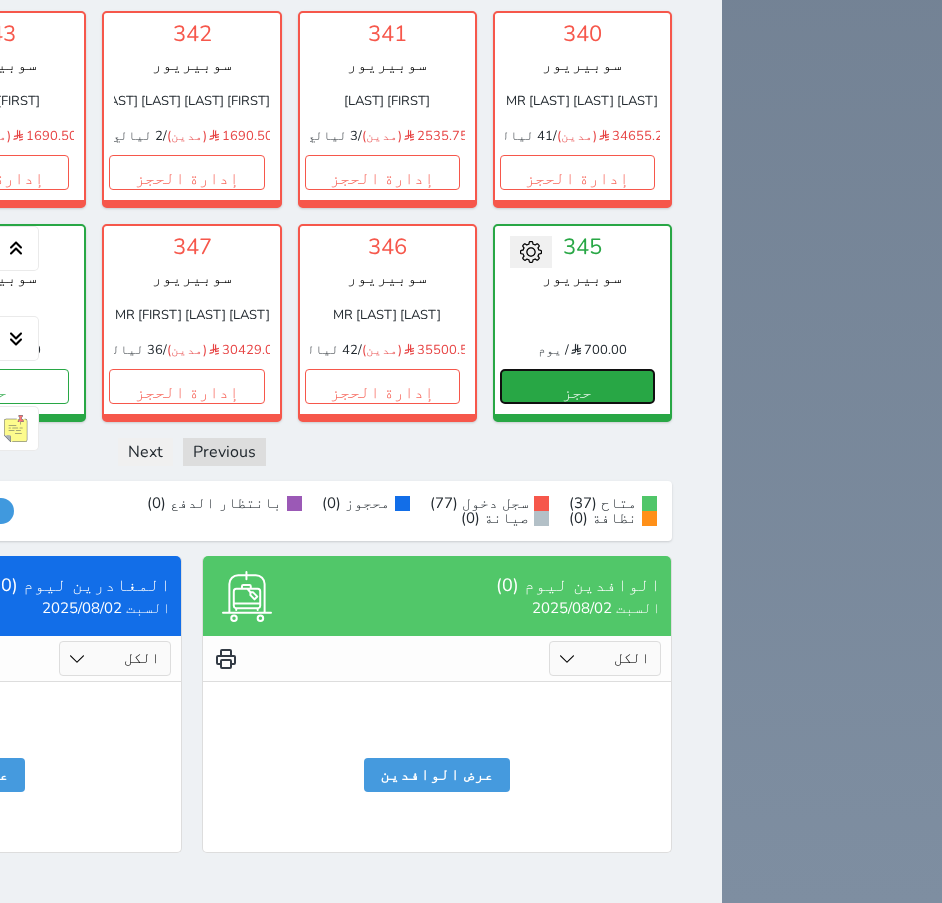 click on "حجز" at bounding box center (577, 386) 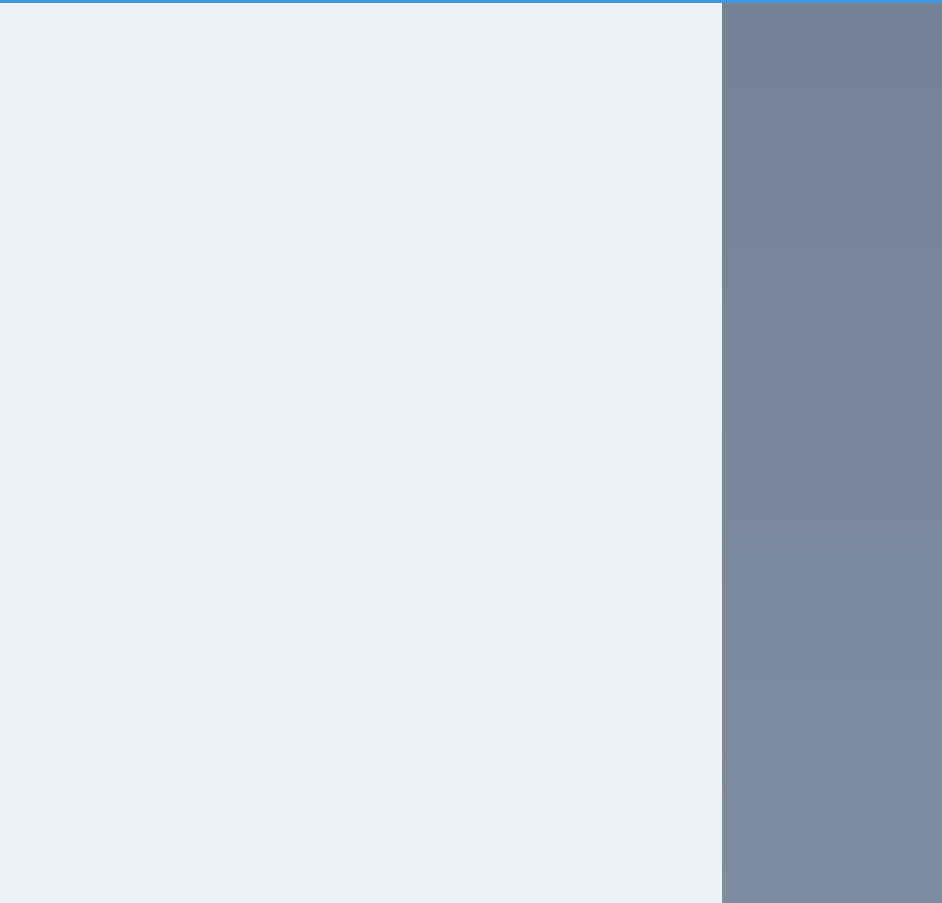 scroll, scrollTop: 4334, scrollLeft: 0, axis: vertical 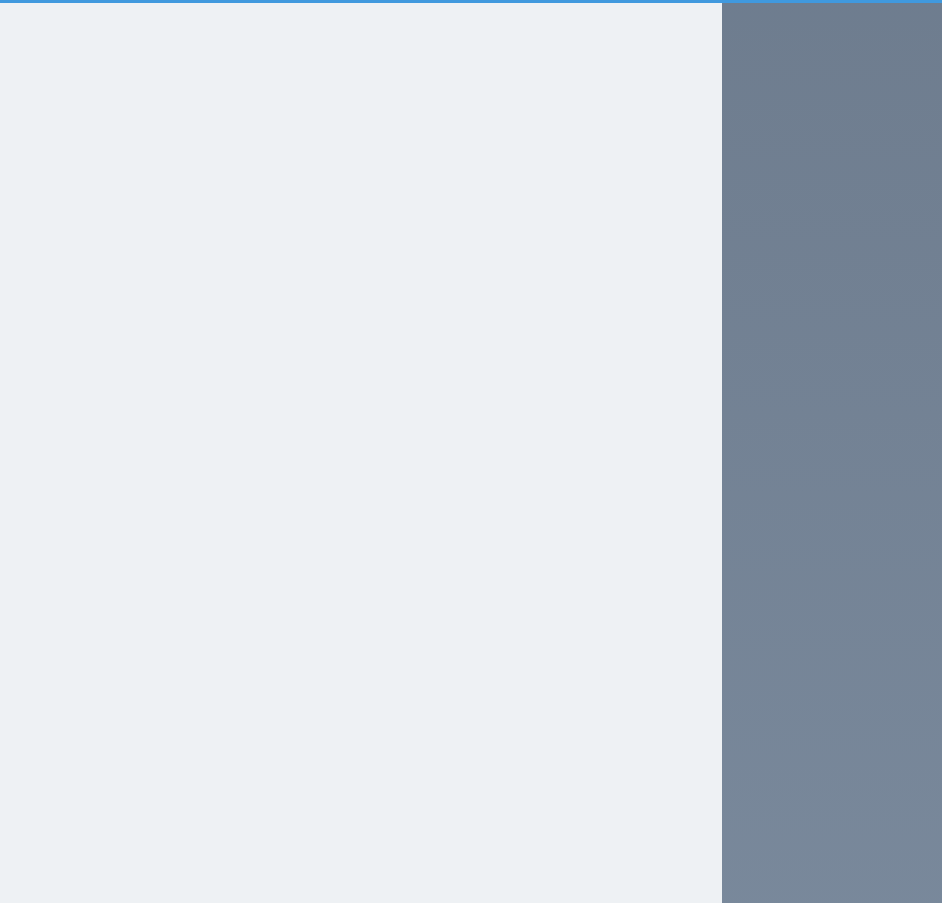 select on "1" 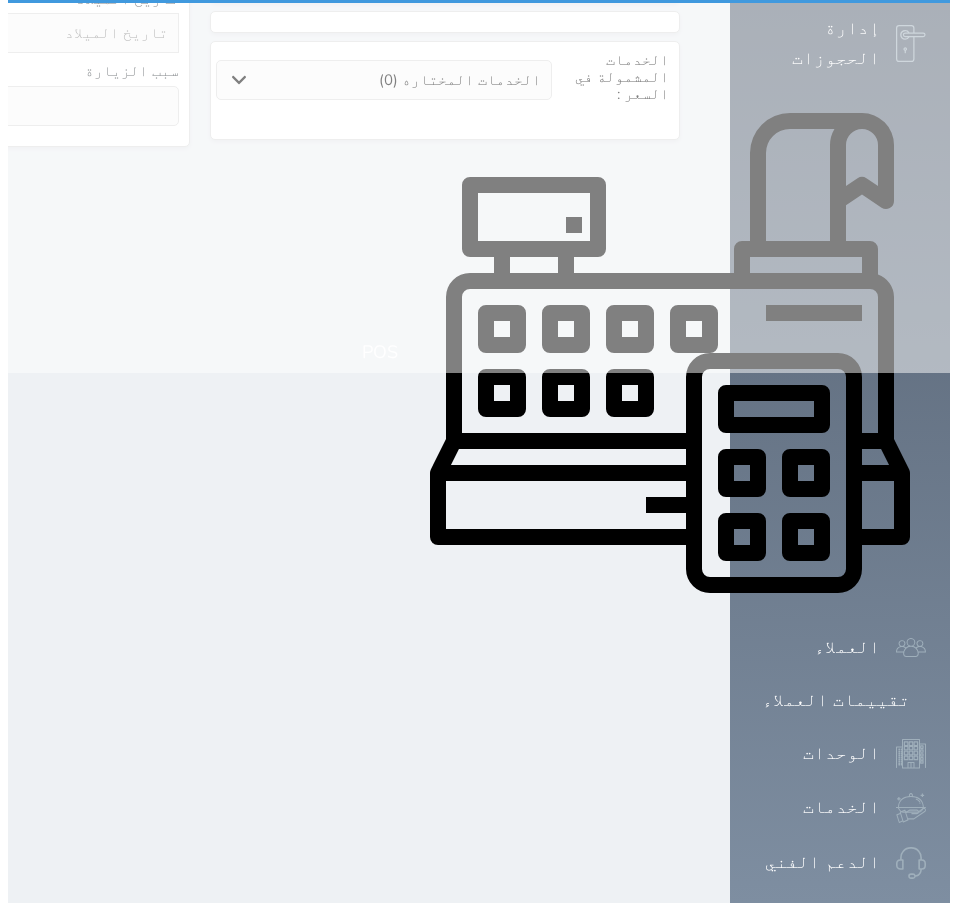 scroll, scrollTop: 0, scrollLeft: 0, axis: both 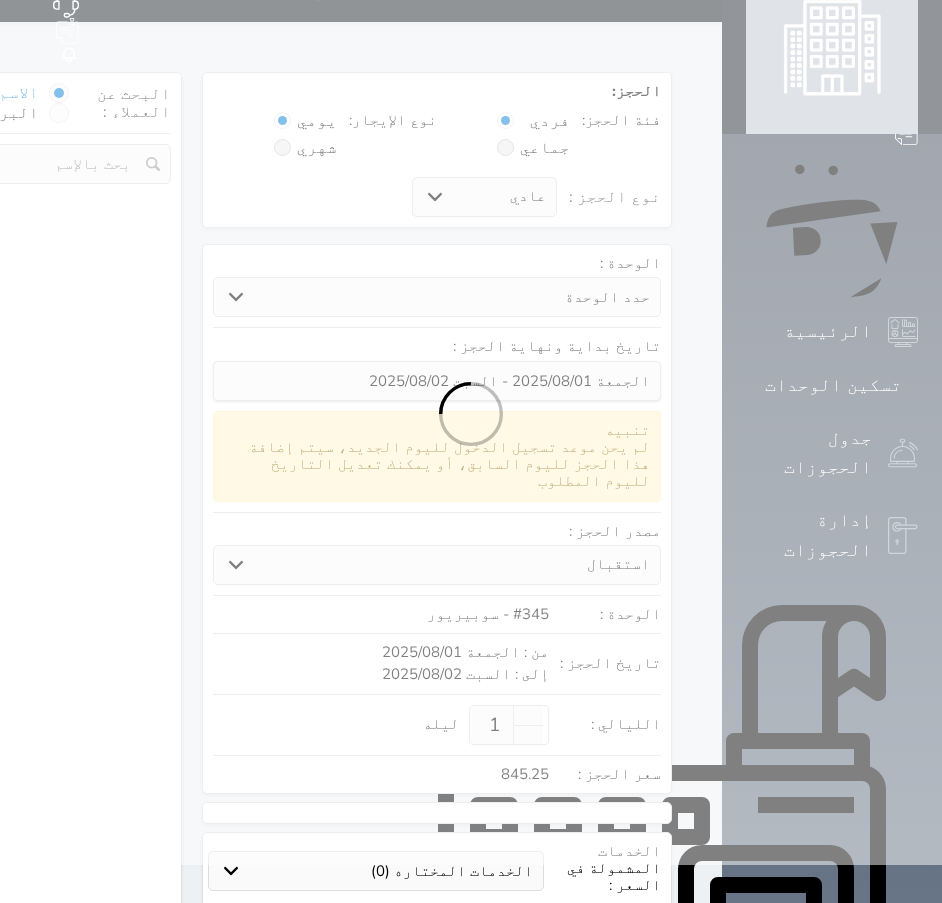 select 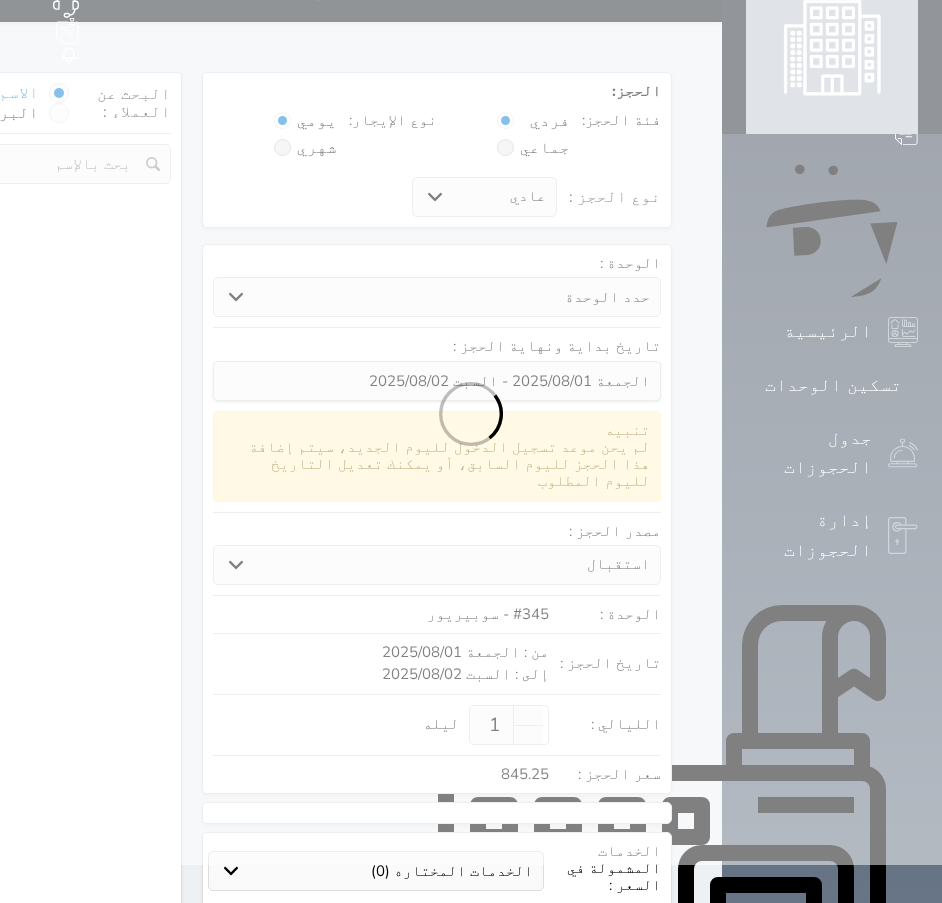 select on "113" 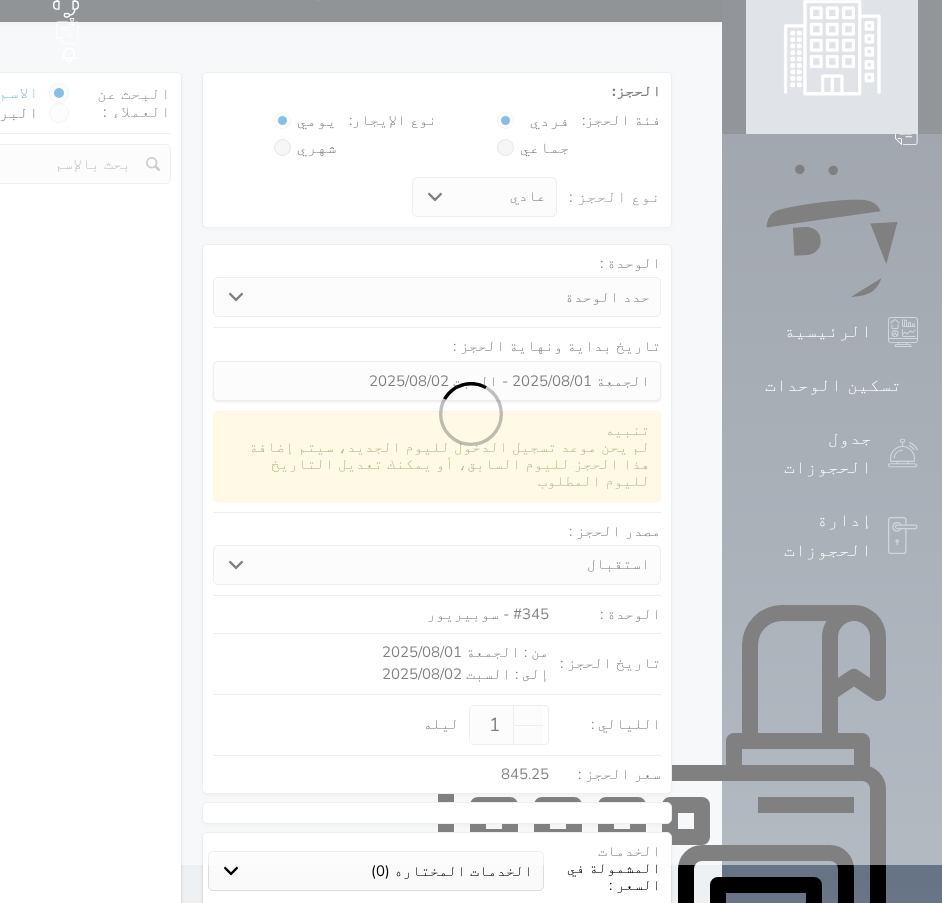 select on "1" 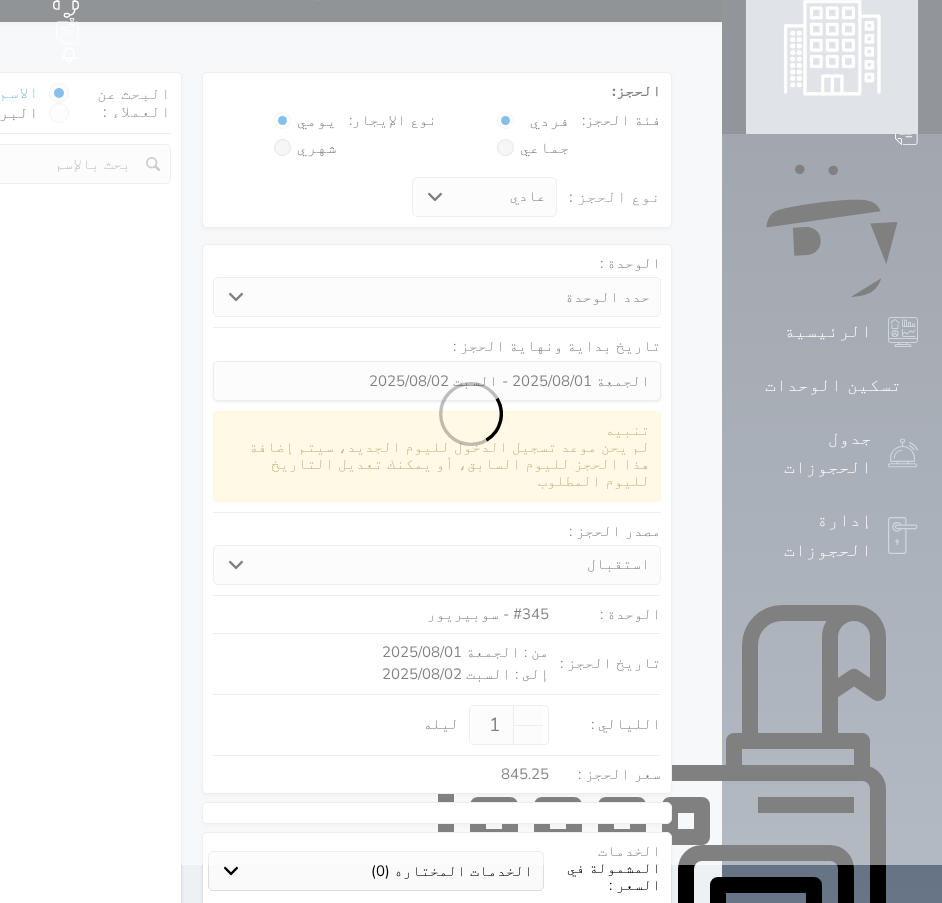 select 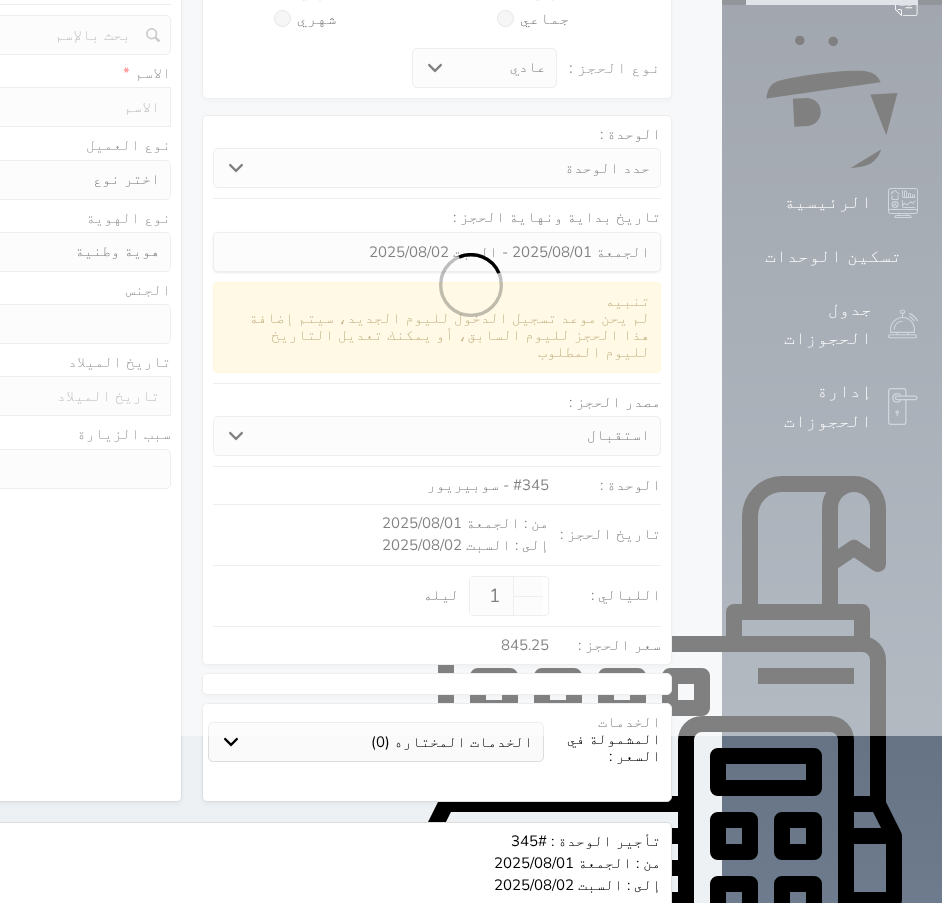 select 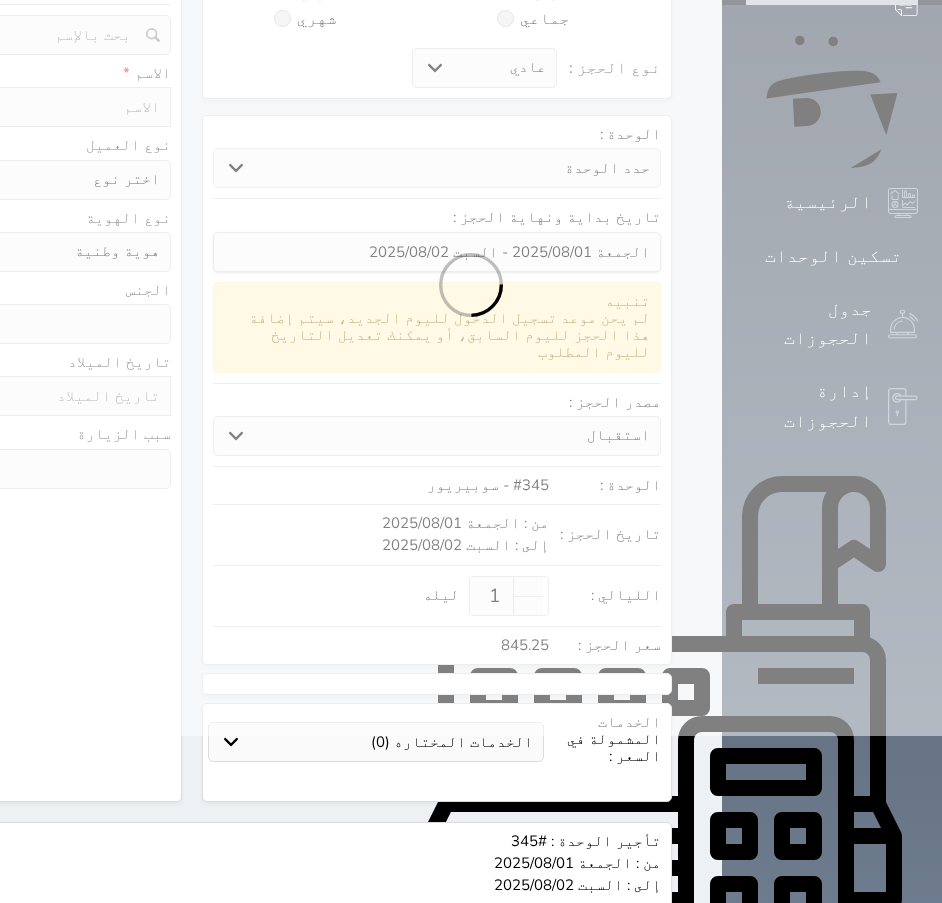 select 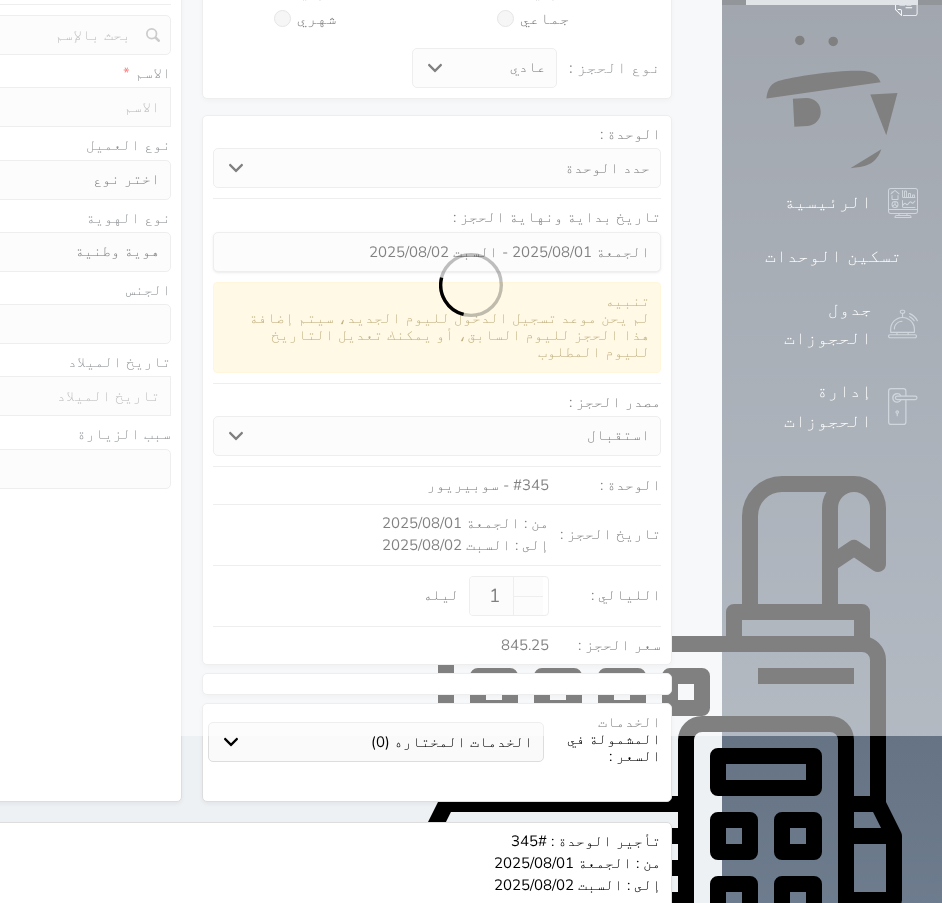 select 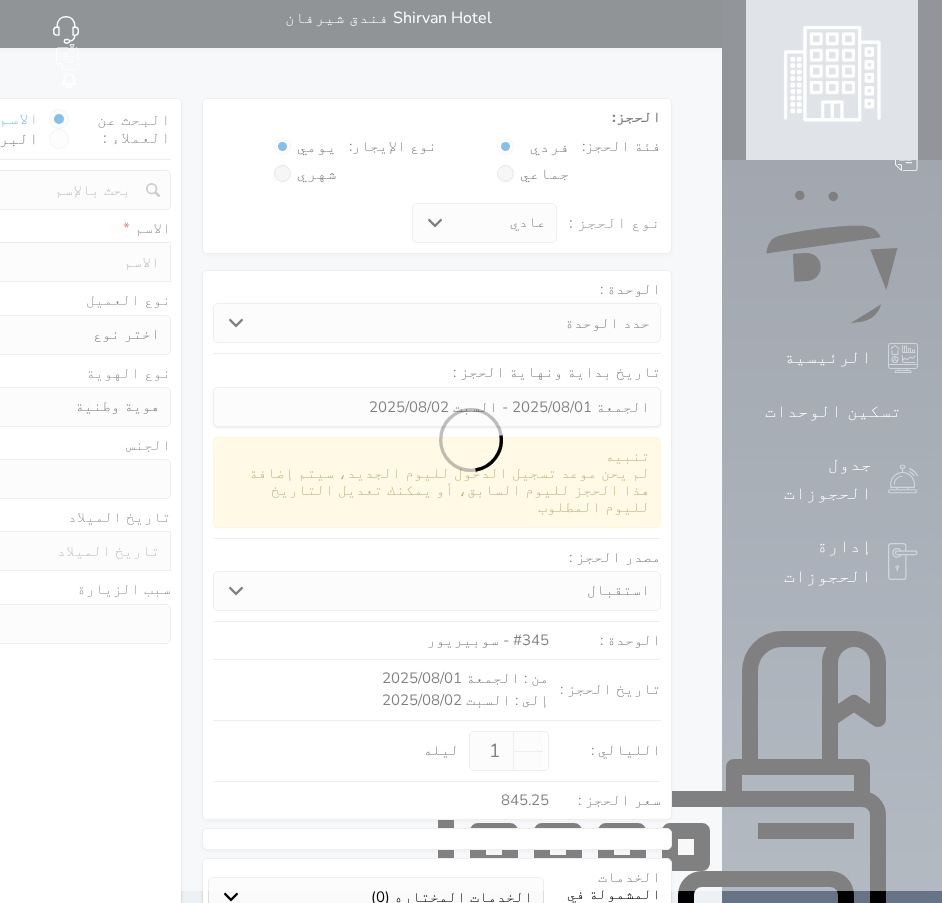 select 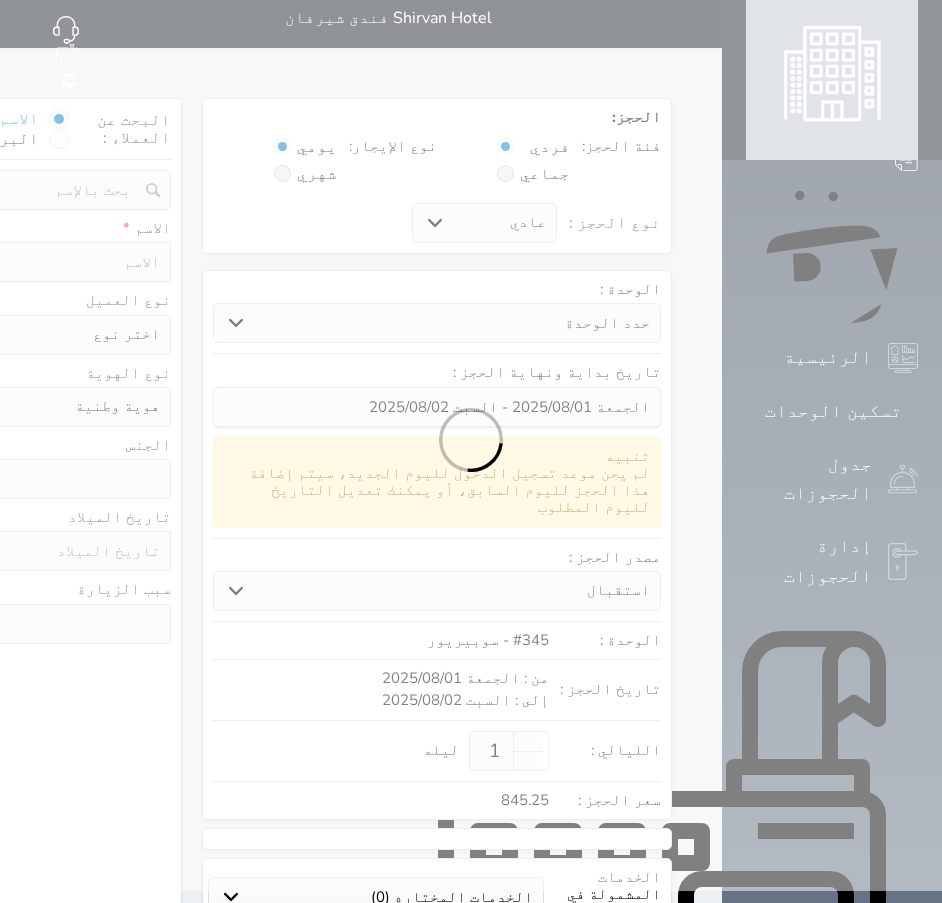 select 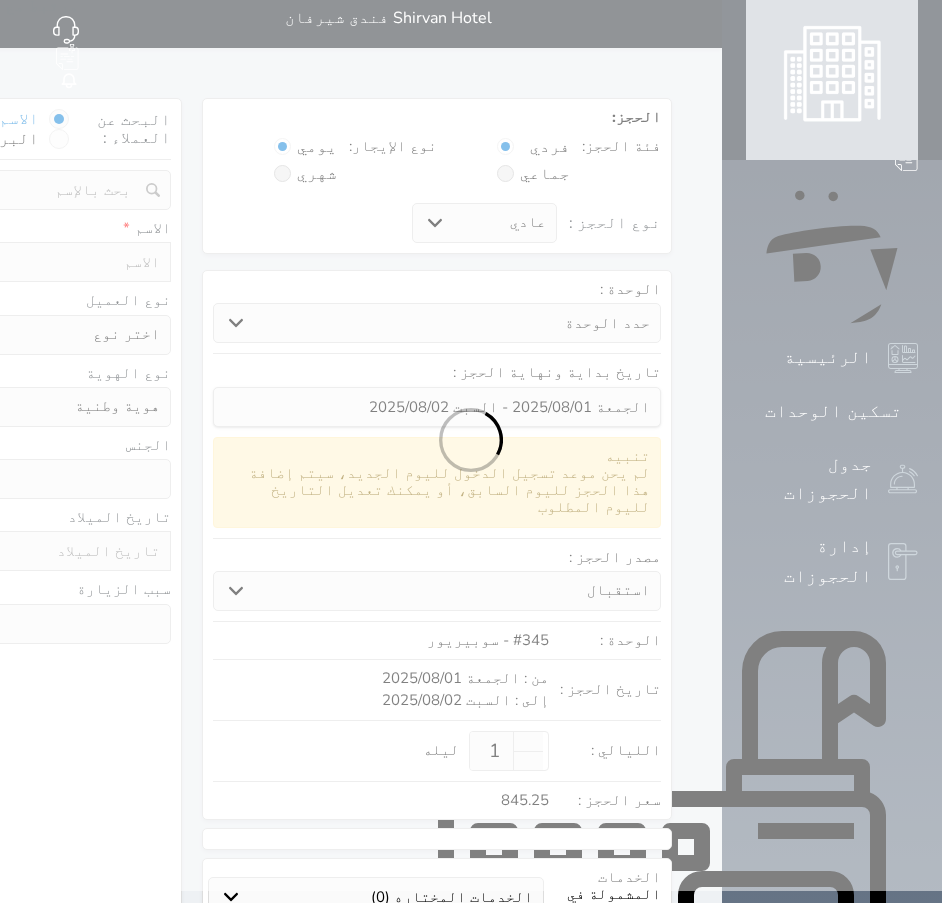 select 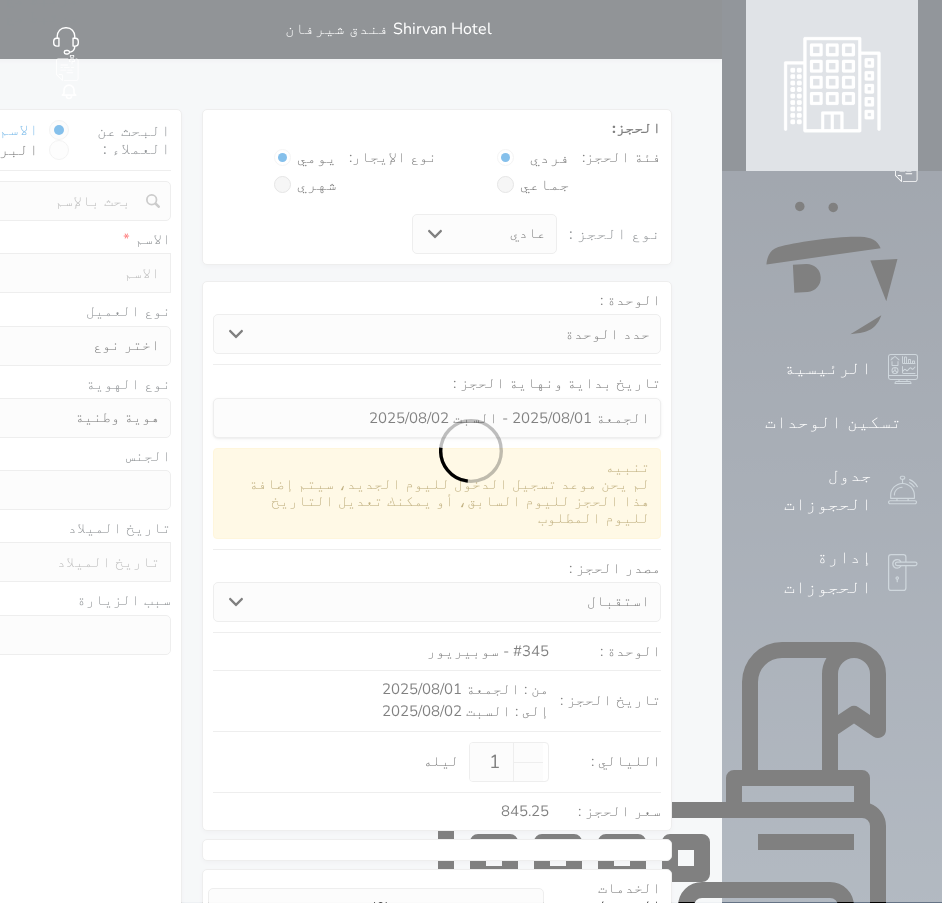 scroll, scrollTop: 0, scrollLeft: 0, axis: both 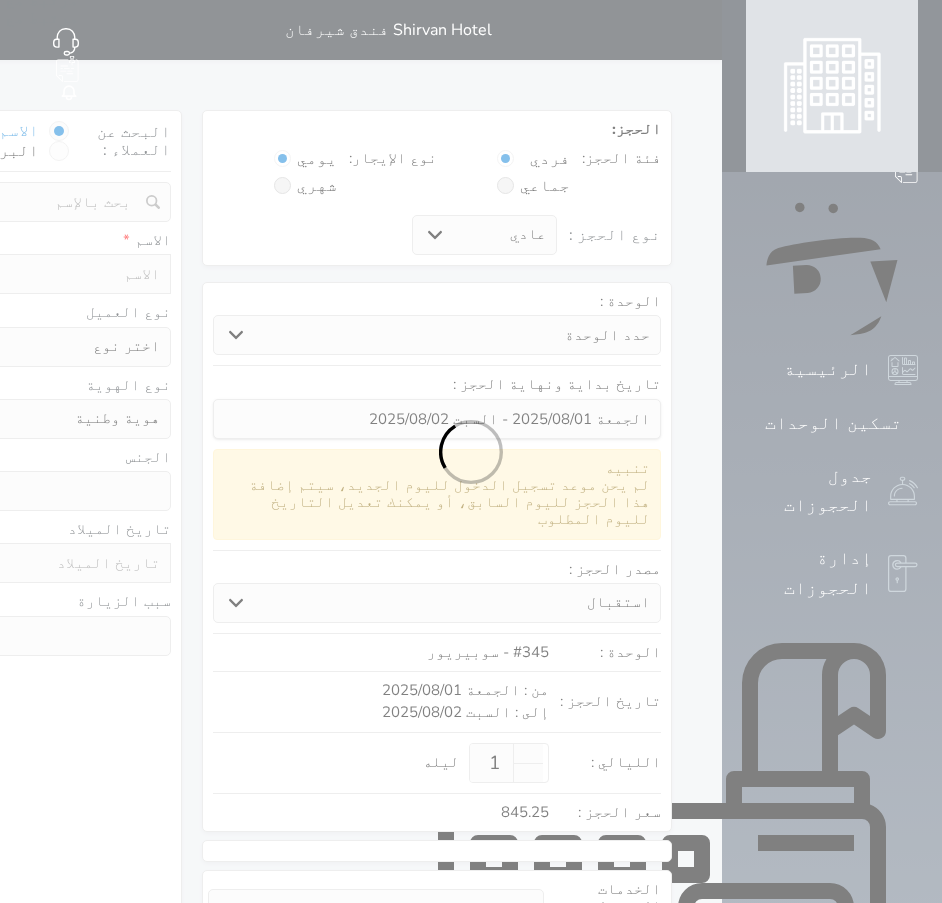 select 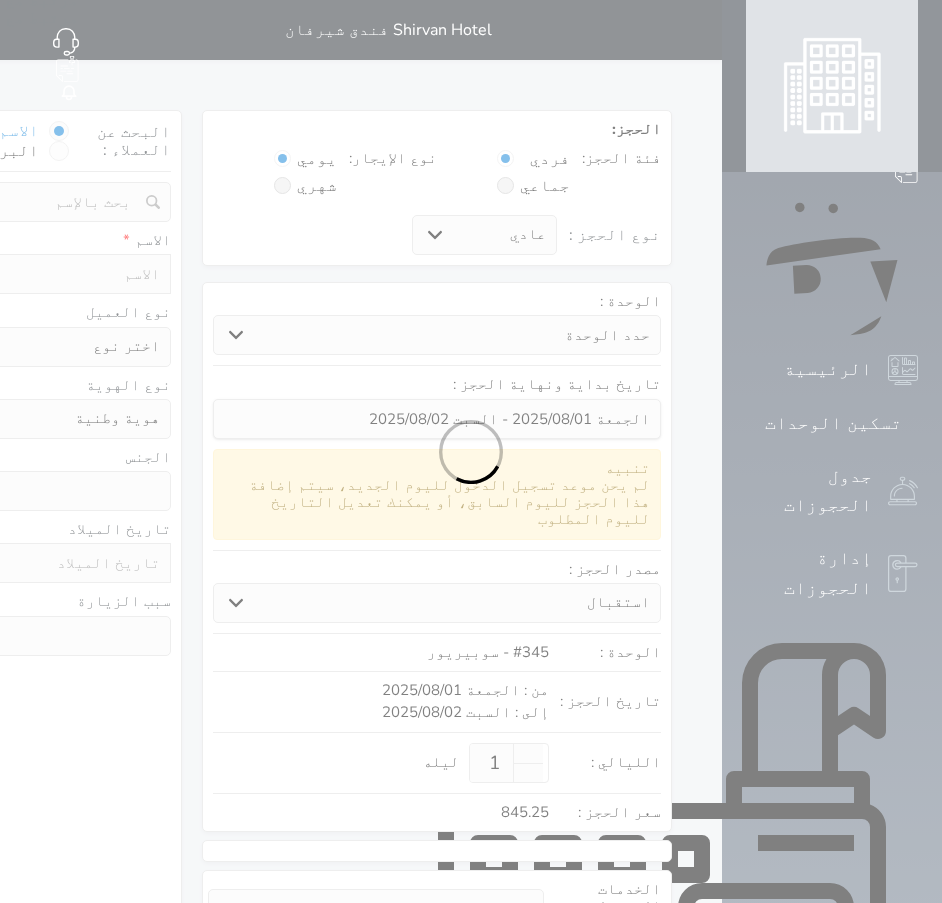 select on "1" 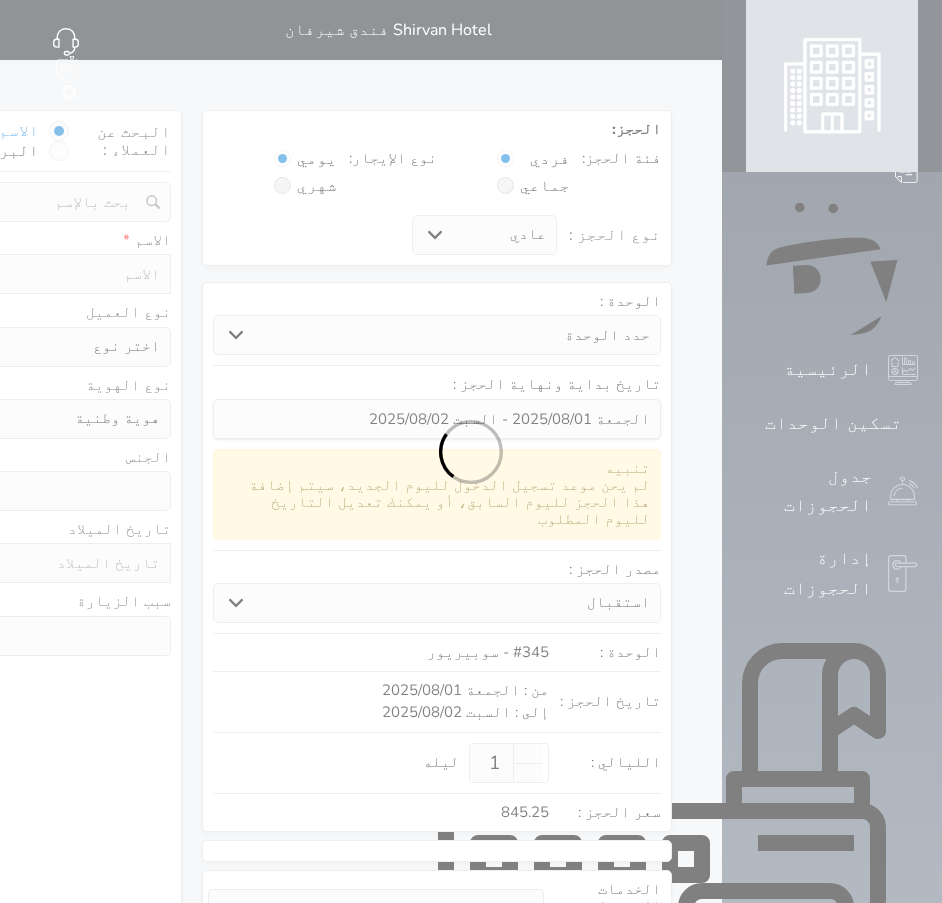 select on "7" 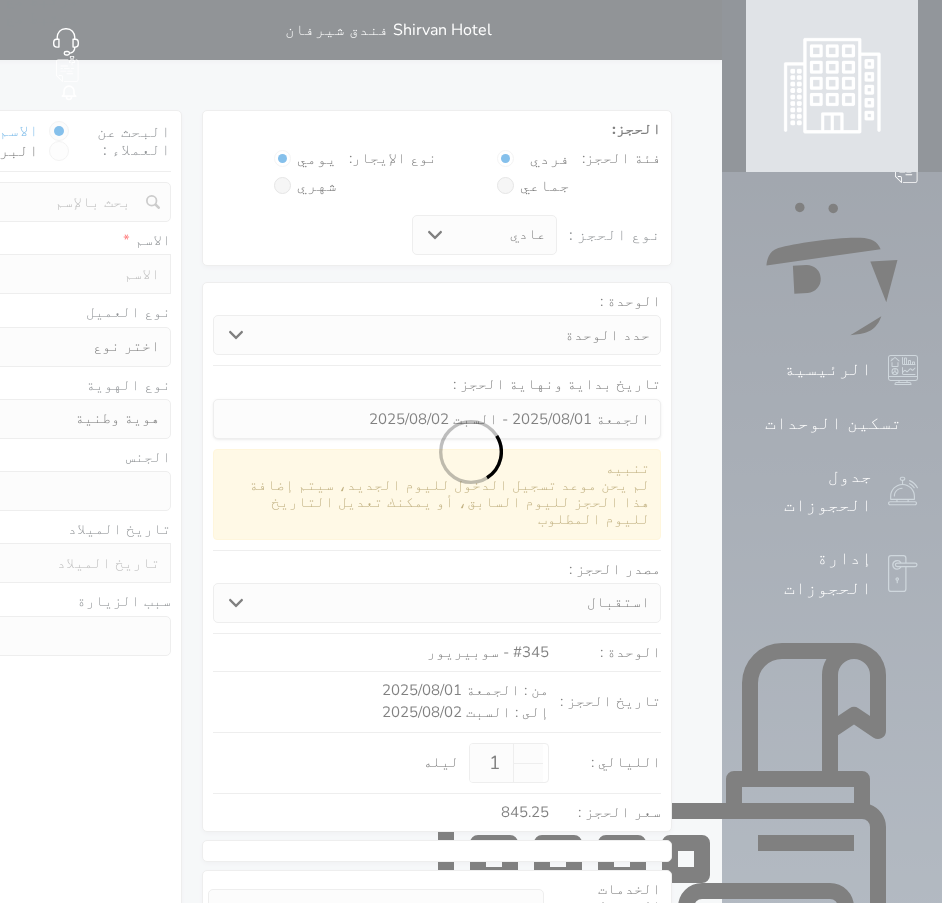 select 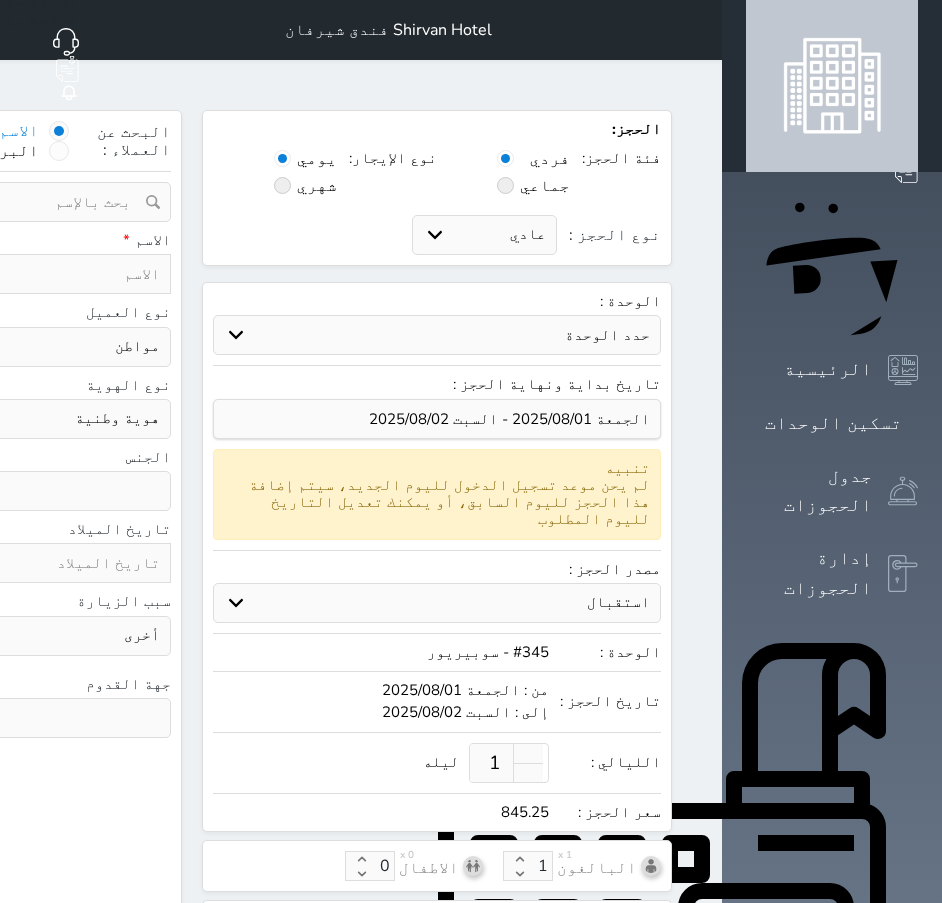 paste on "[FIRST] [LAST]" 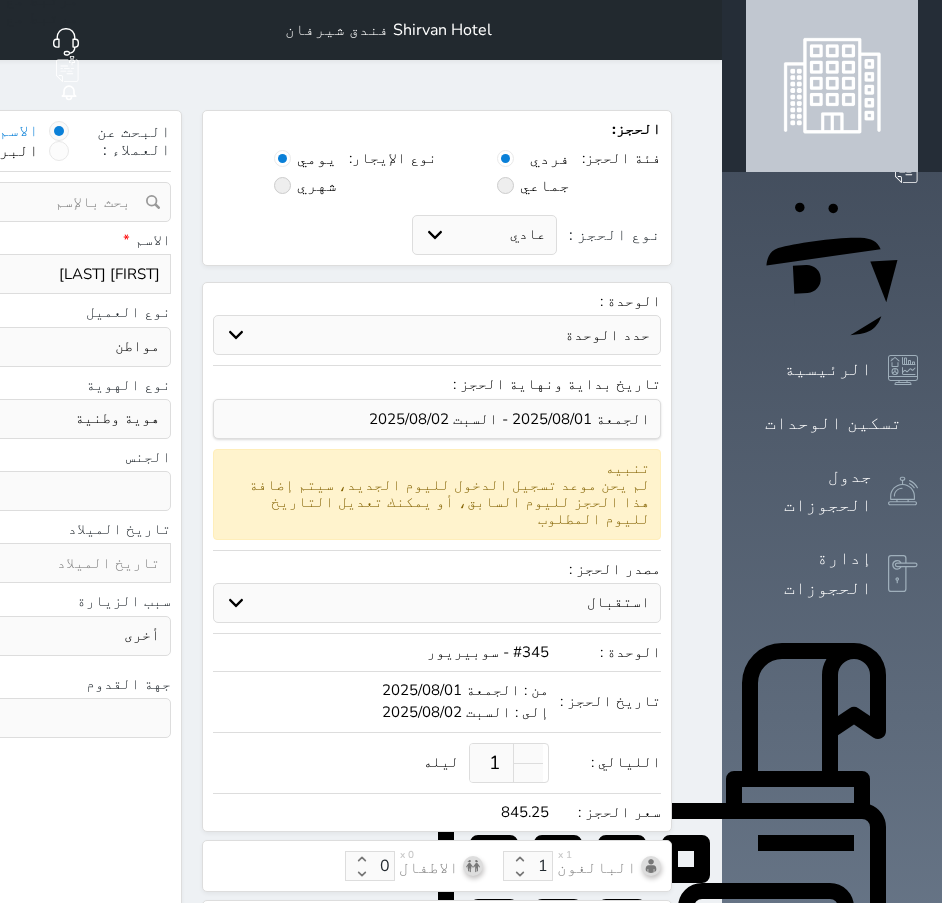click on "[FIRST] [LAST]" at bounding box center (64, 274) 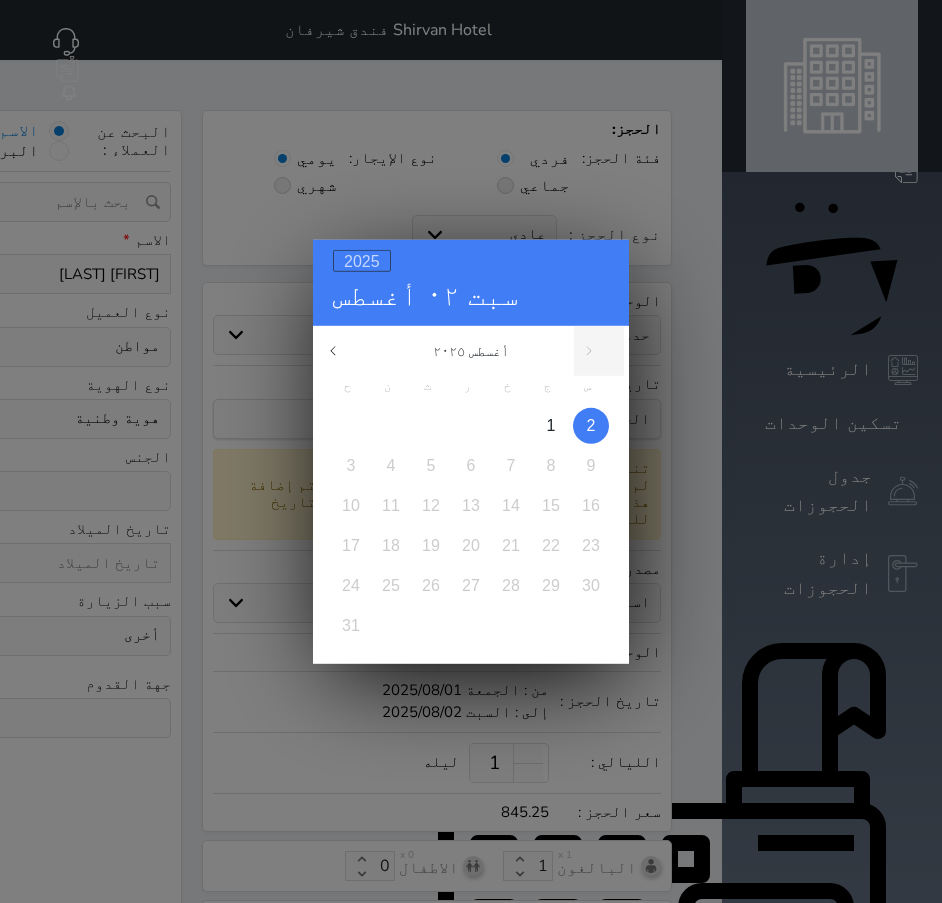 click on "2025" at bounding box center (362, 260) 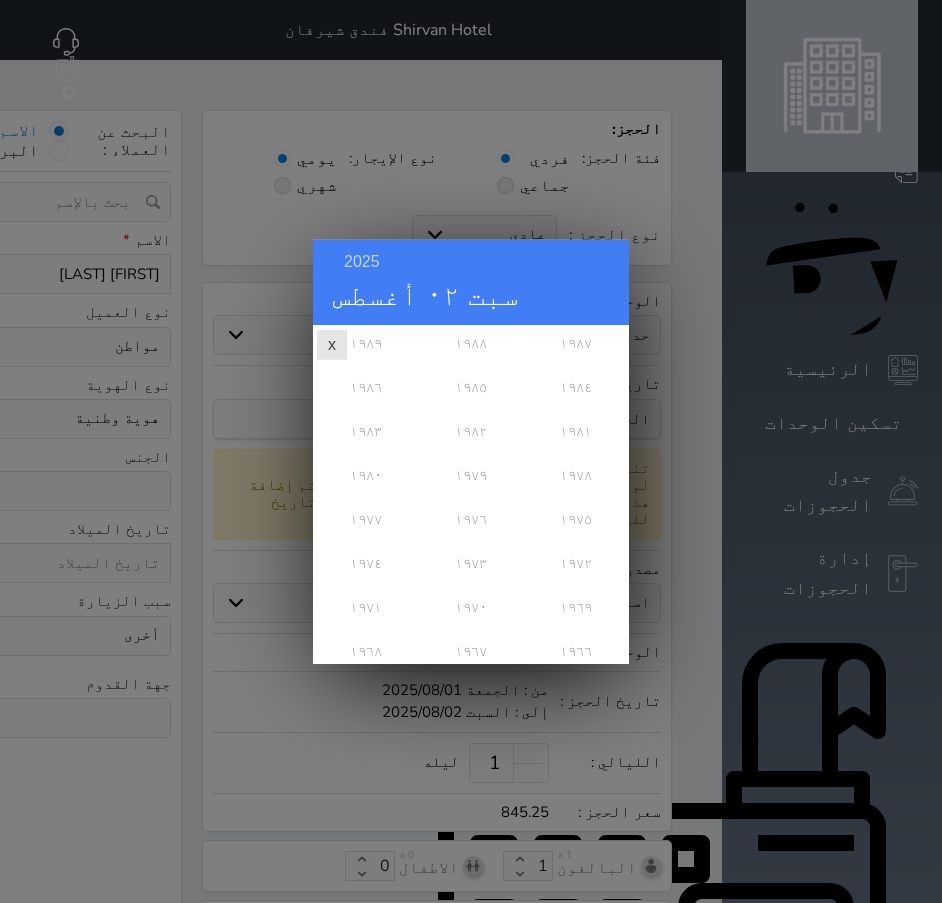 scroll, scrollTop: 564, scrollLeft: 0, axis: vertical 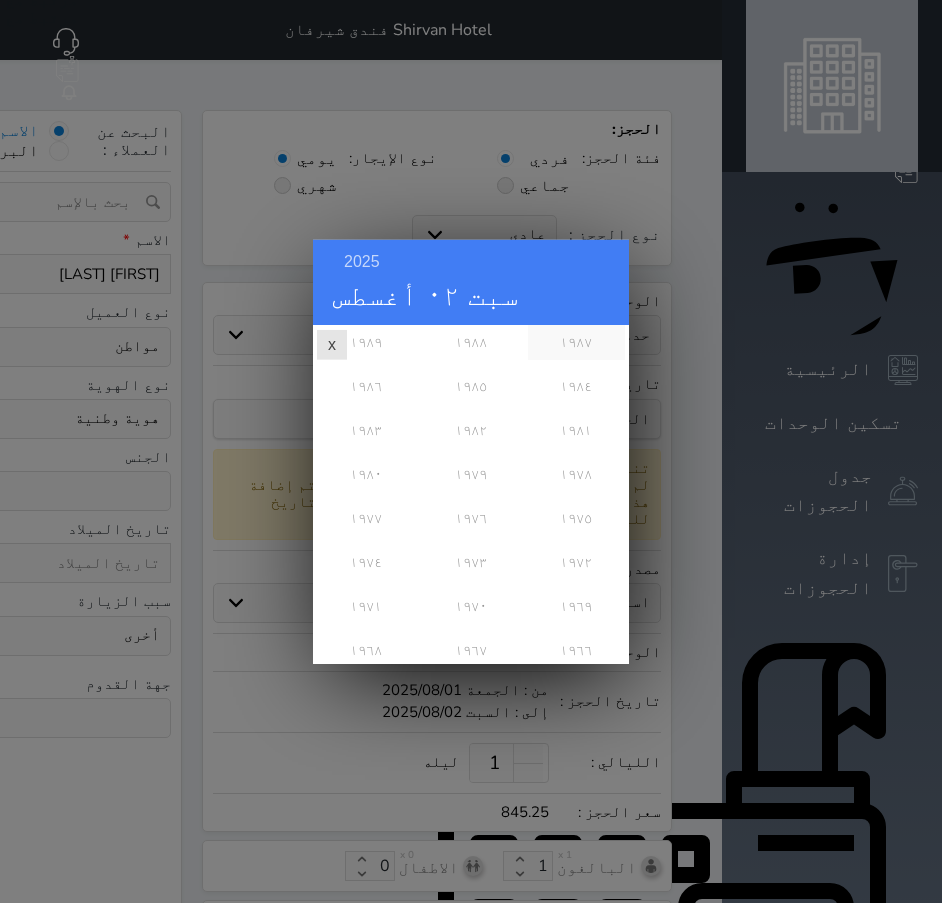 click on "١٩٨٧" at bounding box center (576, 341) 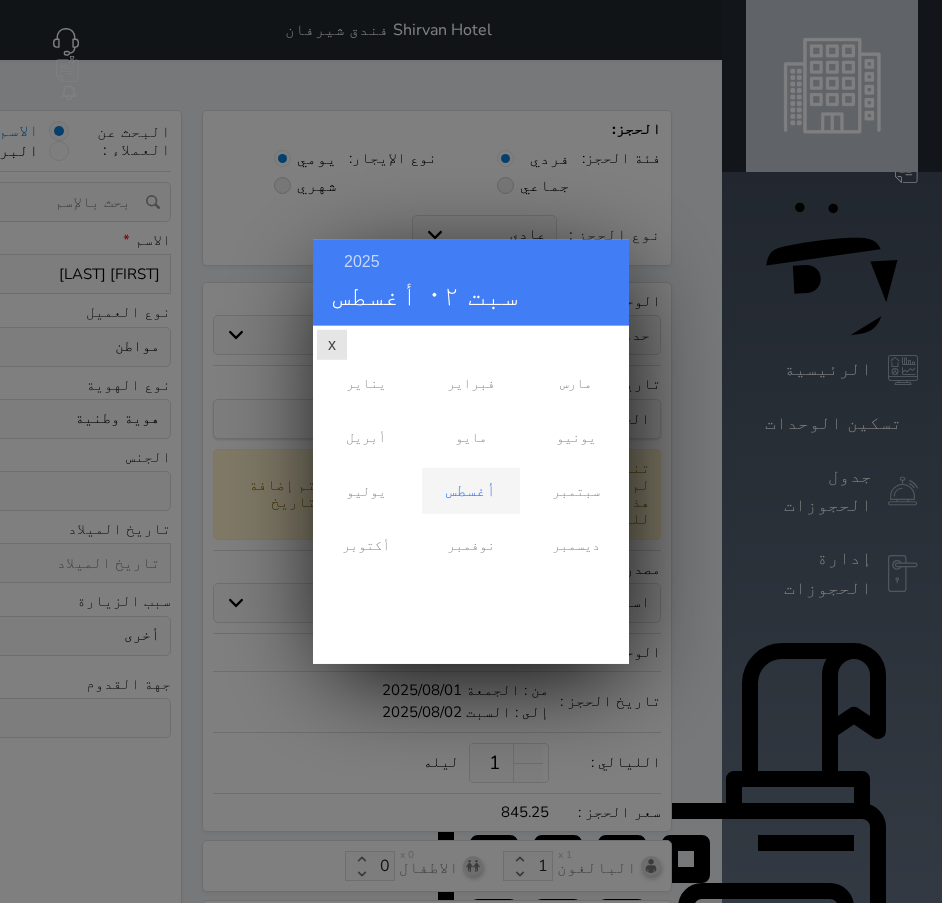scroll, scrollTop: 0, scrollLeft: 0, axis: both 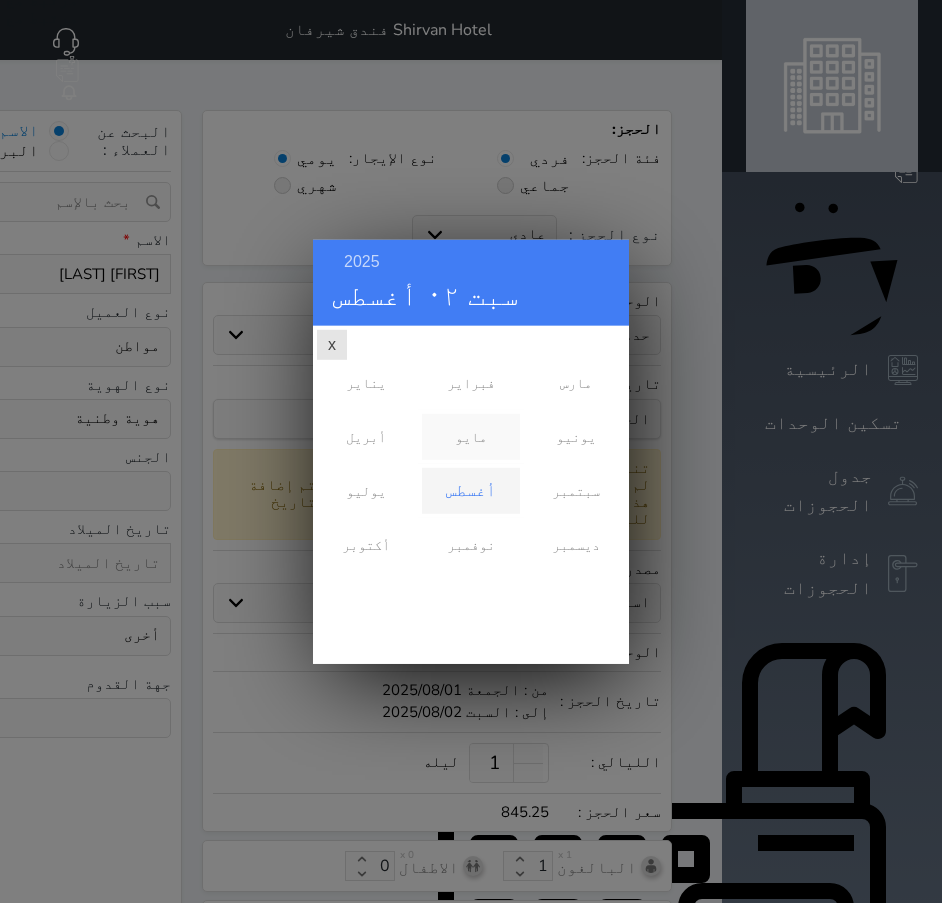 click on "مايو" at bounding box center [470, 436] 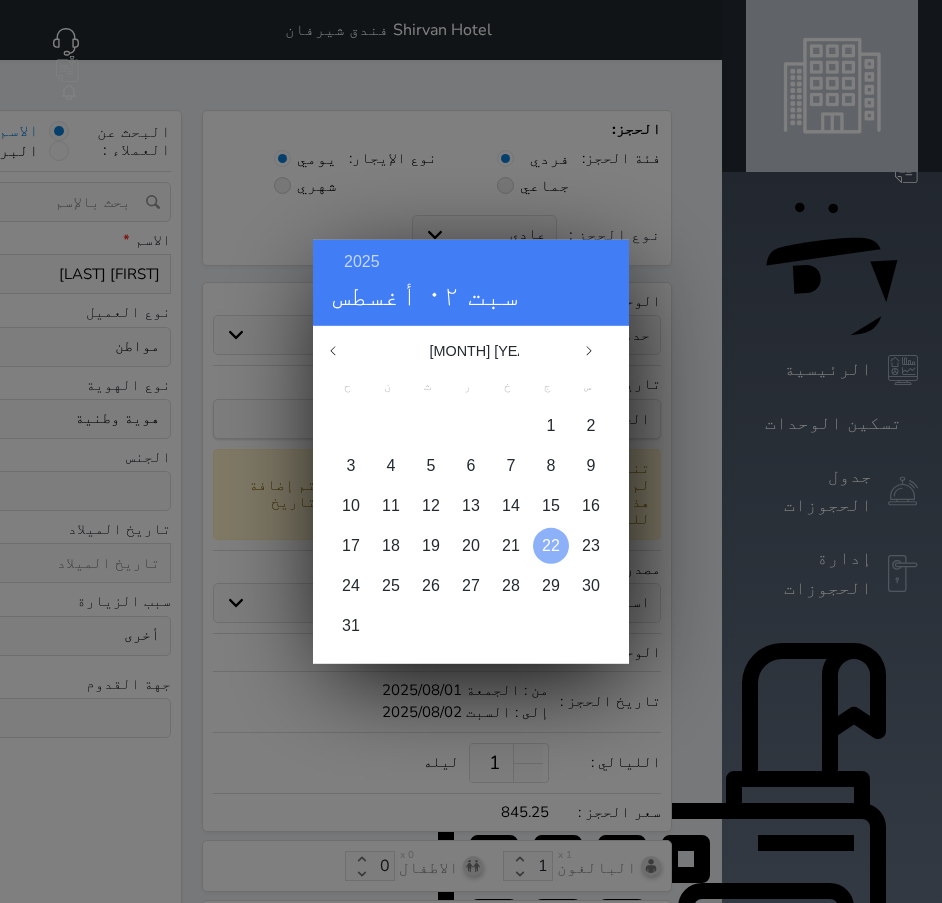 drag, startPoint x: 603, startPoint y: 542, endPoint x: 548, endPoint y: 553, distance: 56.089214 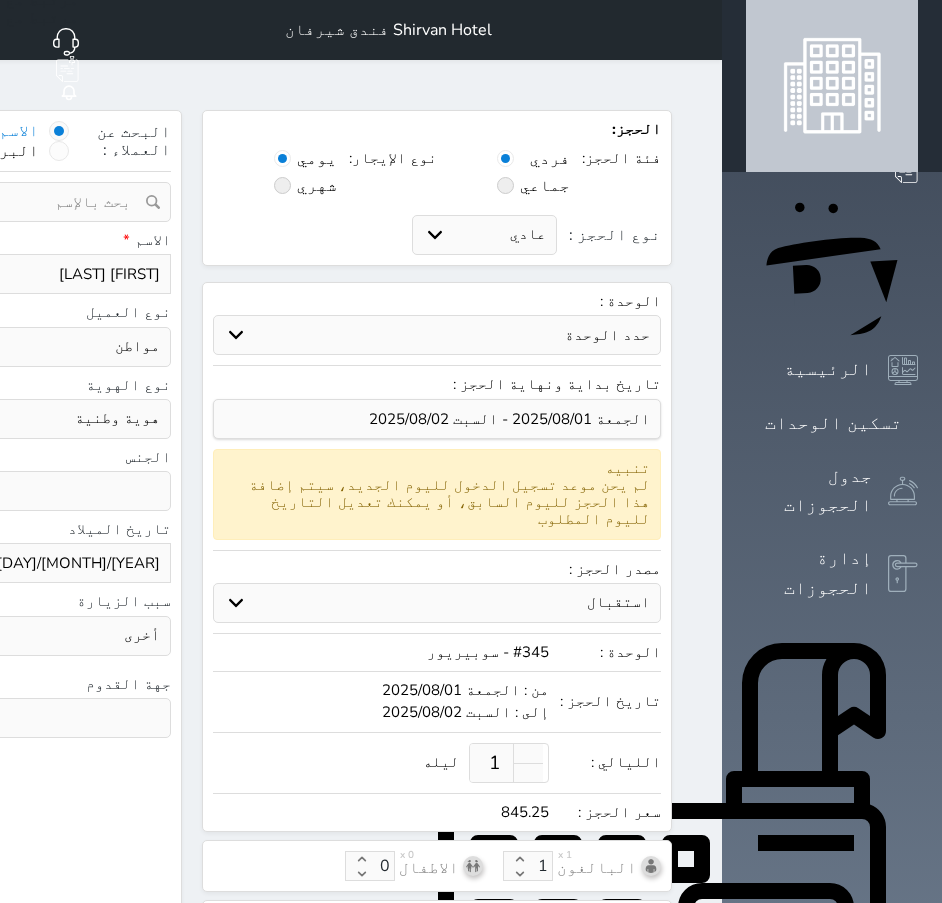 click at bounding box center (-170, 718) 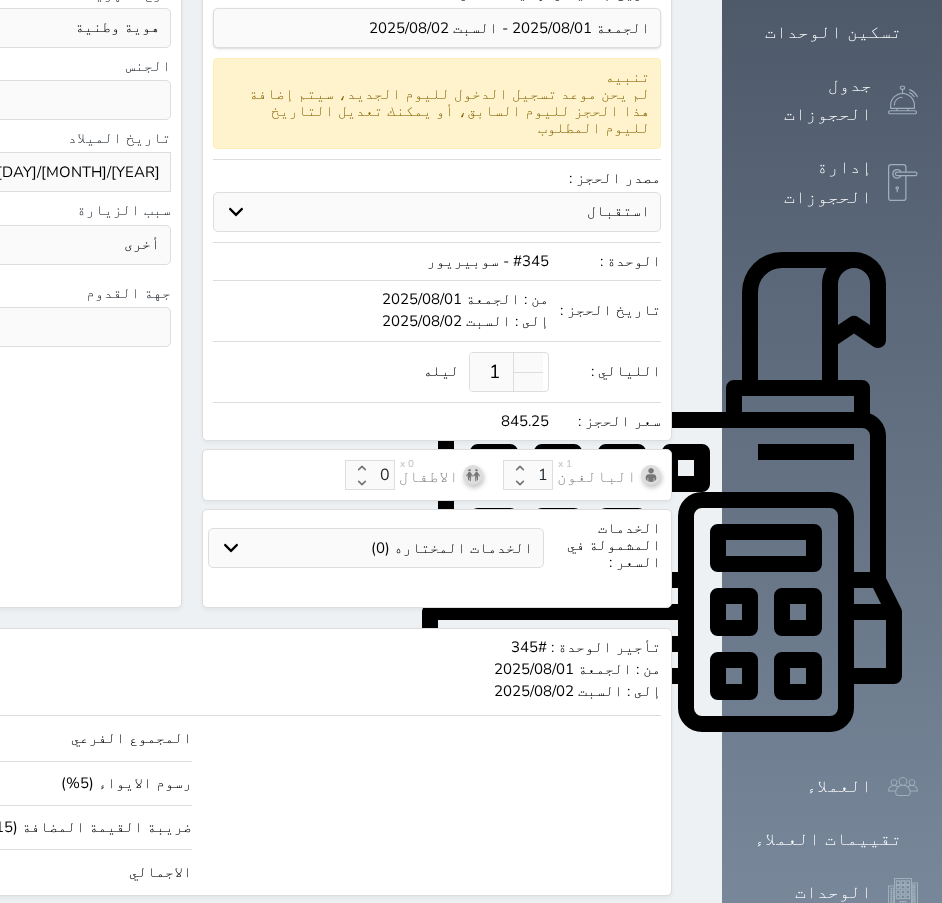 type on "0" 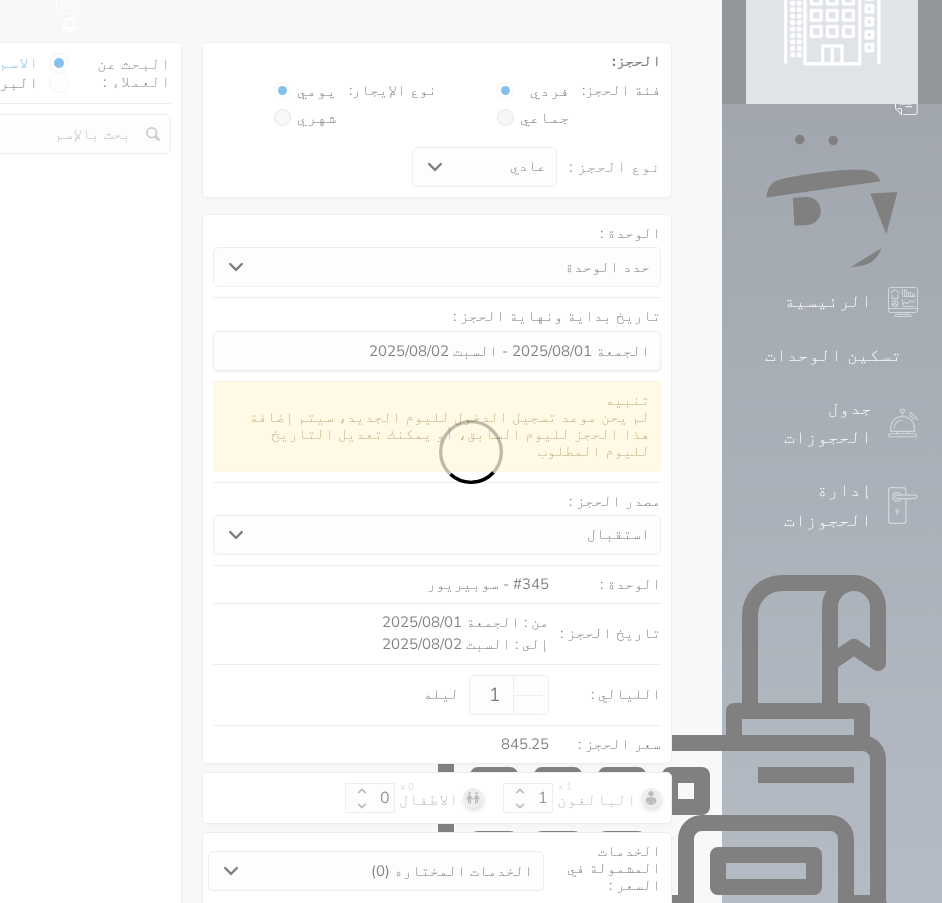 select on "1" 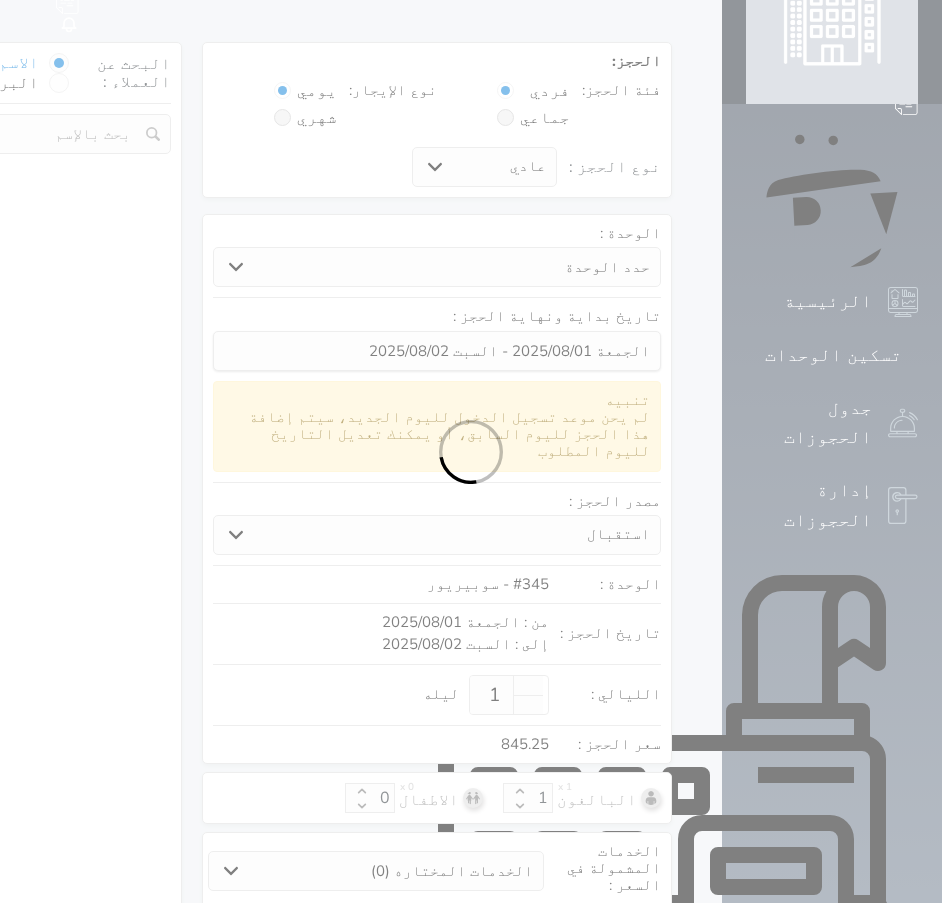 select on "113" 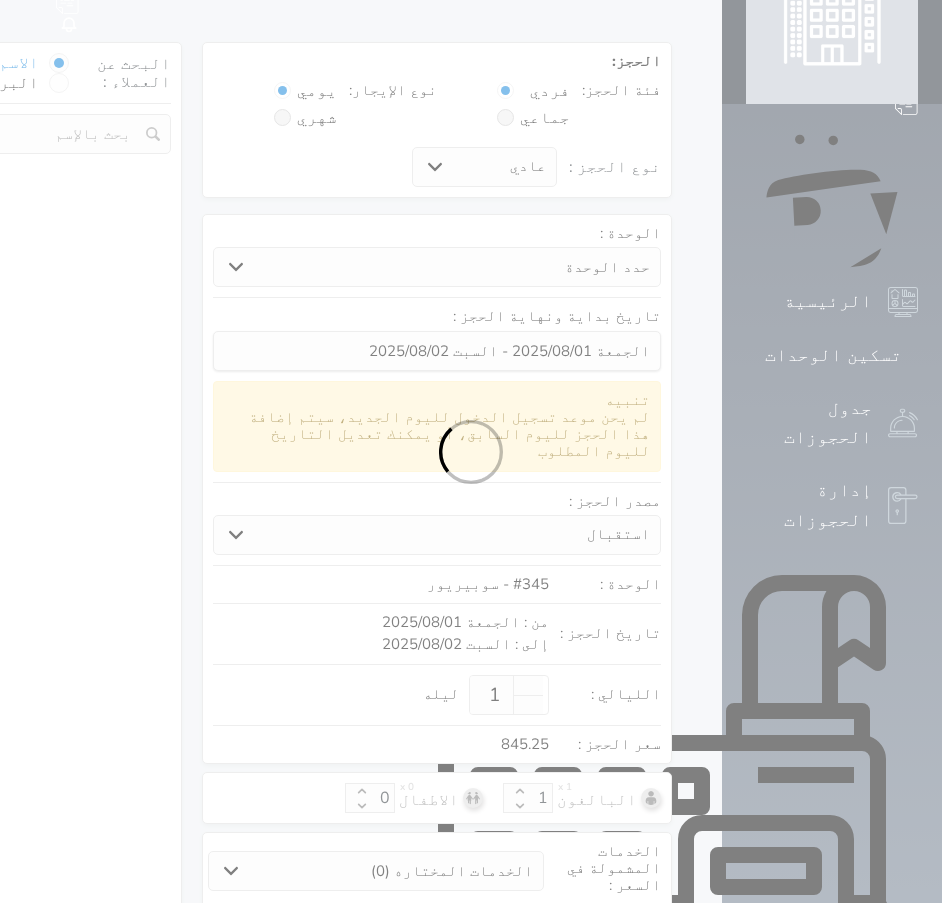 select on "1" 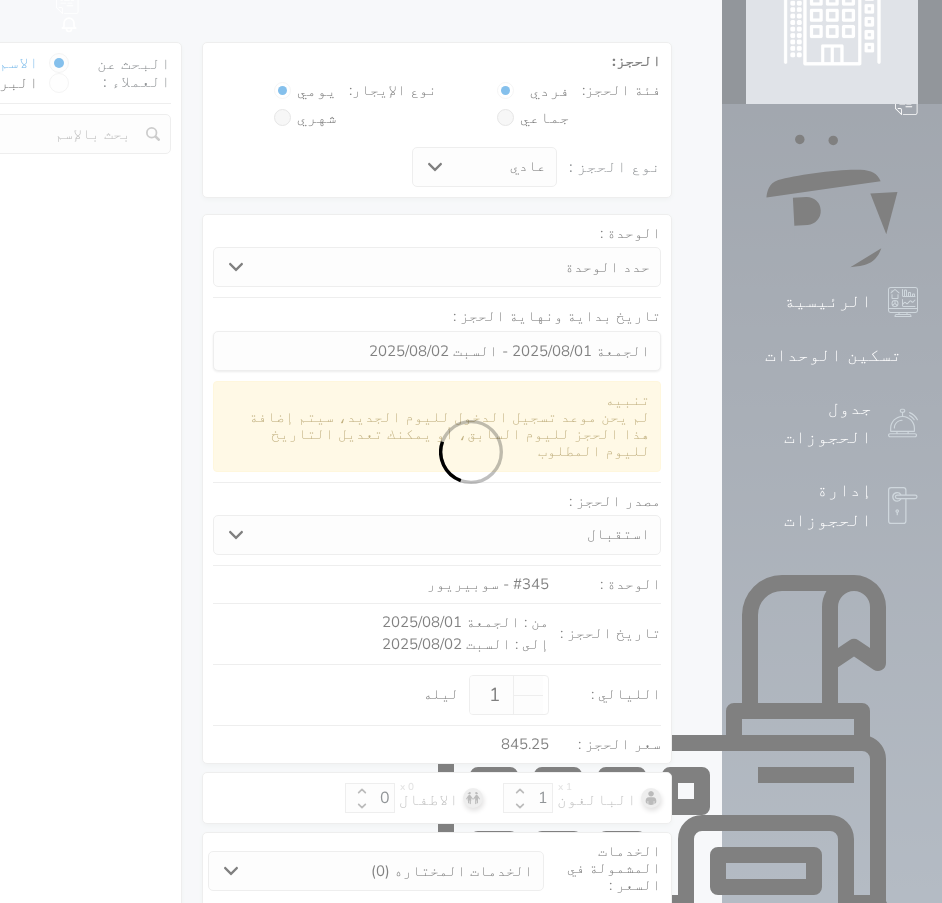 select 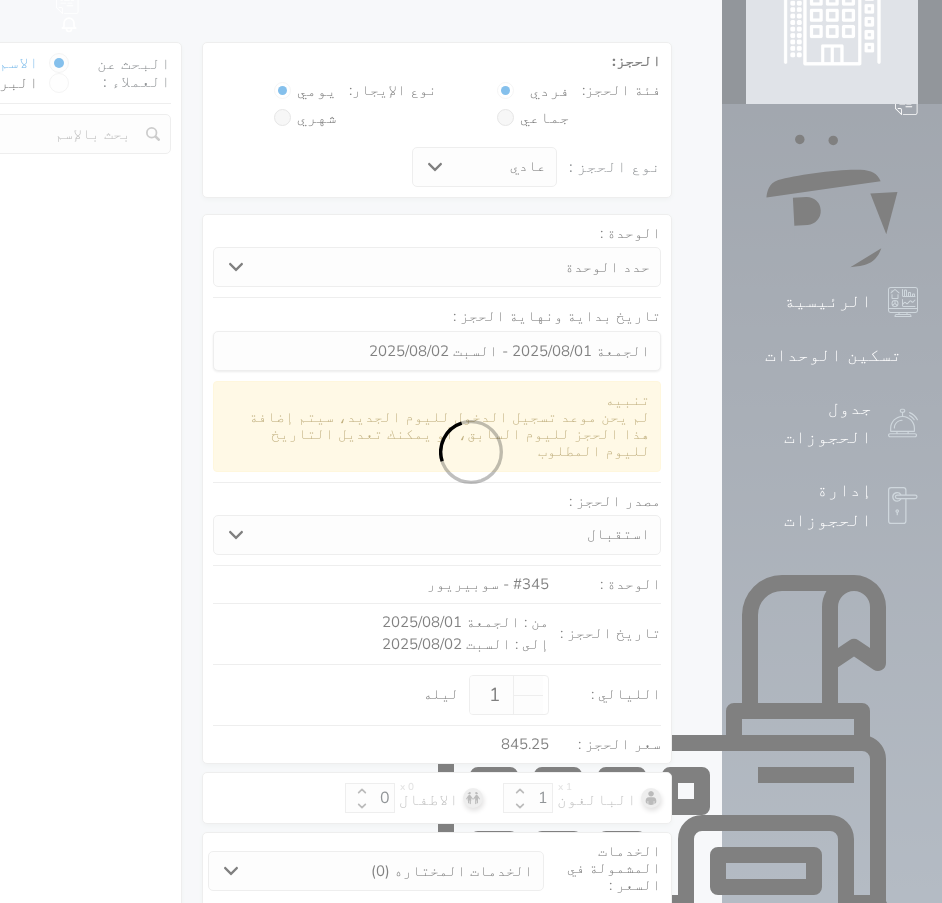 select on "7" 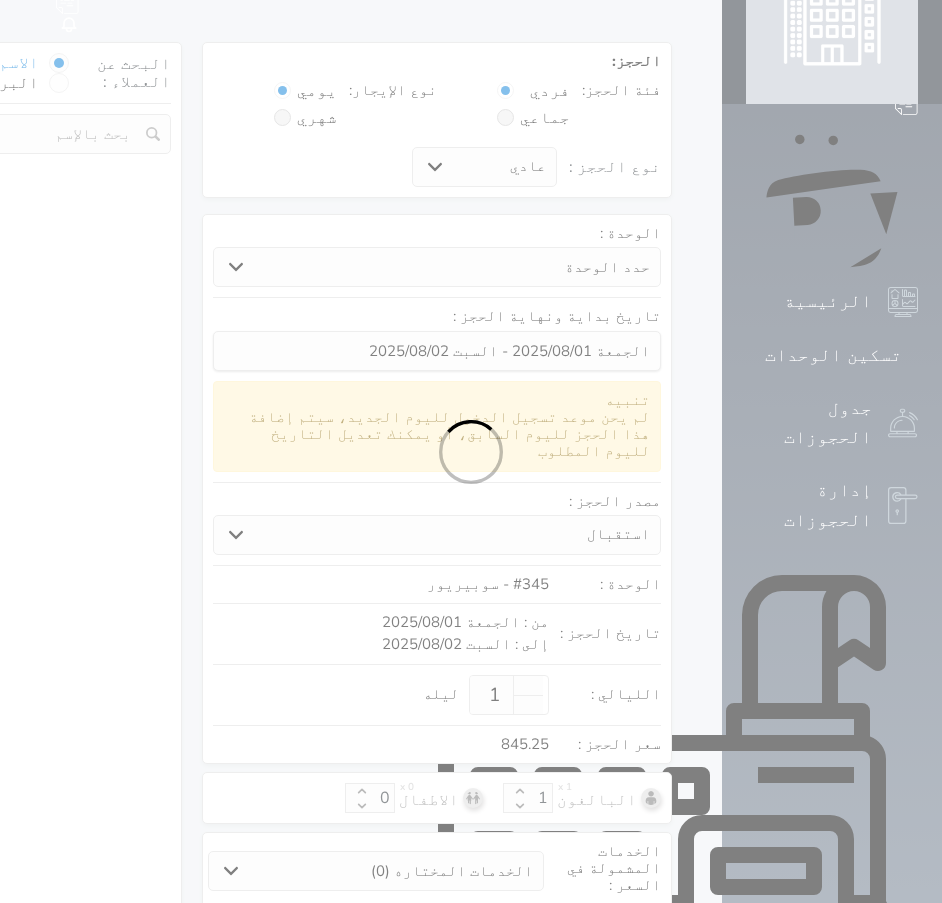 select 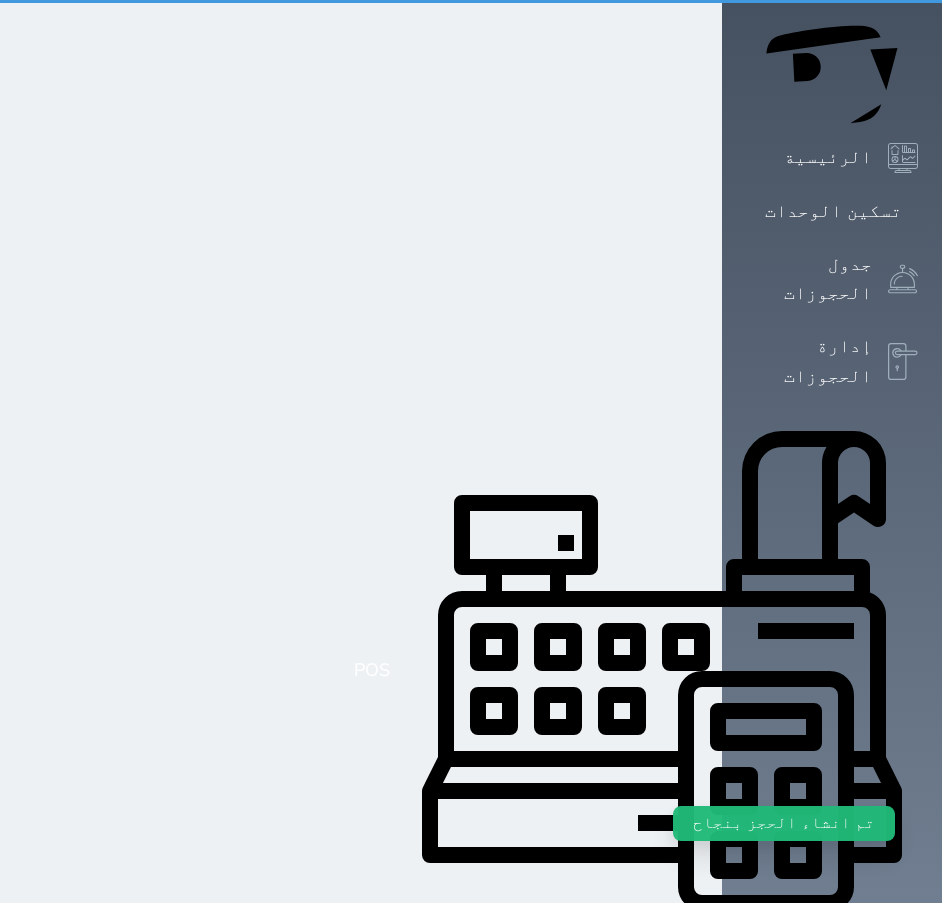 scroll, scrollTop: 0, scrollLeft: 0, axis: both 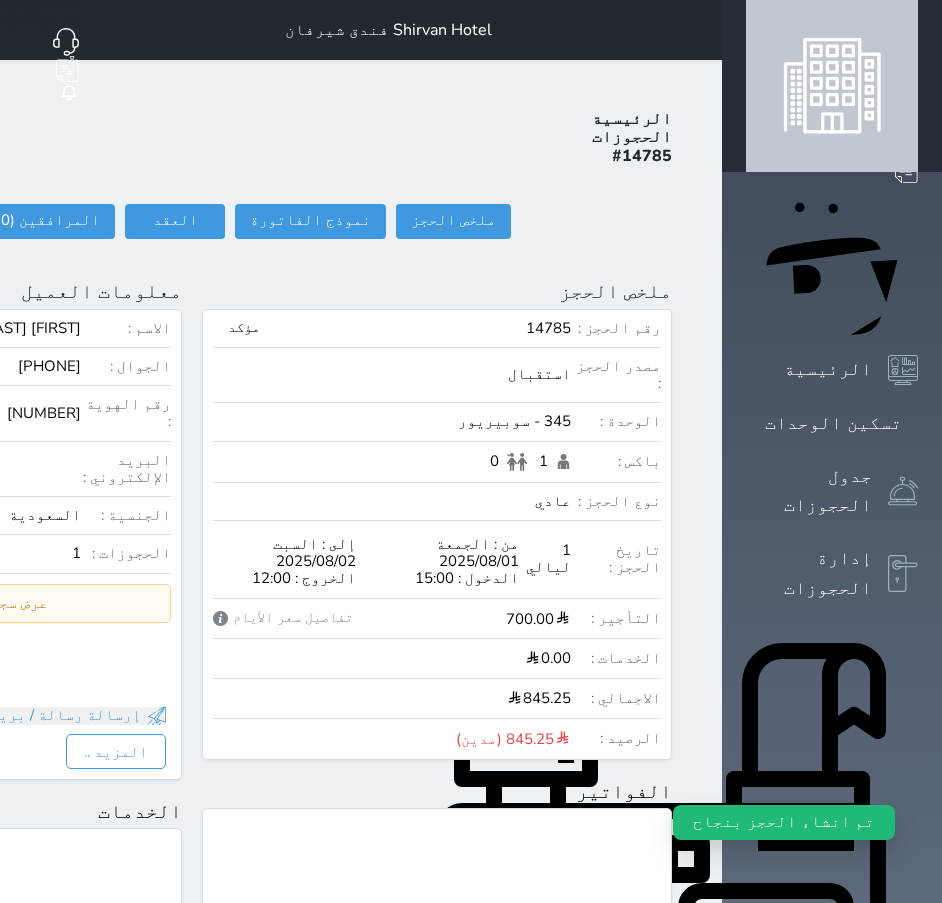 click on "تسجيل دخول" at bounding box center [-87, 221] 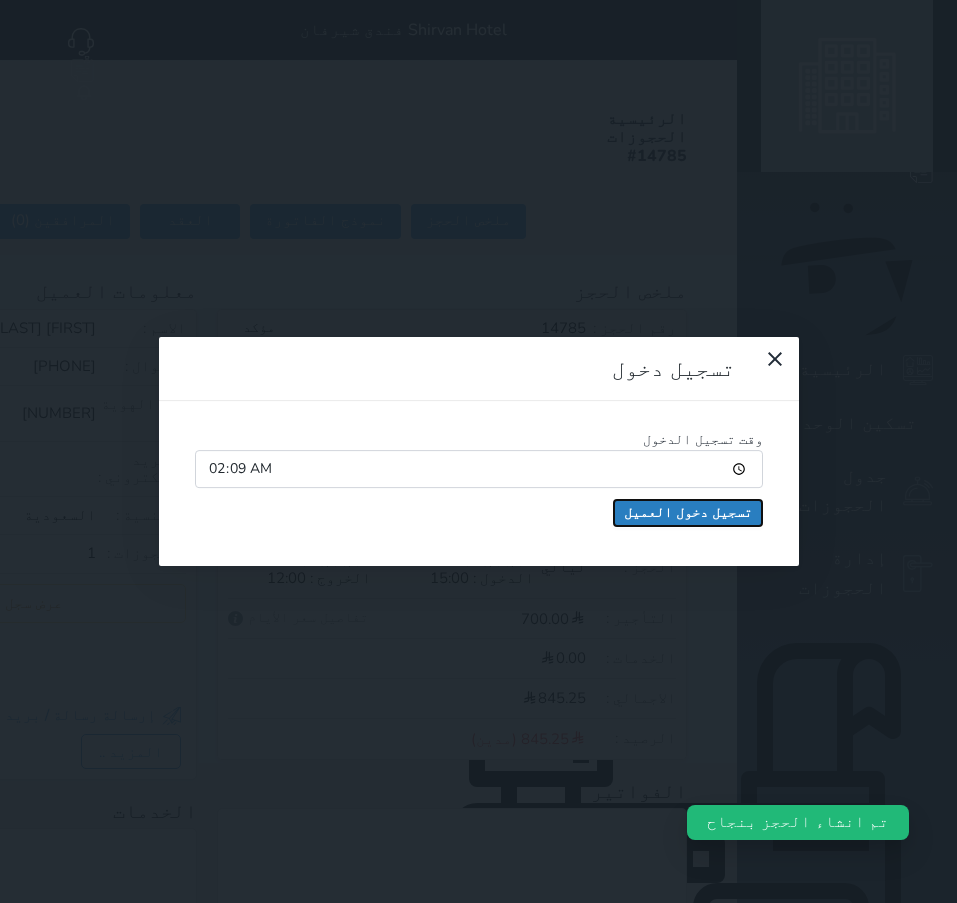click on "تسجيل دخول العميل" at bounding box center [688, 513] 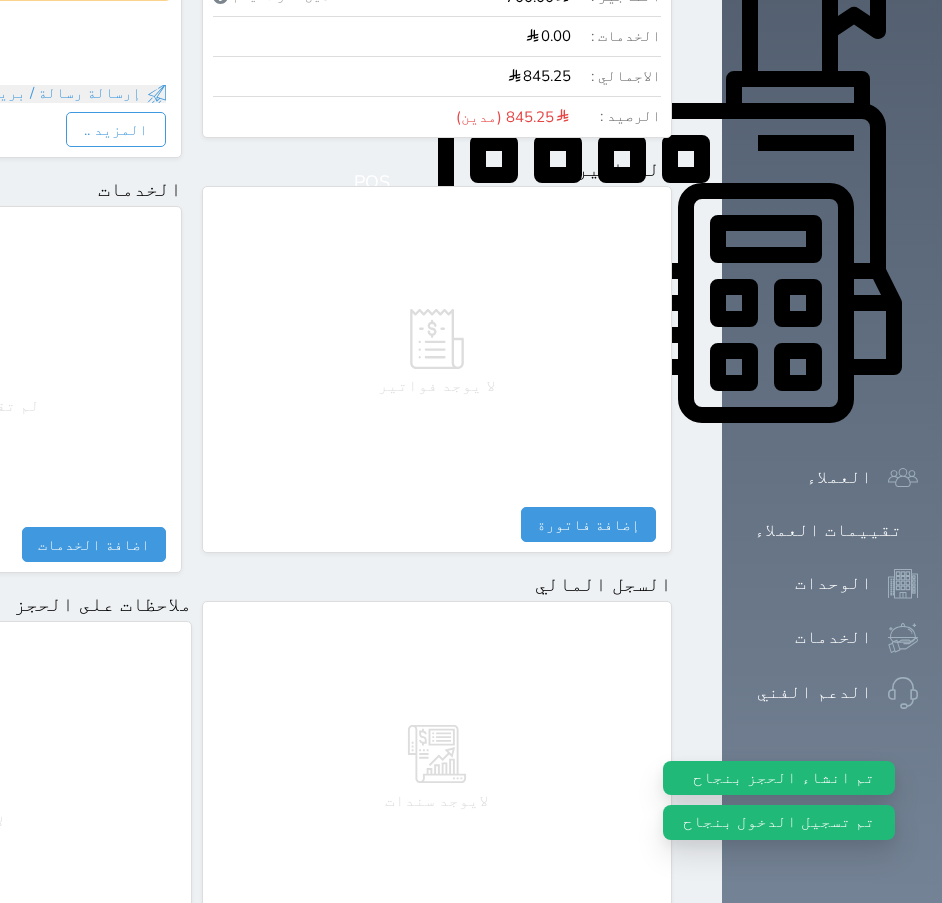 scroll, scrollTop: 887, scrollLeft: 0, axis: vertical 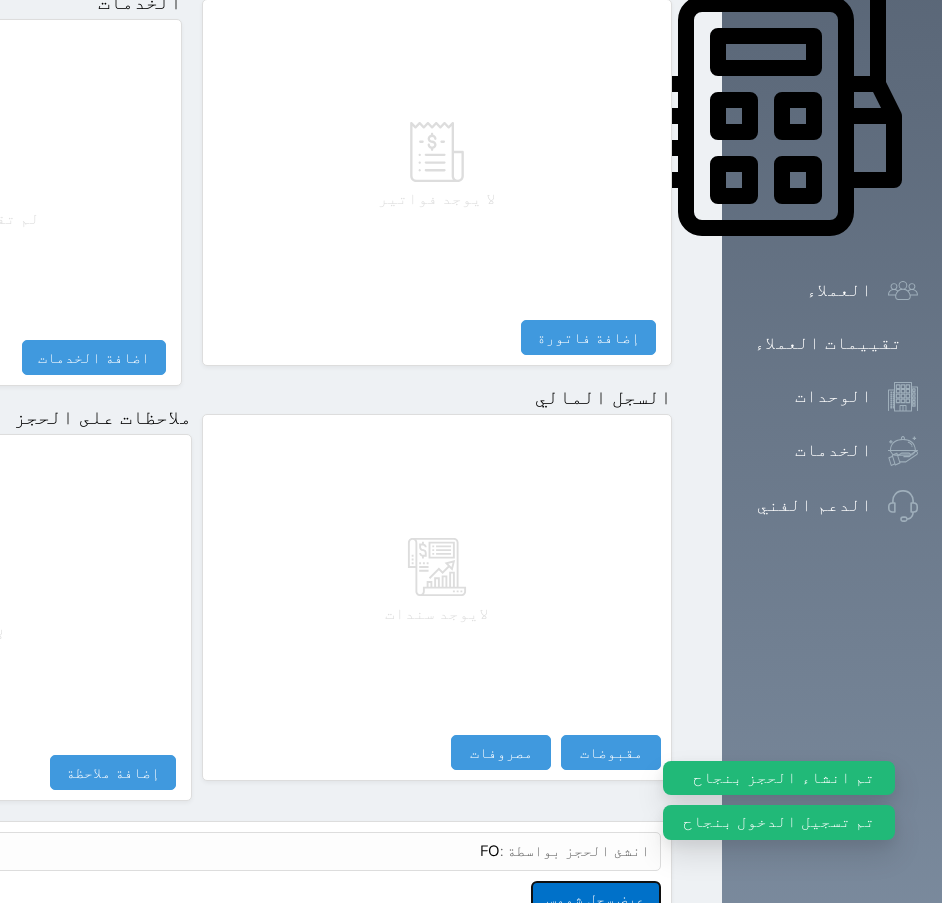 click on "عرض سجل شموس" at bounding box center [596, 898] 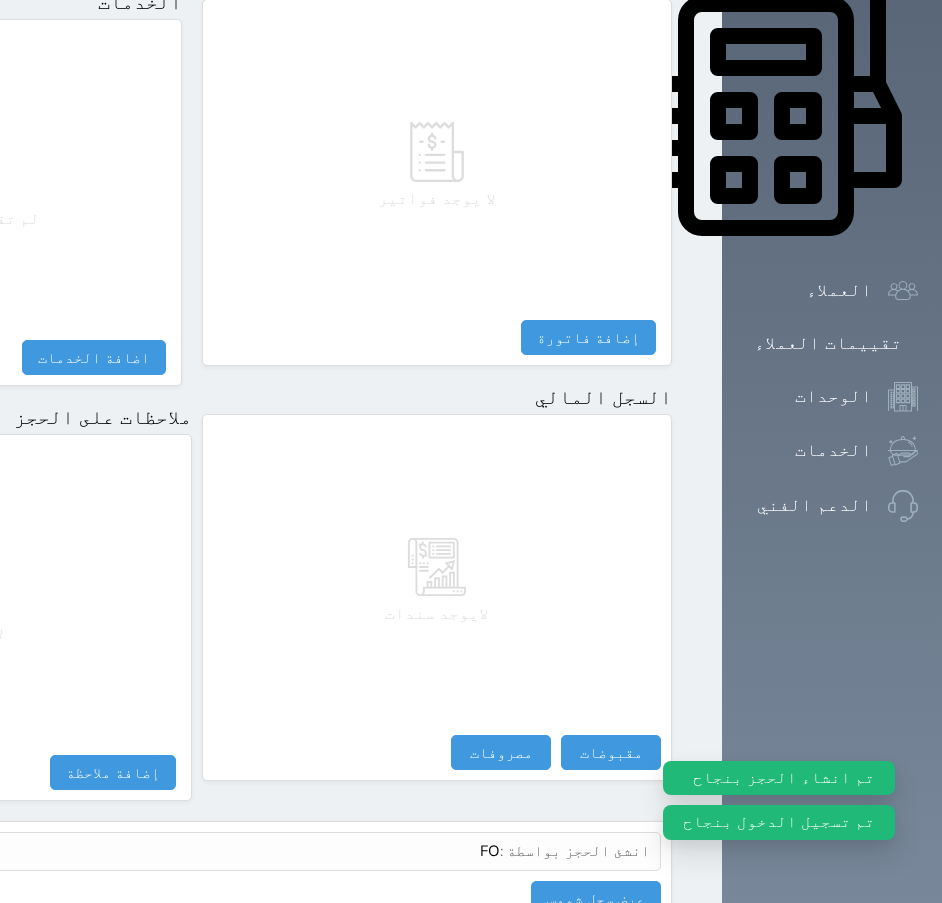 click at bounding box center (698, -857) 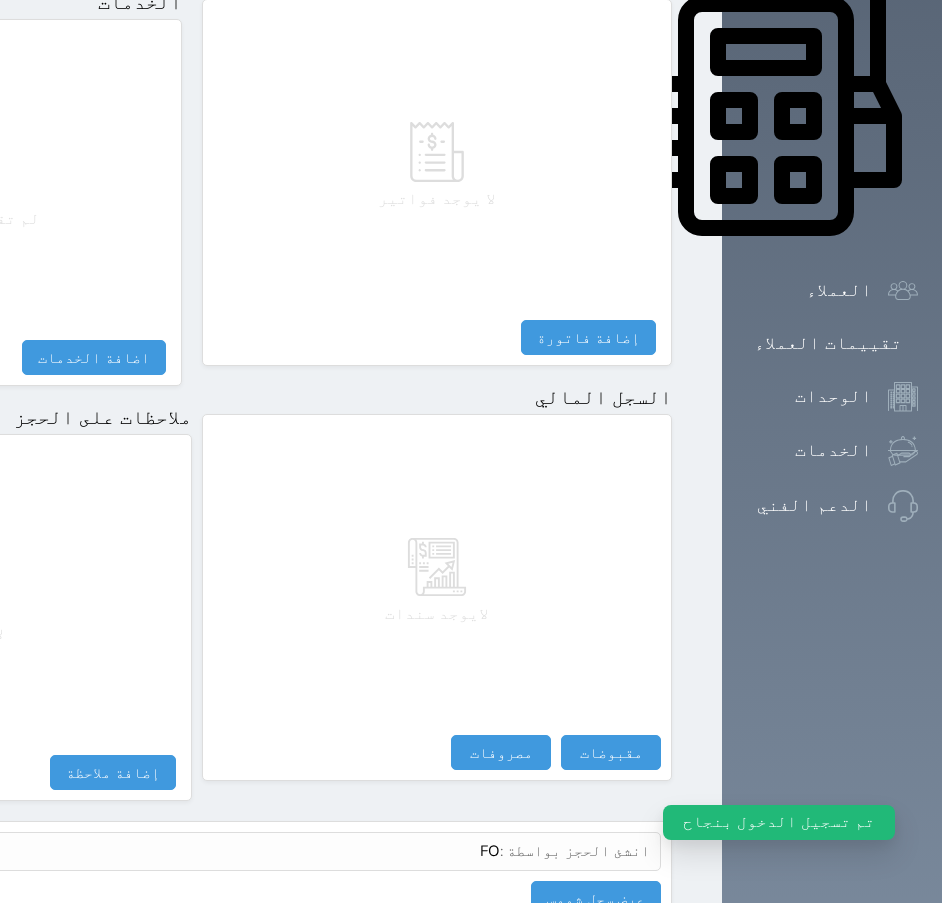 click on "تسكين الوحدات" at bounding box center [833, -464] 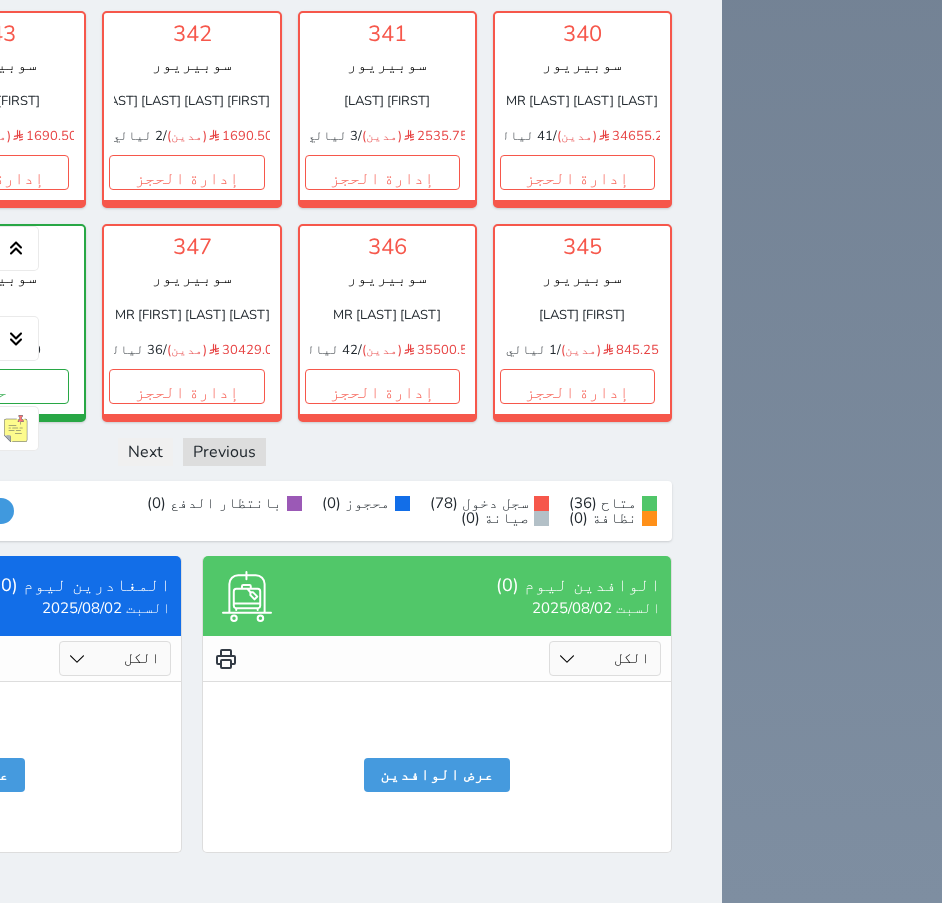 scroll, scrollTop: 5700, scrollLeft: 0, axis: vertical 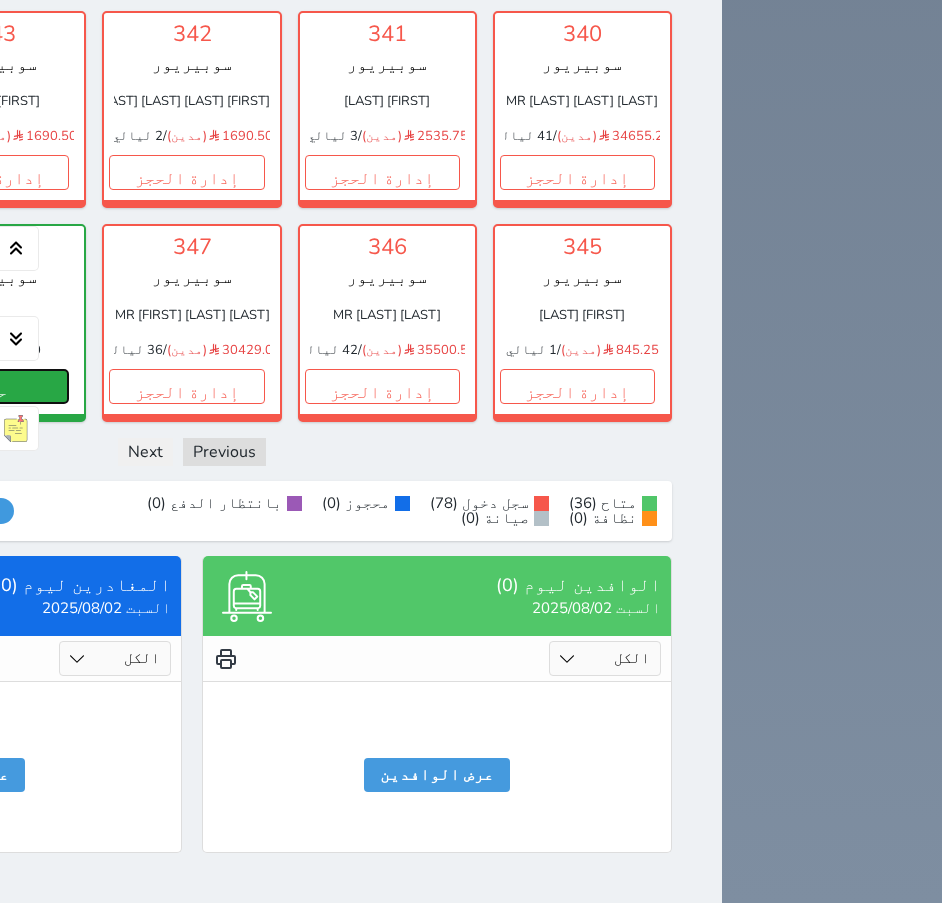 click on "حجز" at bounding box center (-9, 386) 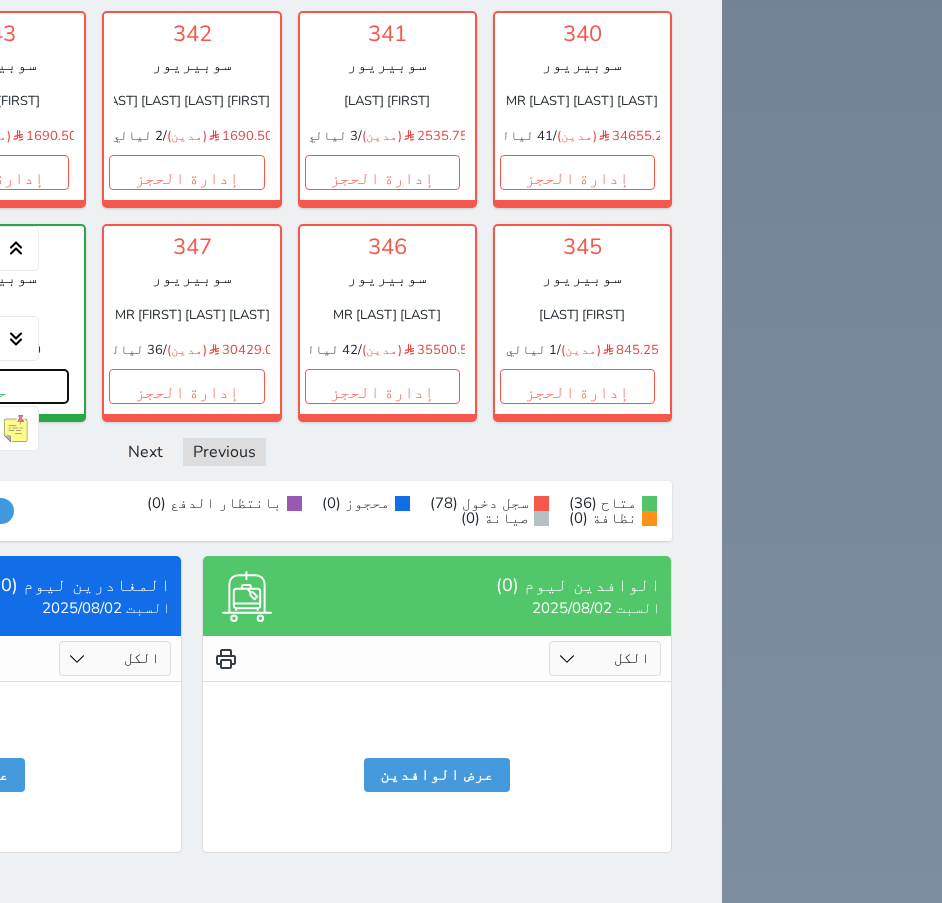 scroll, scrollTop: 4429, scrollLeft: 0, axis: vertical 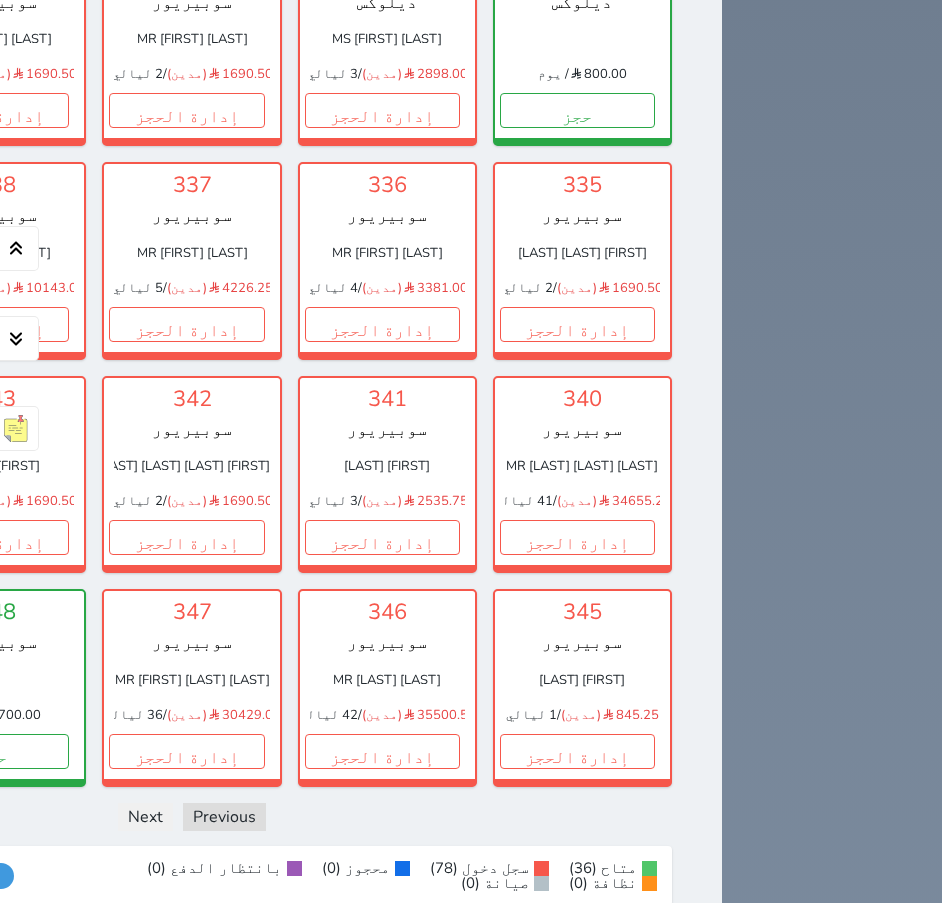 select on "1" 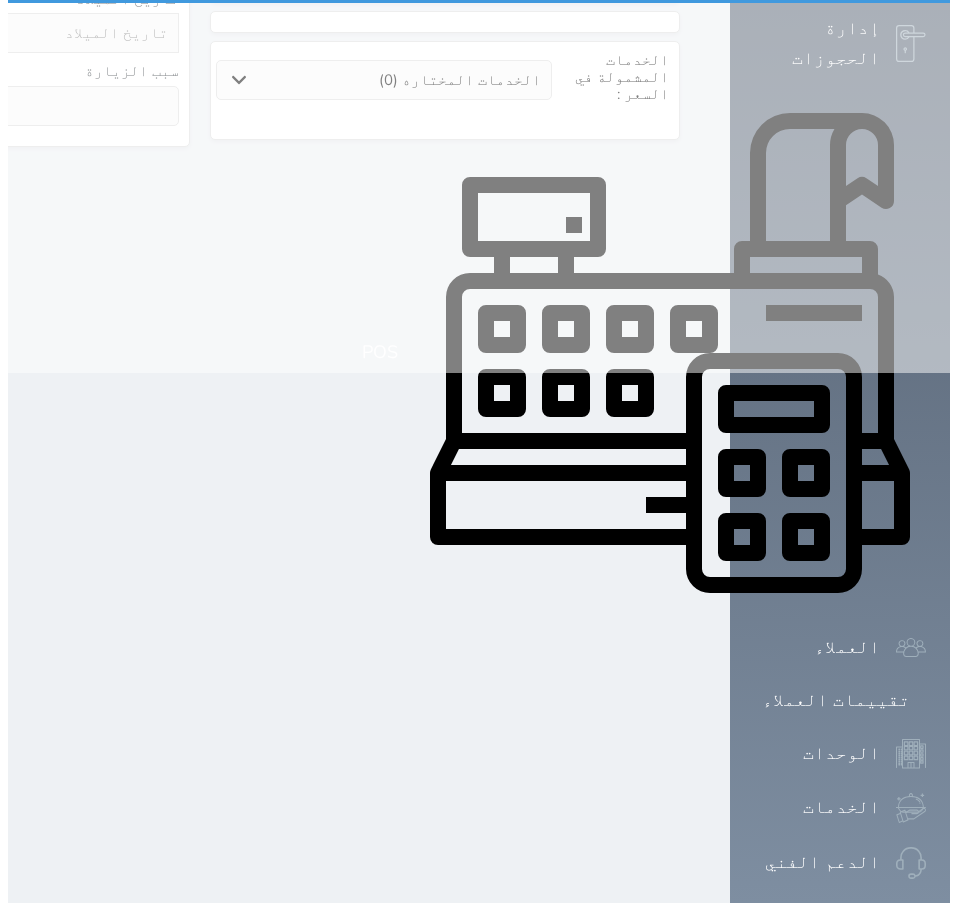 scroll, scrollTop: 0, scrollLeft: 0, axis: both 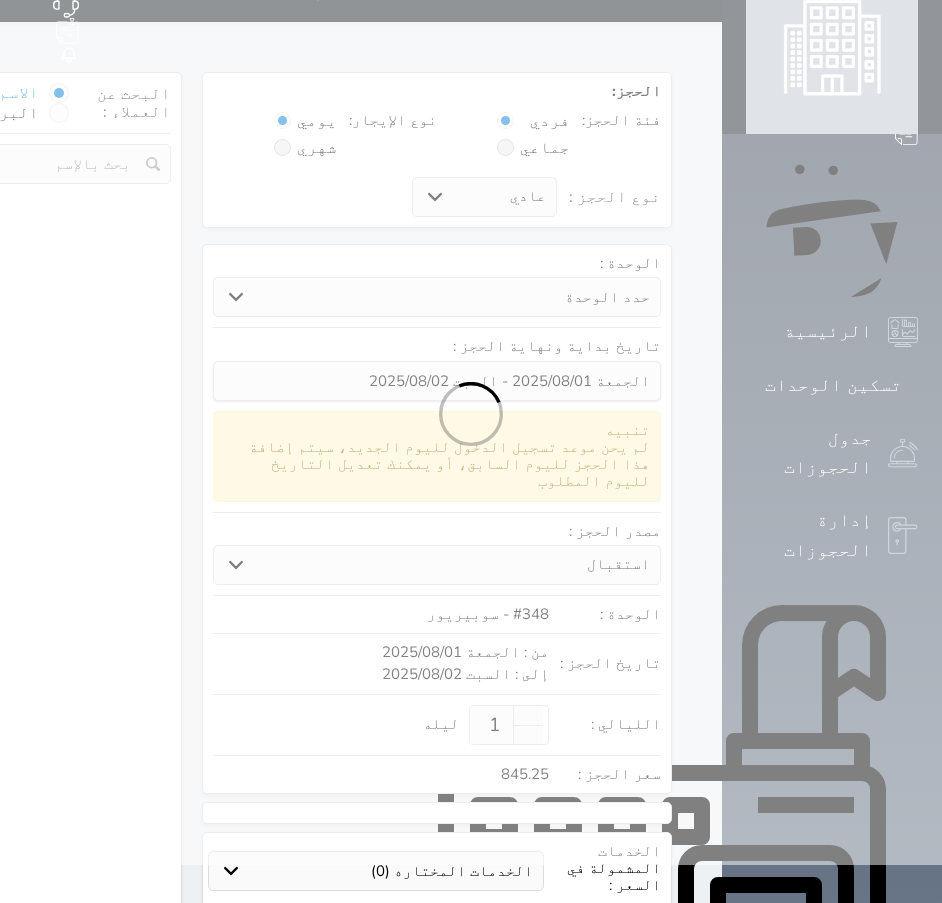 type 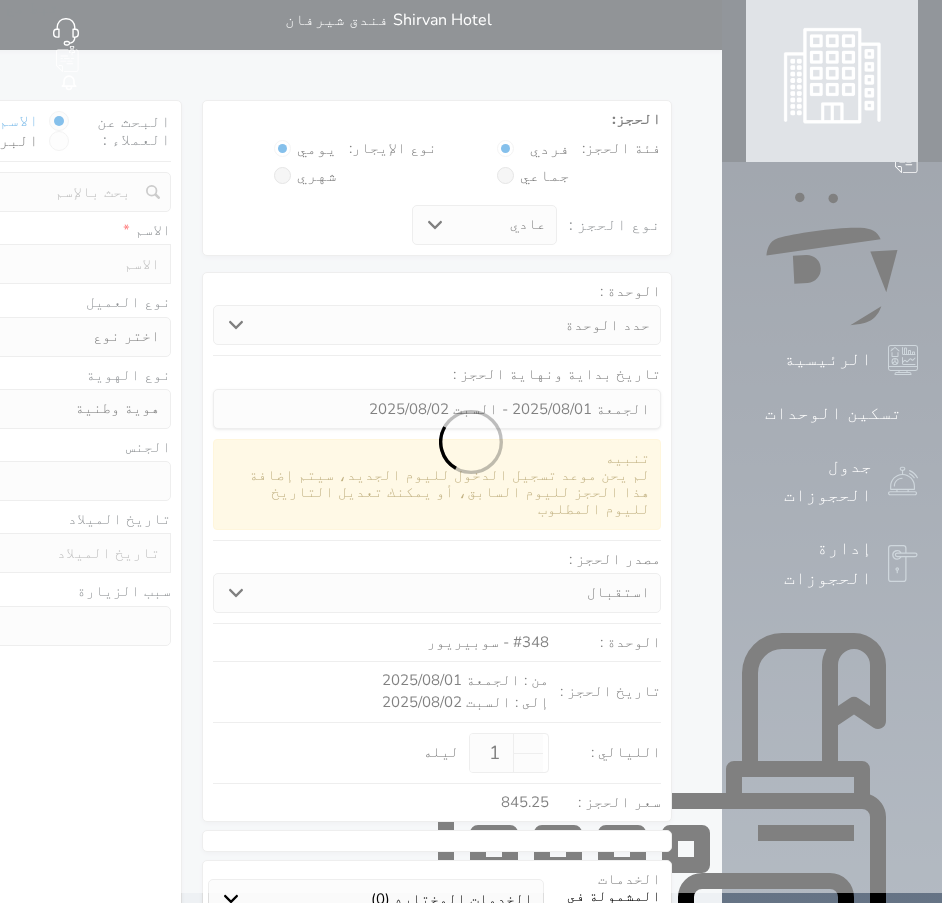 scroll, scrollTop: 0, scrollLeft: 0, axis: both 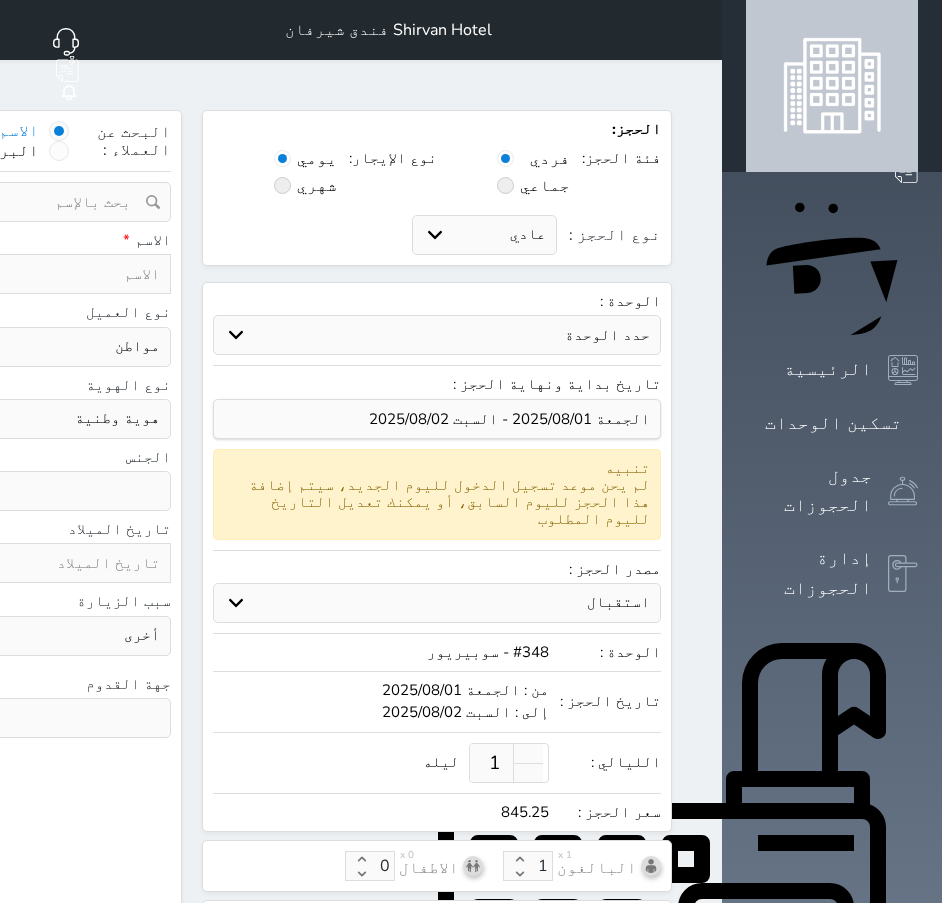click on "الاسم       رقم الهوية       البريد الإلكتروني       الجوال" at bounding box center (-104, 141) 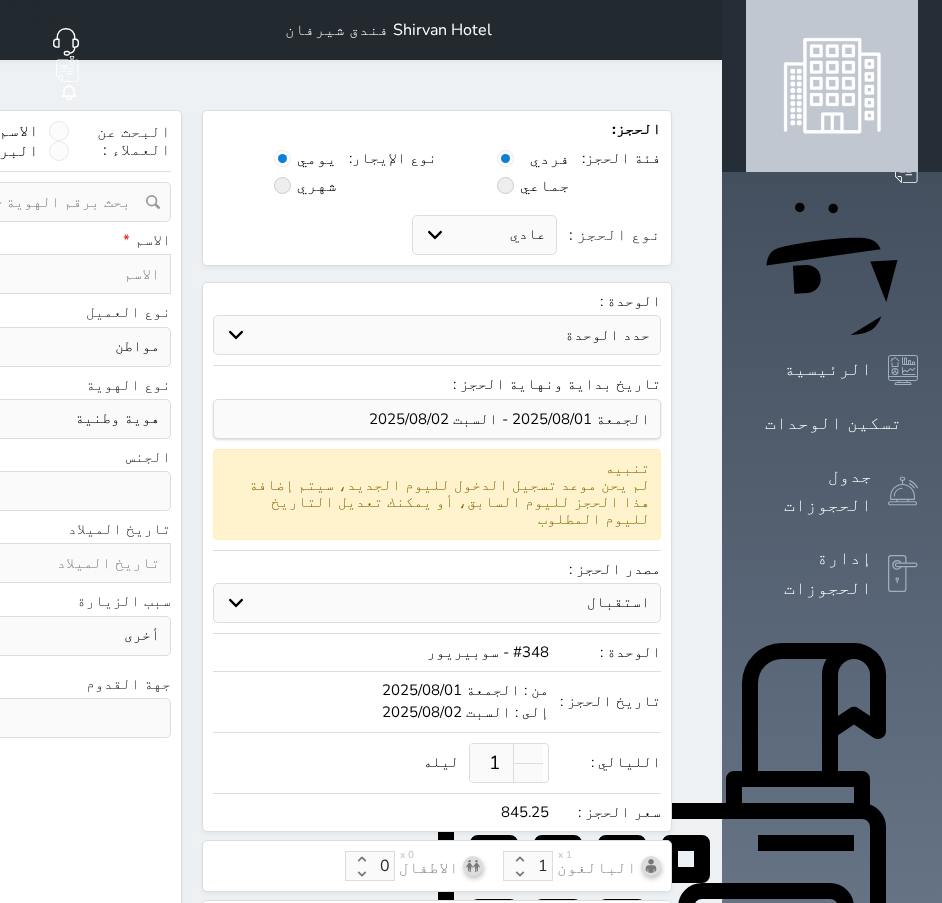 click at bounding box center (-60, 202) 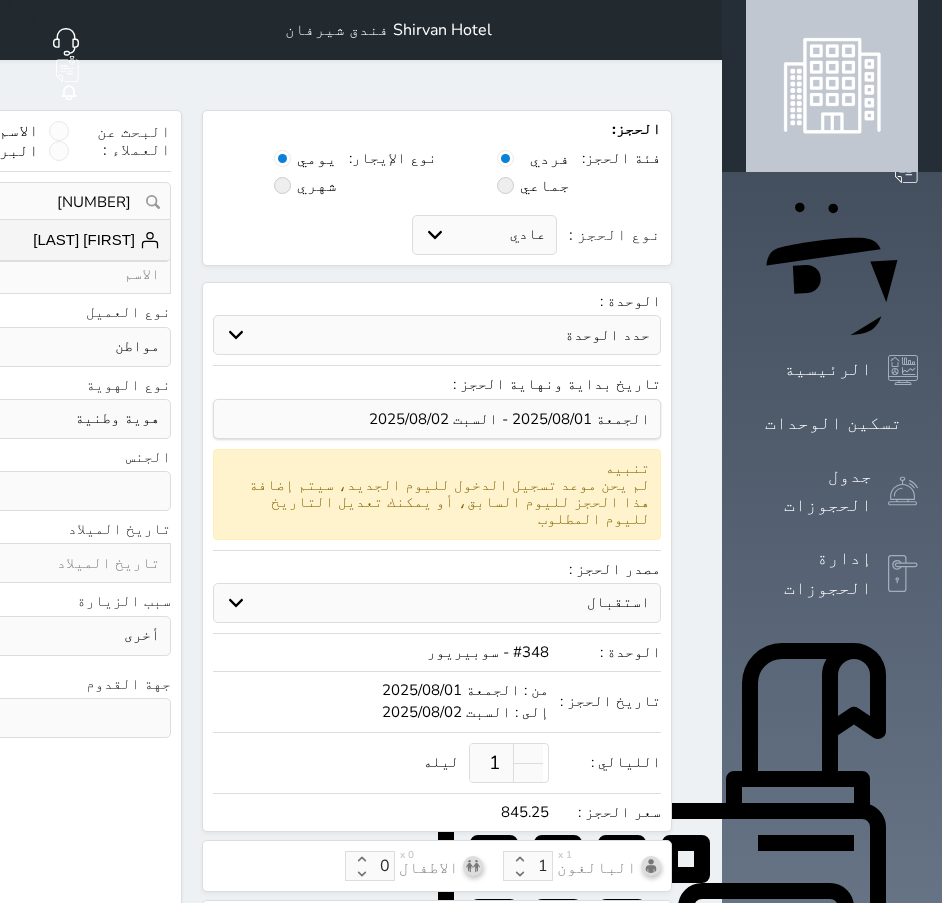 click on "[FIRST] [LAST] [PHONE]" at bounding box center [-53, 240] 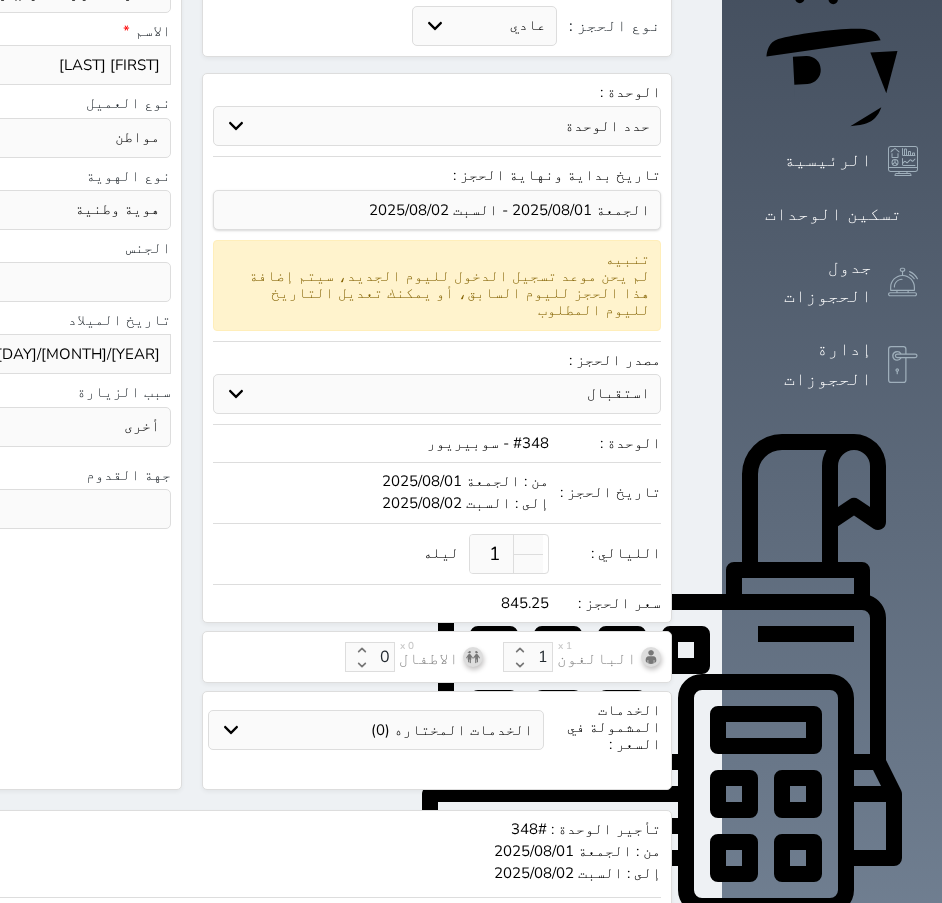 scroll, scrollTop: 391, scrollLeft: 0, axis: vertical 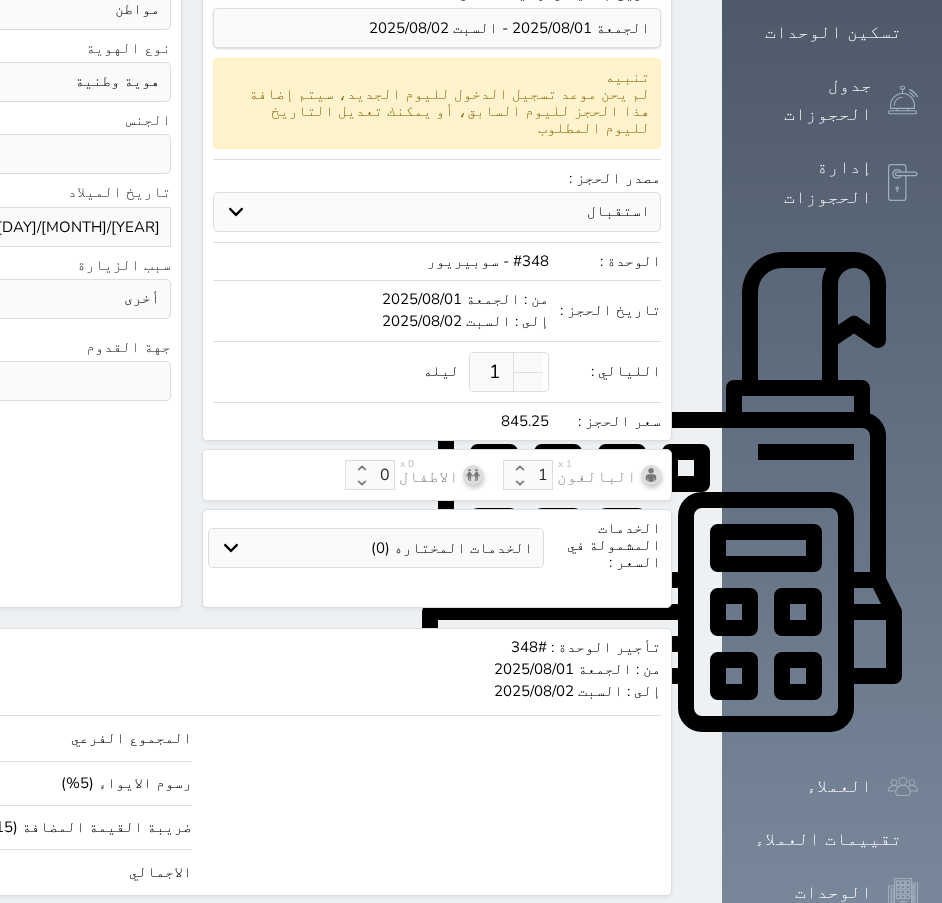 click on "حجز" at bounding box center [-43, 933] 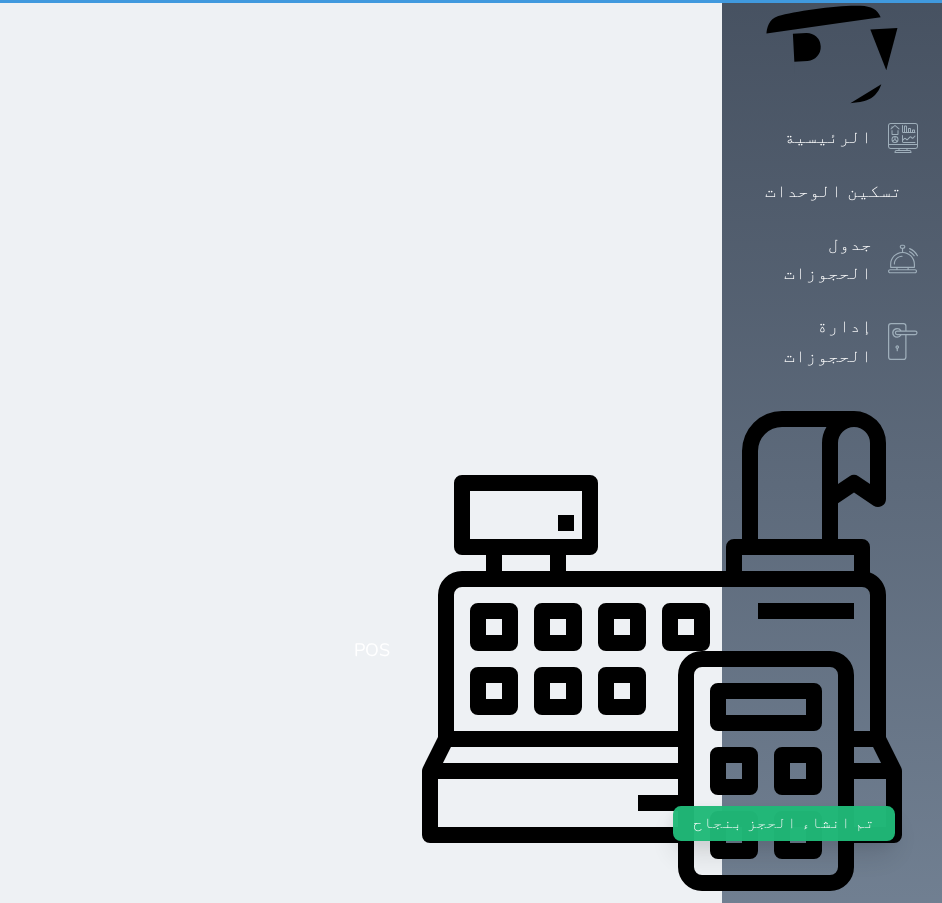 scroll, scrollTop: 0, scrollLeft: 0, axis: both 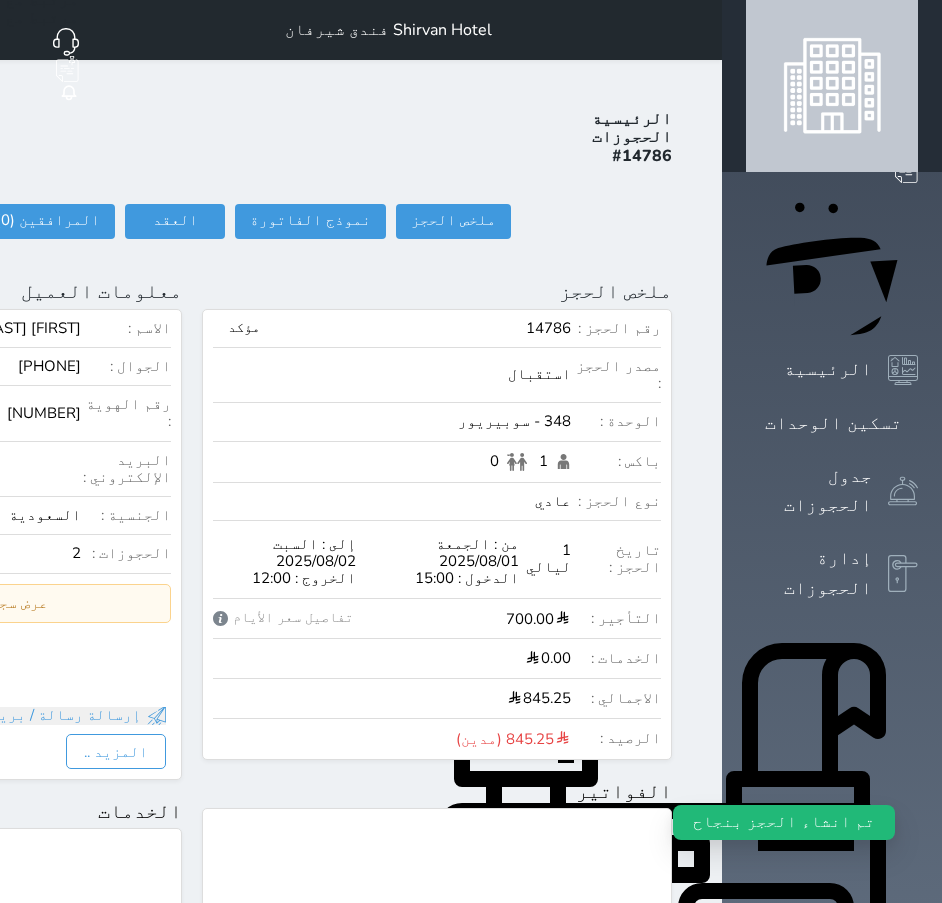click on "تسجيل دخول" at bounding box center (-87, 221) 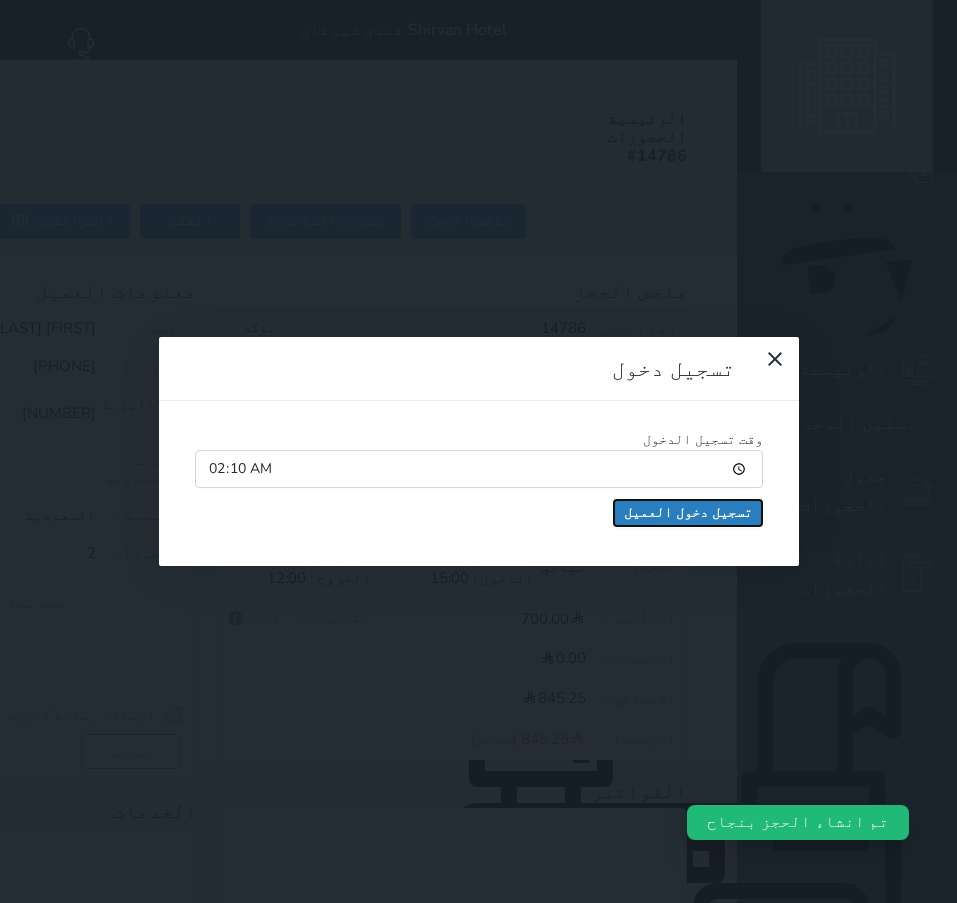 click on "تسجيل دخول العميل" at bounding box center (688, 513) 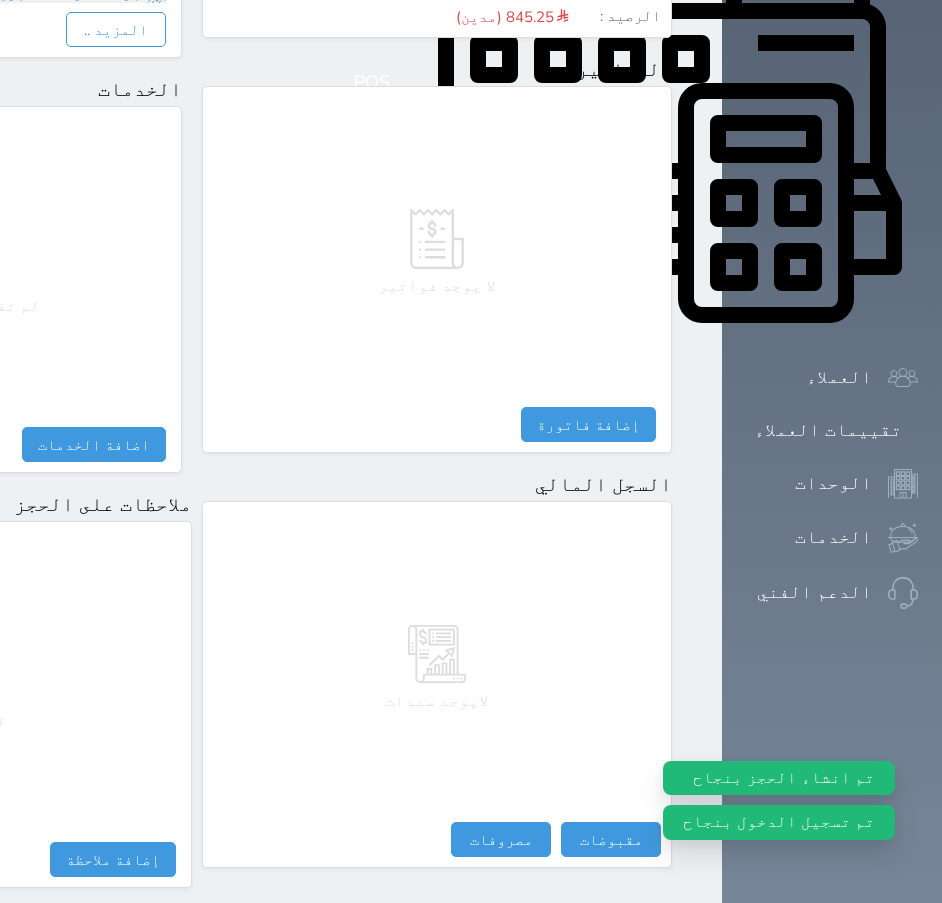 scroll, scrollTop: 887, scrollLeft: 0, axis: vertical 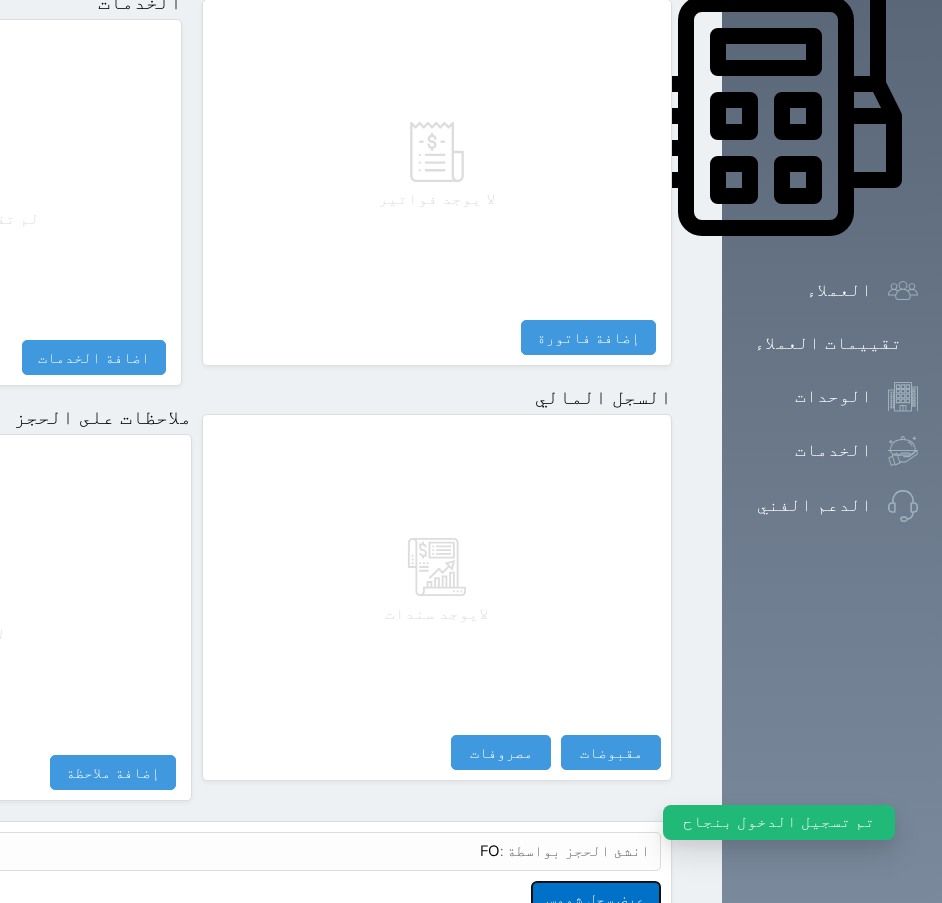 click on "عرض سجل شموس" at bounding box center (596, 898) 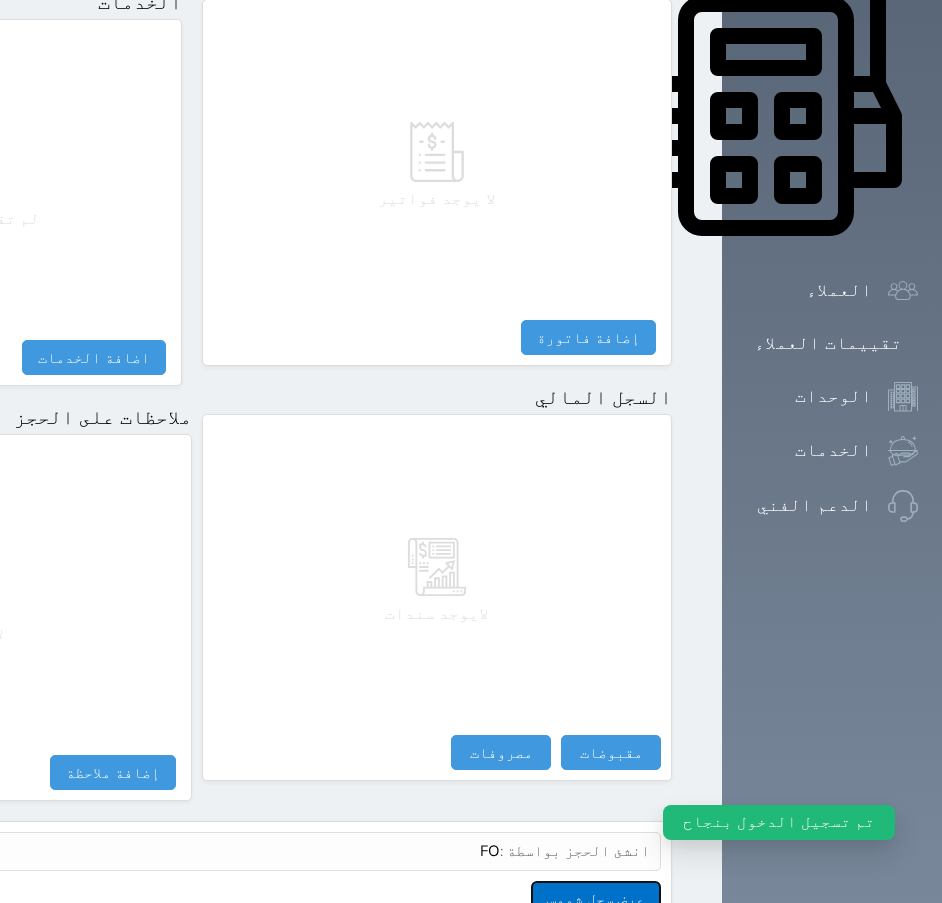 click on "عرض سجل شموس" at bounding box center [596, 898] 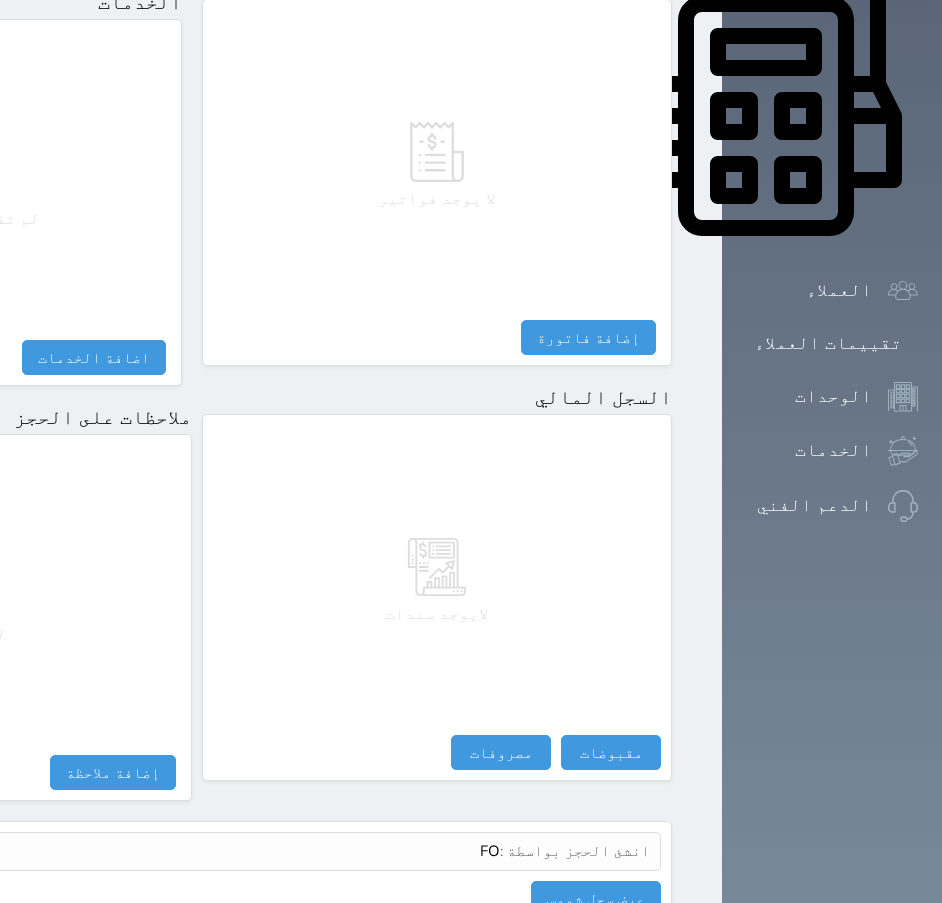 click at bounding box center [698, -857] 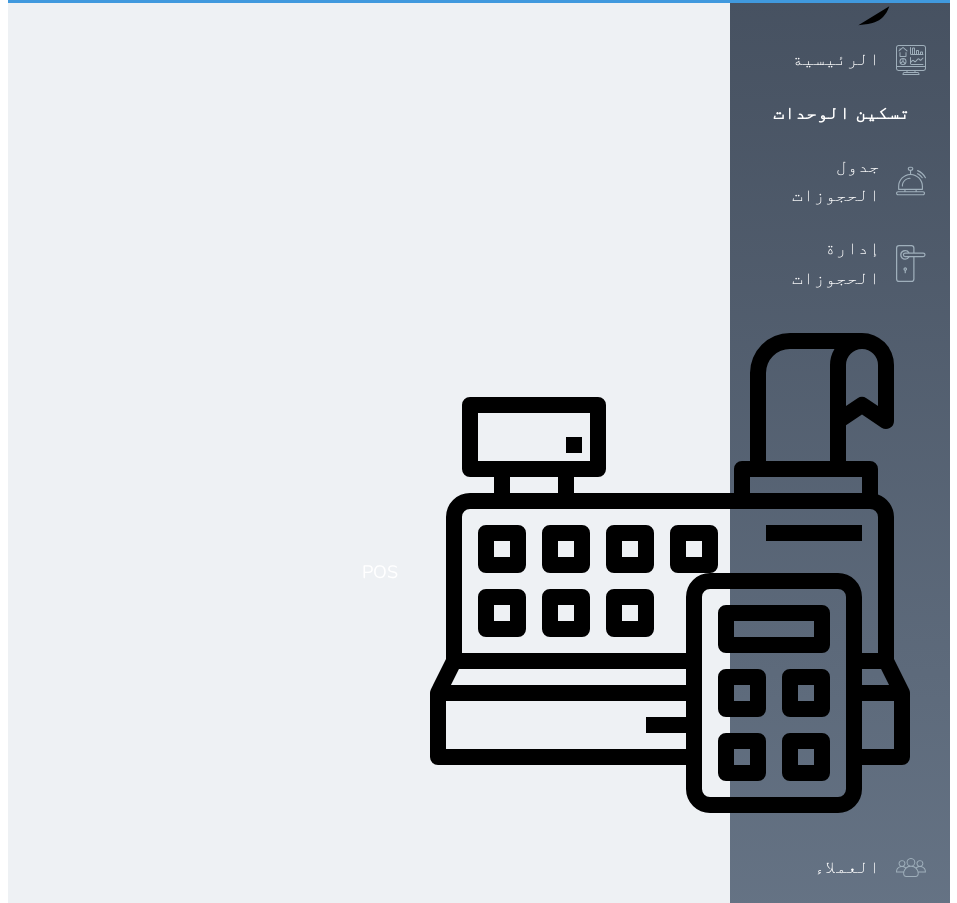scroll, scrollTop: 0, scrollLeft: 0, axis: both 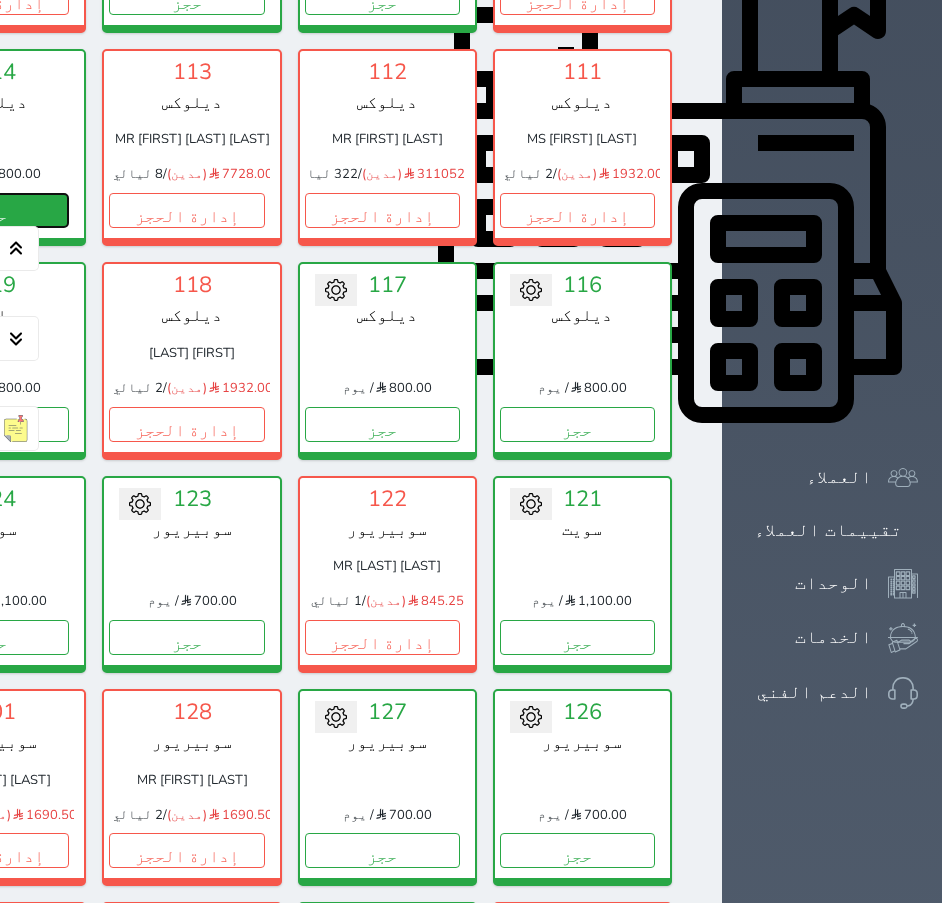 click on "حجز" at bounding box center [-9, 210] 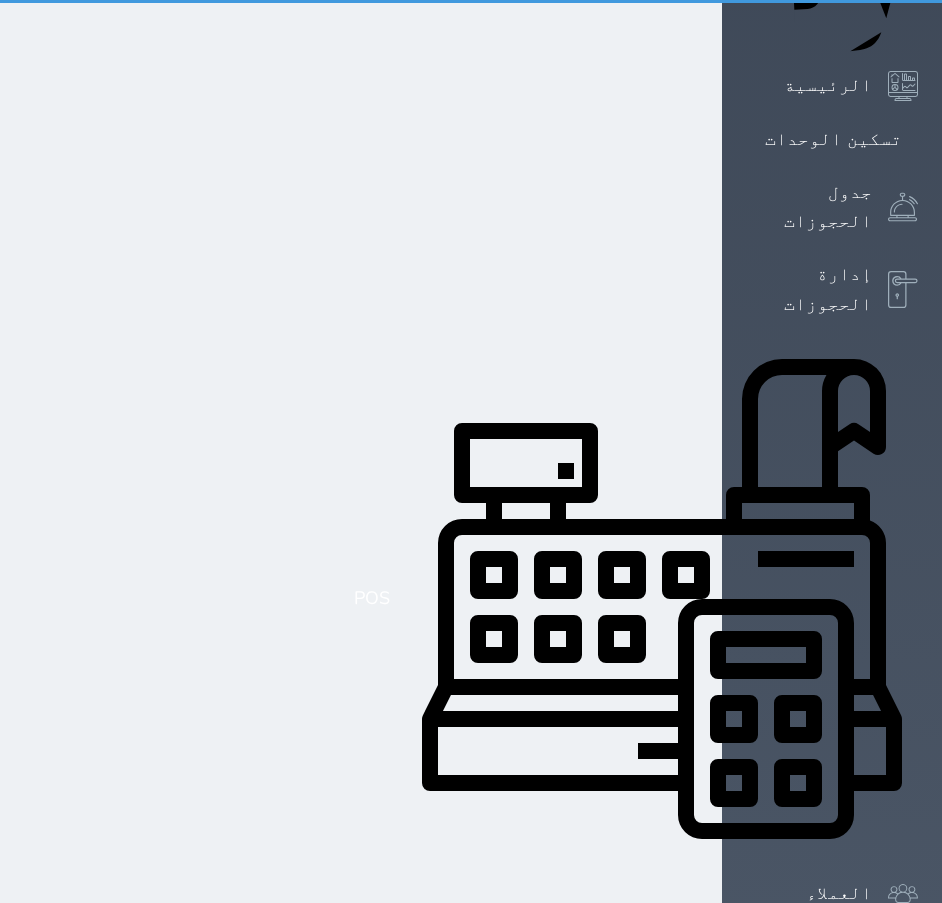 scroll, scrollTop: 0, scrollLeft: 0, axis: both 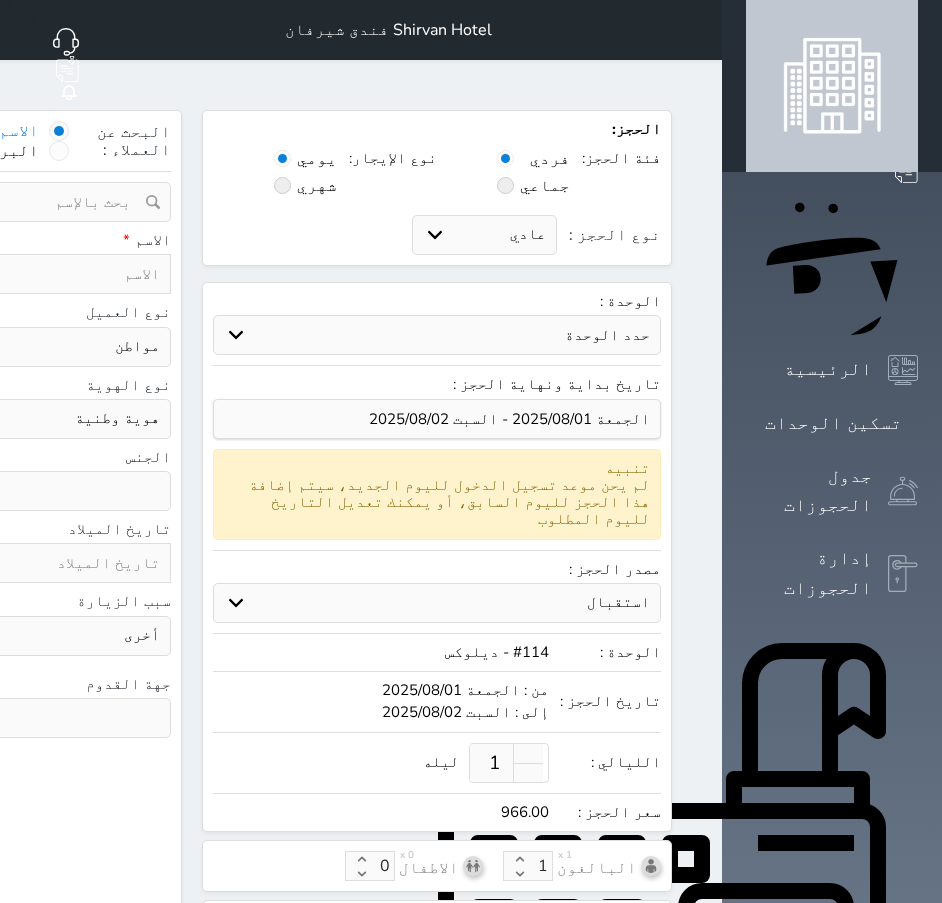 click at bounding box center [64, 274] 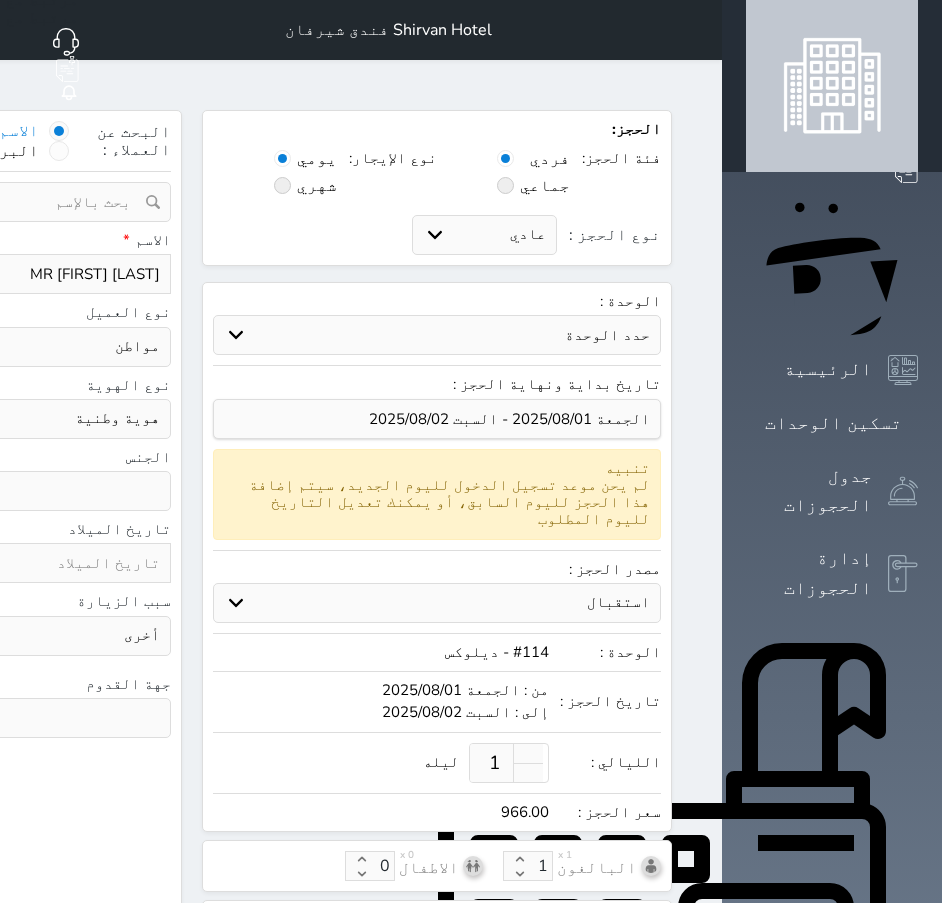 click on "نوع الحجز :" at bounding box center [-202, 274] 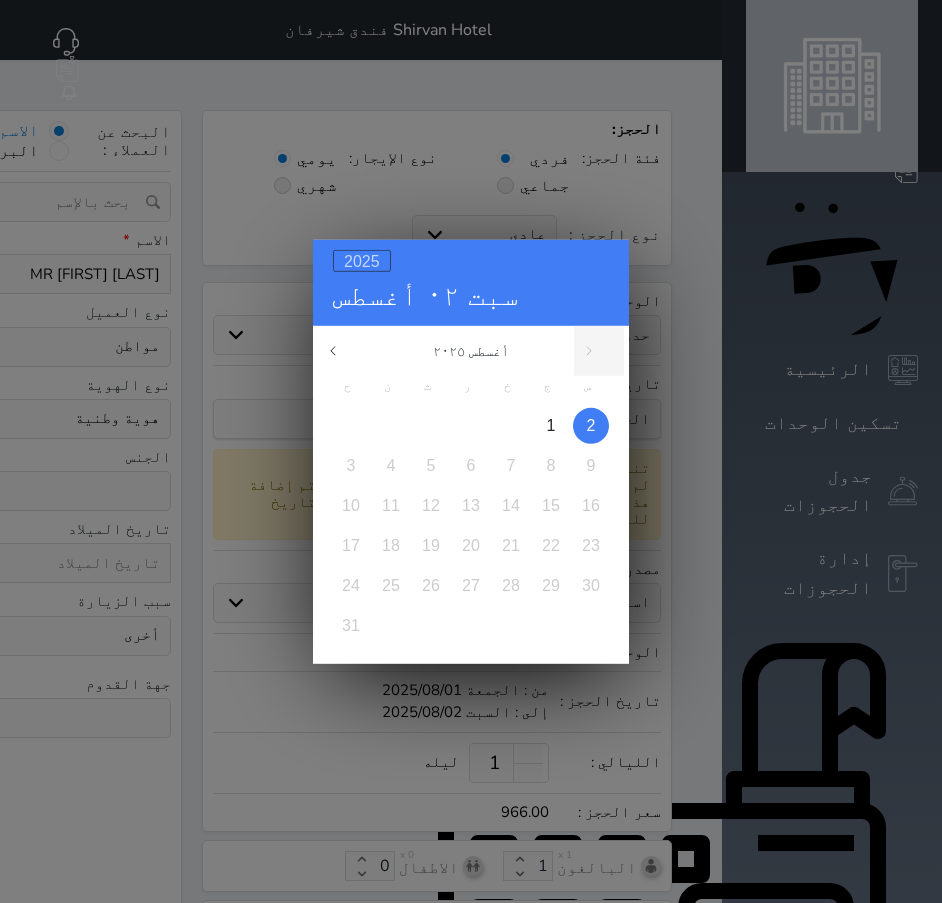 click on "2025" at bounding box center (362, 260) 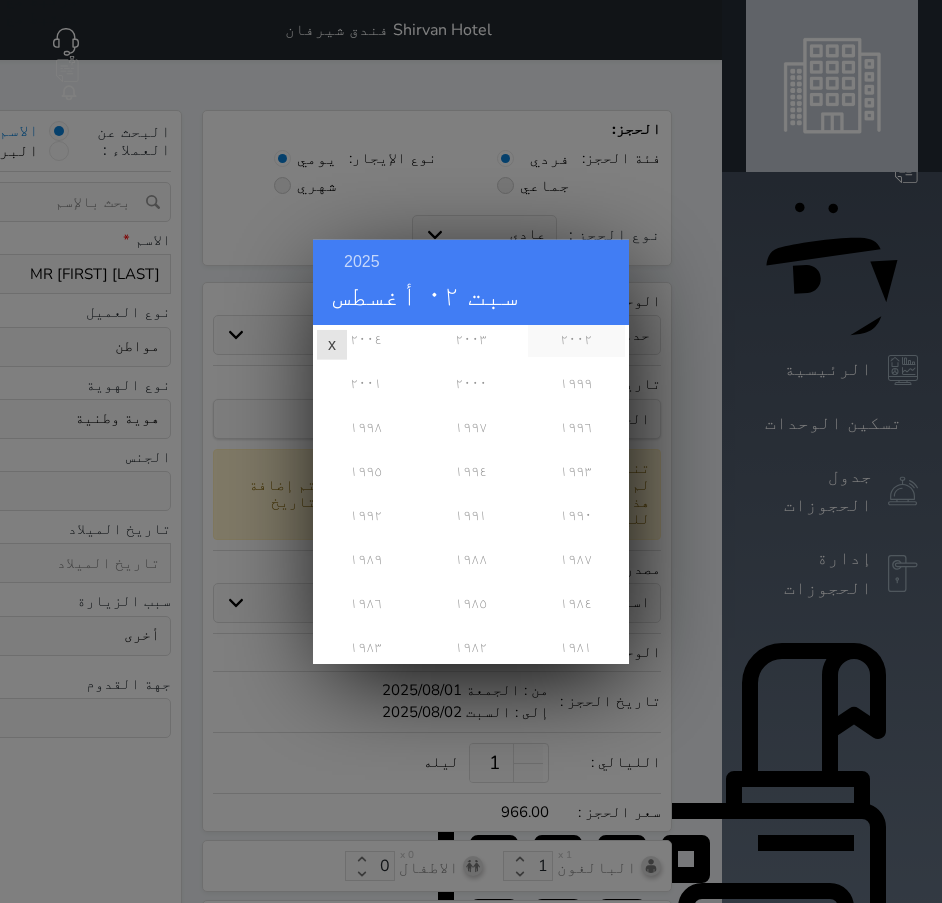 scroll, scrollTop: 300, scrollLeft: 0, axis: vertical 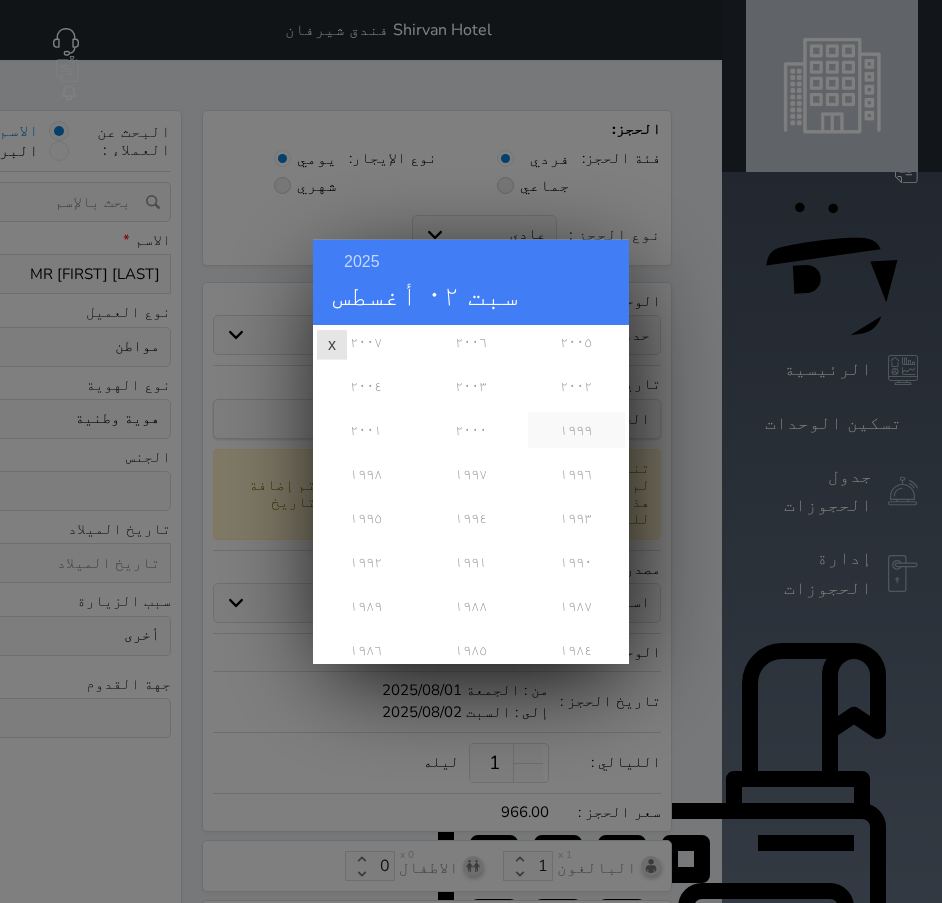 click on "١٩٩٩" at bounding box center [576, 429] 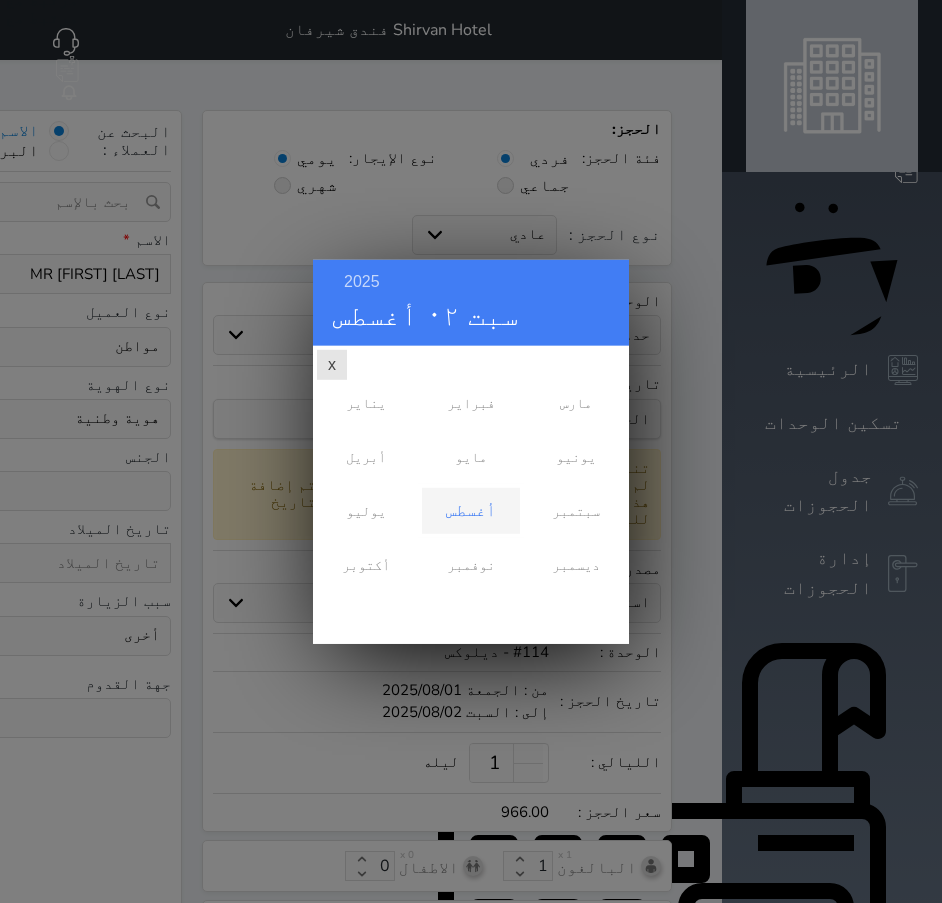 scroll, scrollTop: 0, scrollLeft: 0, axis: both 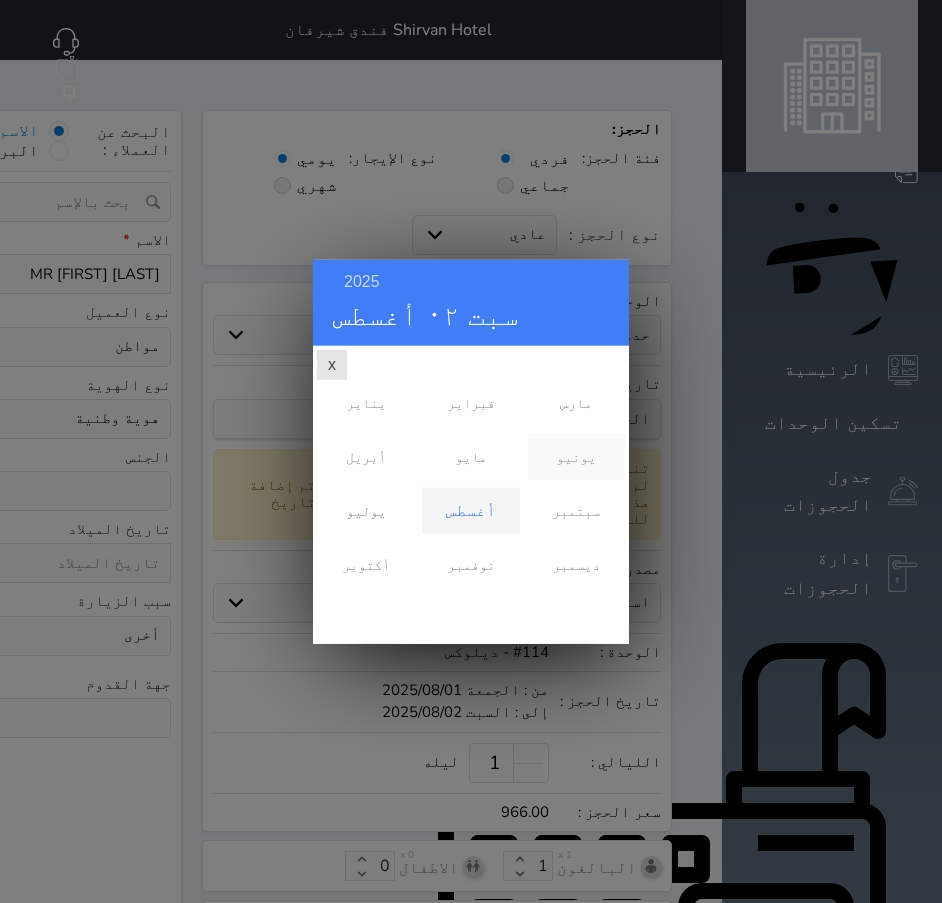 click on "يونيو" at bounding box center (576, 456) 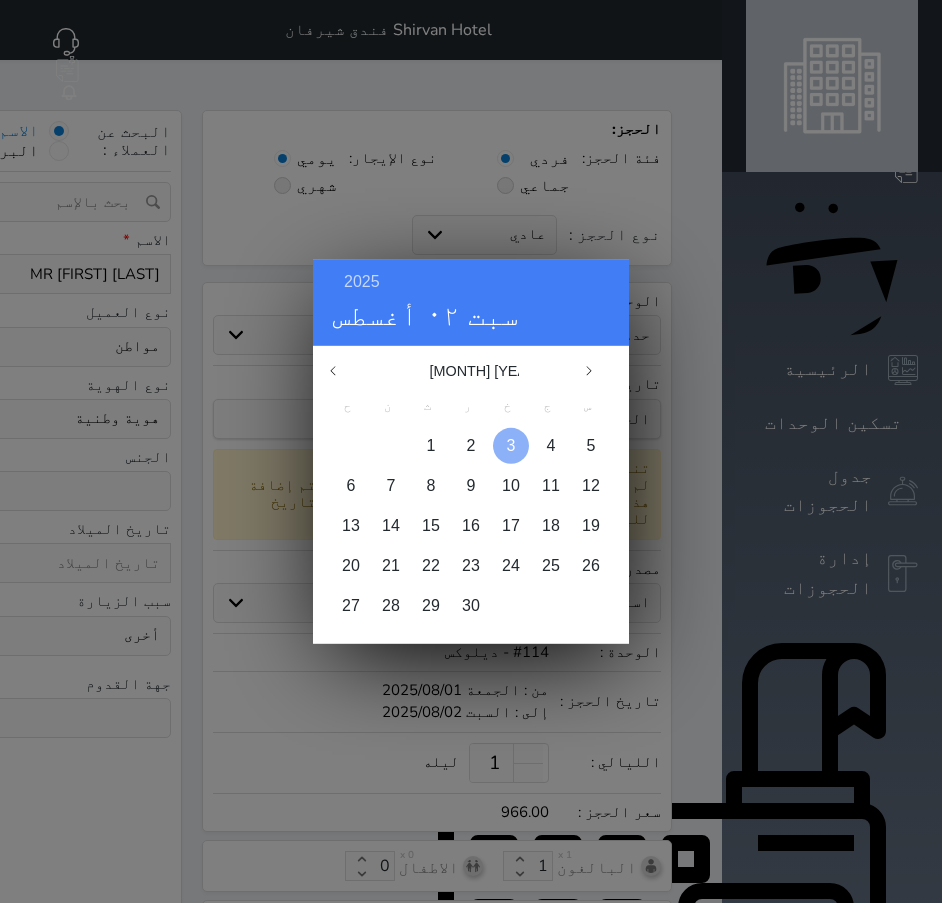click on "3" at bounding box center (511, 444) 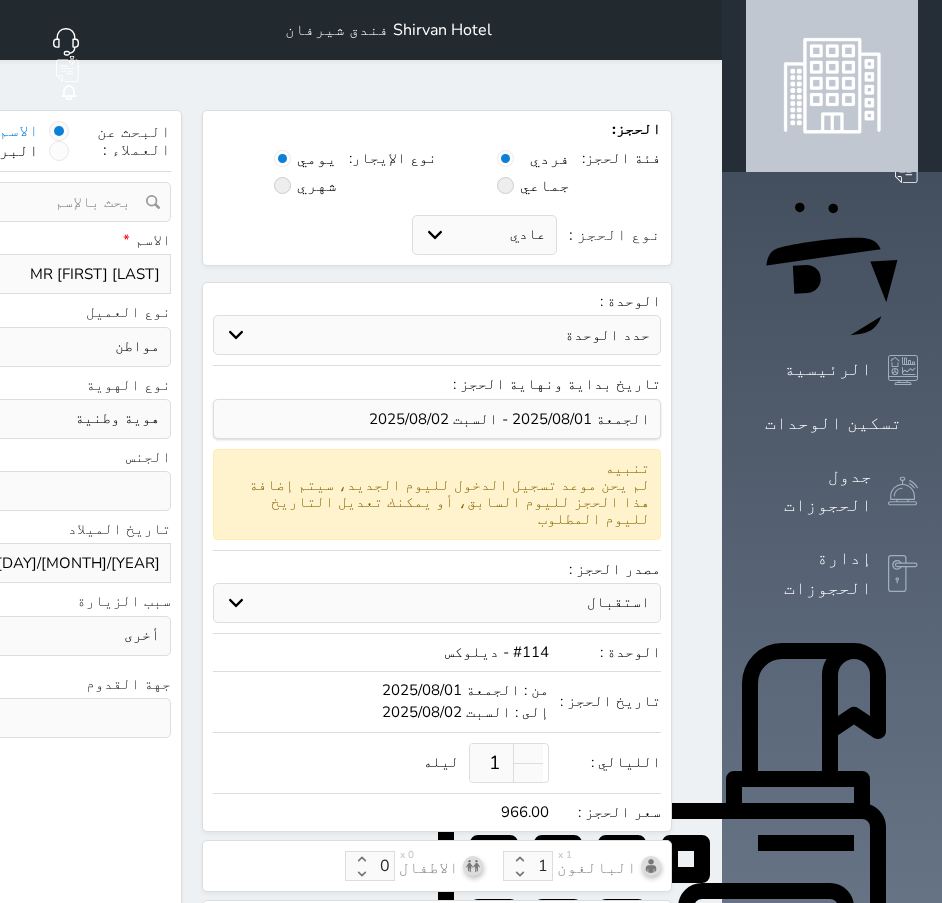 click at bounding box center (-170, 718) 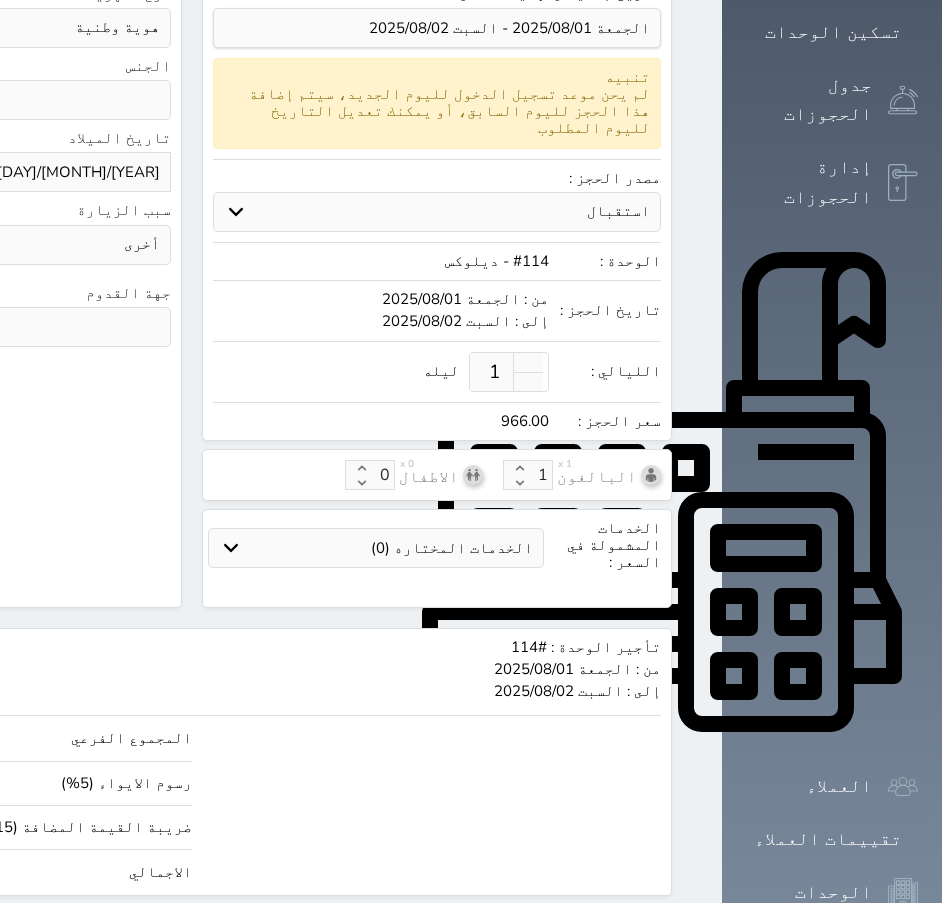 click on "حجز" at bounding box center (-43, 933) 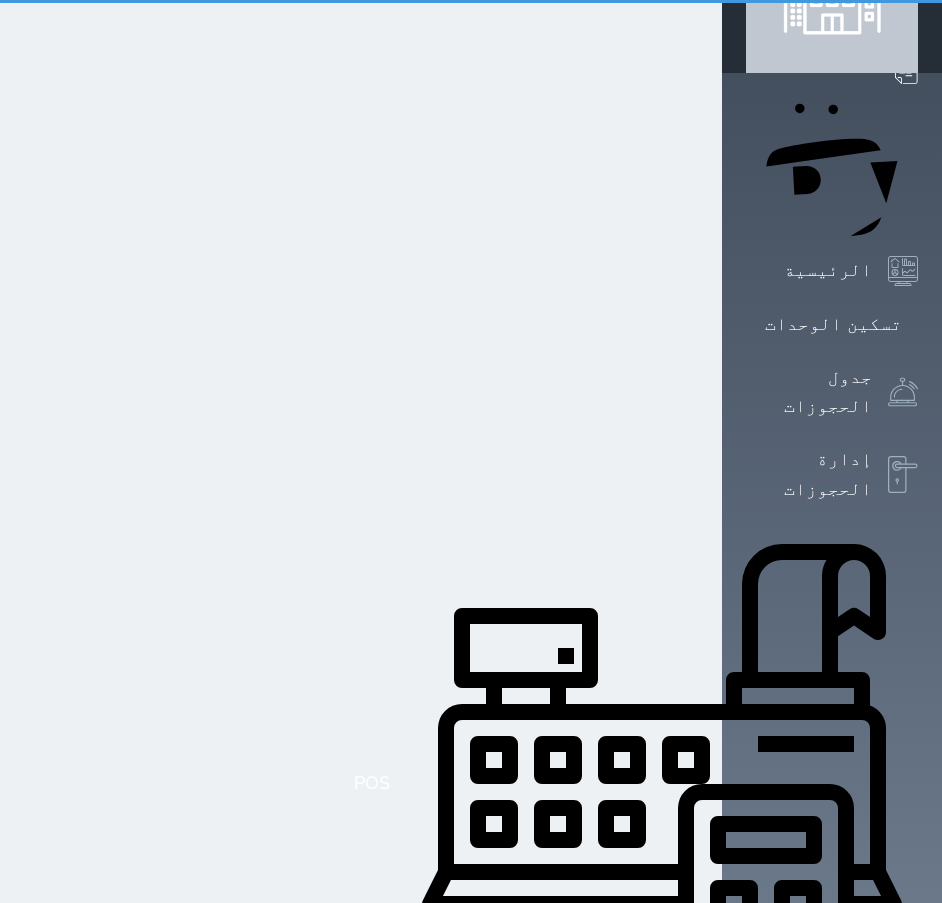 scroll, scrollTop: 0, scrollLeft: 0, axis: both 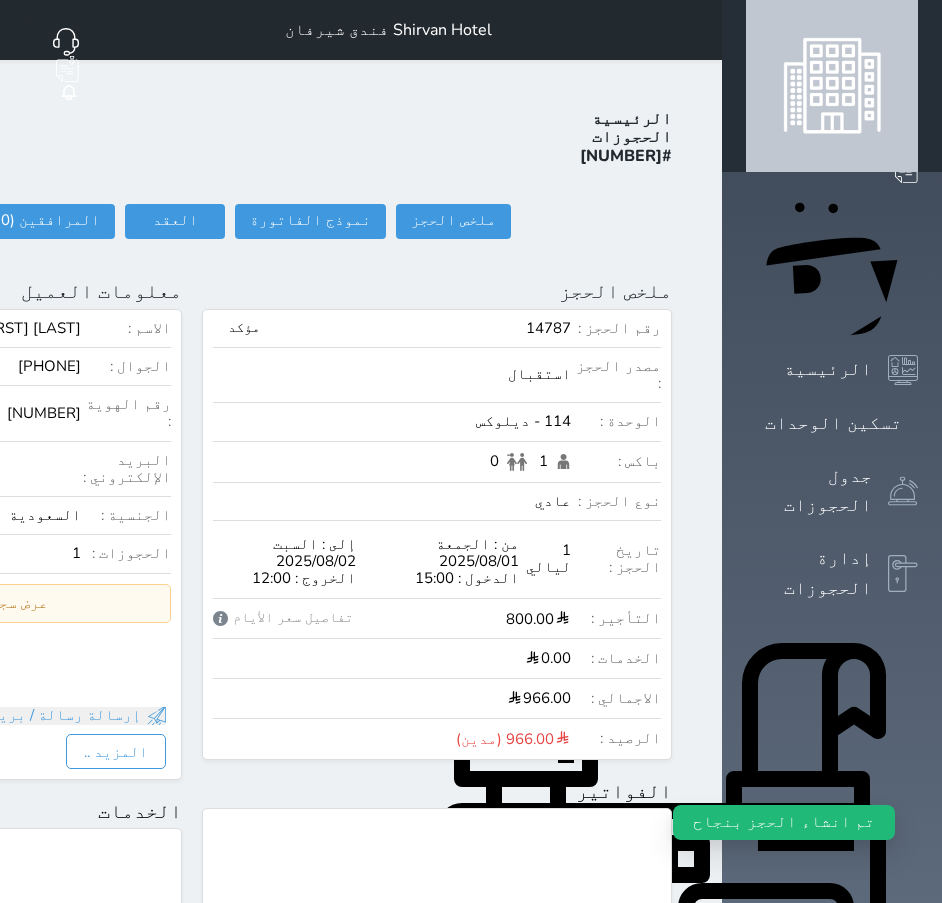 click on "تسجيل دخول" at bounding box center [-87, 221] 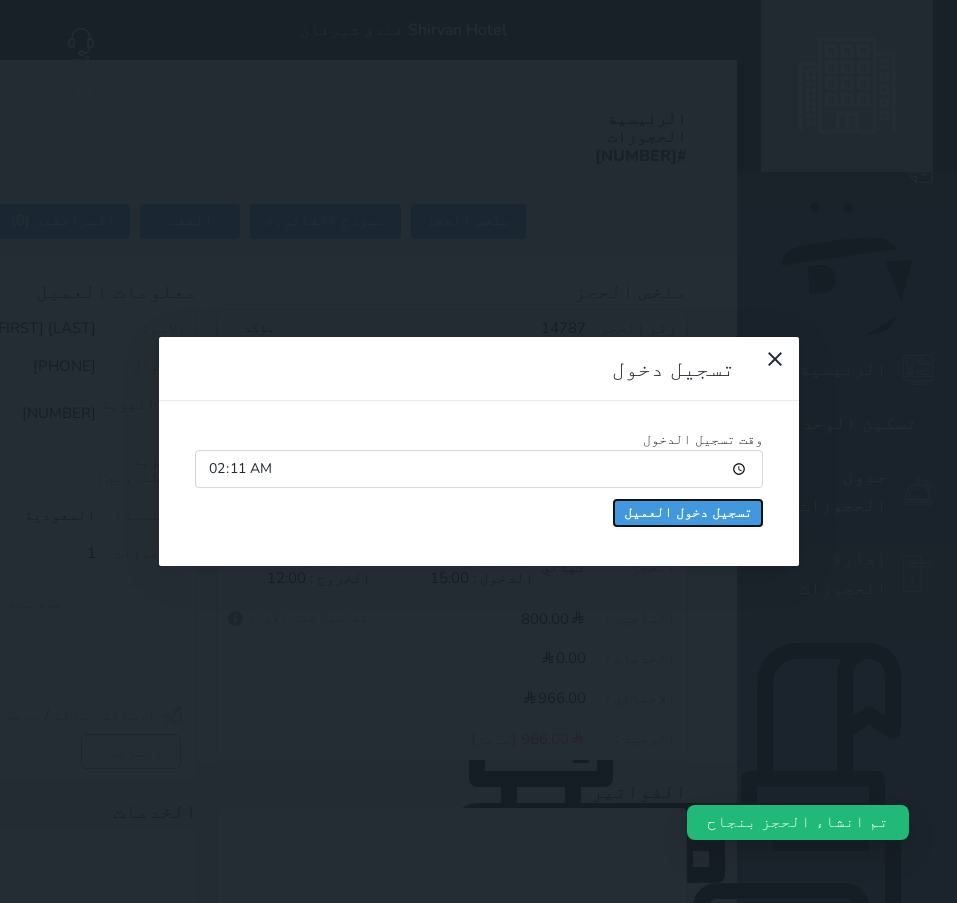 click on "تسجيل دخول العميل" at bounding box center (688, 513) 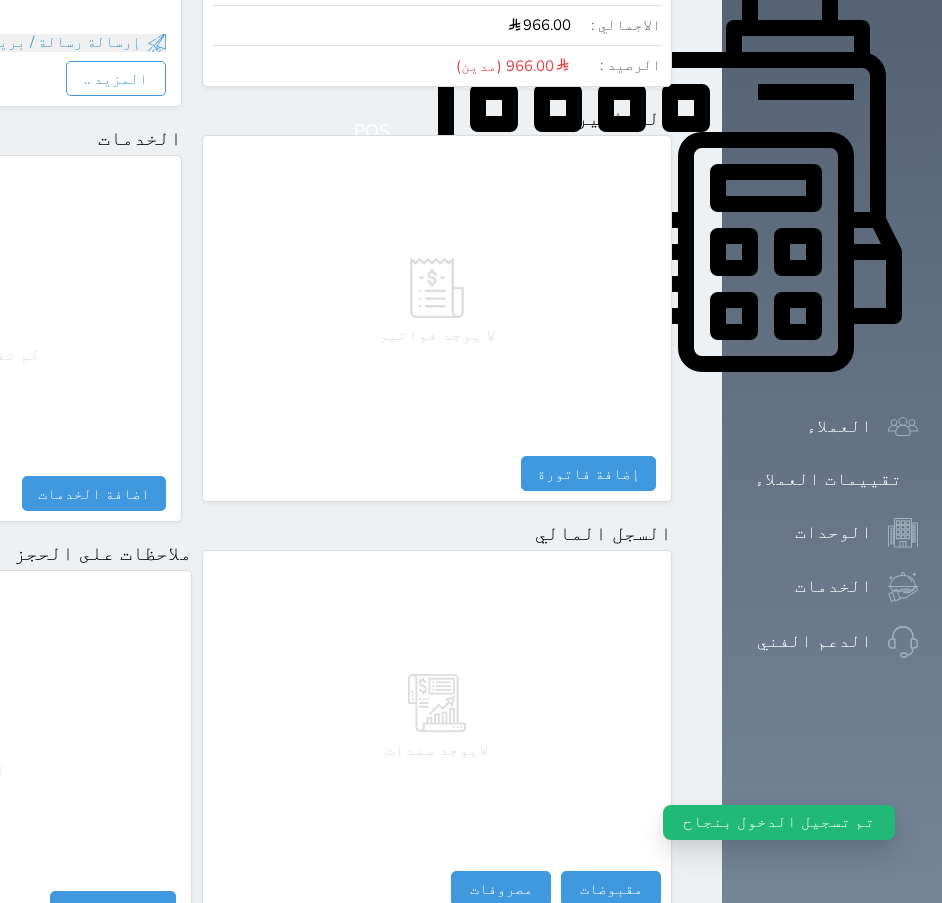 scroll, scrollTop: 887, scrollLeft: 0, axis: vertical 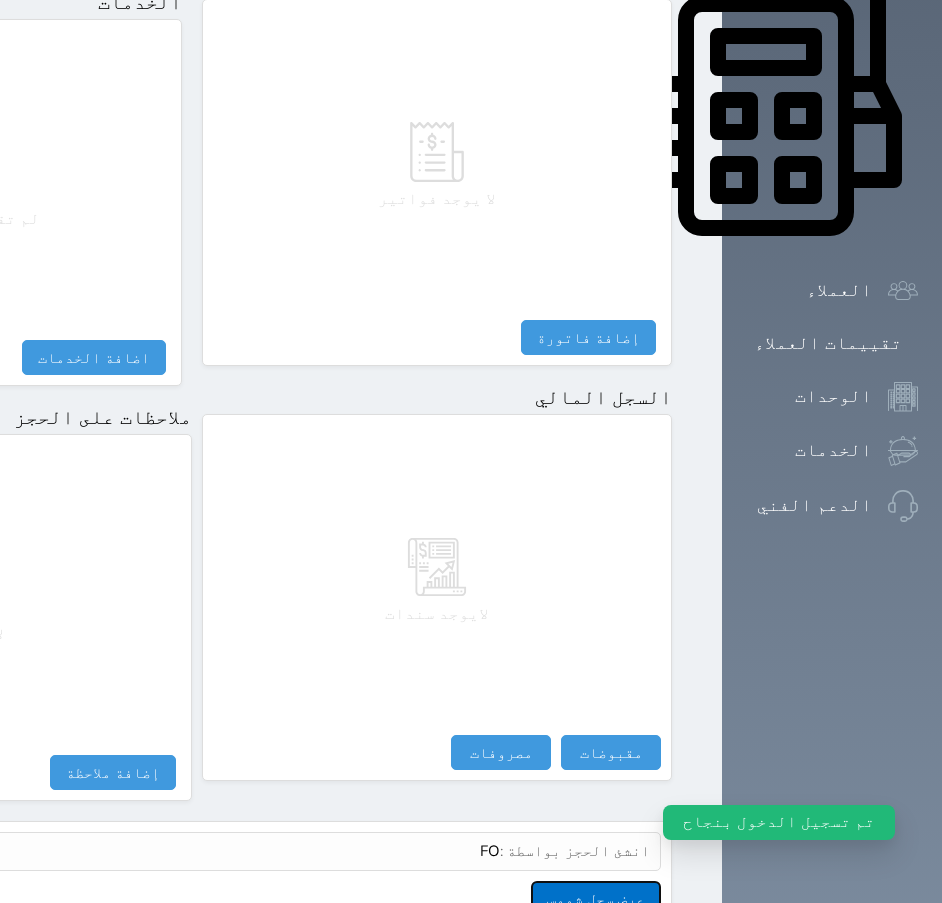 click on "عرض سجل شموس" at bounding box center (596, 898) 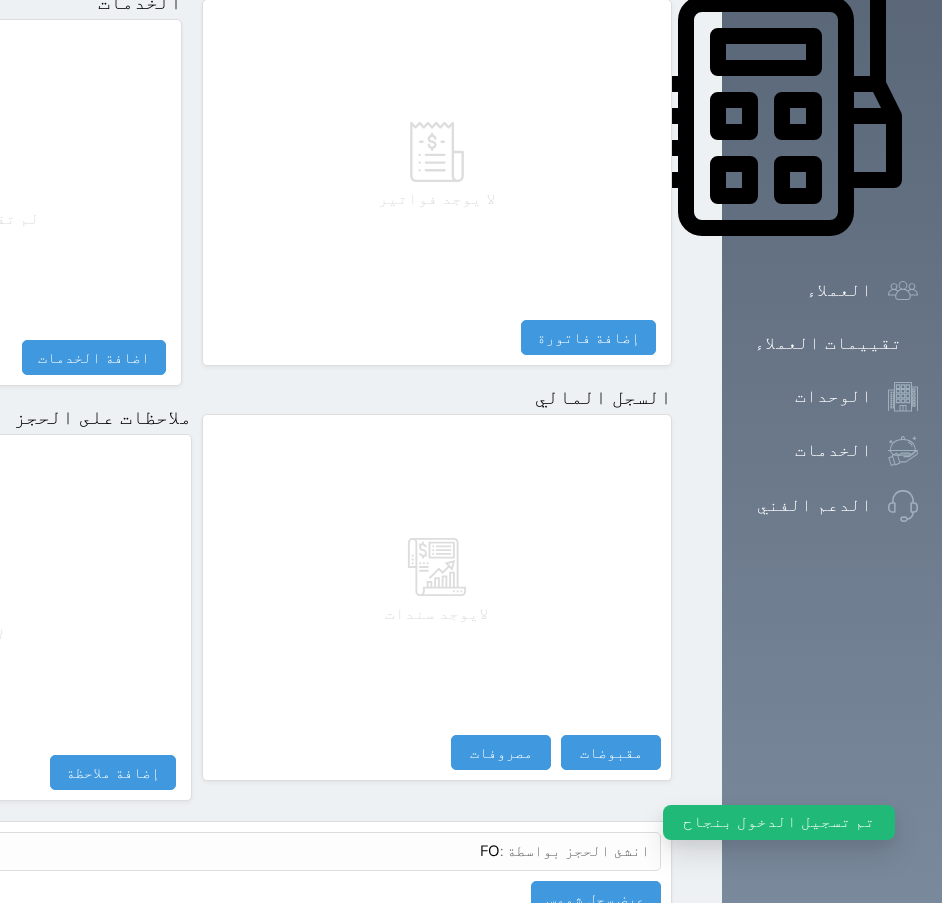click on "تم تسجيل الدخول بنجاح" at bounding box center (779, 817) 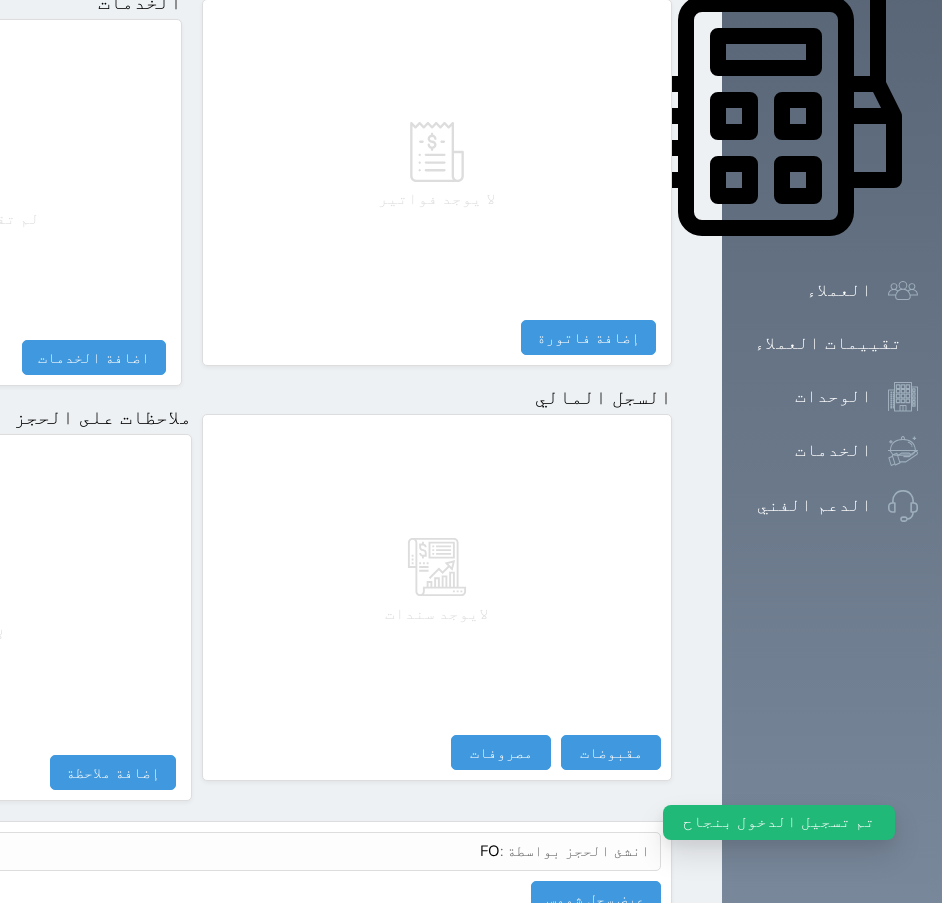 click on "تم تسجيل الدخول بنجاح" at bounding box center [779, 817] 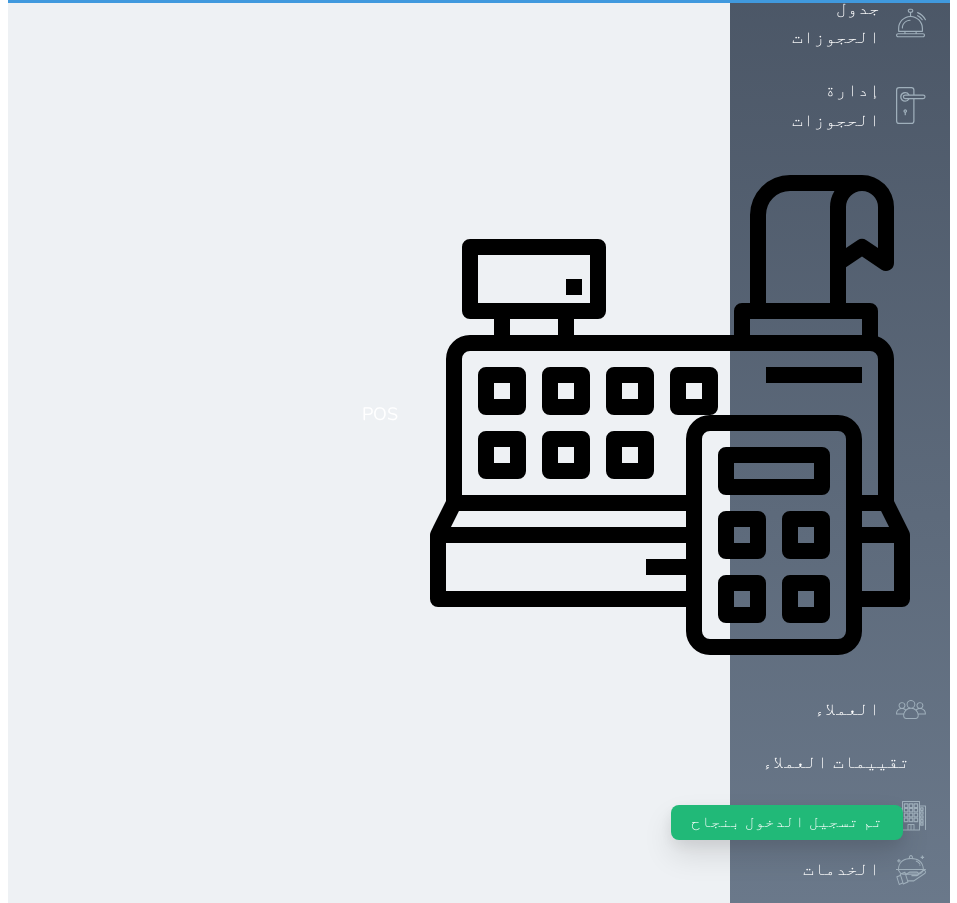 scroll, scrollTop: 0, scrollLeft: 0, axis: both 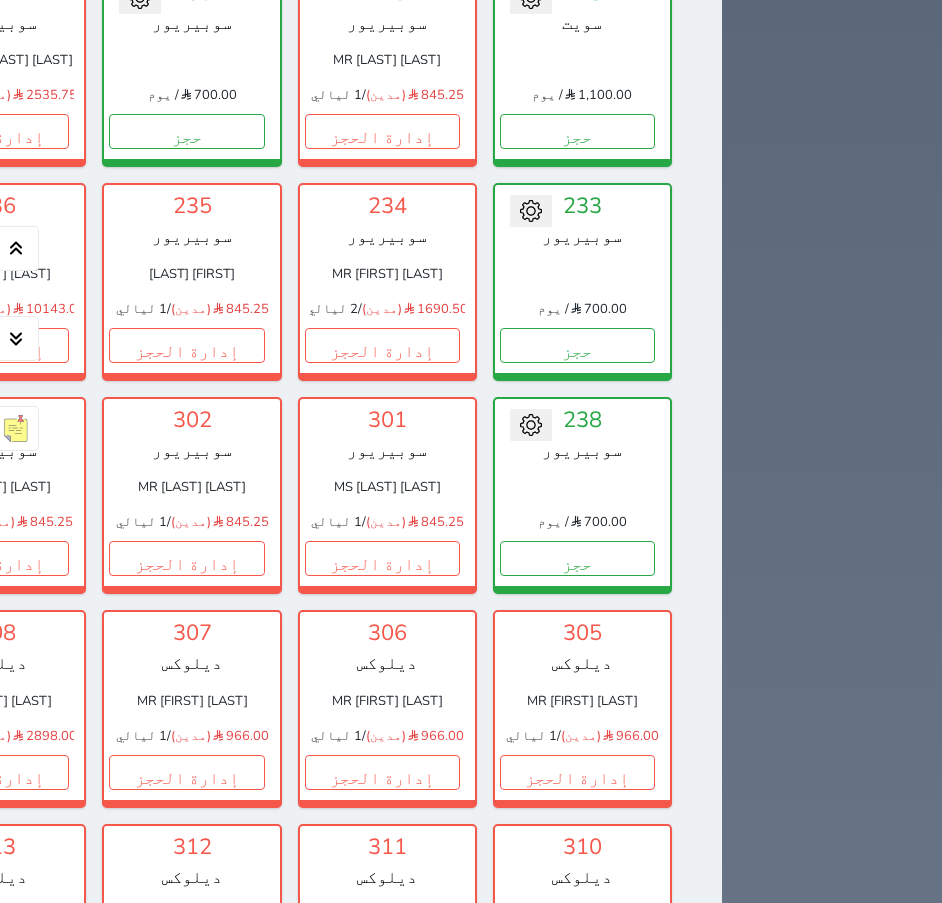 click on "حجز" at bounding box center [186, -82] 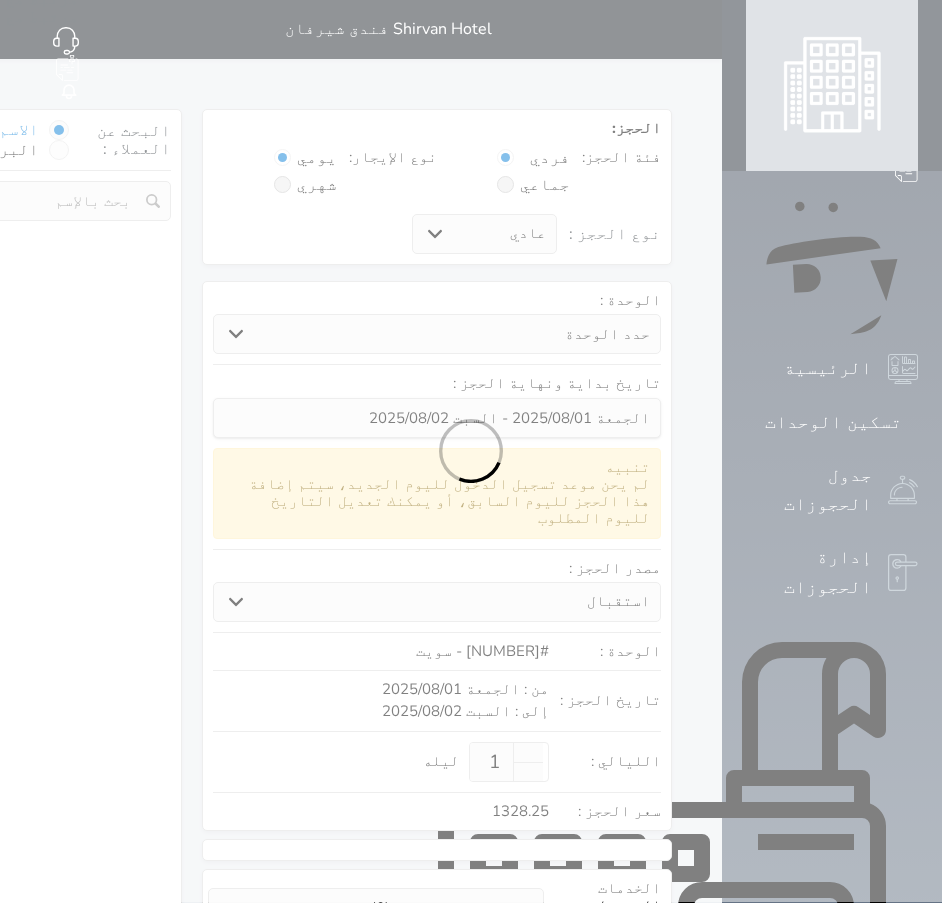scroll, scrollTop: 0, scrollLeft: 0, axis: both 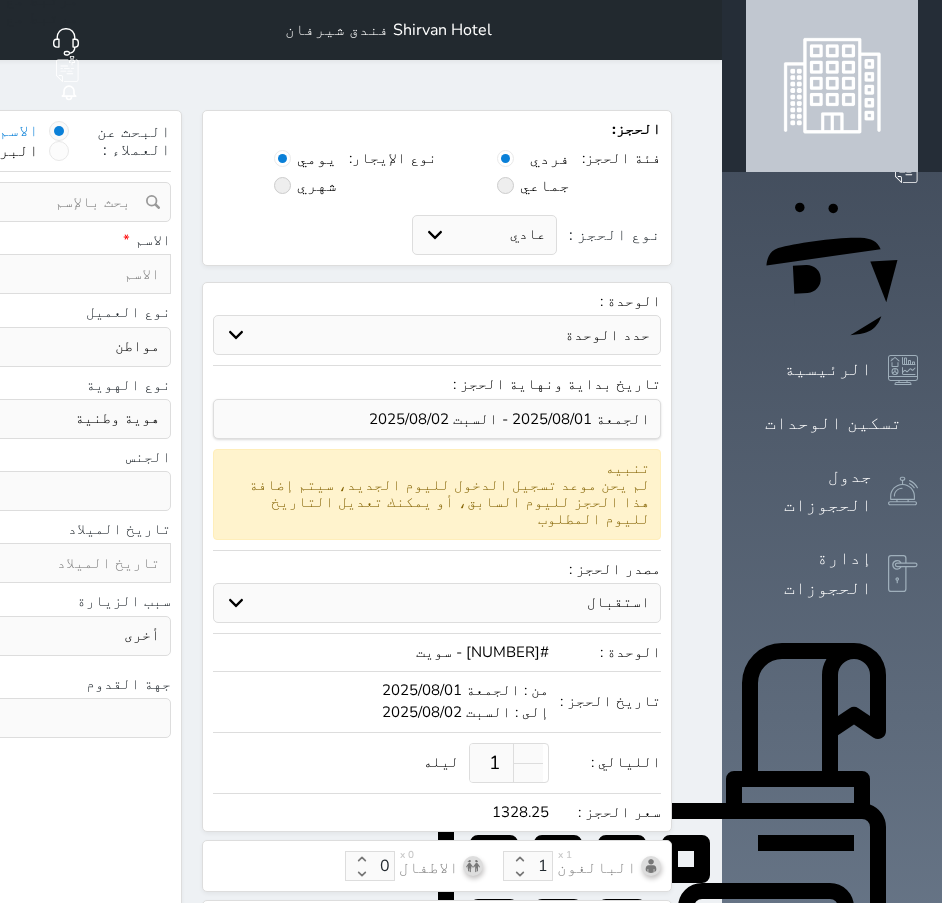 click at bounding box center [64, 274] 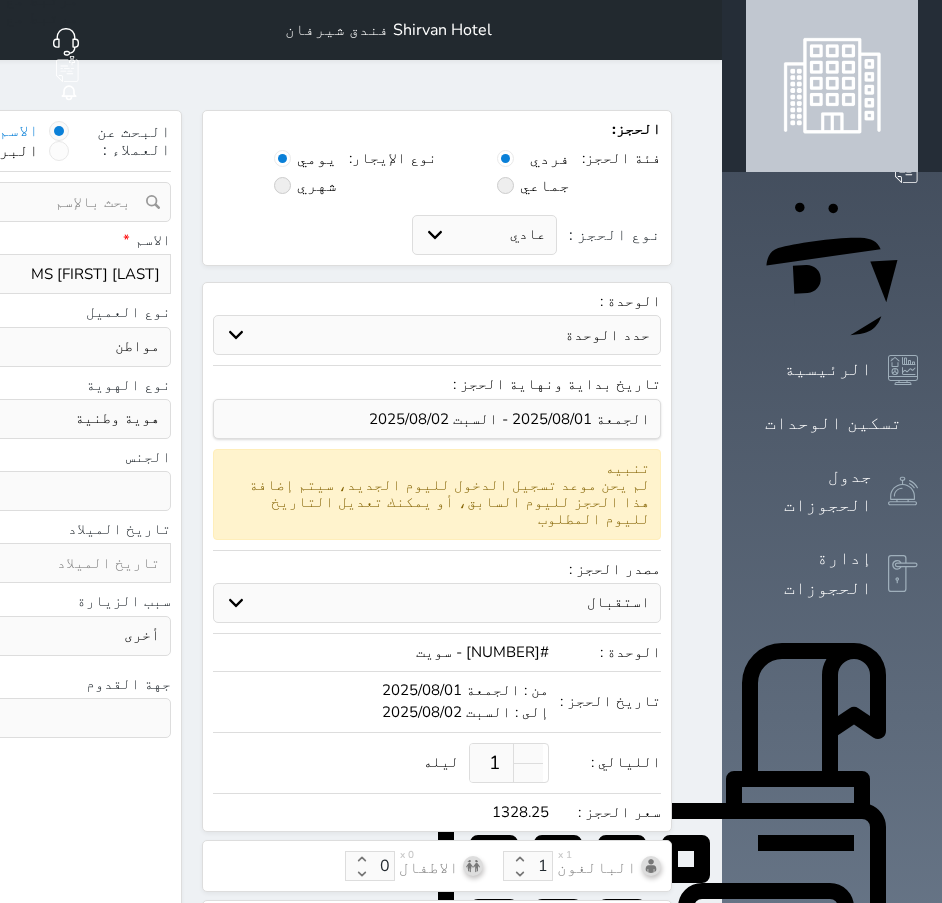click on "نوع الحجز :" at bounding box center [-202, 274] 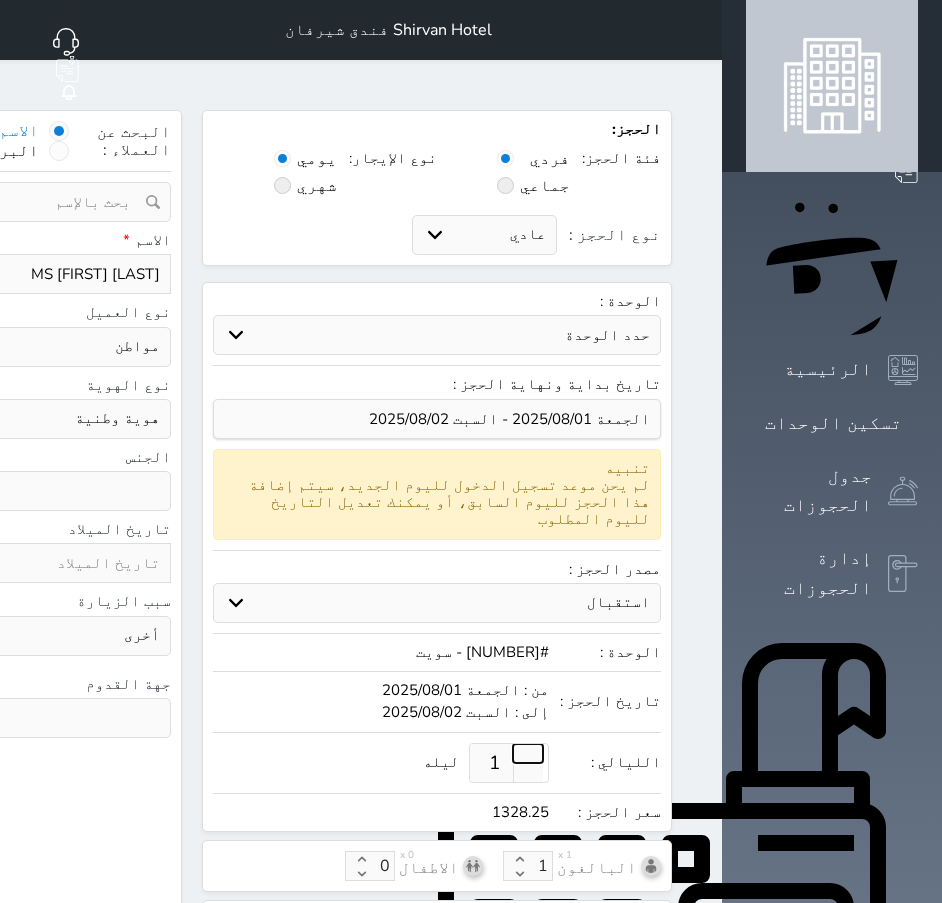 drag, startPoint x: 794, startPoint y: 704, endPoint x: 666, endPoint y: 676, distance: 131.02672 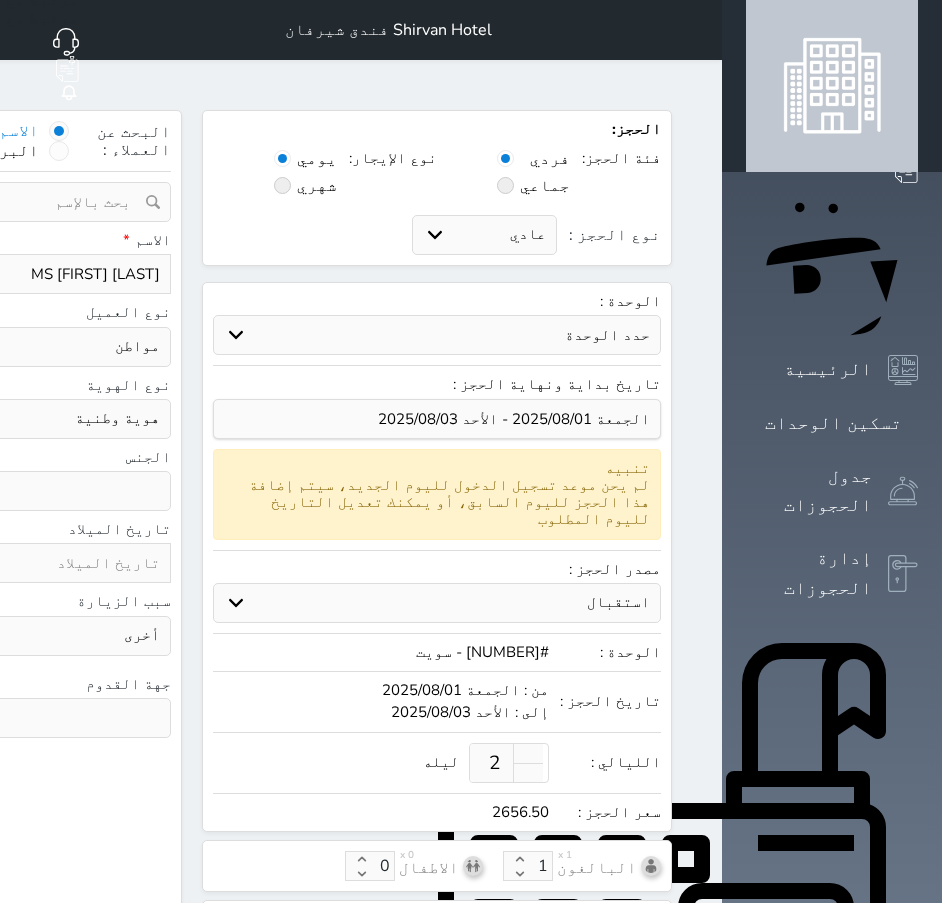 click at bounding box center (-170, 419) 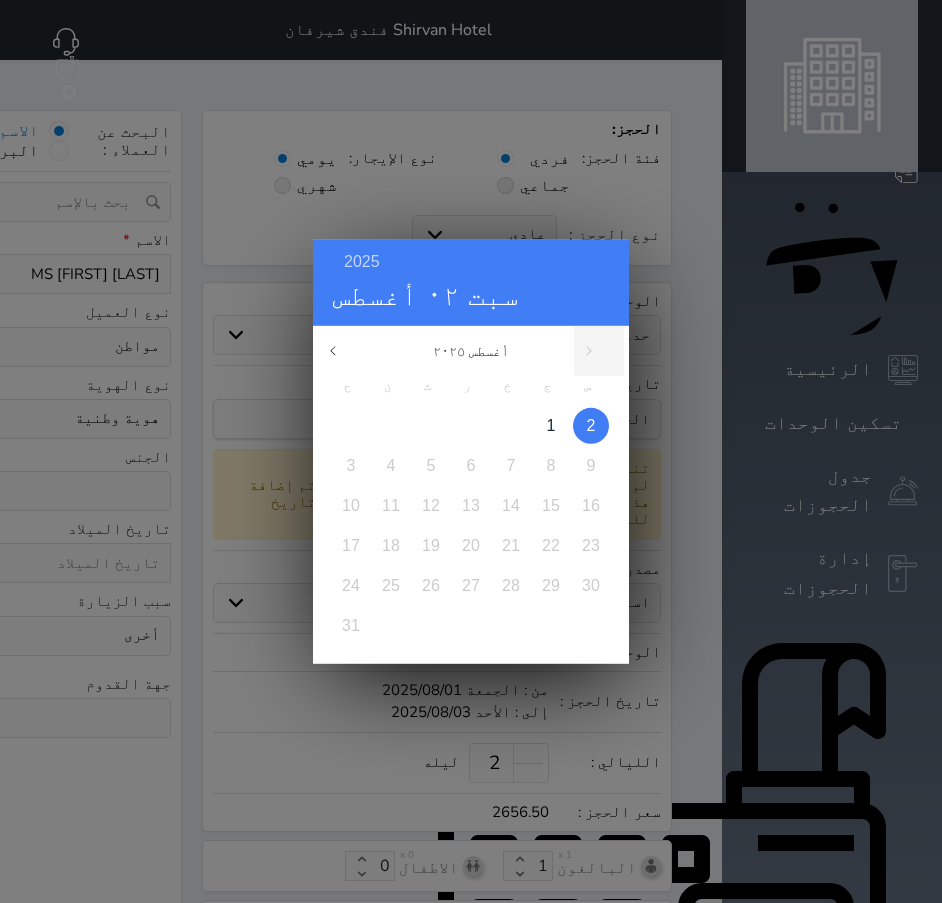 drag, startPoint x: 368, startPoint y: 255, endPoint x: 389, endPoint y: 306, distance: 55.154327 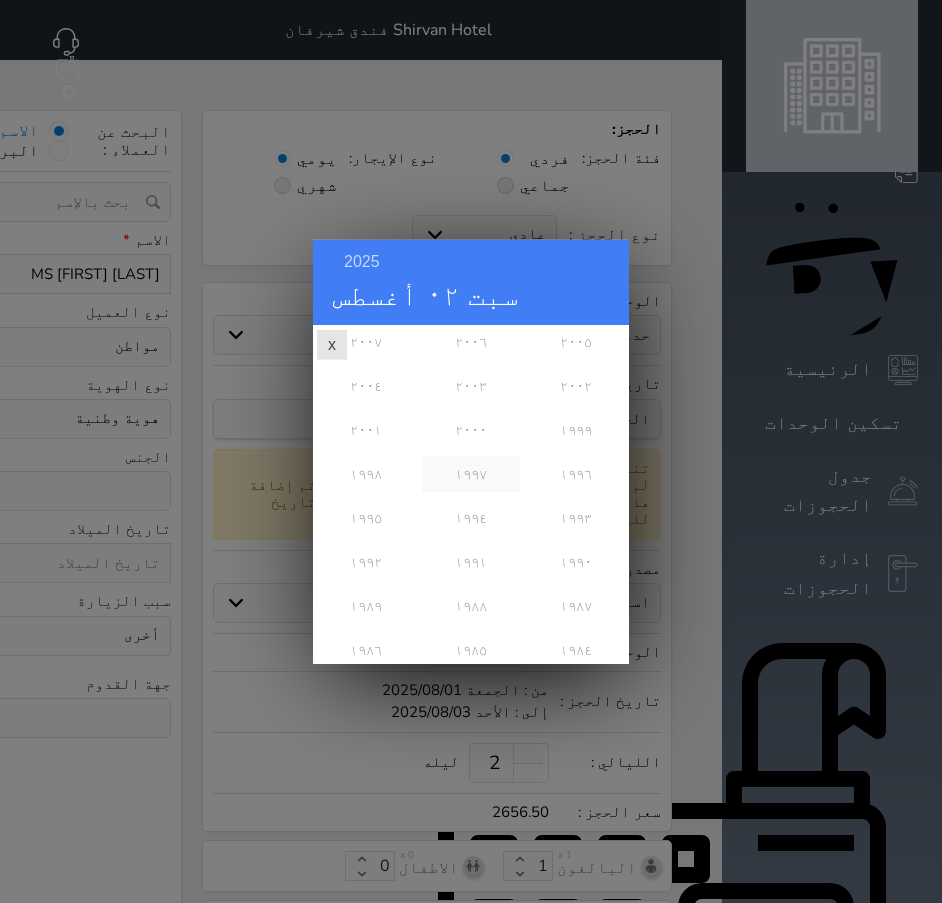 scroll, scrollTop: 100, scrollLeft: 0, axis: vertical 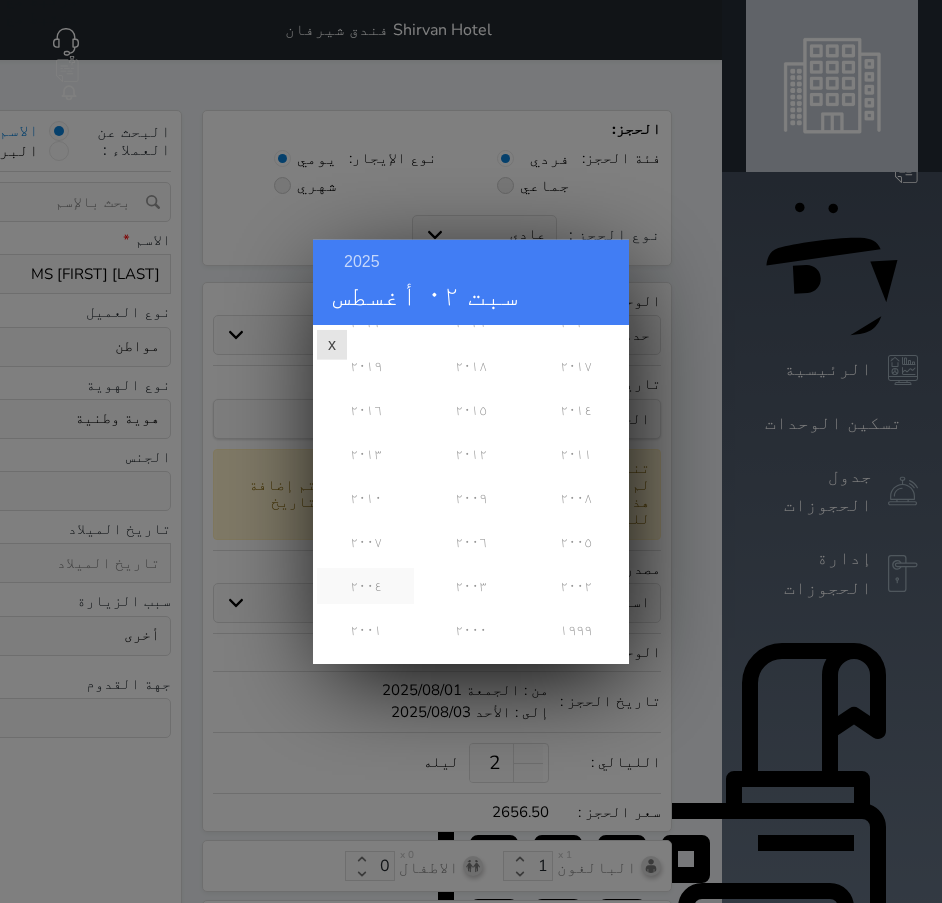 click on "٢٠٠٤" at bounding box center [365, 585] 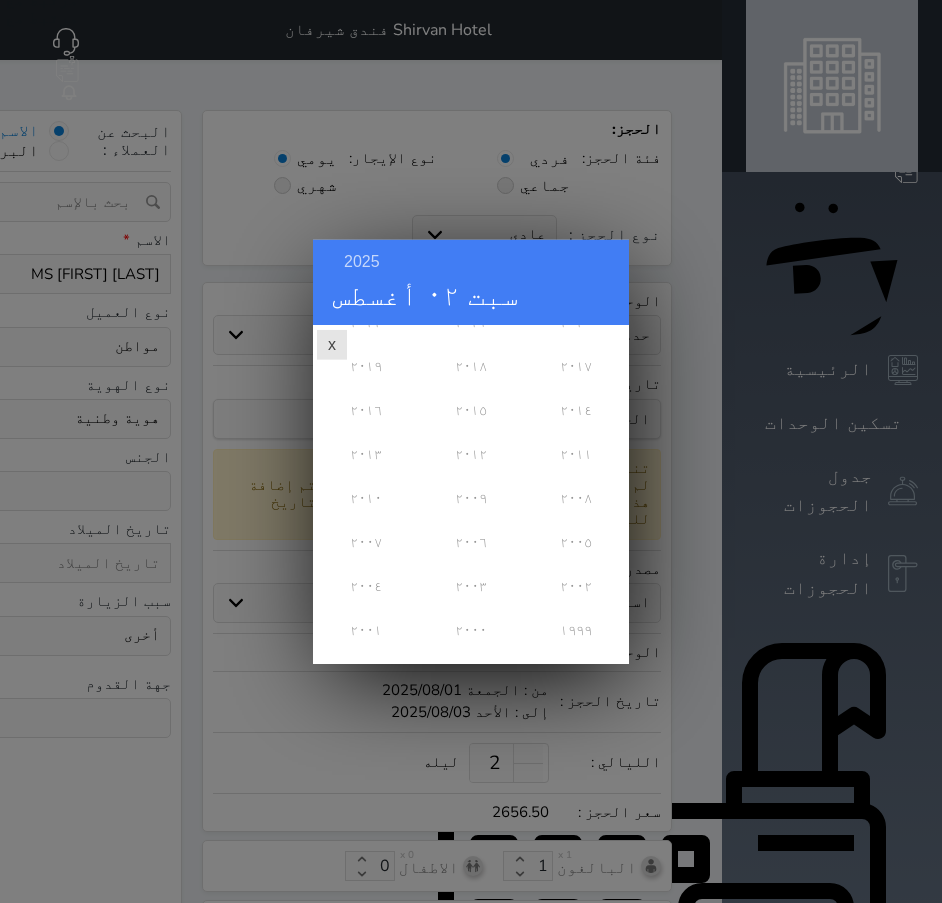 scroll, scrollTop: 0, scrollLeft: 0, axis: both 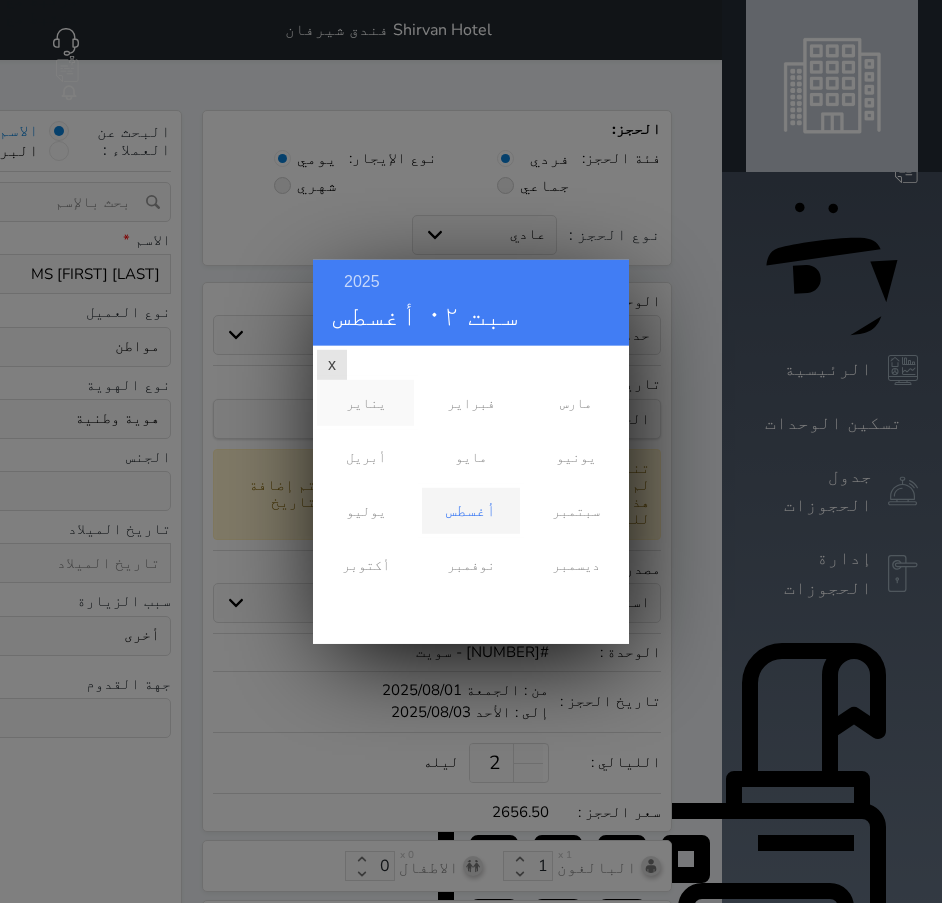 click on "يناير" at bounding box center [365, 402] 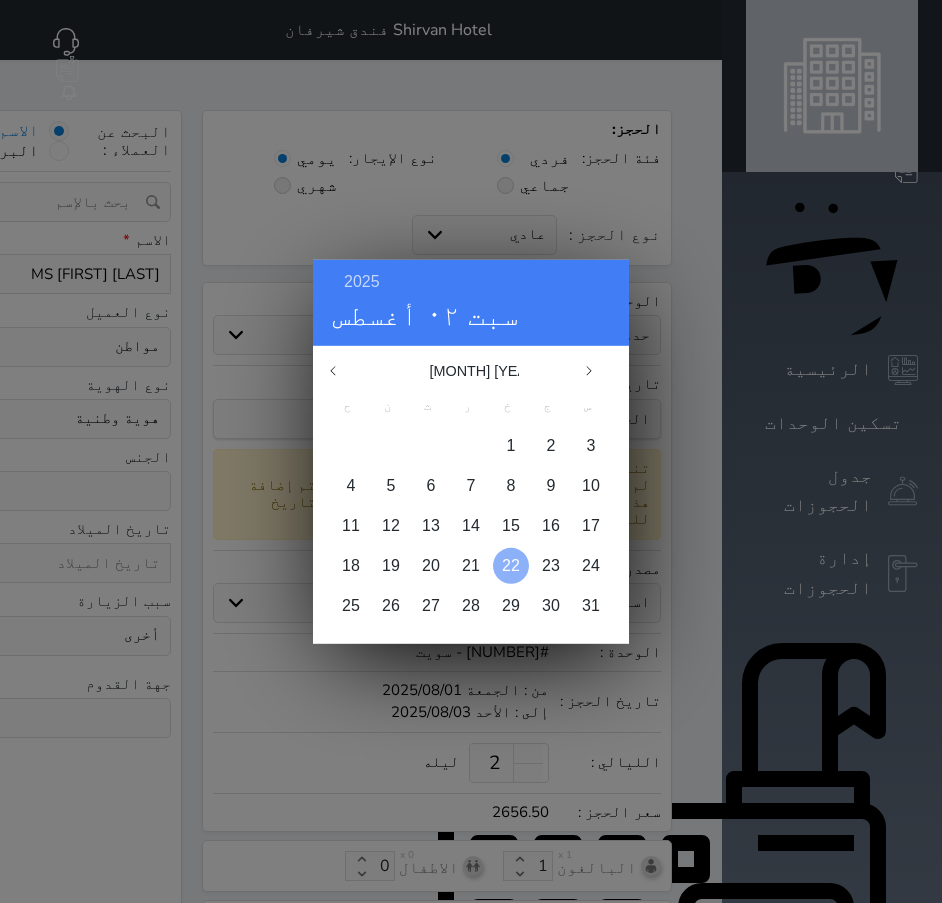 click on "22" at bounding box center [511, 564] 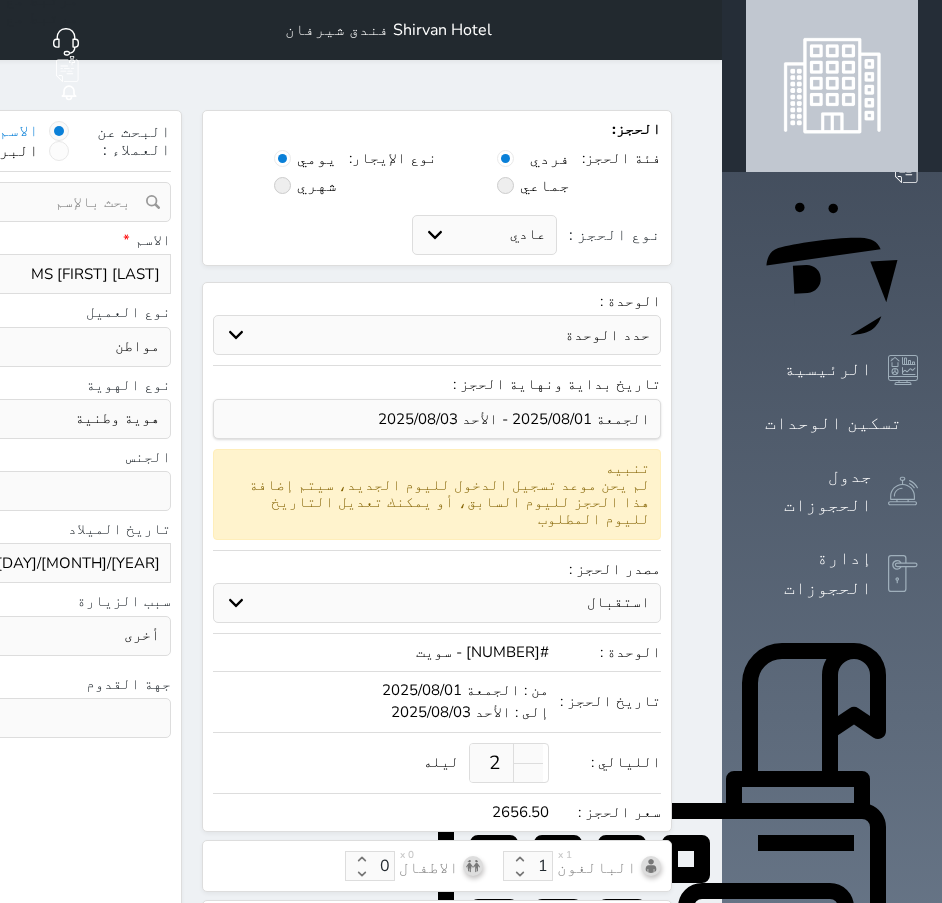 click at bounding box center (-170, 718) 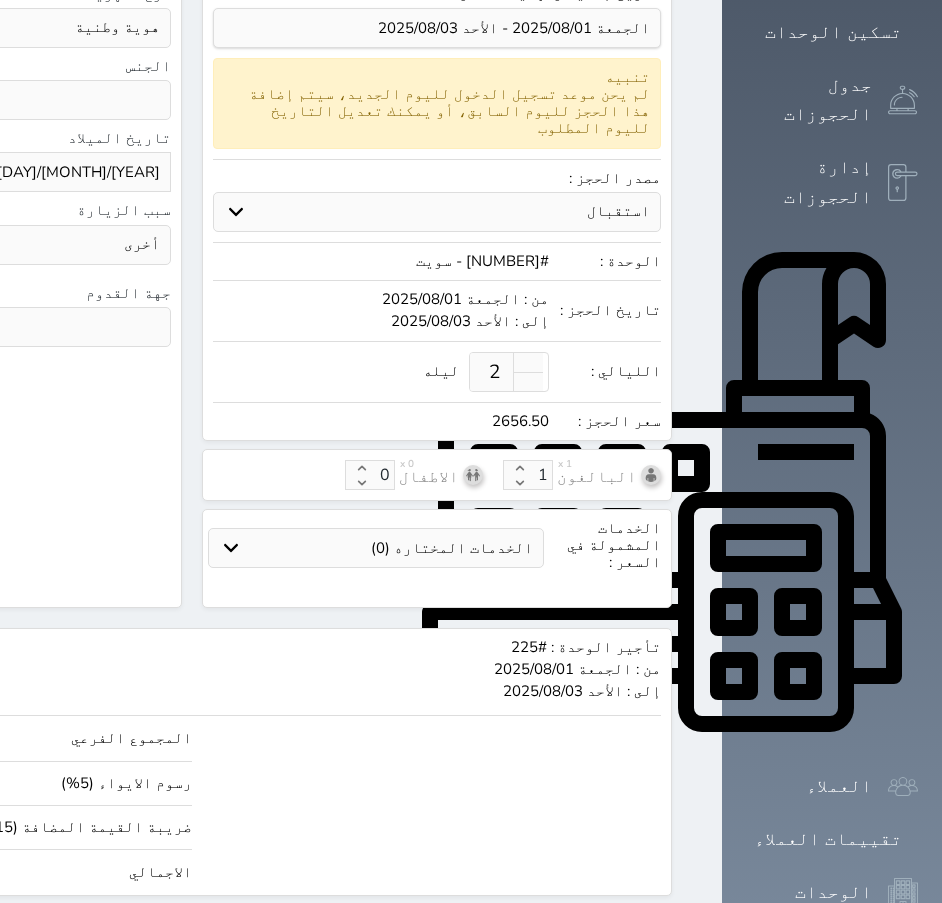 click on "حجز" at bounding box center [-43, 933] 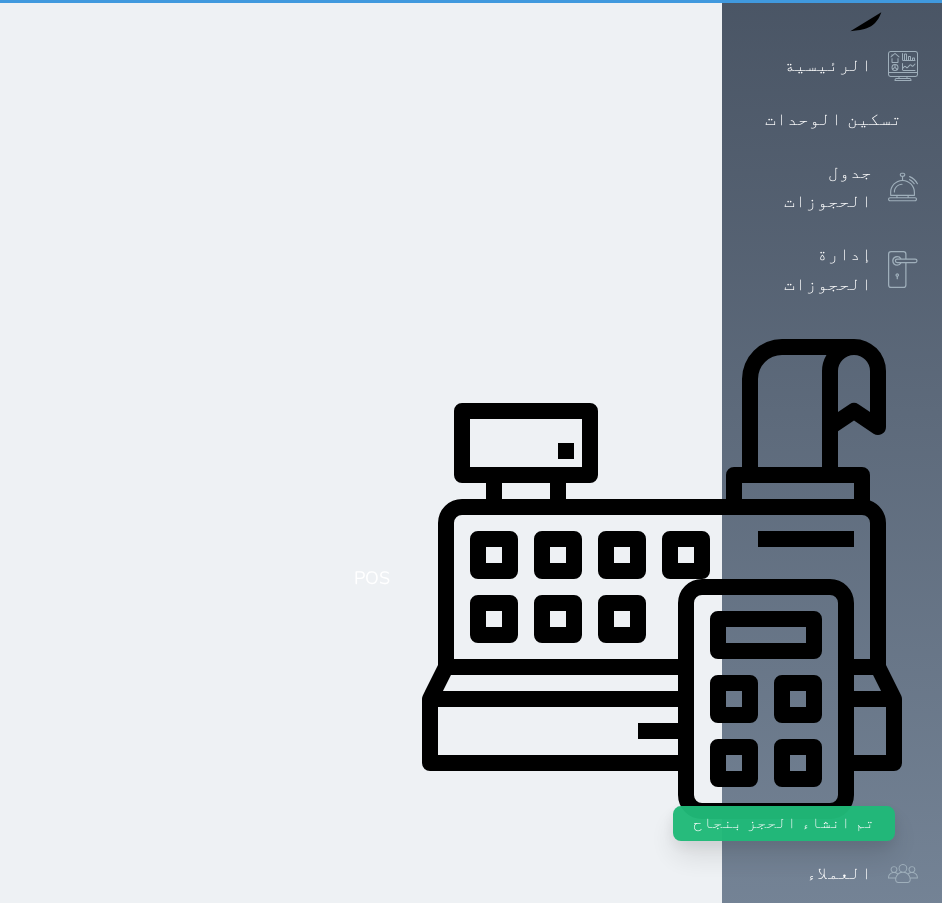scroll, scrollTop: 0, scrollLeft: 0, axis: both 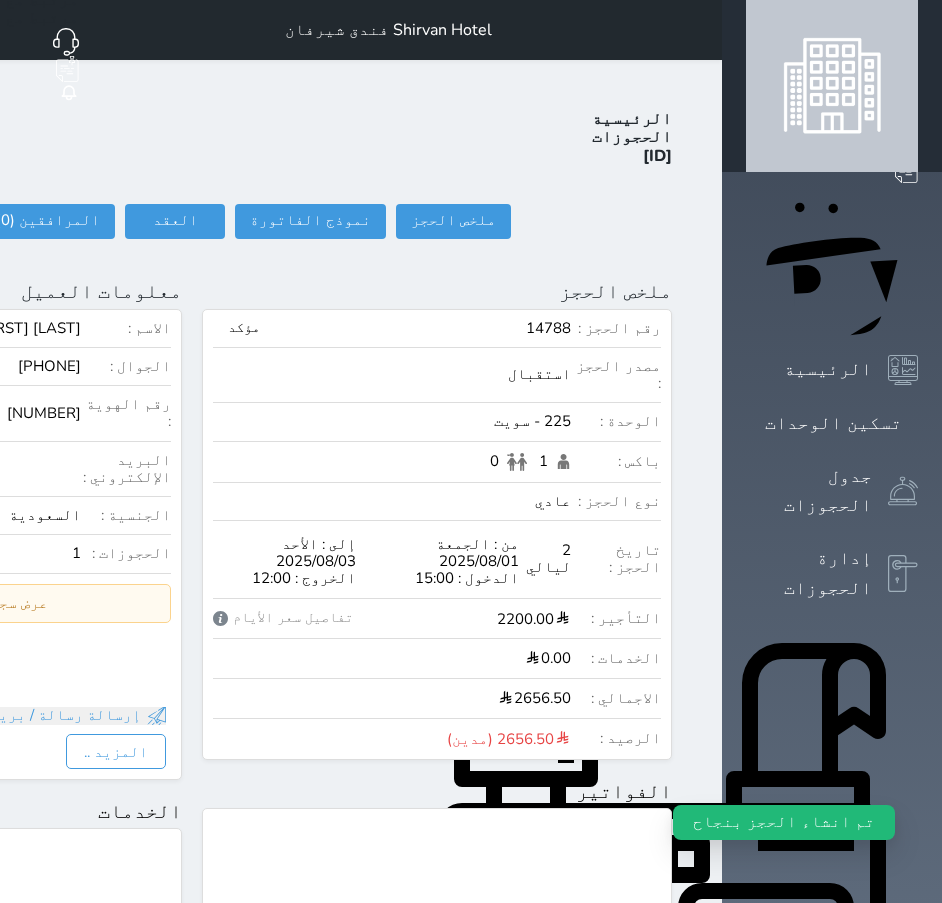 click on "تسجيل دخول" at bounding box center [-87, 221] 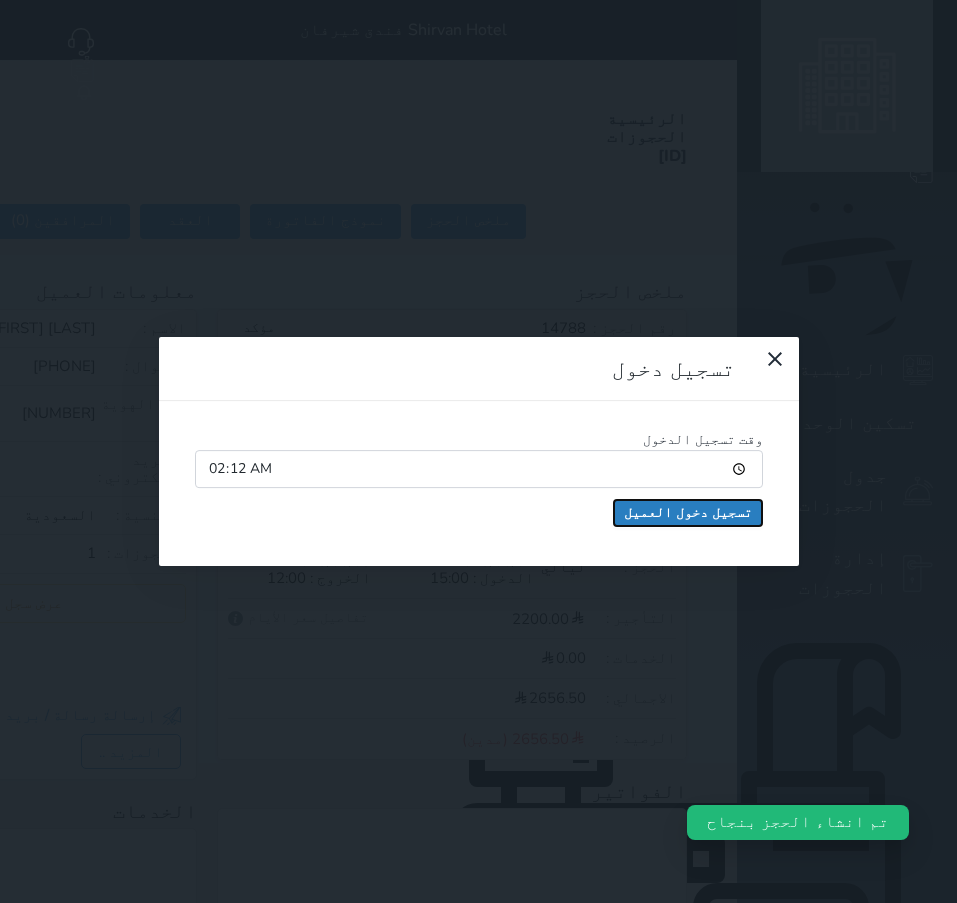 click on "تسجيل دخول العميل" at bounding box center [688, 513] 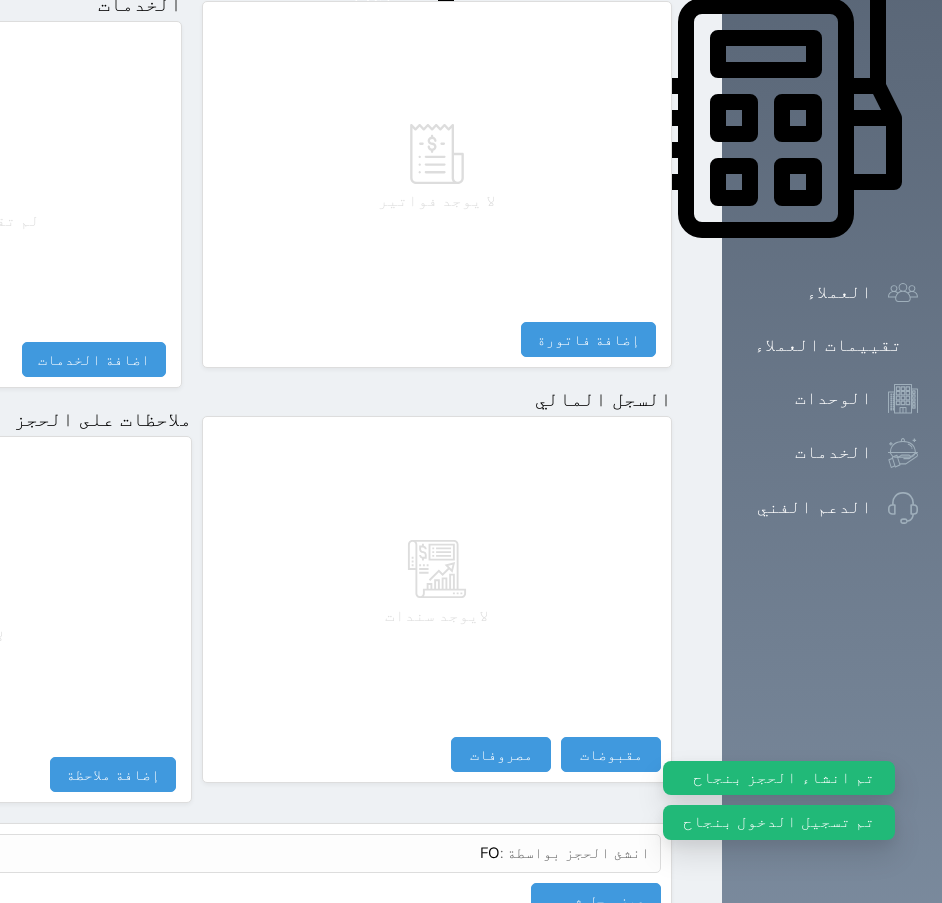 scroll, scrollTop: 887, scrollLeft: 0, axis: vertical 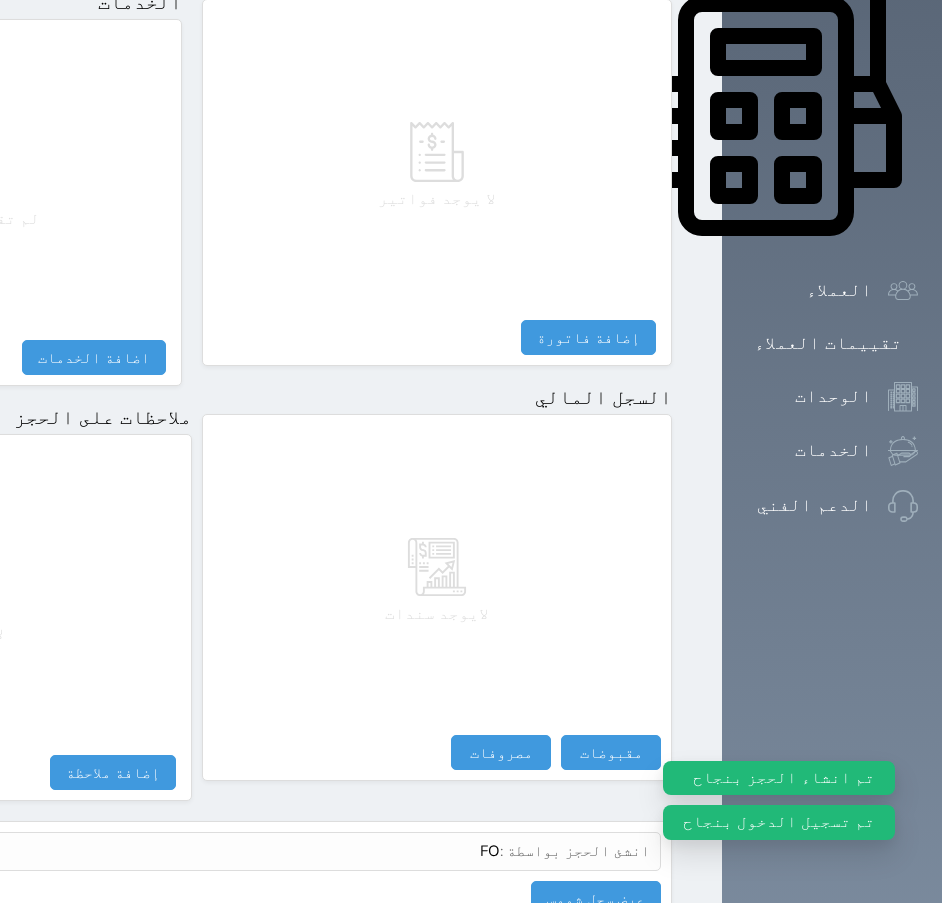 click on "تم انشاء الحجز بنجاح تم تسجيل الدخول بنجاح" at bounding box center (779, 795) 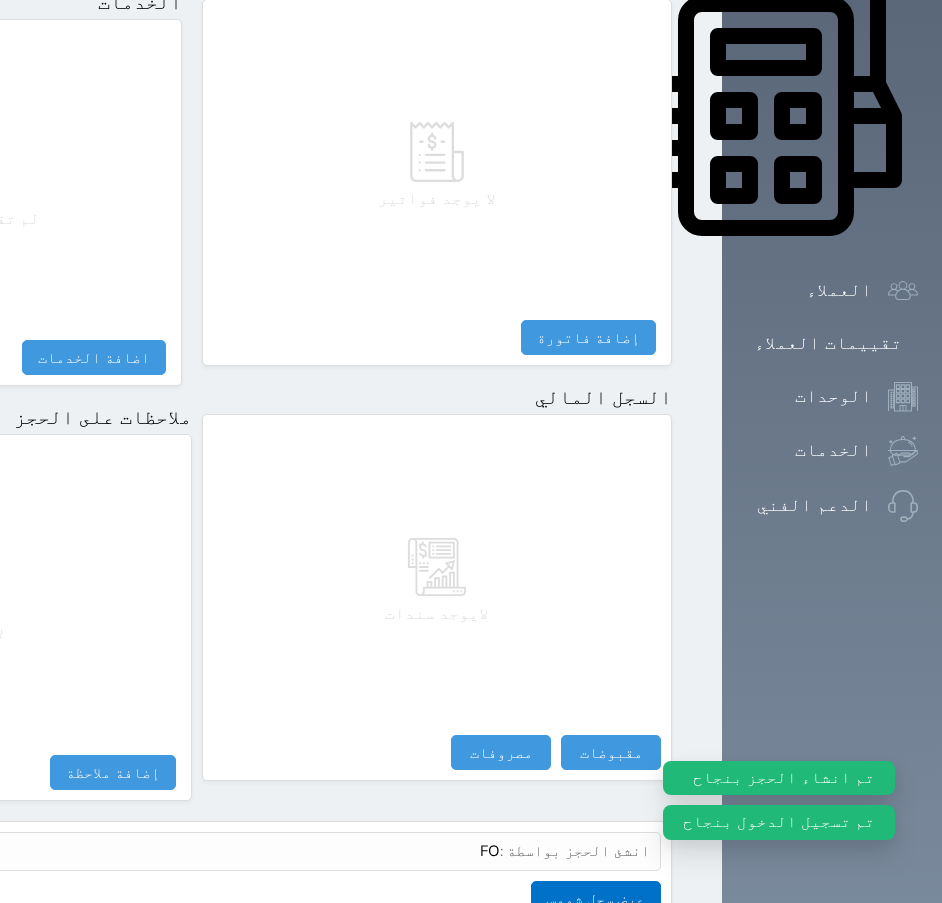 click on "Your browser does not support the audio element.
حجز جماعي جديد   حجز جديد             الرئيسية     تسكين الوحدات     جدول الحجوزات     إدارة الحجوزات     POS       العملاء     تقييمات العملاء     الوحدات     الخدمات         الدعم الفني
Shirvan Hotel فندق شيرفان
حجز جماعي جديد   حجز جديد   غير مرتبط مع منصة زاتكا المرحلة الثانية   مرتبط مع شموس   مرتبط مع المنصة الوطنية للرصد السياحي             إشعار   الغرفة   النزيل   المصدر
FO
الرئيسية   الحجوزات   #[NUMBER]         ملخص الحجز         ملخص الحجز #[NUMBER]                           نموذج الفاتورة           العقد         العقد #[NUMBER]                                                     #" at bounding box center [302, 71] 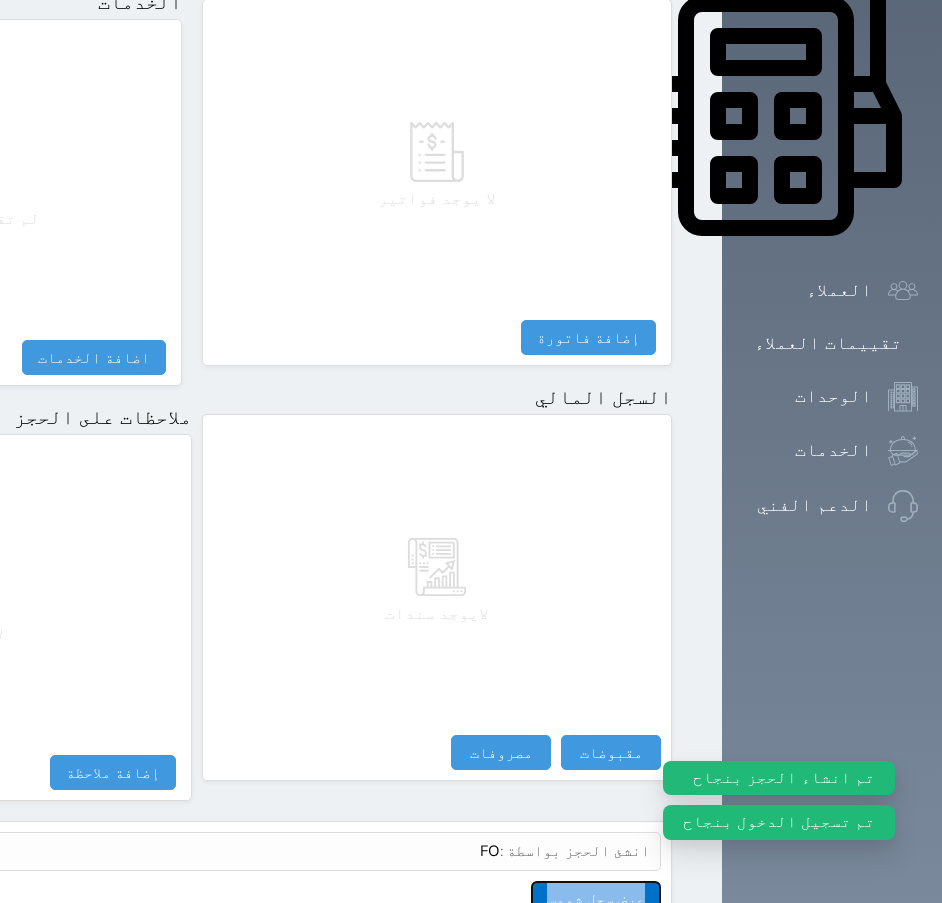 click on "عرض سجل شموس" at bounding box center (596, 898) 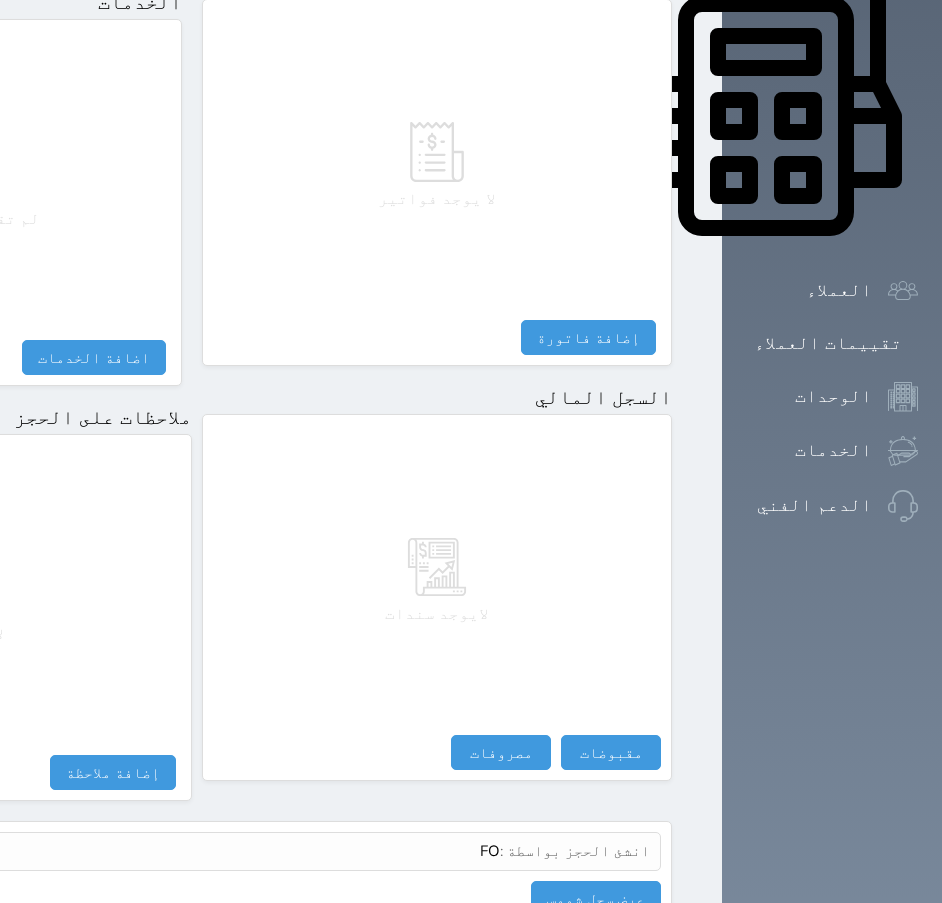 click at bounding box center (698, -857) 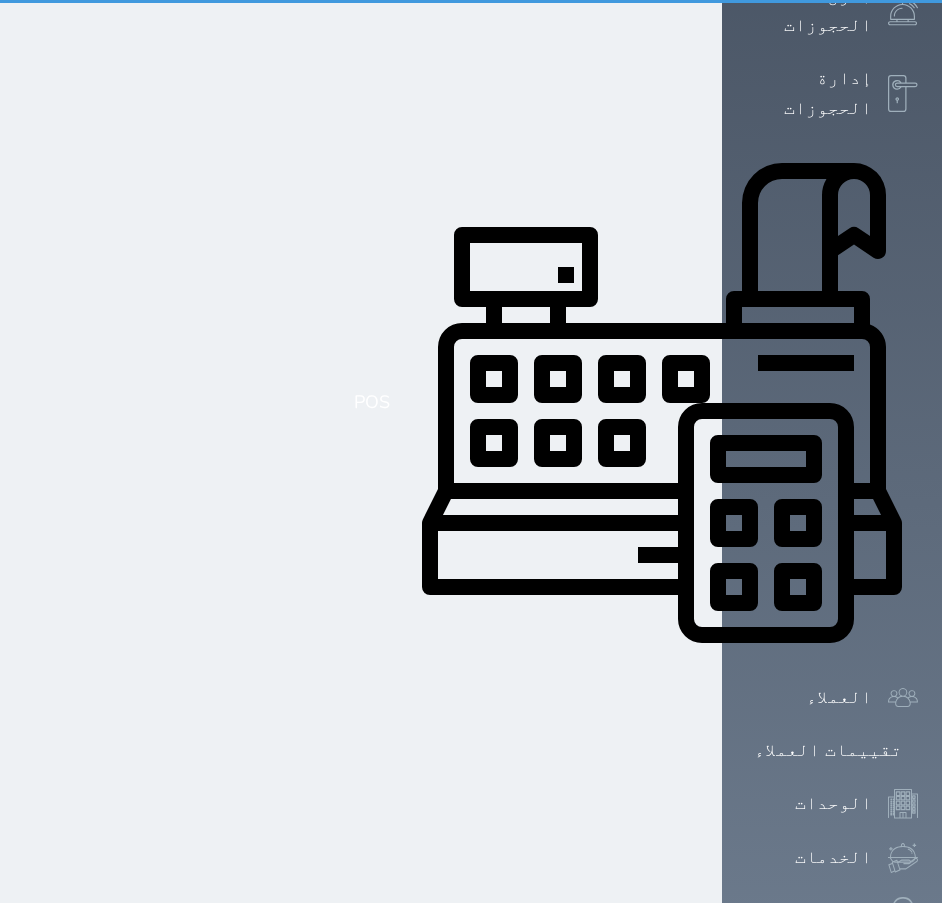 scroll, scrollTop: 0, scrollLeft: 0, axis: both 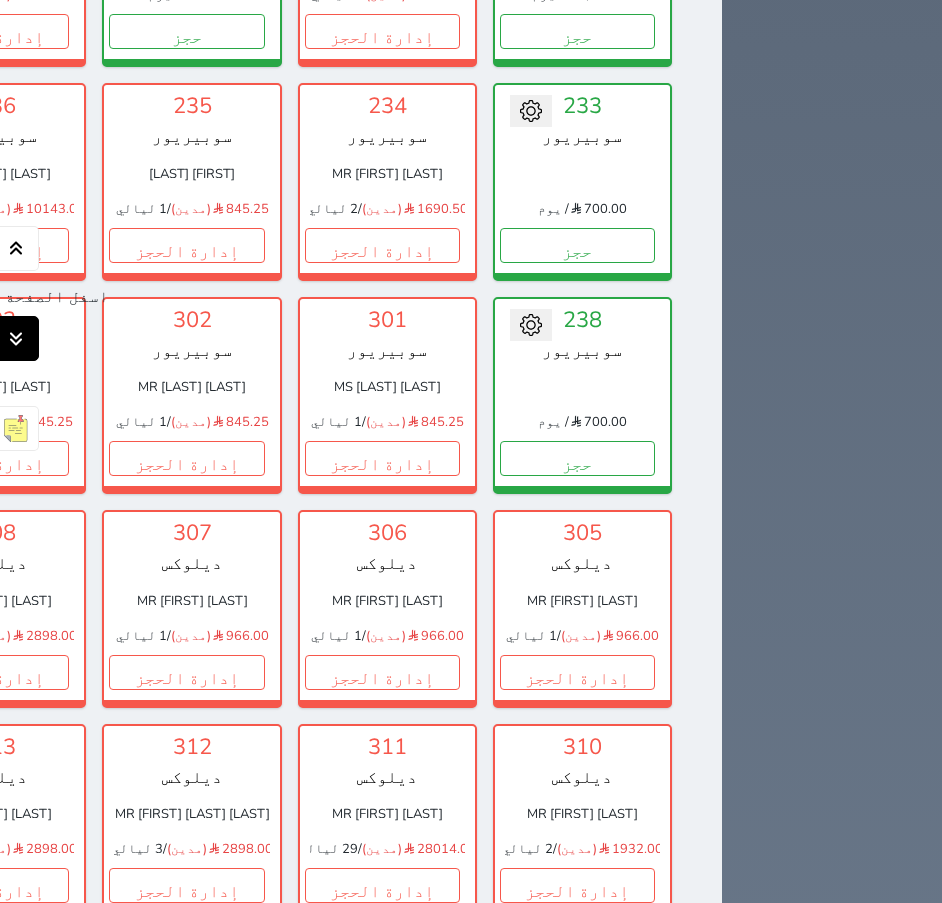 click 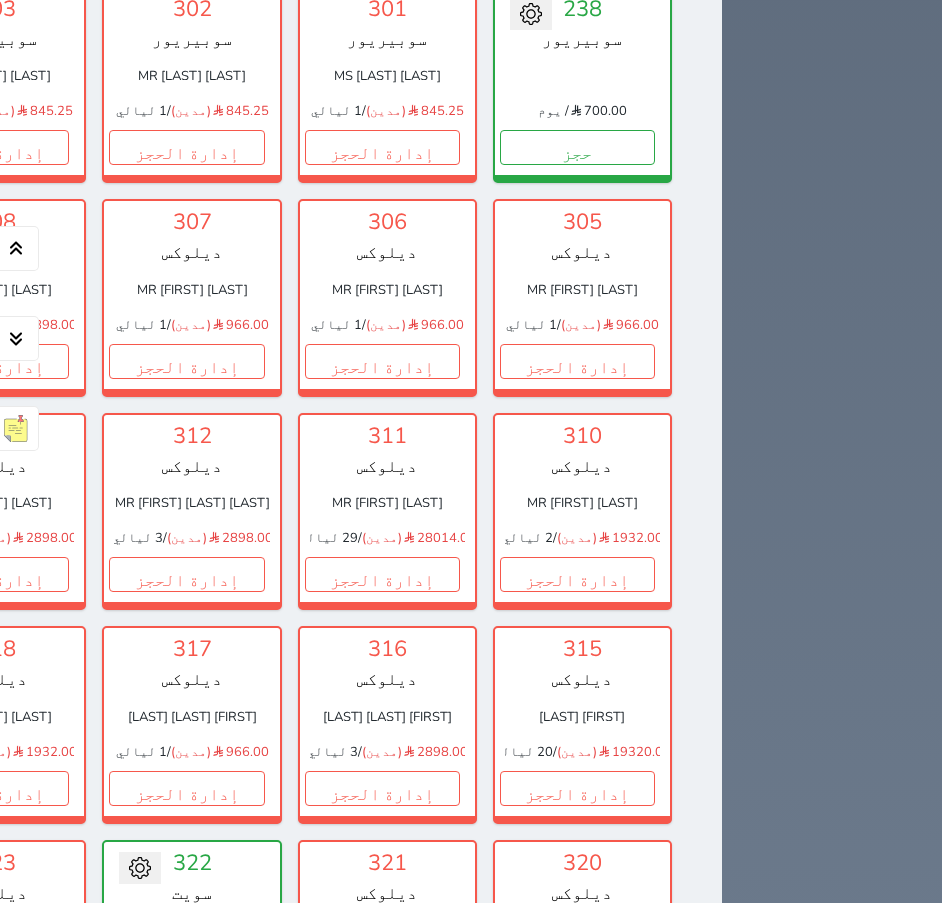 scroll, scrollTop: 3228, scrollLeft: 0, axis: vertical 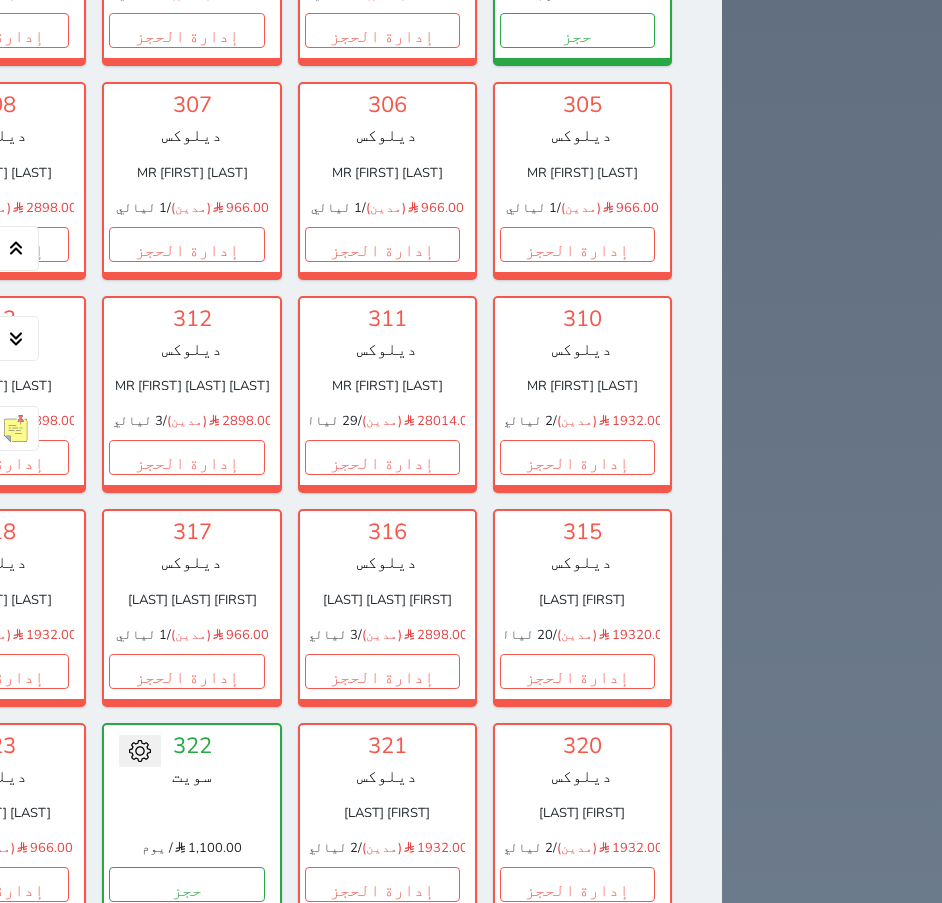 click on "حجز" at bounding box center [-204, -183] 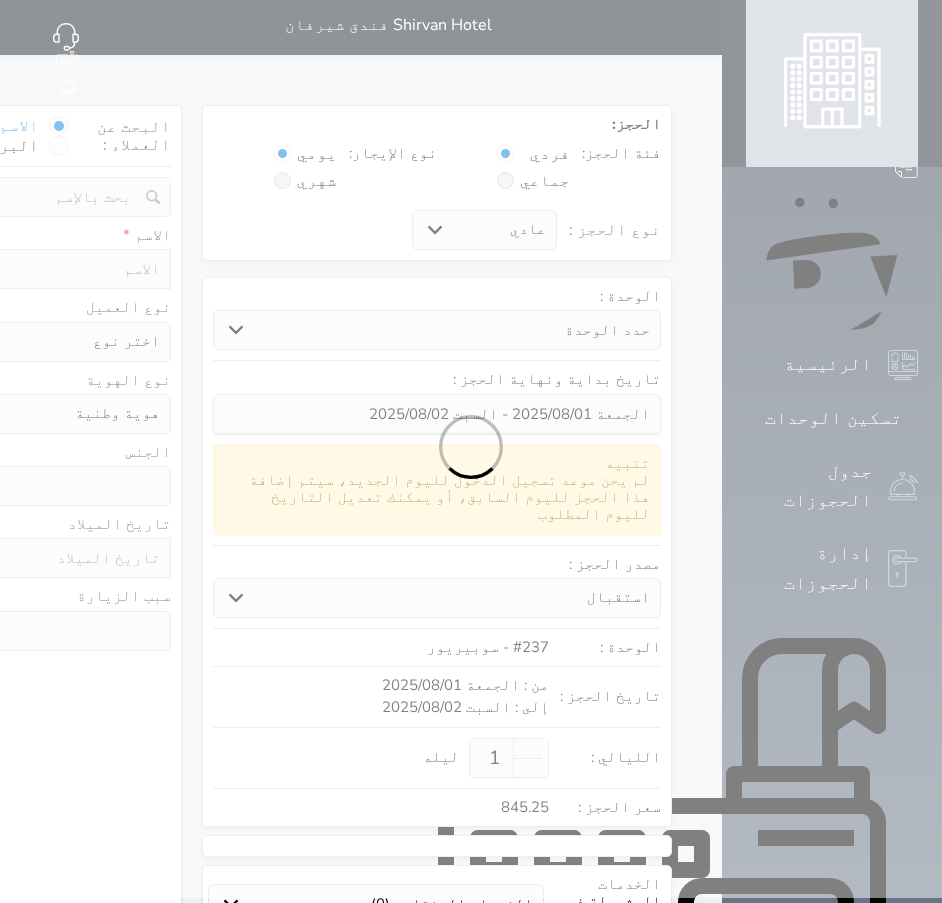 scroll, scrollTop: 0, scrollLeft: 0, axis: both 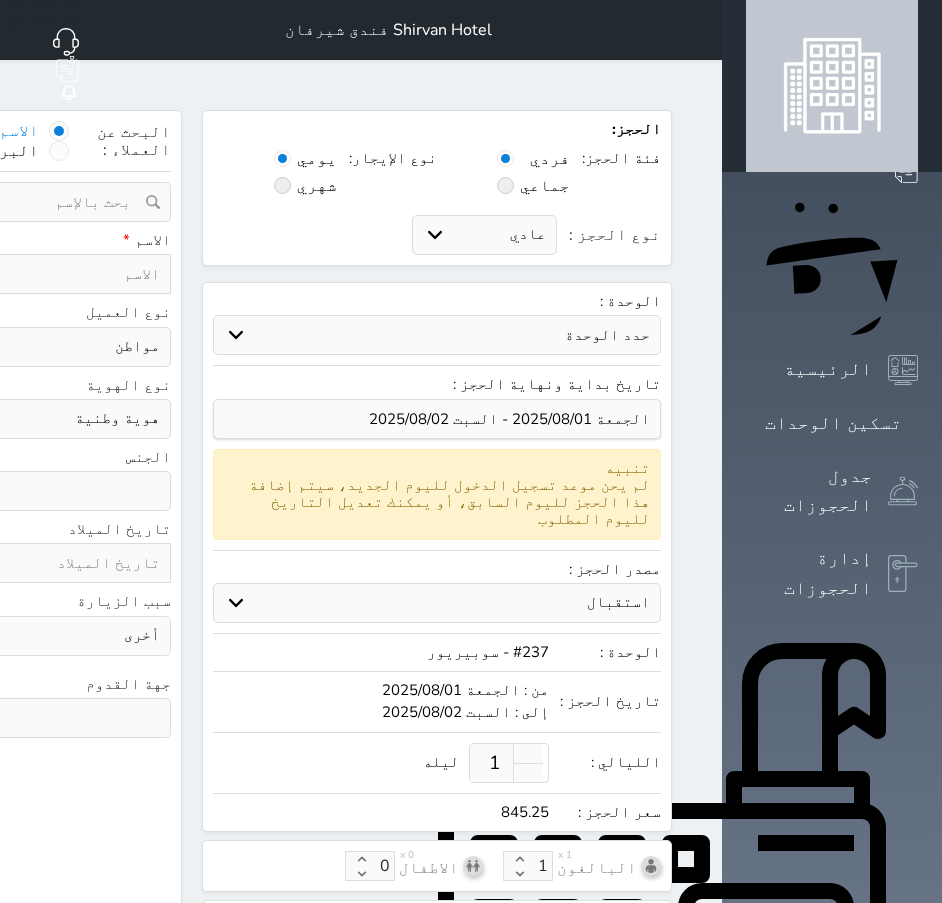 click at bounding box center [64, 274] 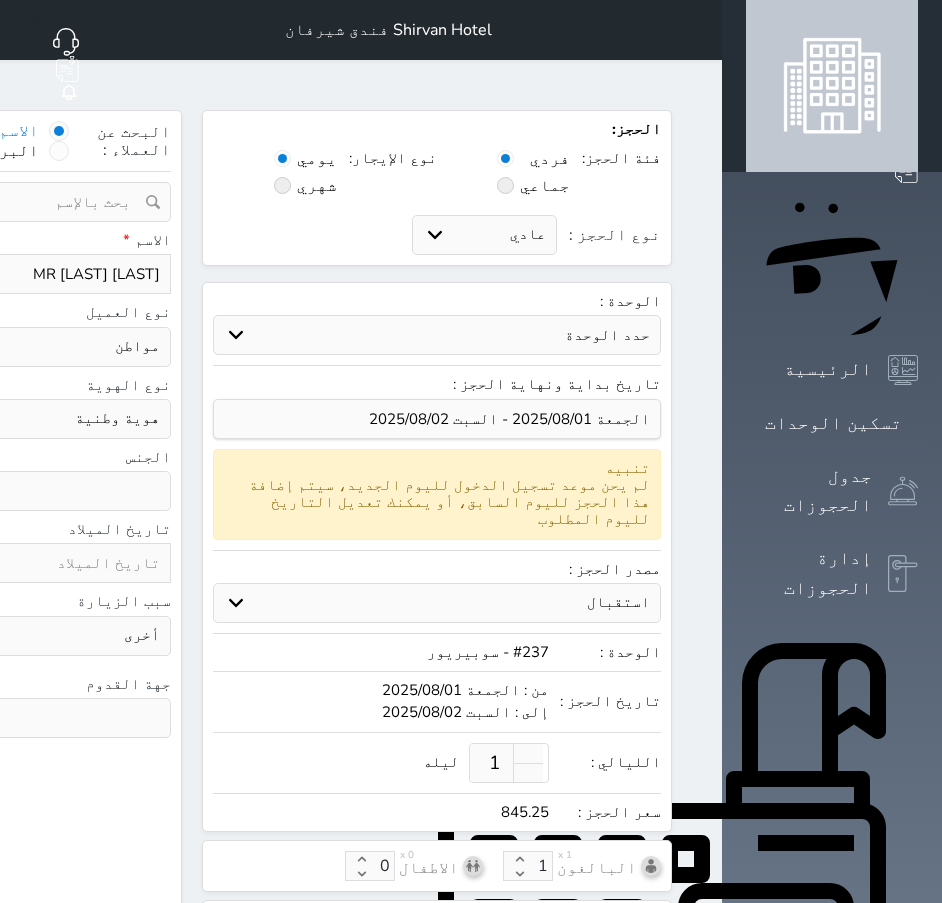 click on "نوع الحجز :" at bounding box center (-202, 274) 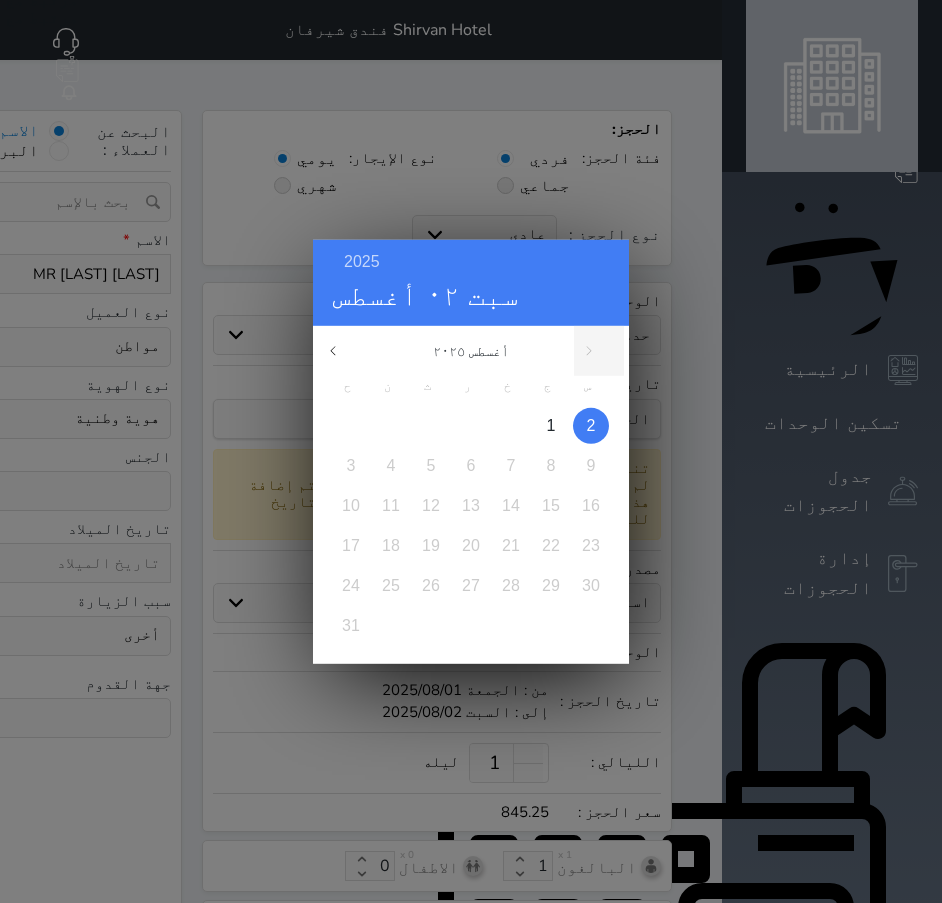 click on "2025" at bounding box center (362, 260) 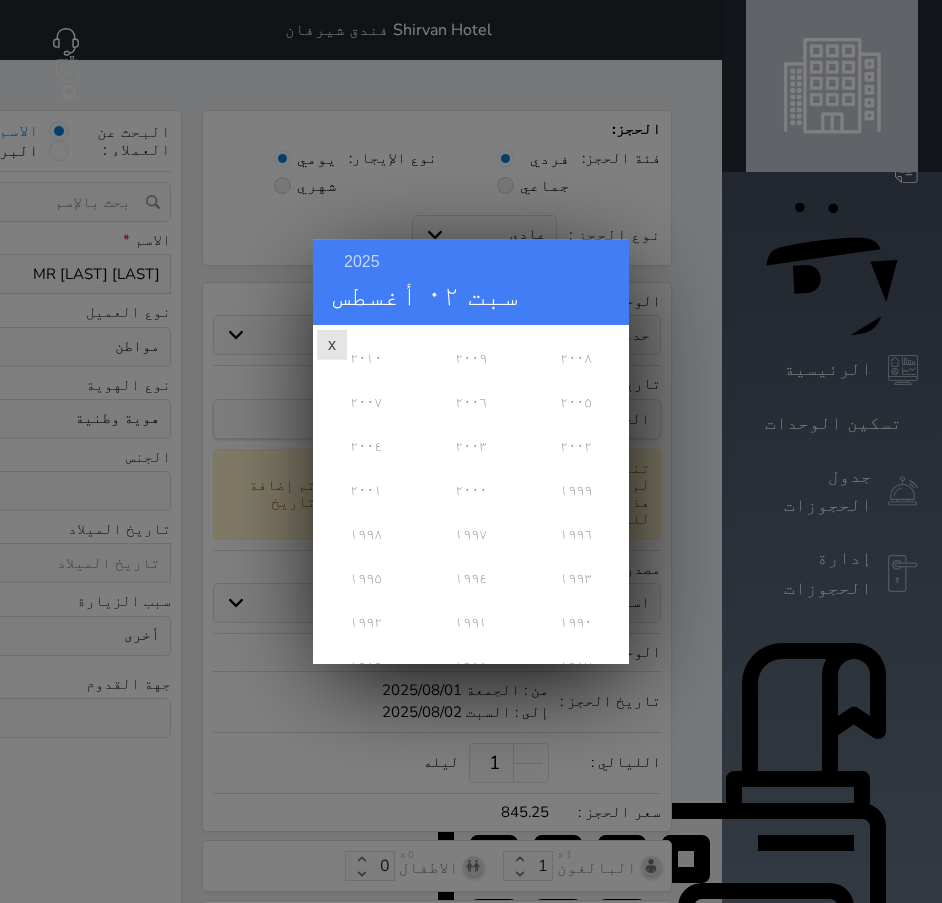 scroll, scrollTop: 440, scrollLeft: 0, axis: vertical 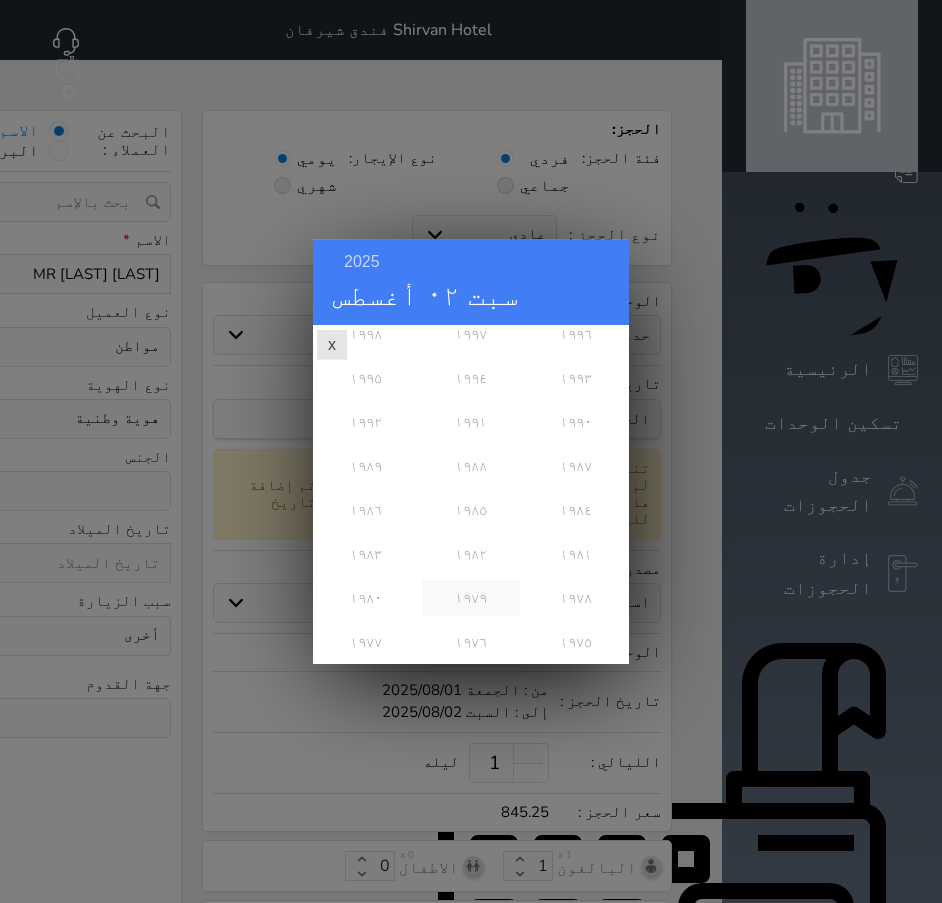 click on "١٩٧٩" at bounding box center [470, 597] 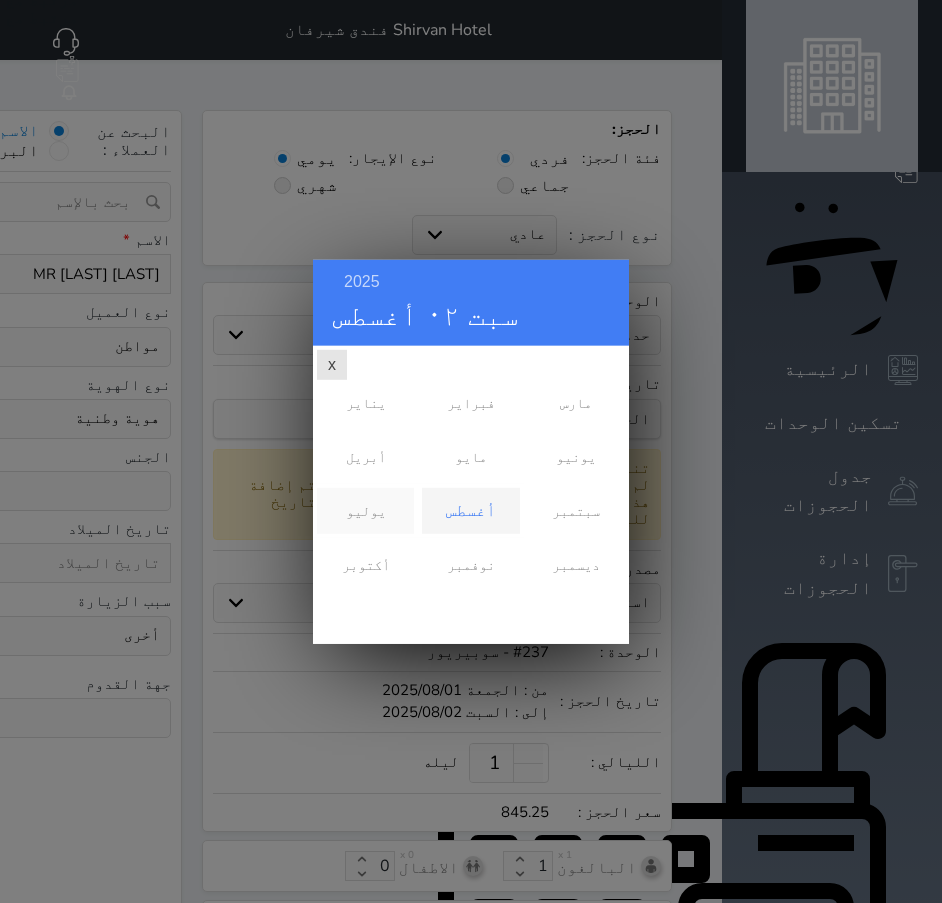 scroll, scrollTop: 0, scrollLeft: 0, axis: both 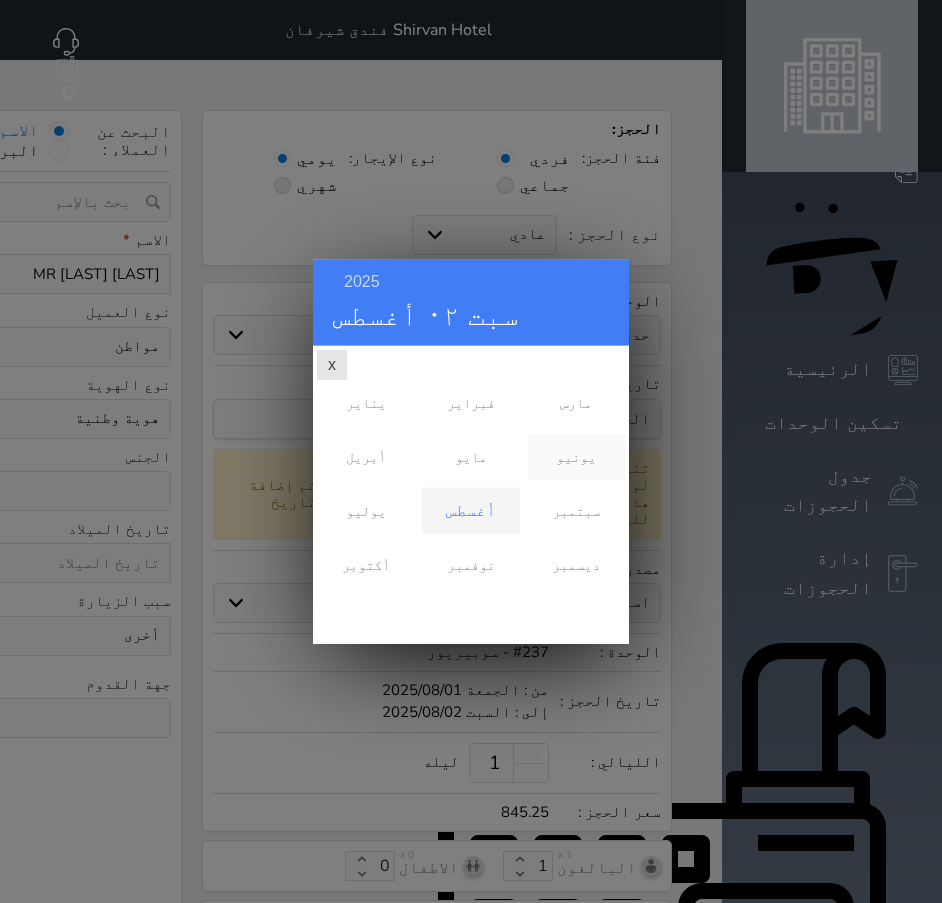 click on "يونيو" at bounding box center [576, 456] 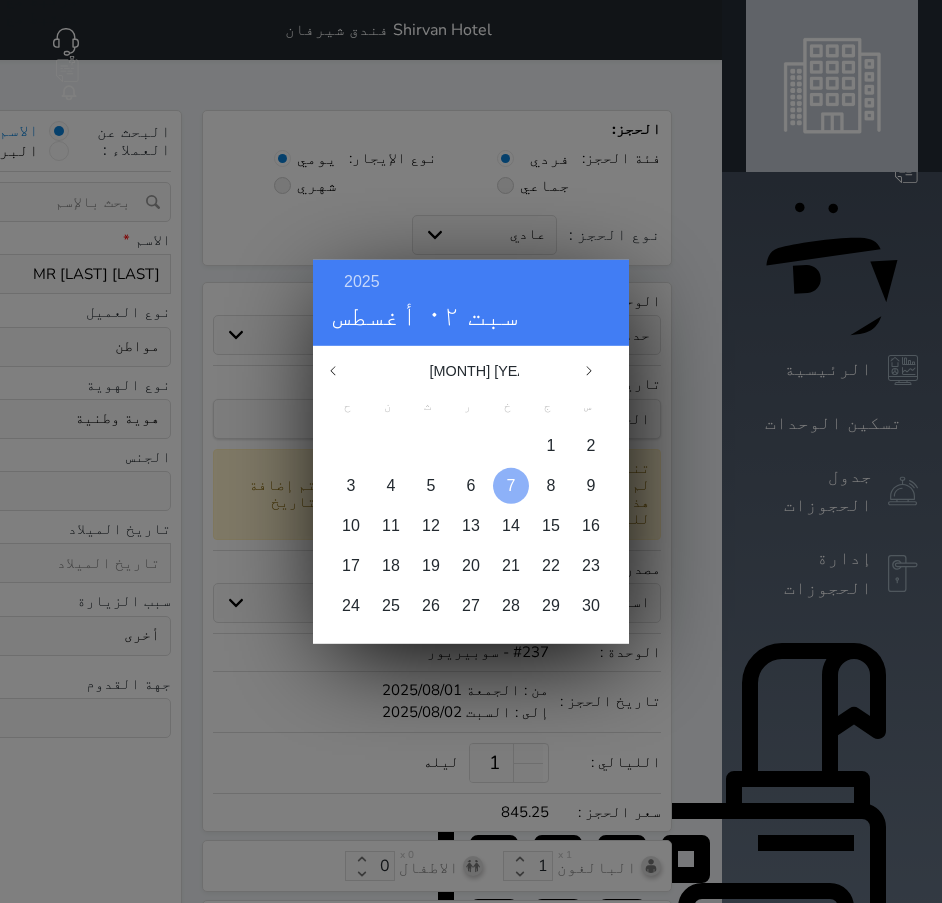 click at bounding box center (511, 485) 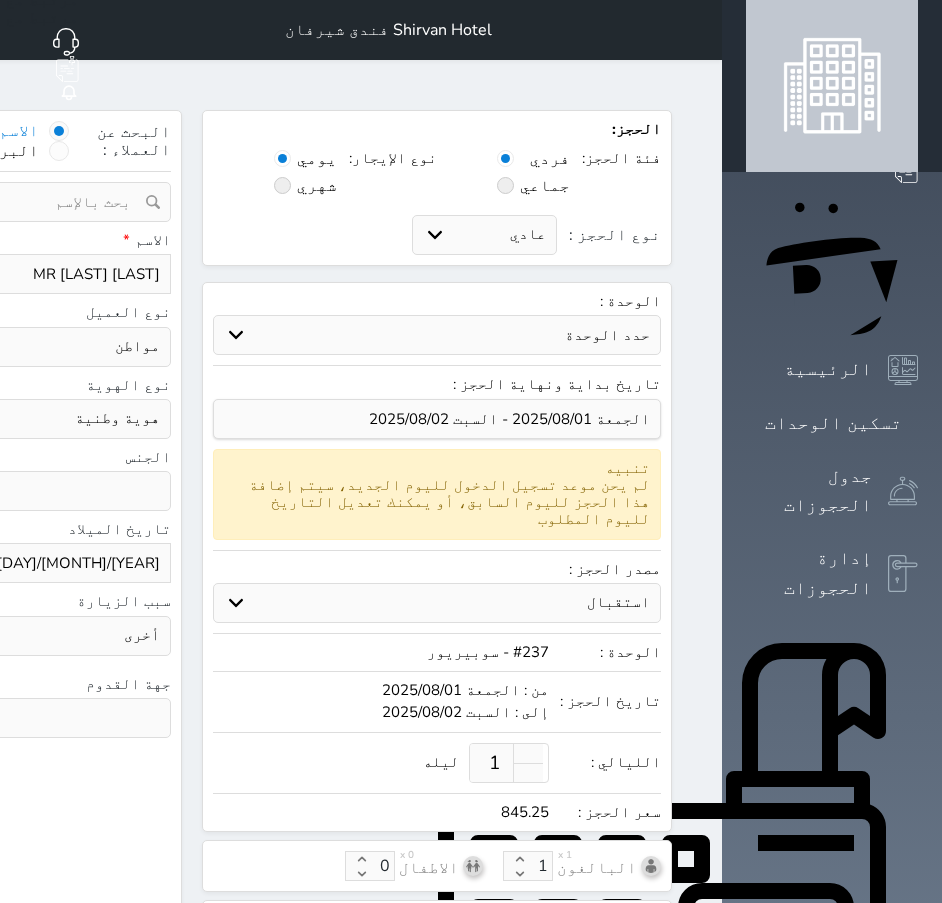 click at bounding box center (-170, 718) 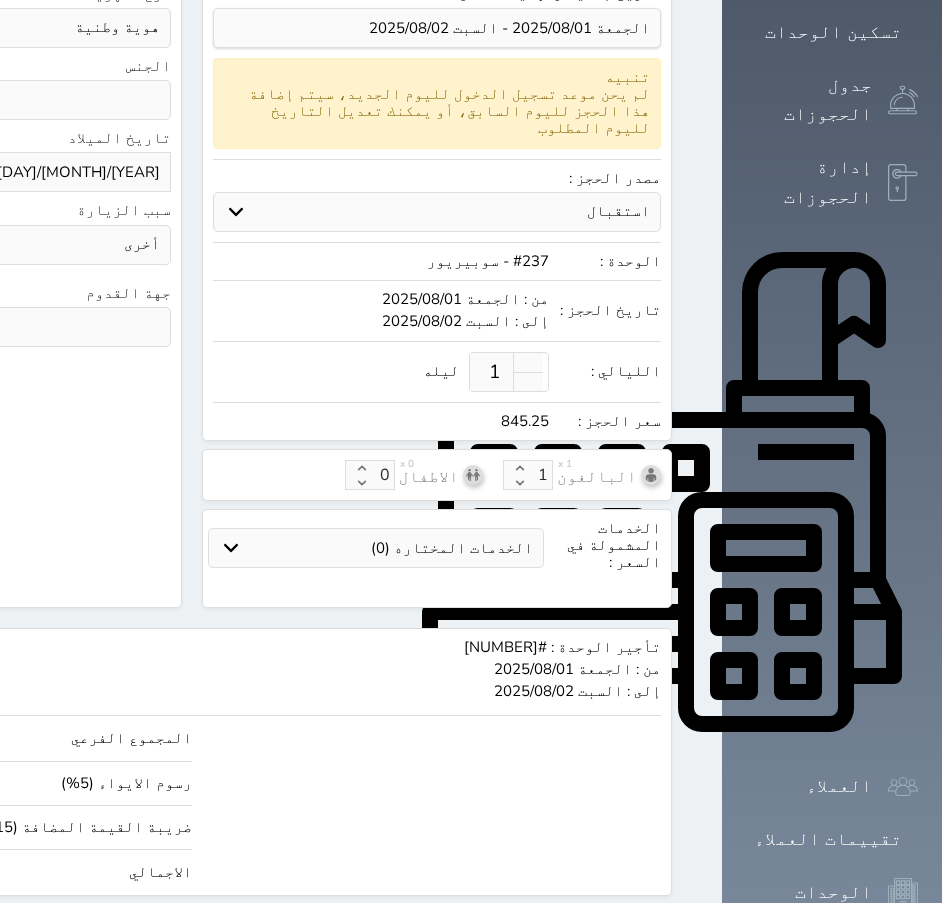click on "حجز" at bounding box center (-43, 933) 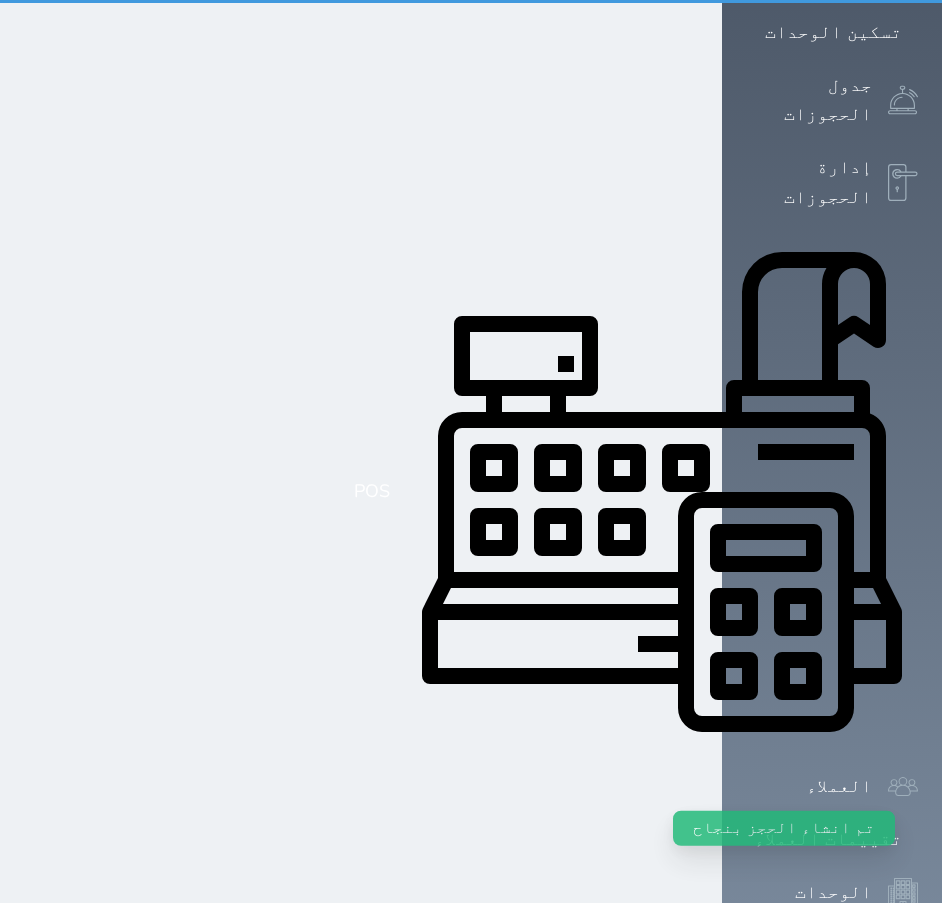 scroll, scrollTop: 0, scrollLeft: 0, axis: both 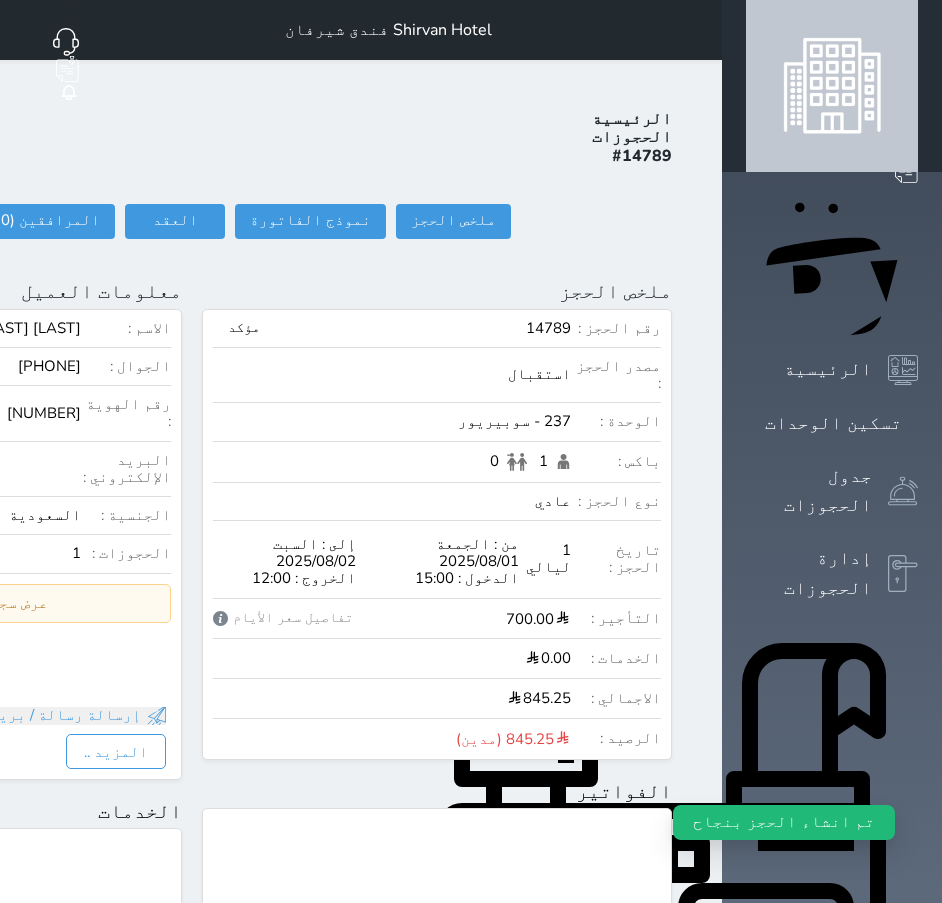 click on "تسجيل دخول" at bounding box center (-87, 221) 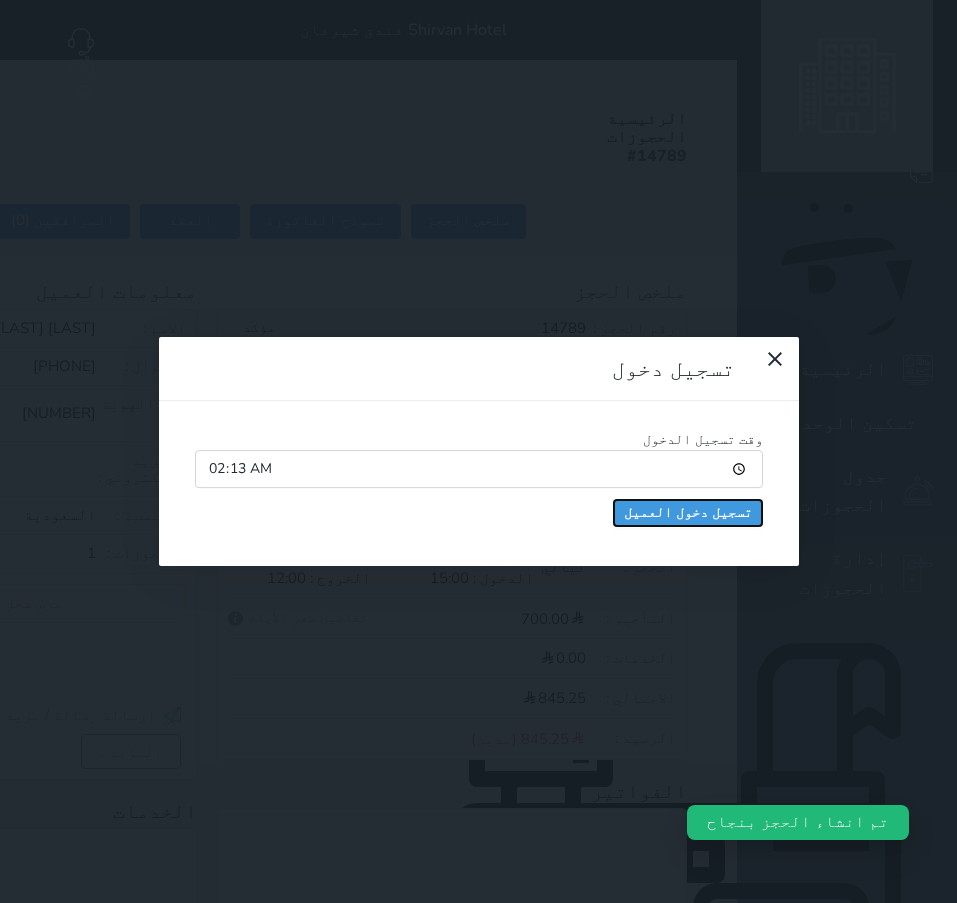 click on "تسجيل دخول العميل" at bounding box center (688, 513) 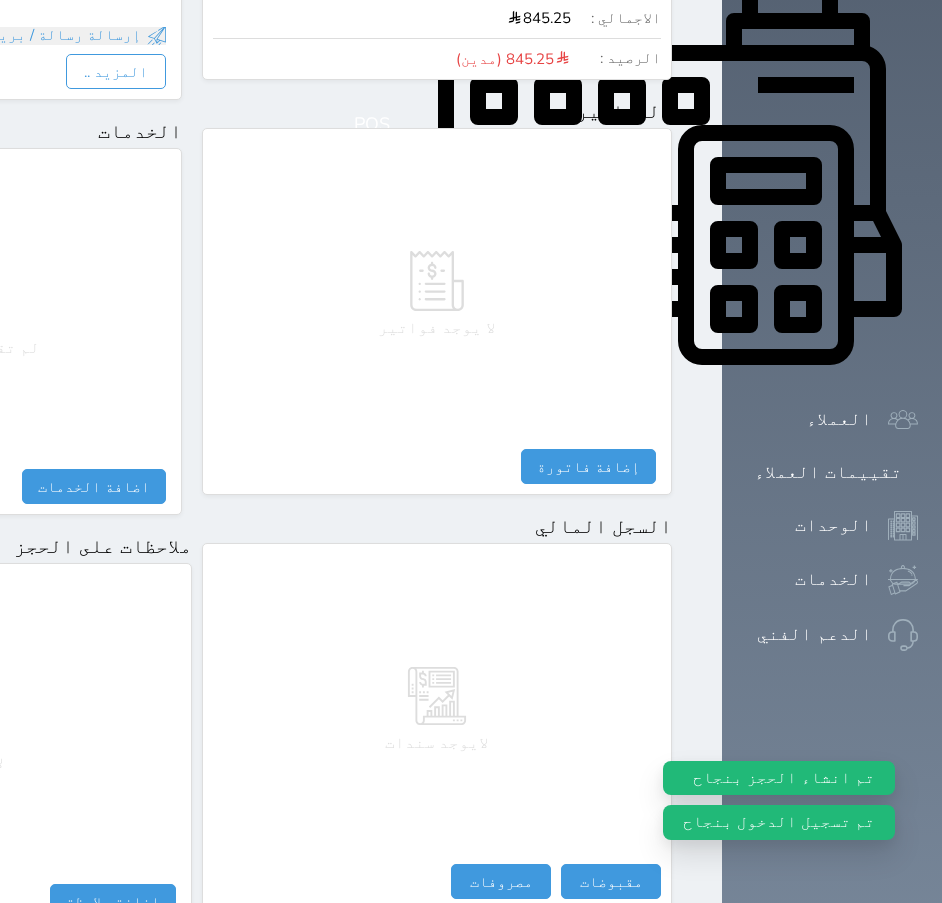 scroll, scrollTop: 887, scrollLeft: 0, axis: vertical 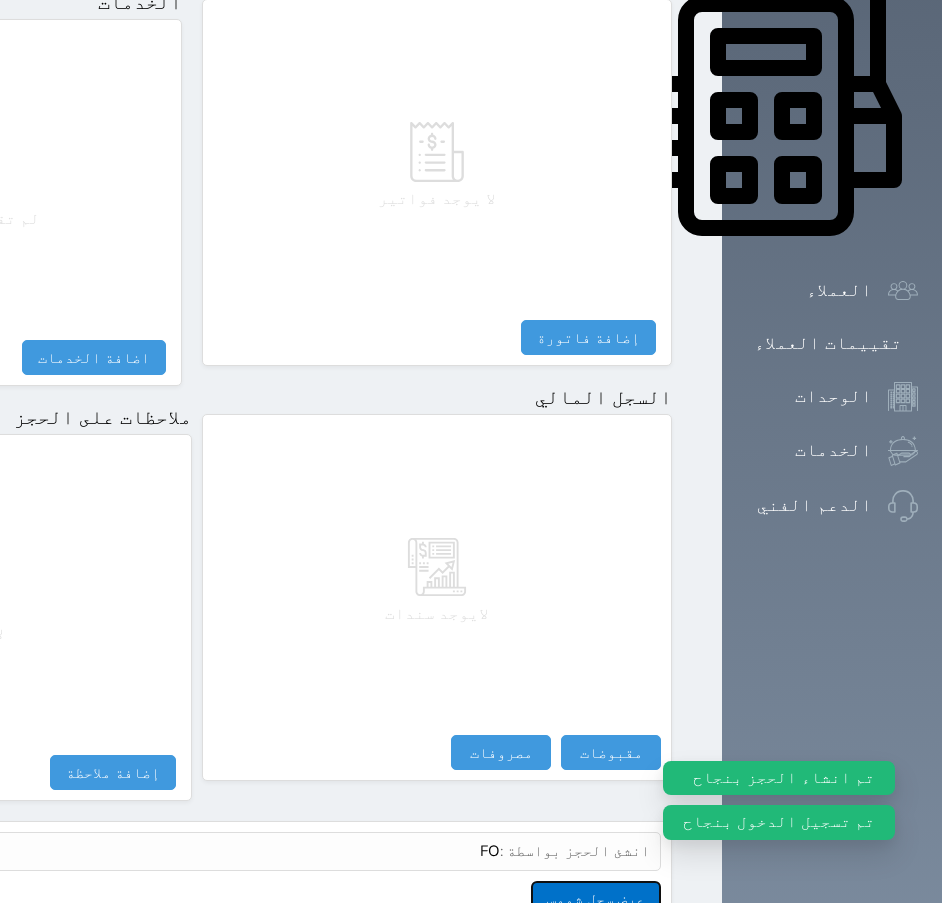 click on "عرض سجل شموس" at bounding box center (596, 898) 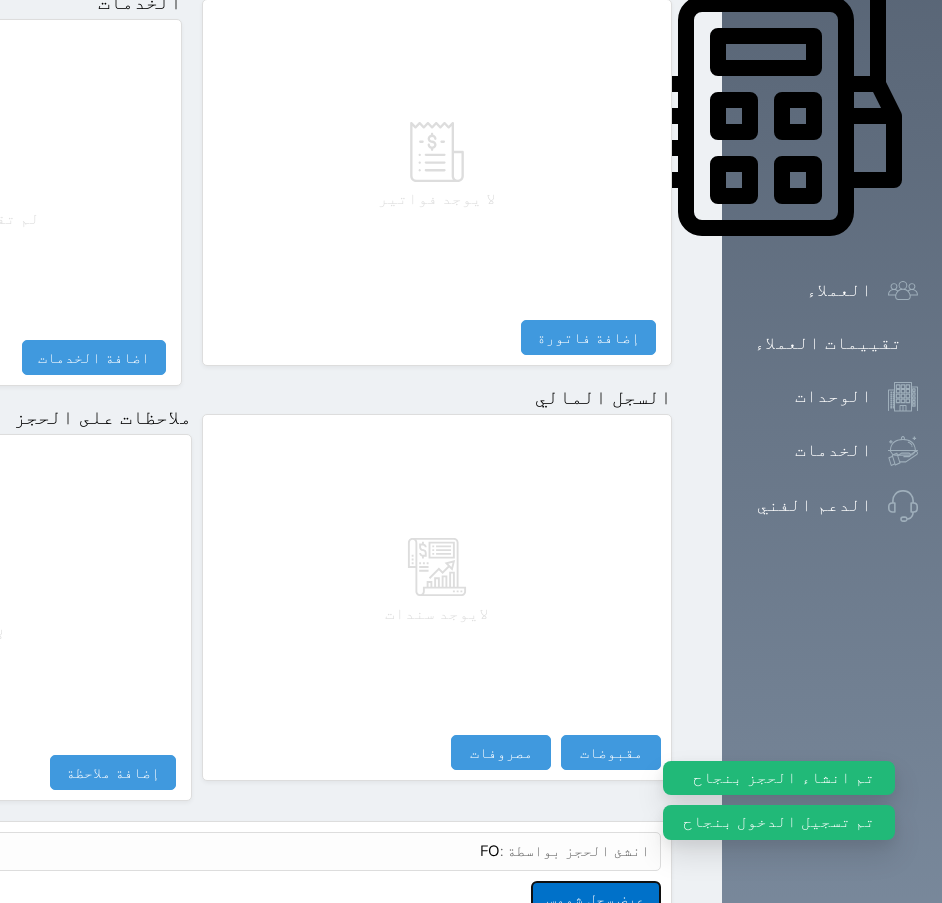 click on "عرض سجل شموس" at bounding box center [596, 898] 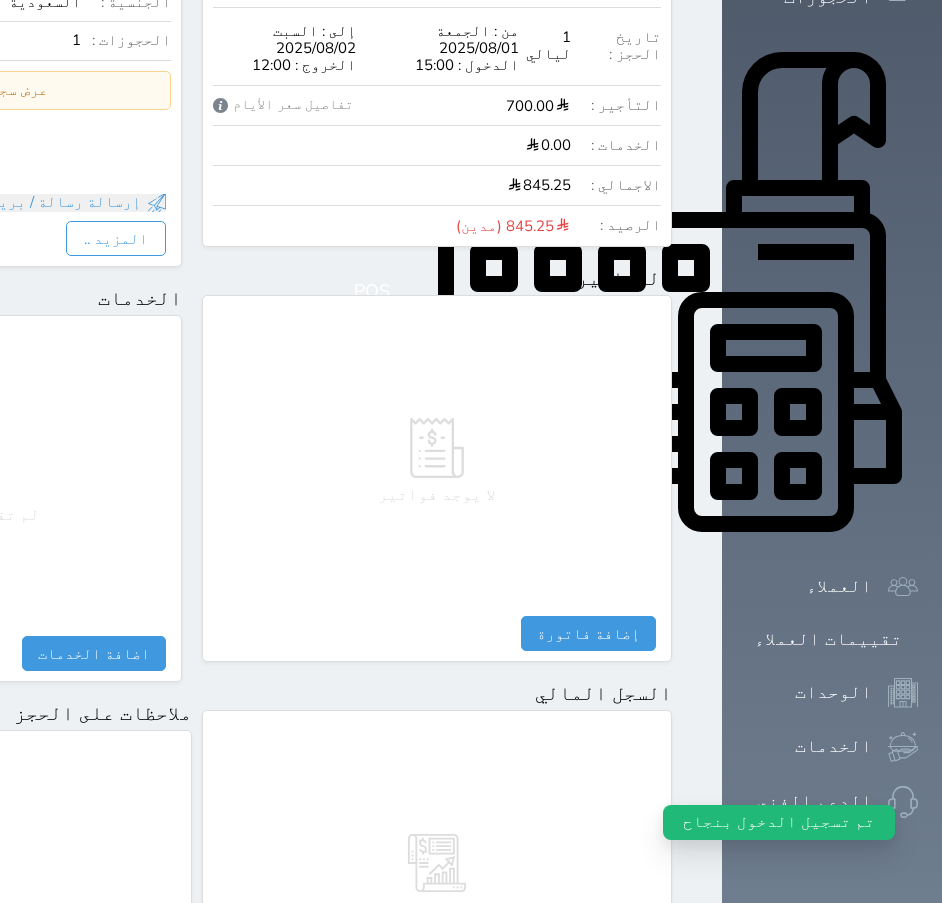 scroll, scrollTop: 387, scrollLeft: 0, axis: vertical 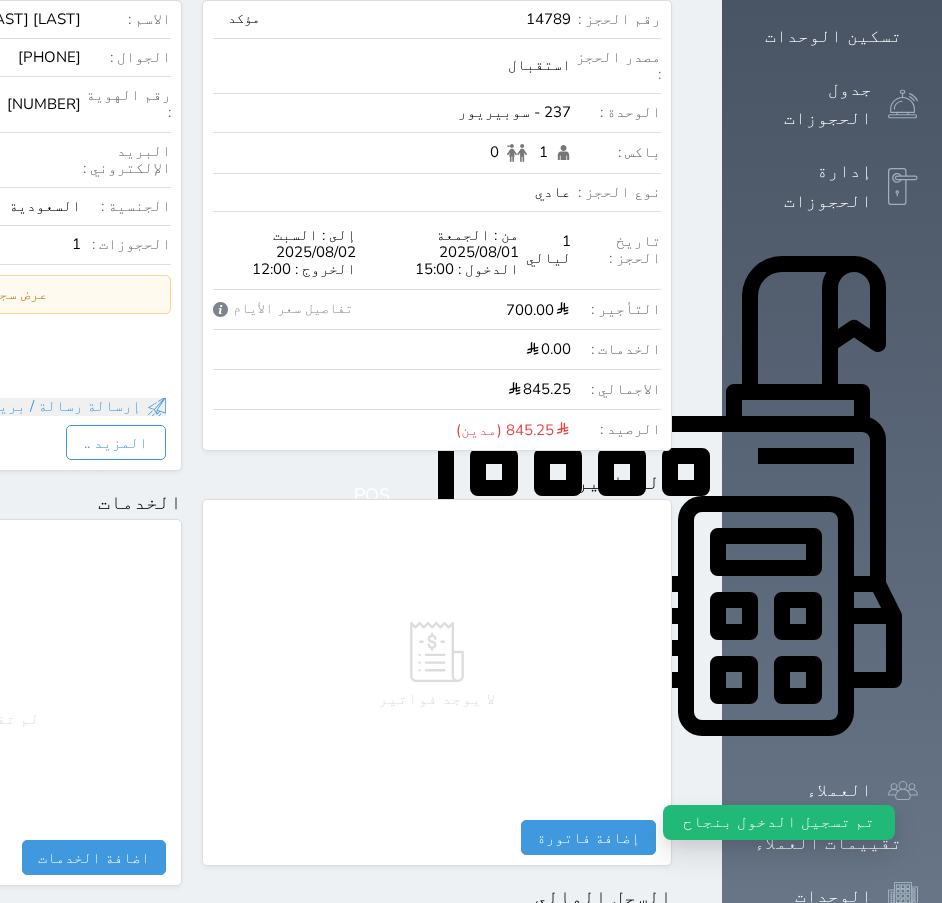 click at bounding box center [698, -357] 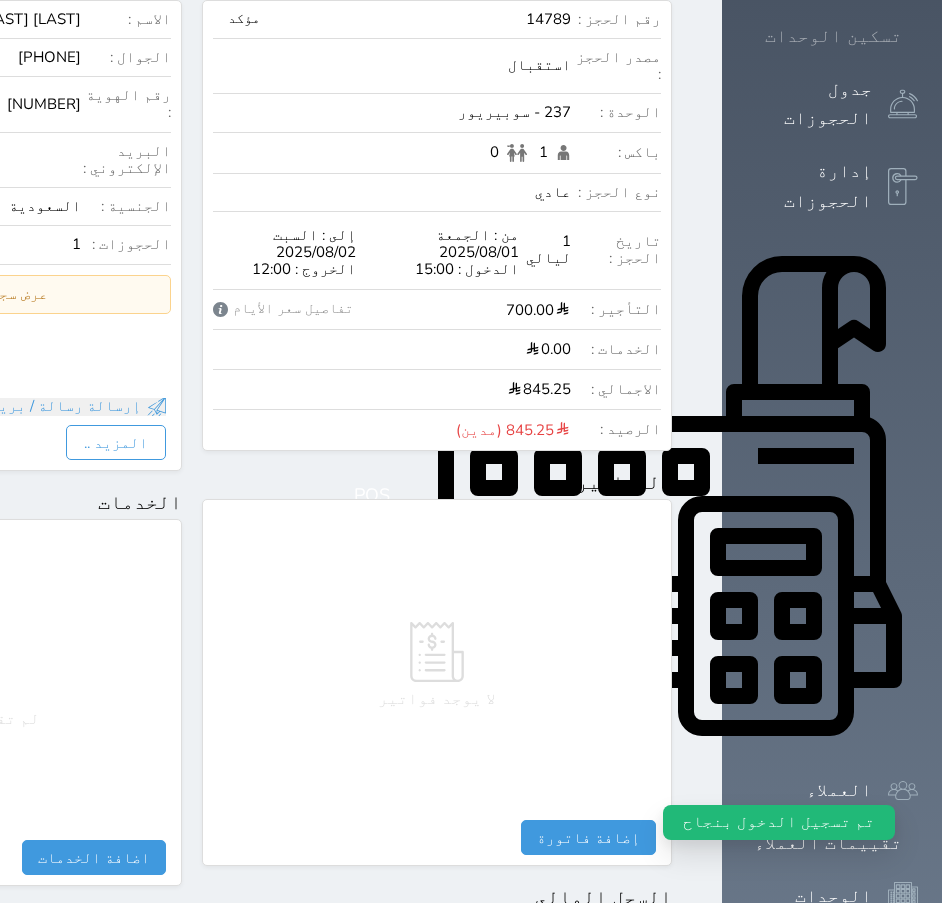 click on "تسكين الوحدات" at bounding box center [833, 36] 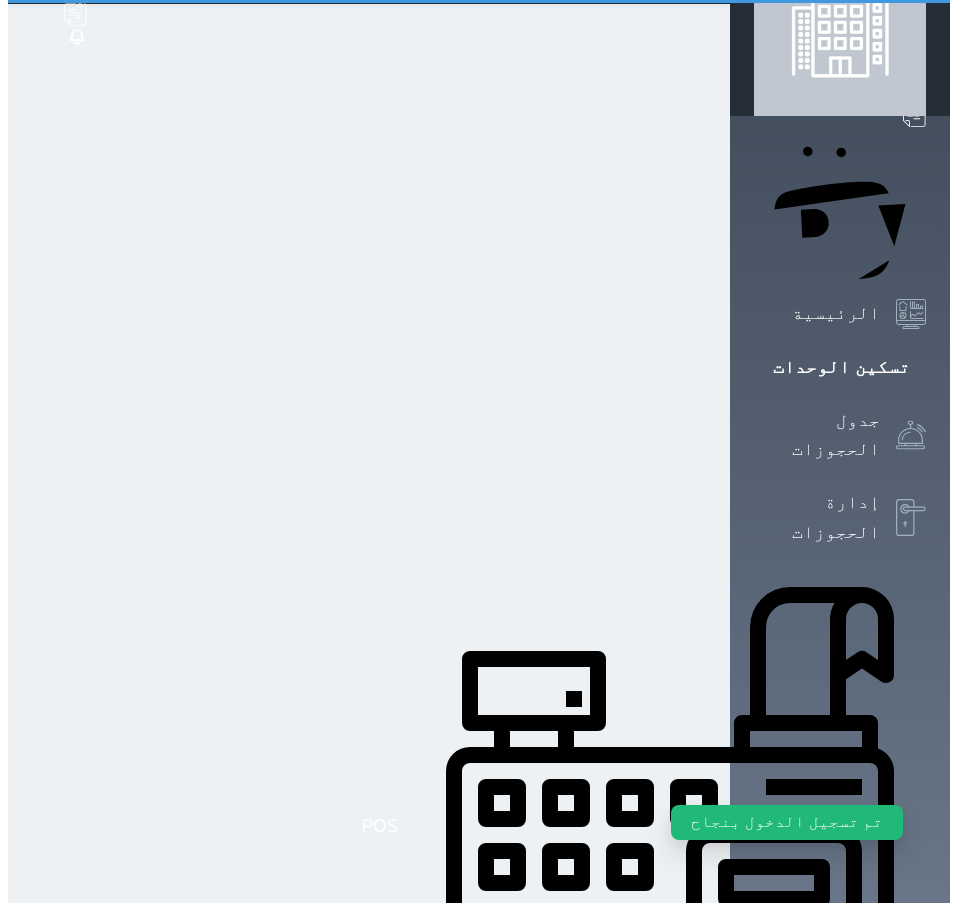 scroll, scrollTop: 0, scrollLeft: 0, axis: both 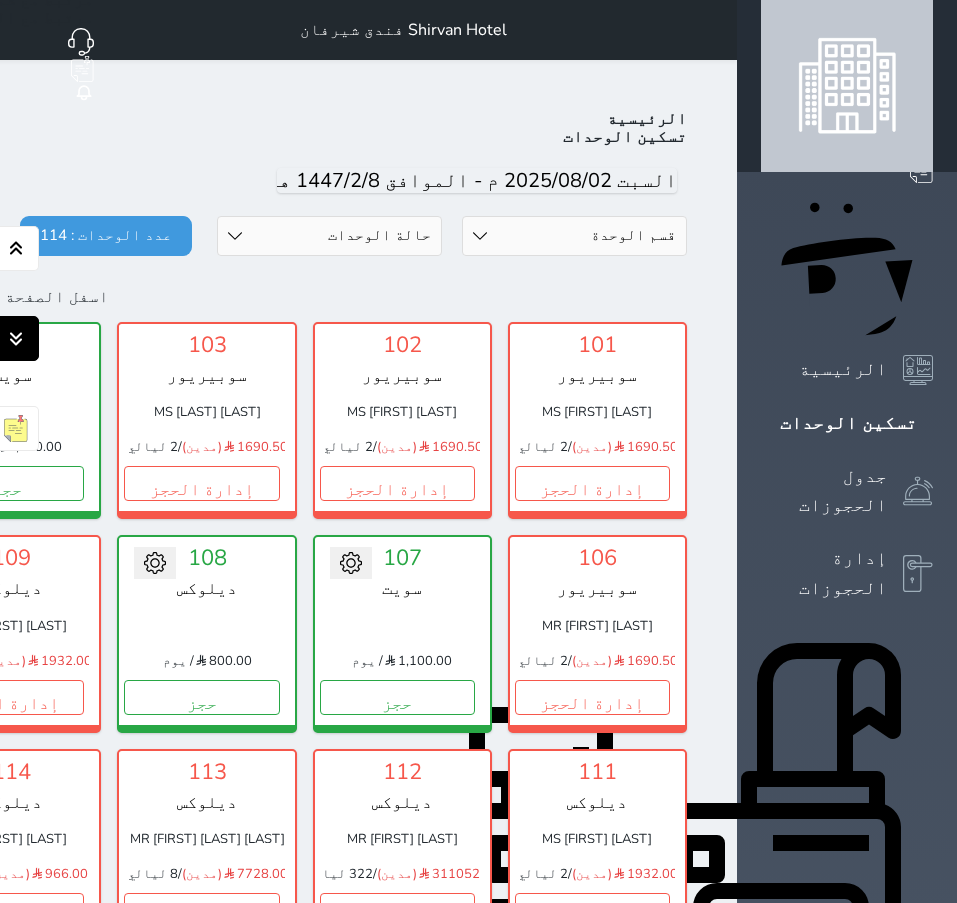 click 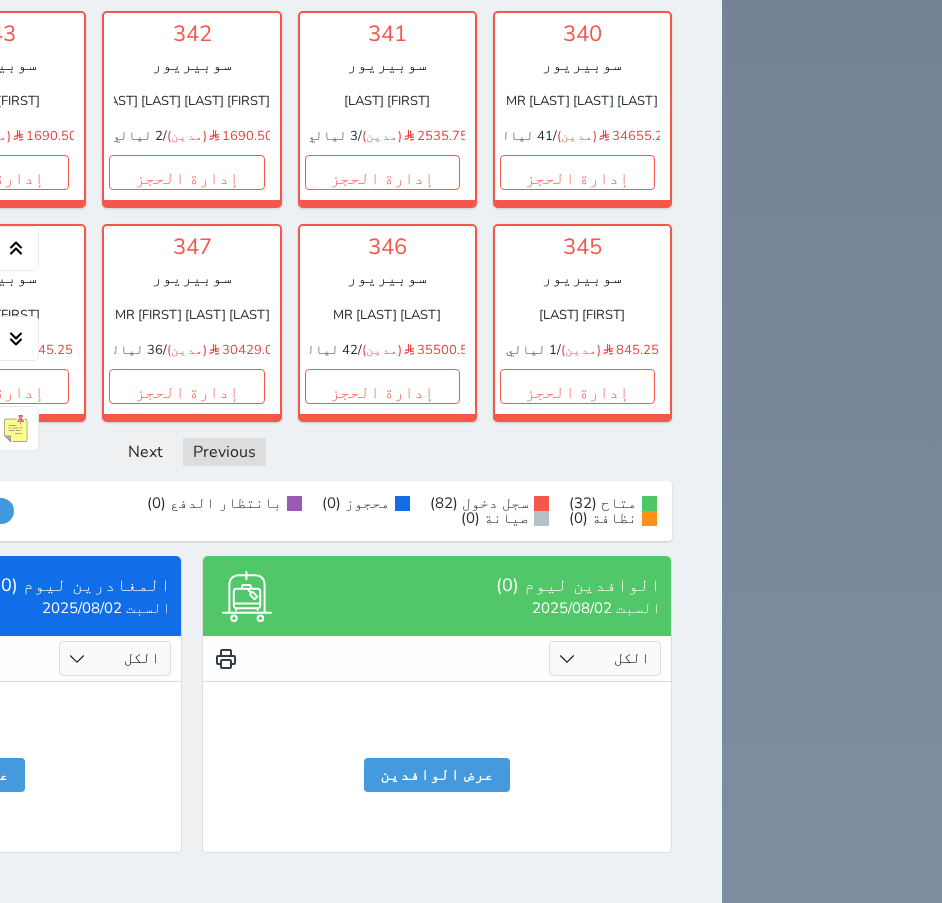 scroll, scrollTop: 6008, scrollLeft: 0, axis: vertical 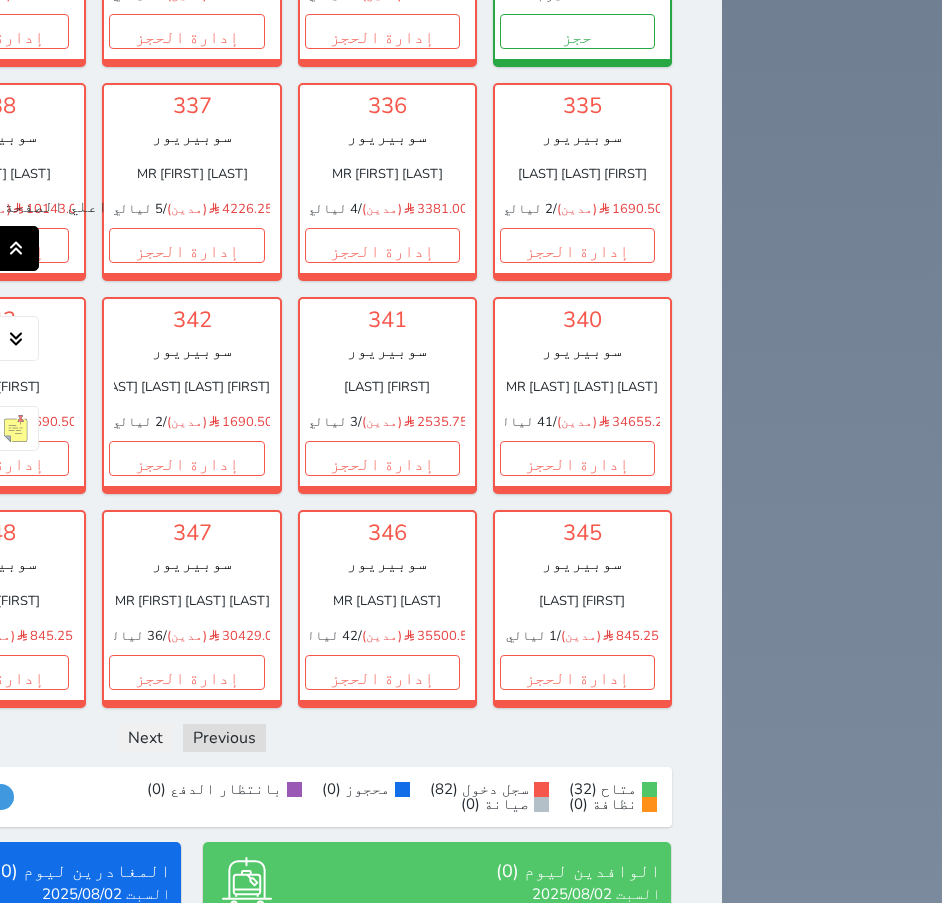 click at bounding box center [16, 248] 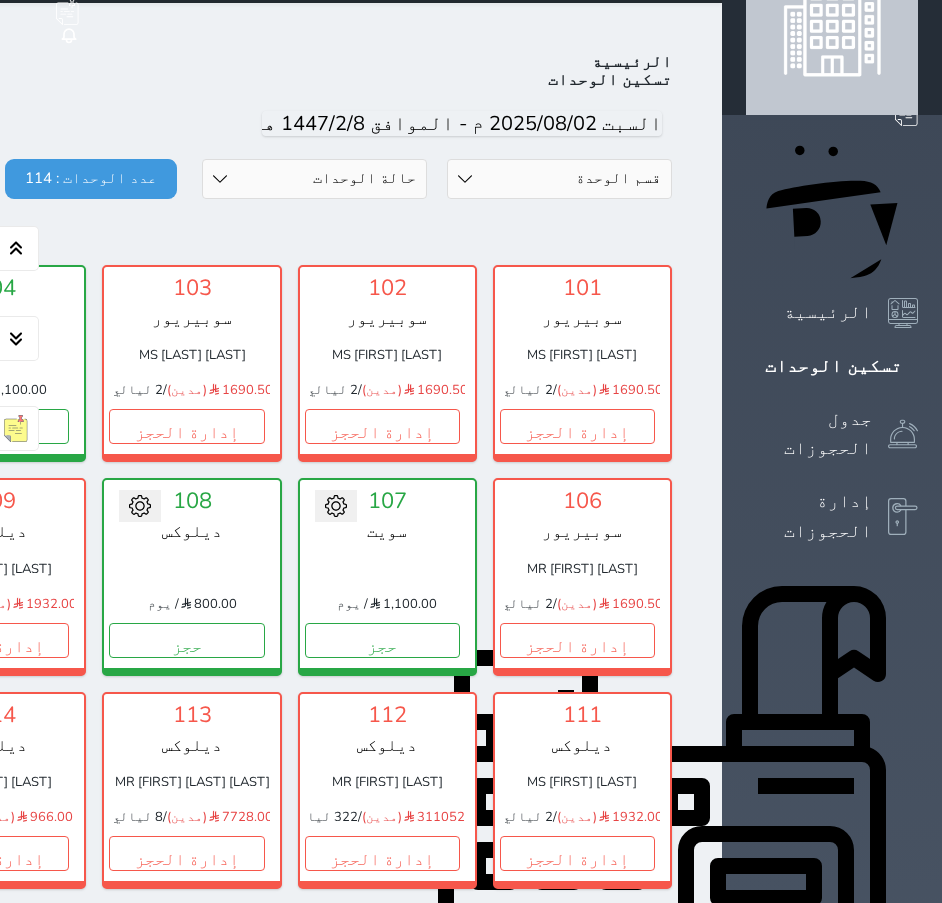 scroll, scrollTop: 0, scrollLeft: 0, axis: both 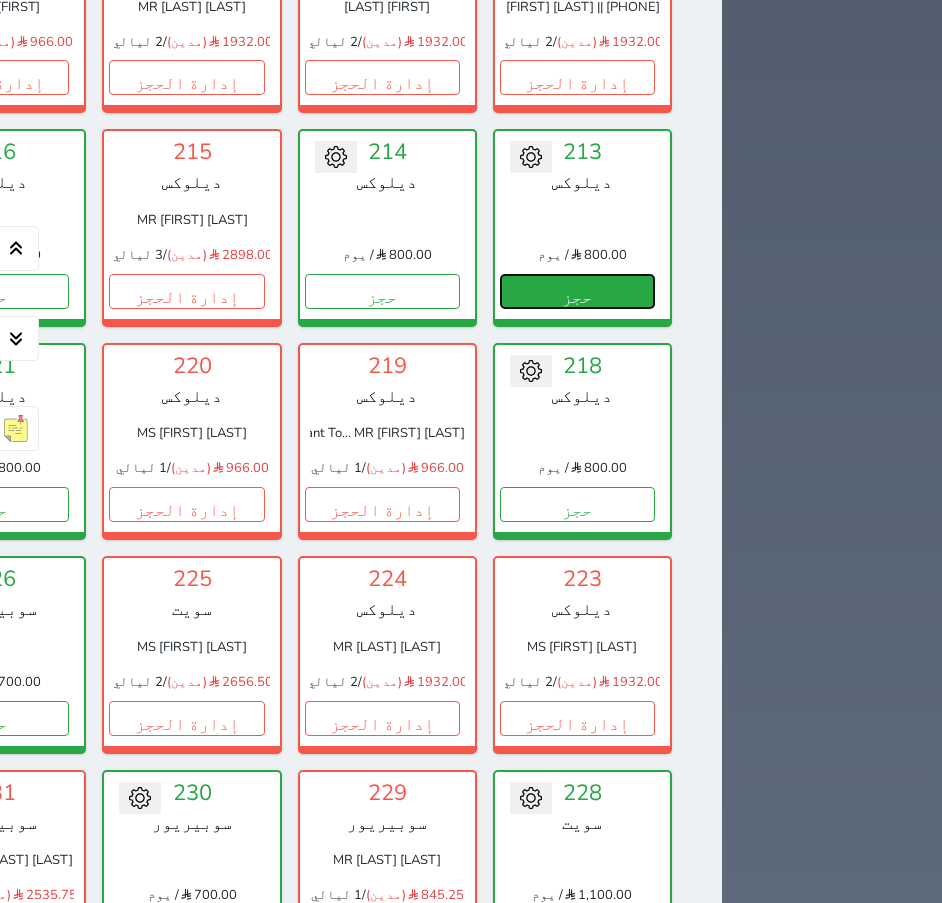 click on "حجز" at bounding box center [577, 291] 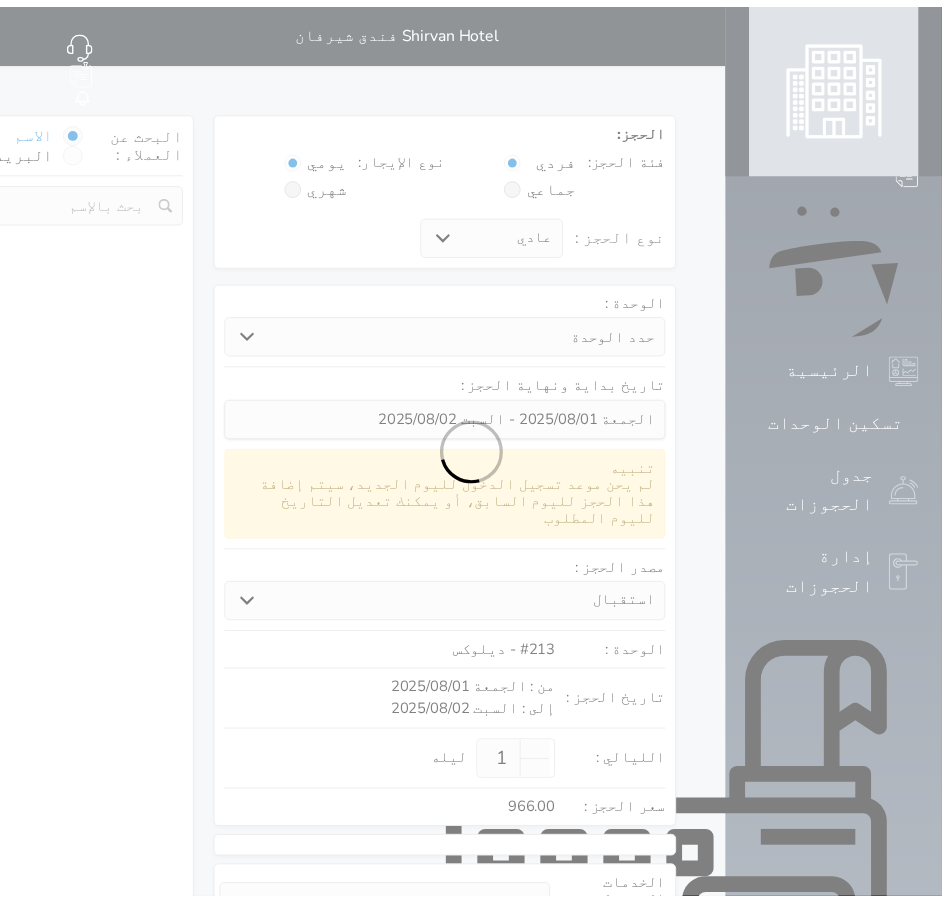 scroll, scrollTop: 0, scrollLeft: 0, axis: both 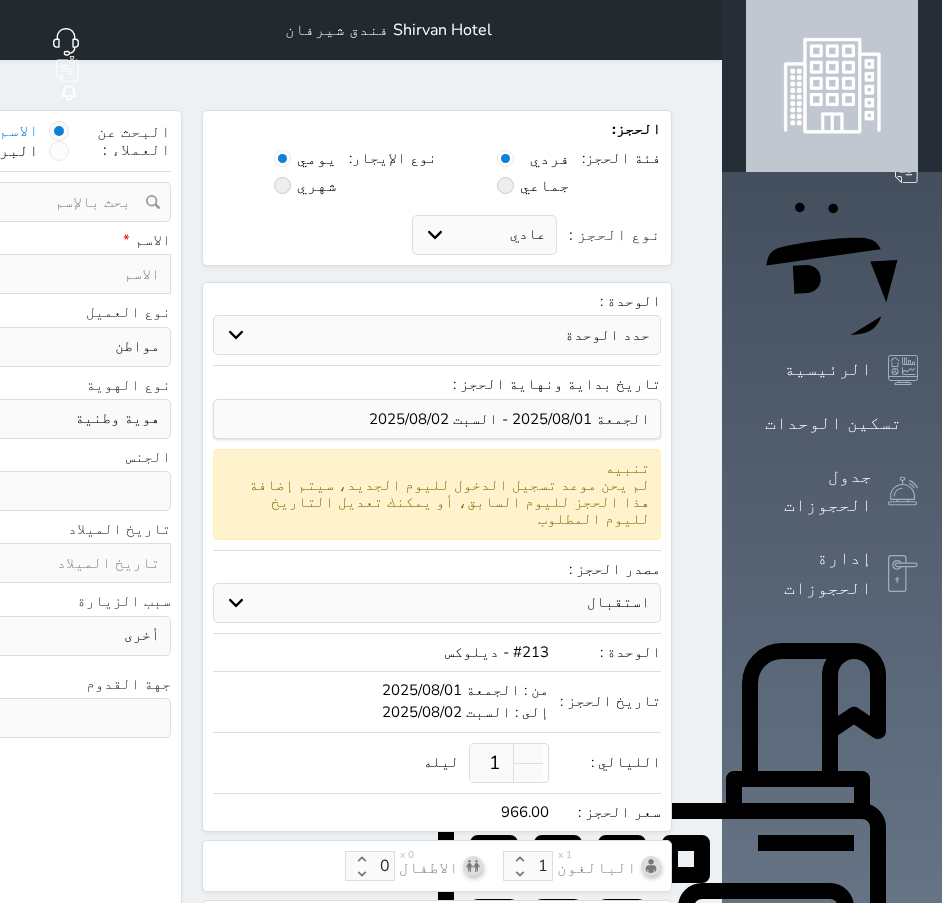 click on "الاسم       رقم الهوية       البريد الإلكتروني       الجوال" at bounding box center [-104, 141] 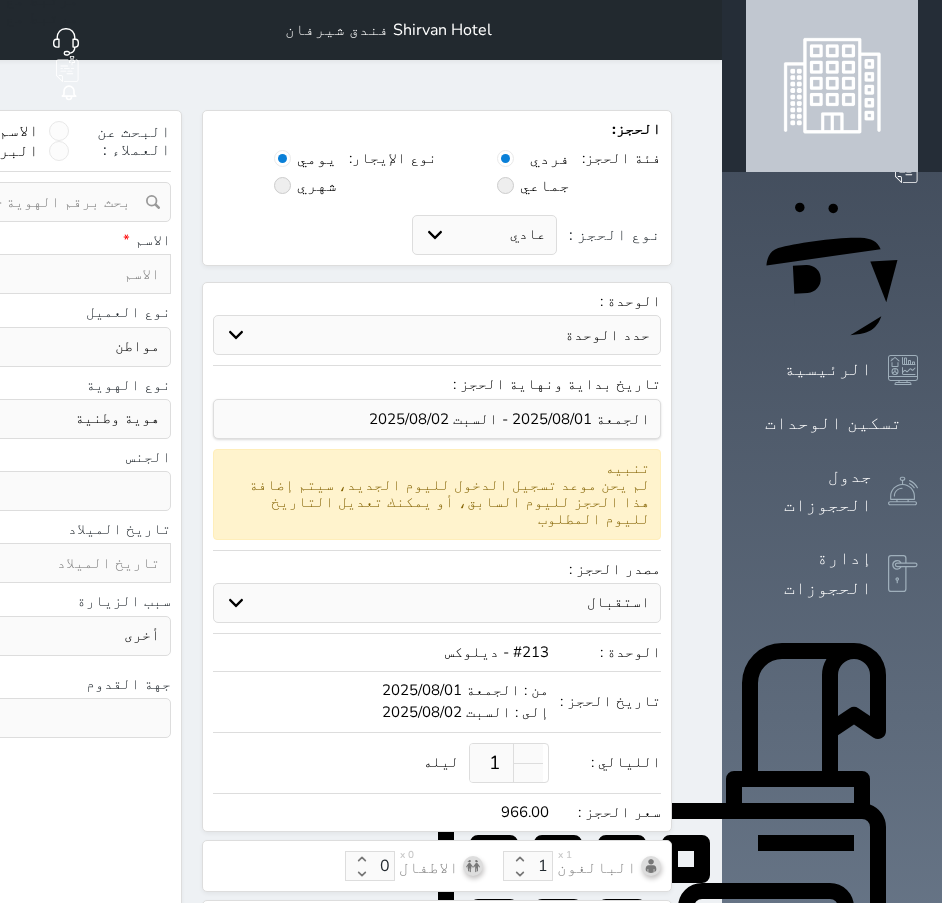 click on "البحث عن العملاء :        الاسم       رقم الهوية       البريد الإلكتروني       الجوال           تغيير العميل                      ملاحظات                           سجل حجوزات العميل undefined                   إجمالى رصيد العميل : 0 ريال     رقم الحجز   الوحدة   من   إلى   نوع الحجز   الرصيد   الاجرائات         النتائج  : من (  ) - إلى  (  )   العدد  :              سجل الكمبيالات الغير محصلة على العميل undefined                 رقم الحجز   المبلغ الكلى    المبلغ المحصل    المبلغ المتبقى    تاريخ الإستحقاق         النتائج  : من (  ) - إلى  (  )   العدد  :      الاسم *     رقم الجوال *       ▼     Afghanistan (‫افغانستان‬‎)   +93   Albania (Shqipëri)   +355   Algeria (‫الجزائر‬‎)   +213   American Samoa" at bounding box center [-53, 554] 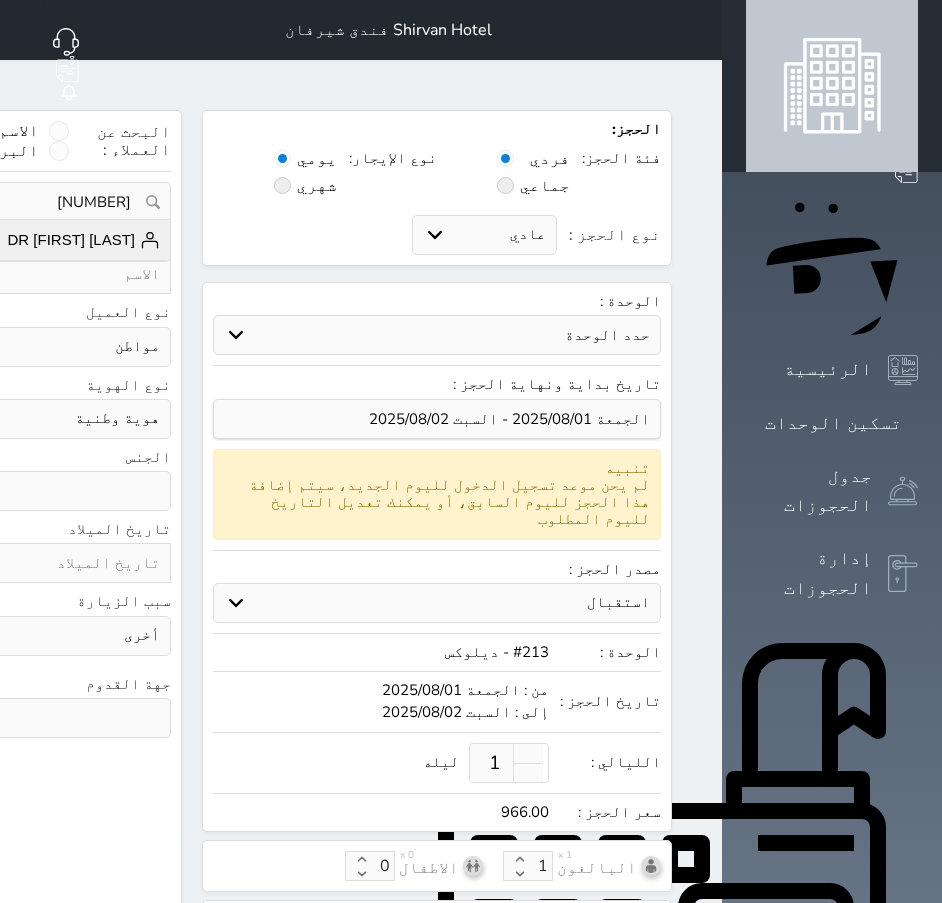 click on "DR [FIRST] [LAST]" at bounding box center [83, 240] 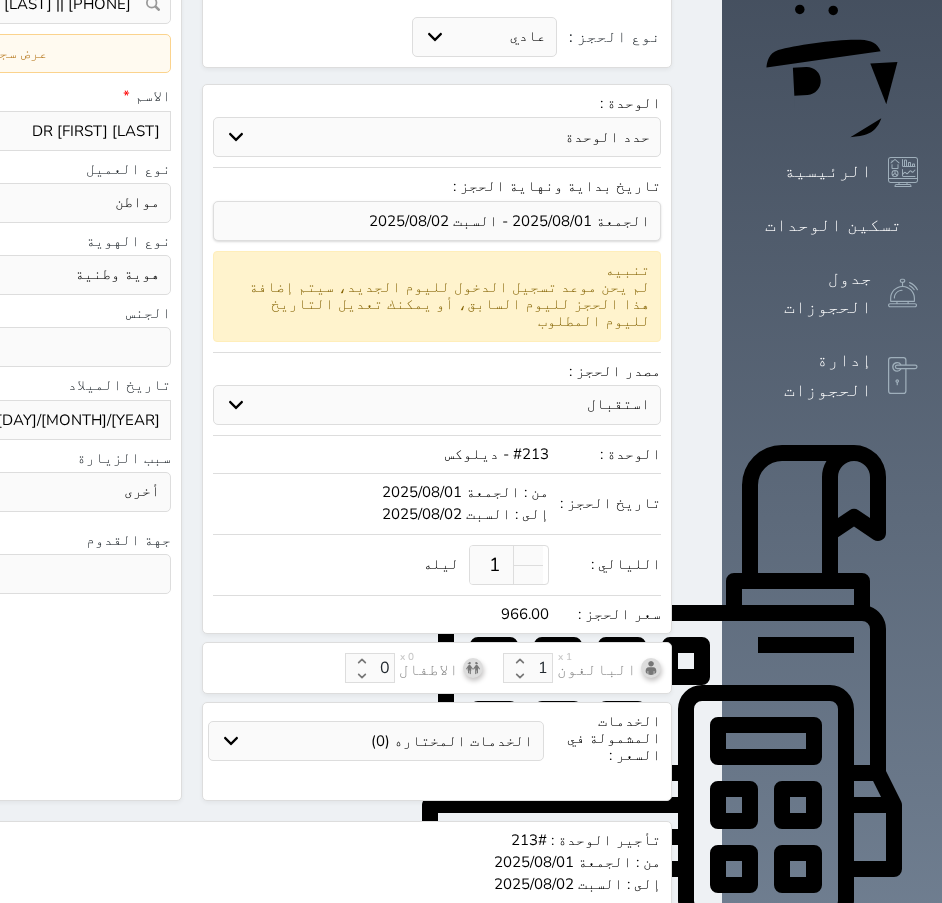 scroll, scrollTop: 200, scrollLeft: 0, axis: vertical 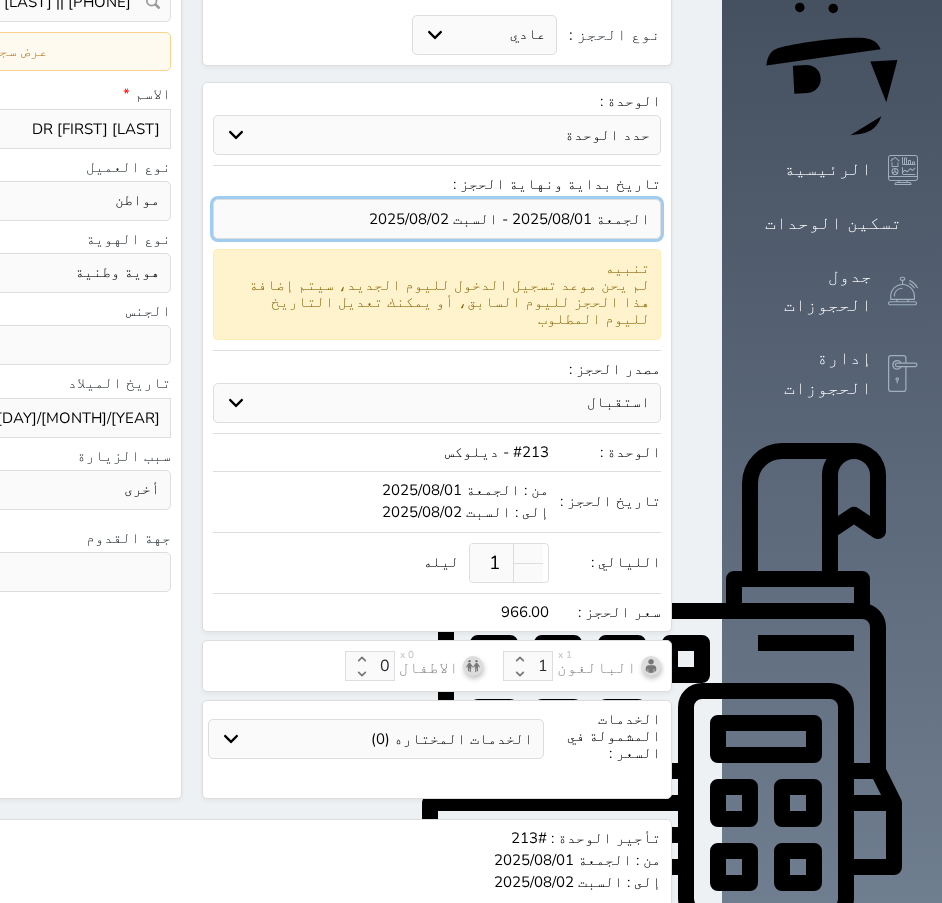 click at bounding box center (437, 219) 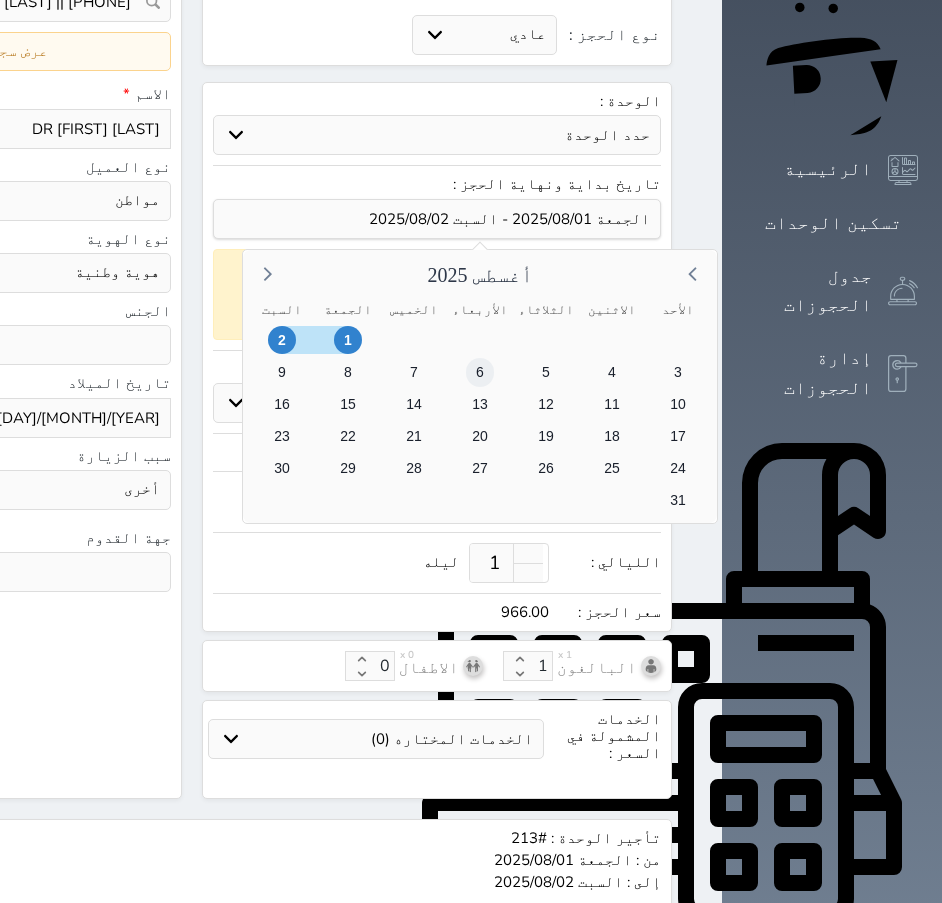 click on "6" at bounding box center (480, 372) 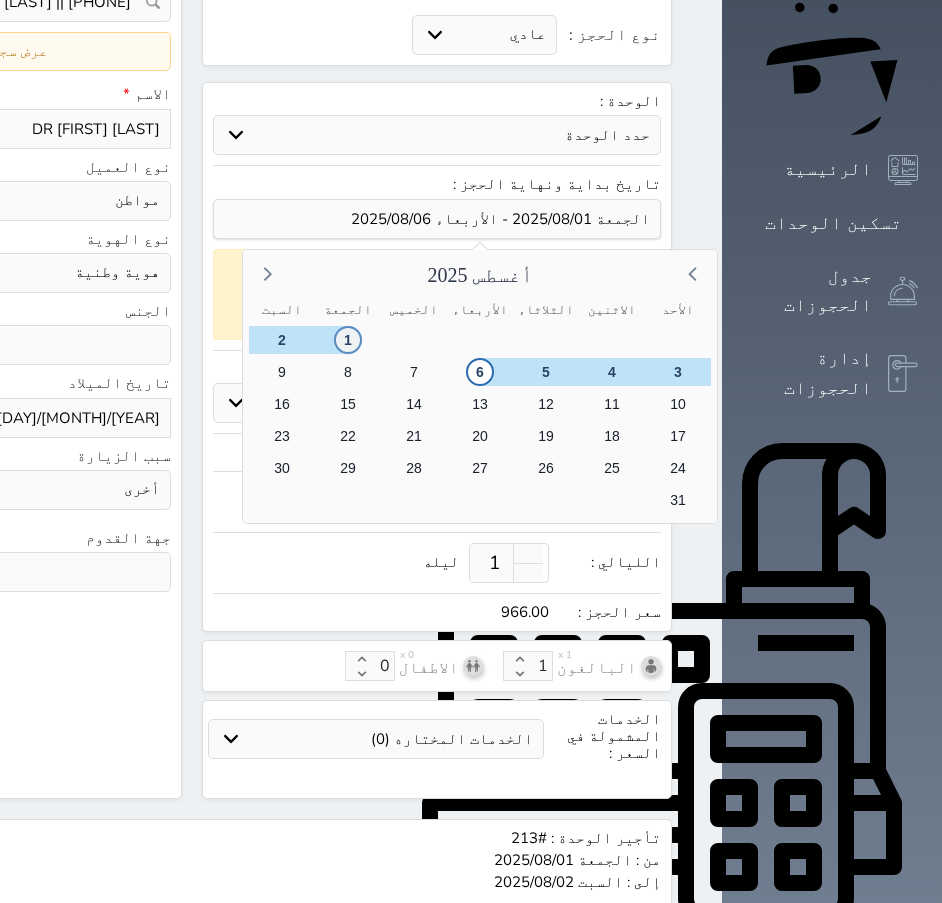 click on "1" at bounding box center (348, 340) 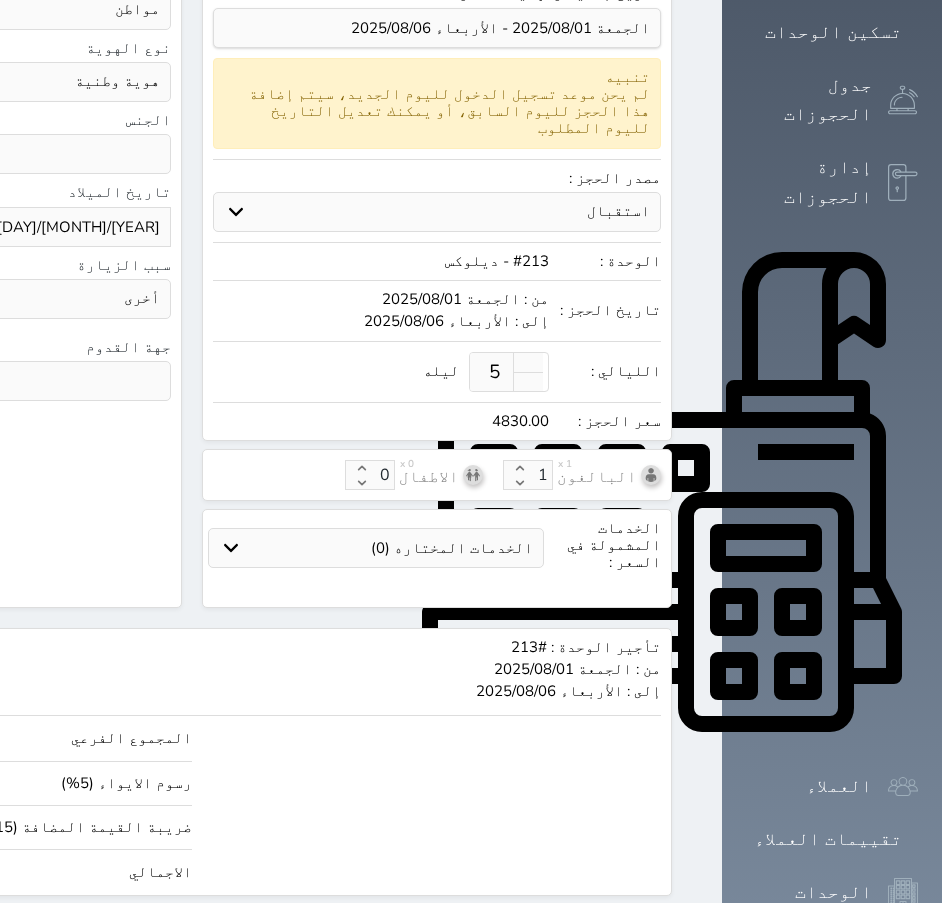 click on "حجز" at bounding box center [-43, 933] 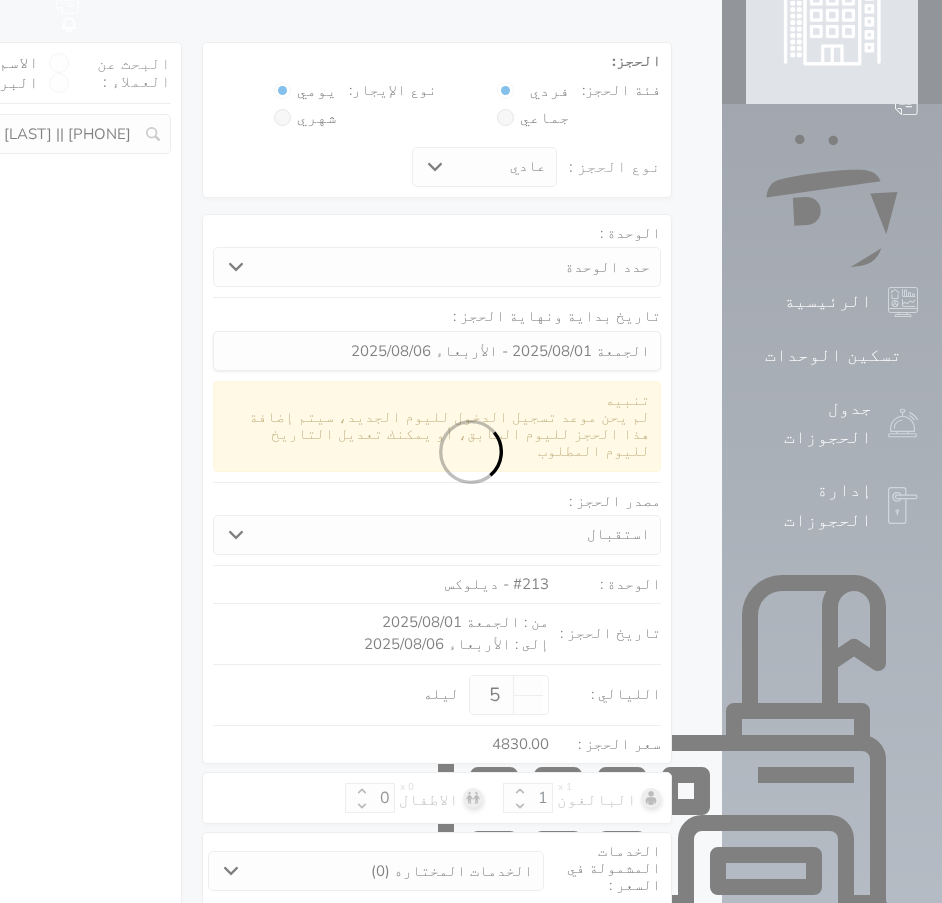 scroll, scrollTop: 391, scrollLeft: 0, axis: vertical 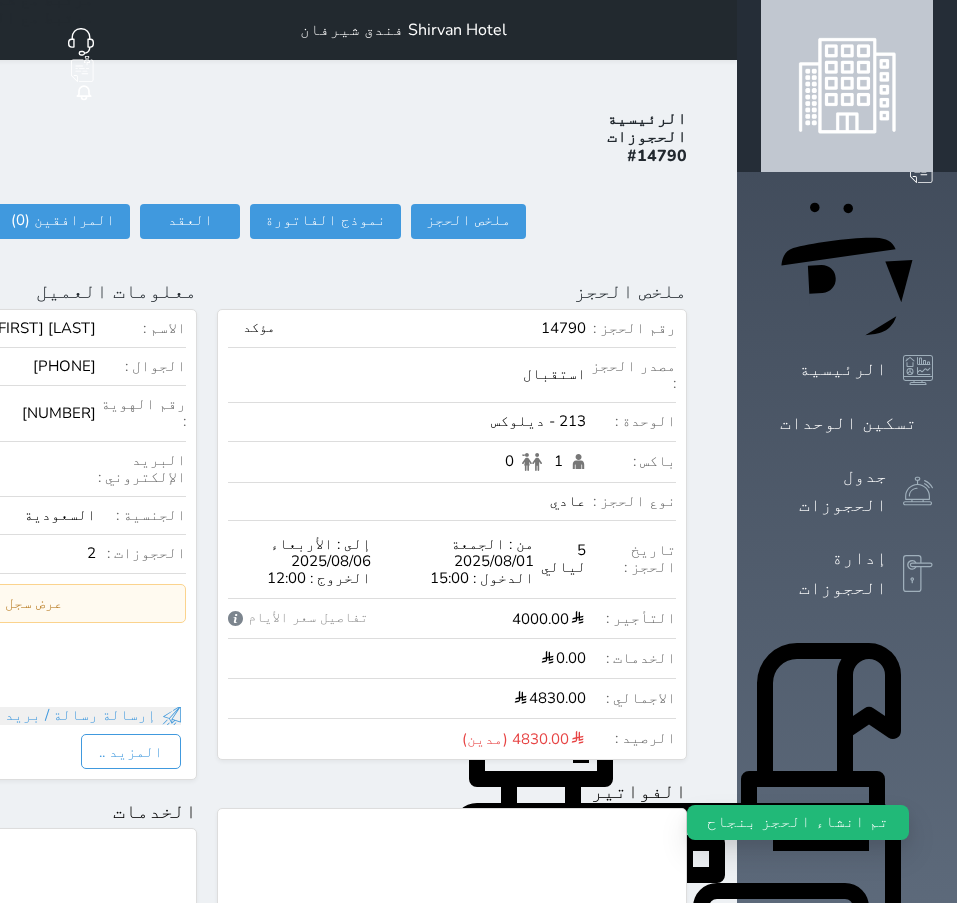 click on "تسجيل دخول" at bounding box center [-72, 221] 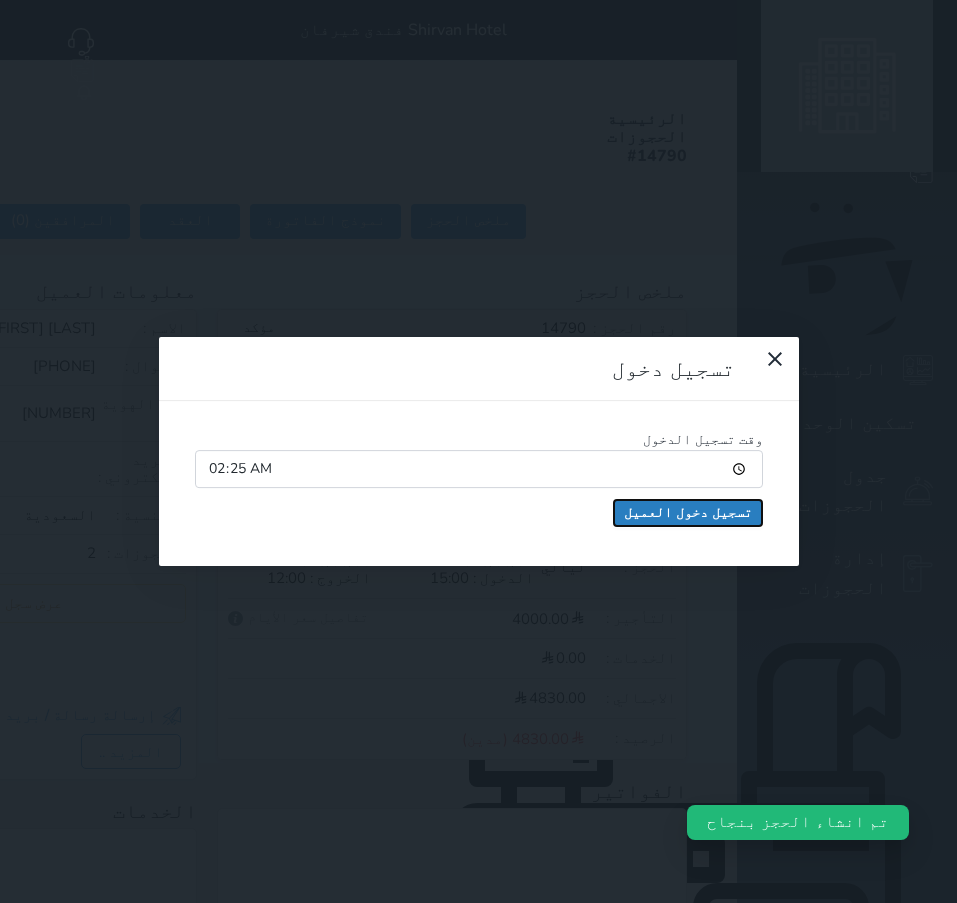 click on "تسجيل دخول العميل" at bounding box center [688, 513] 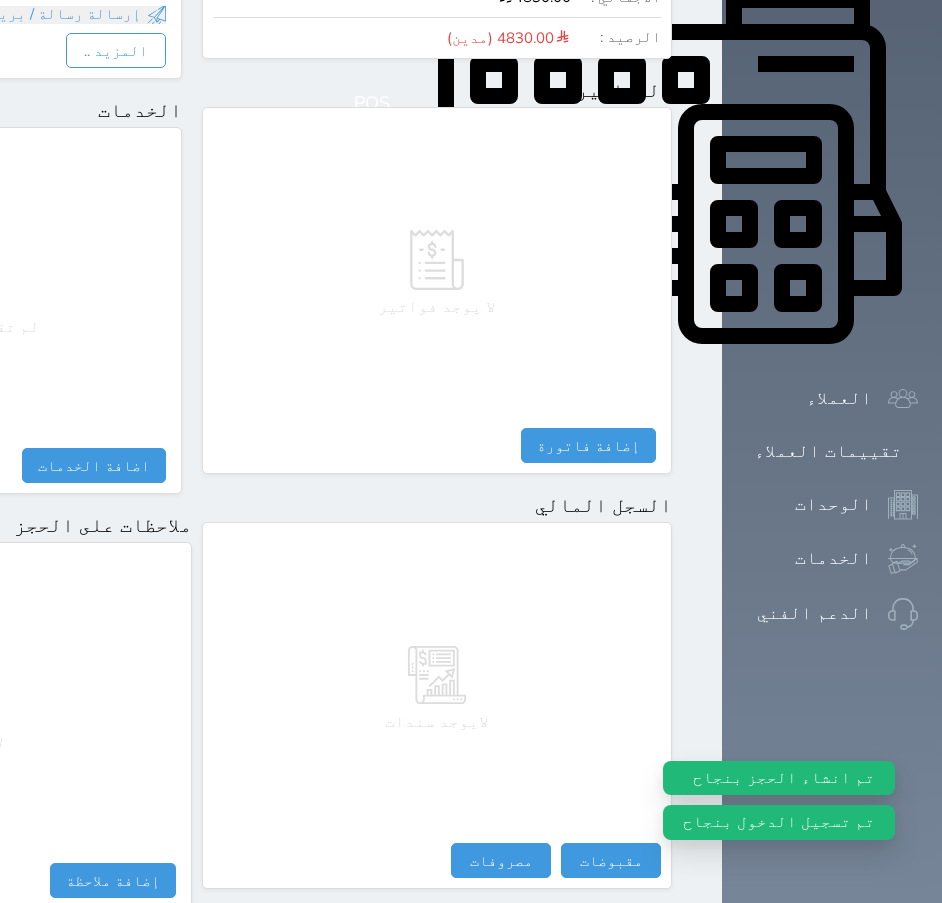 scroll, scrollTop: 887, scrollLeft: 0, axis: vertical 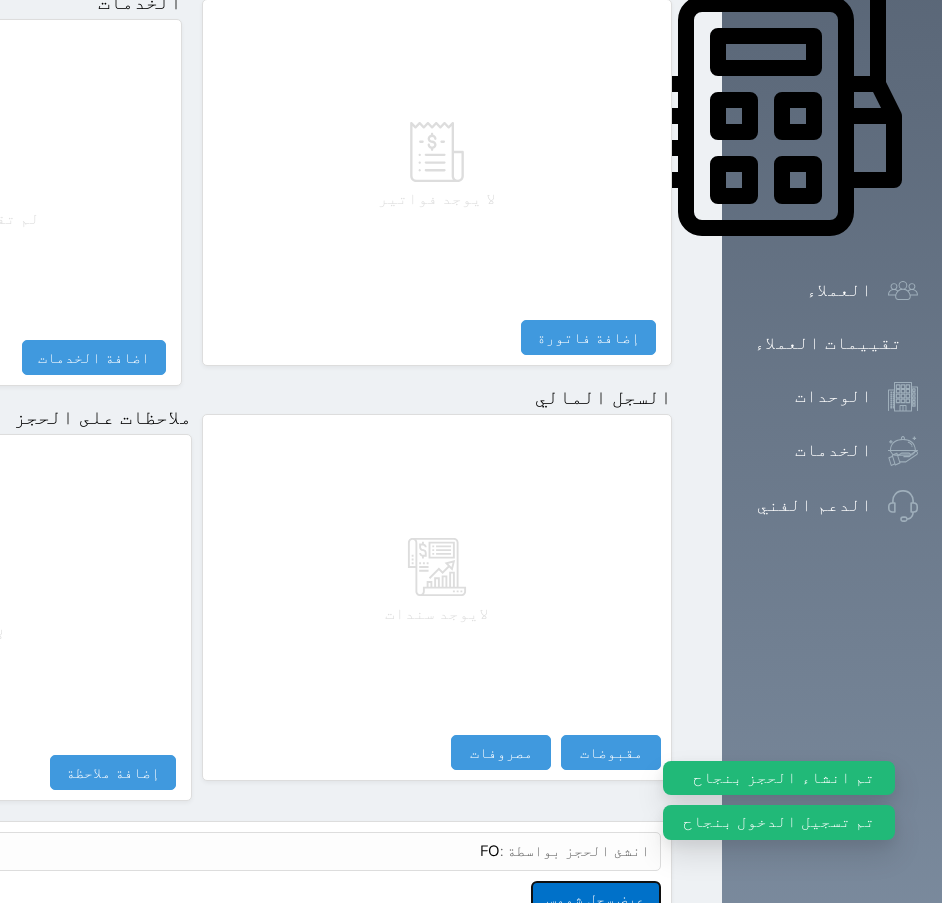 click on "عرض سجل شموس" at bounding box center [596, 898] 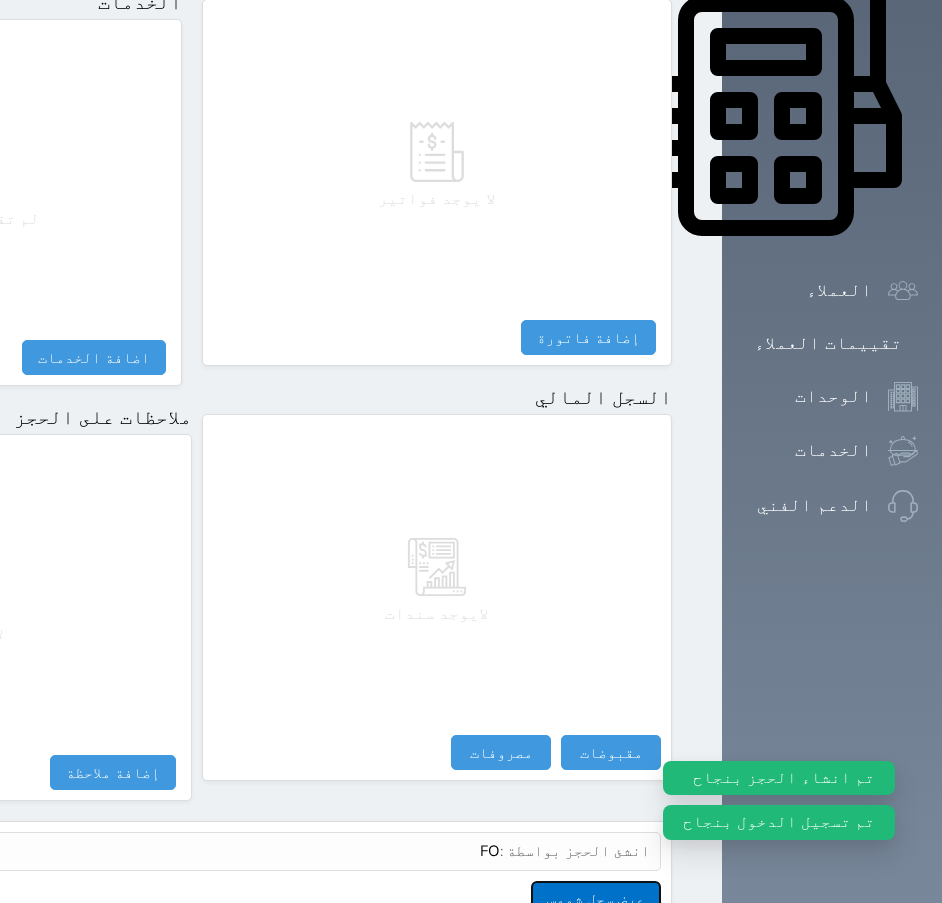 click on "عرض سجل شموس" at bounding box center [596, 898] 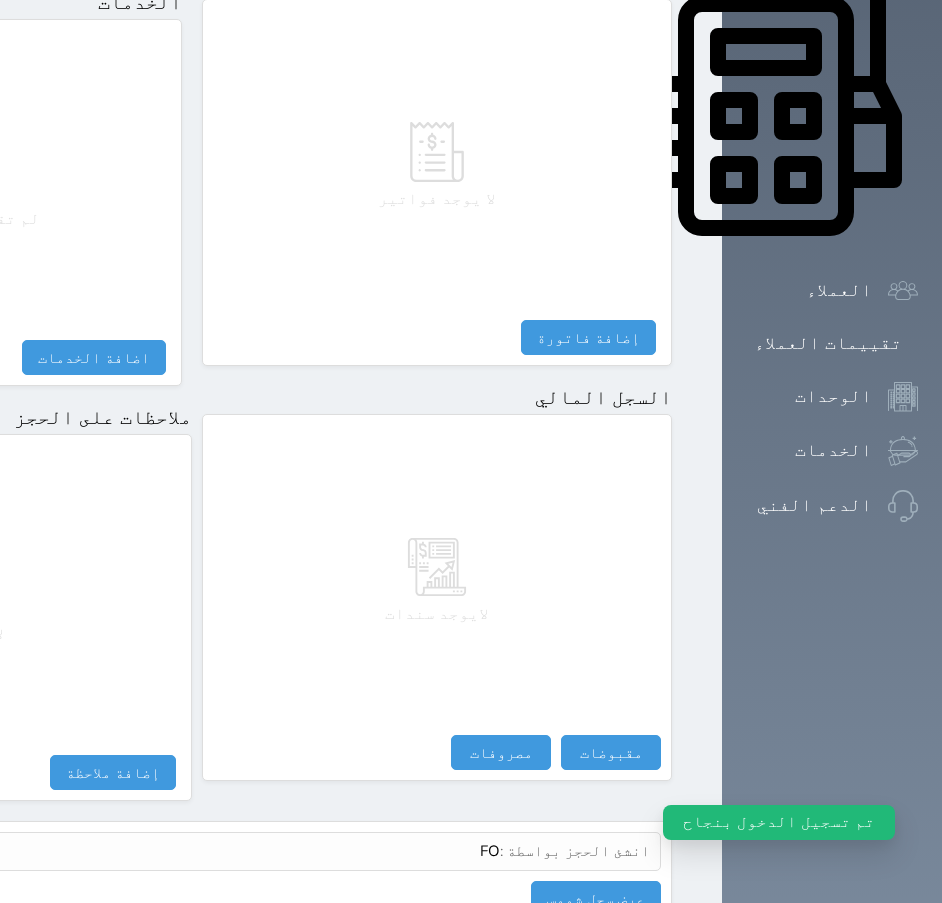 click at bounding box center [698, -857] 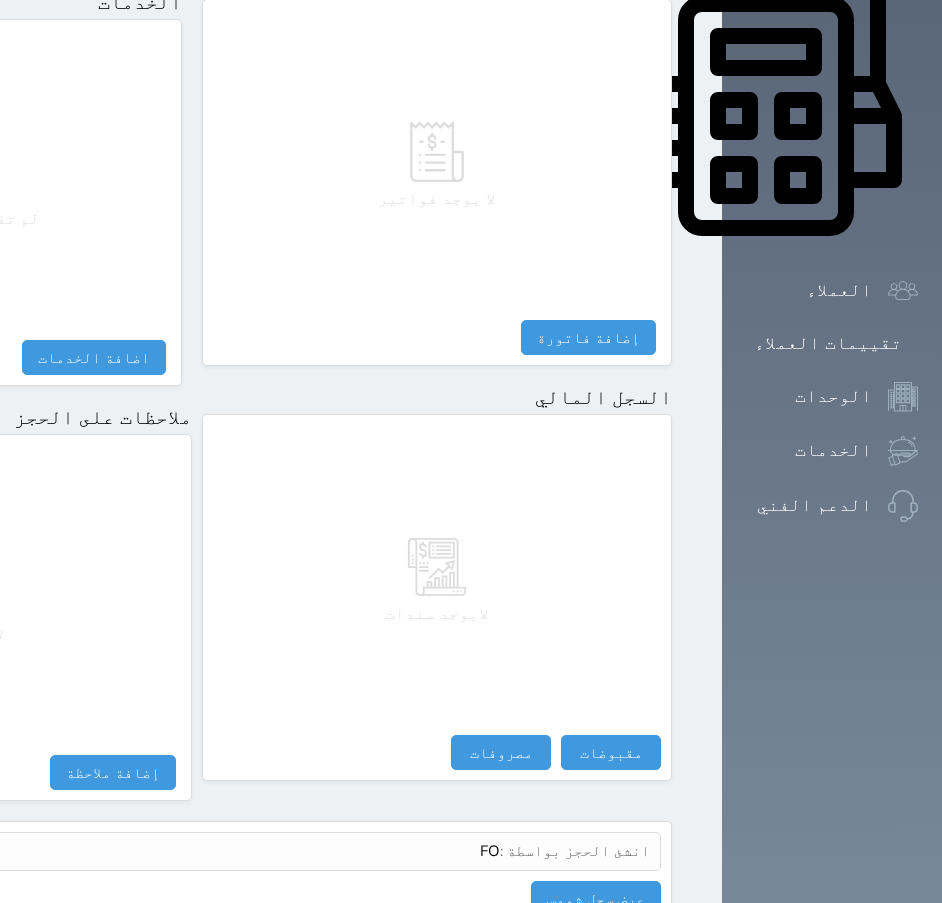 click on "تسكين الوحدات" at bounding box center [833, -464] 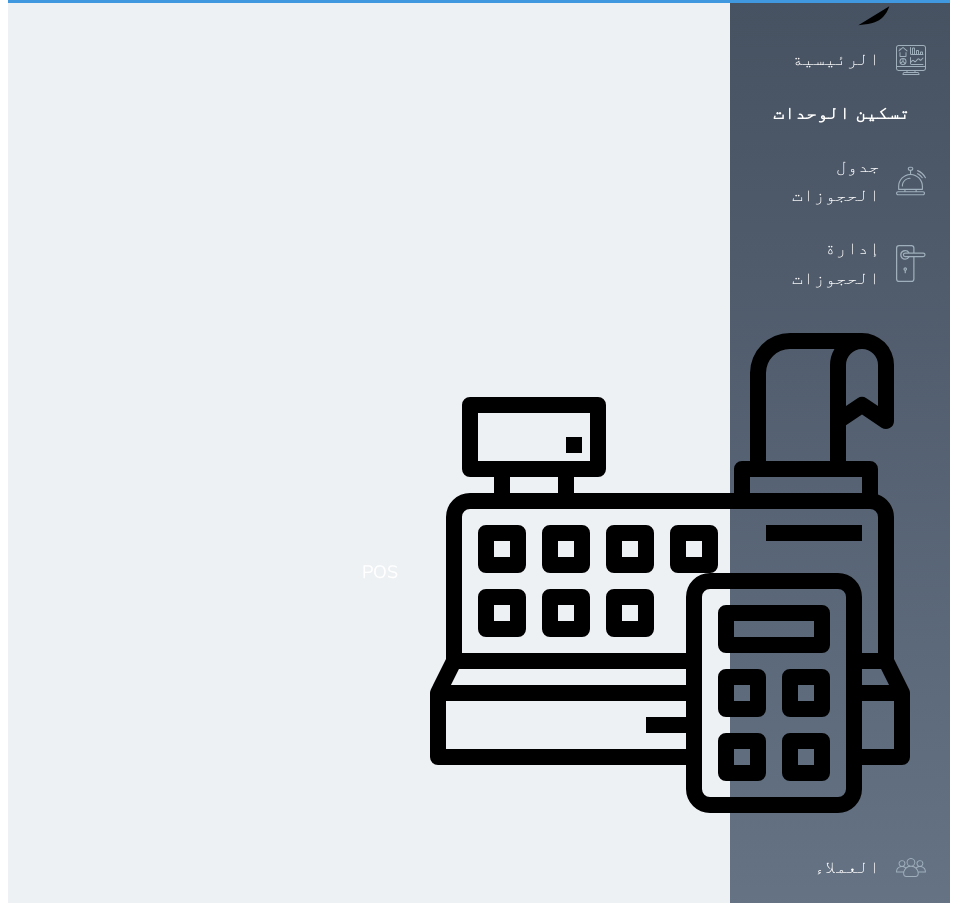 scroll, scrollTop: 0, scrollLeft: 0, axis: both 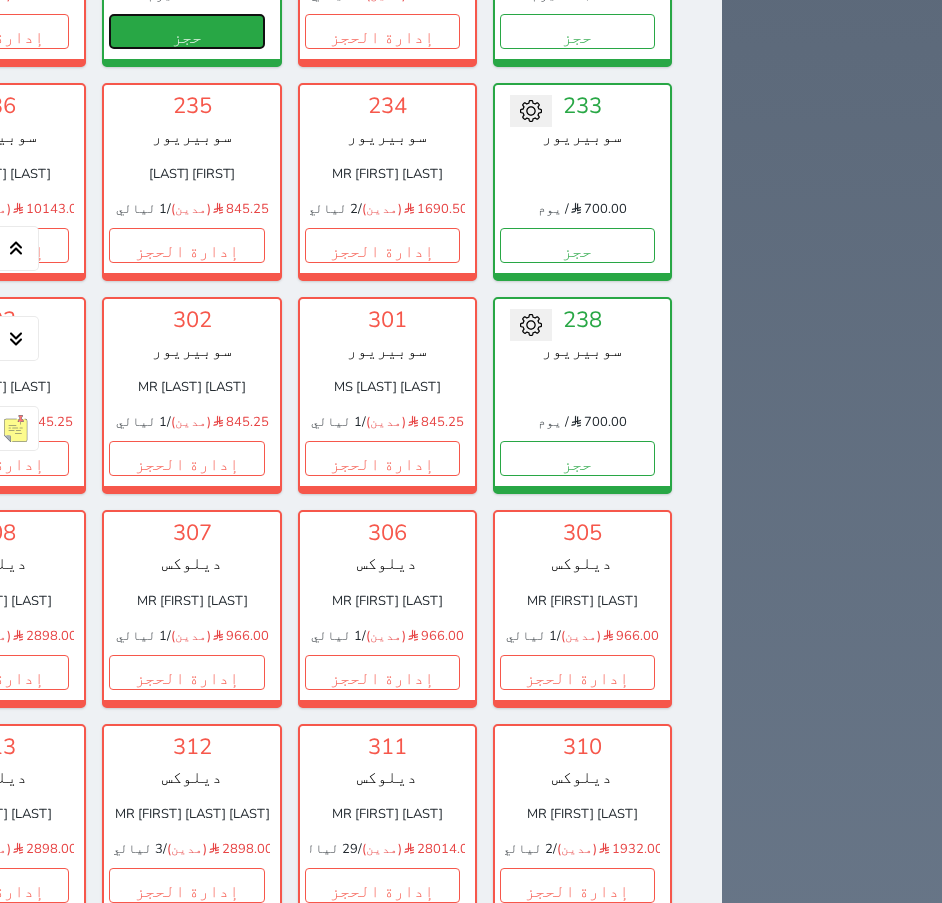 click on "حجز" at bounding box center (186, 31) 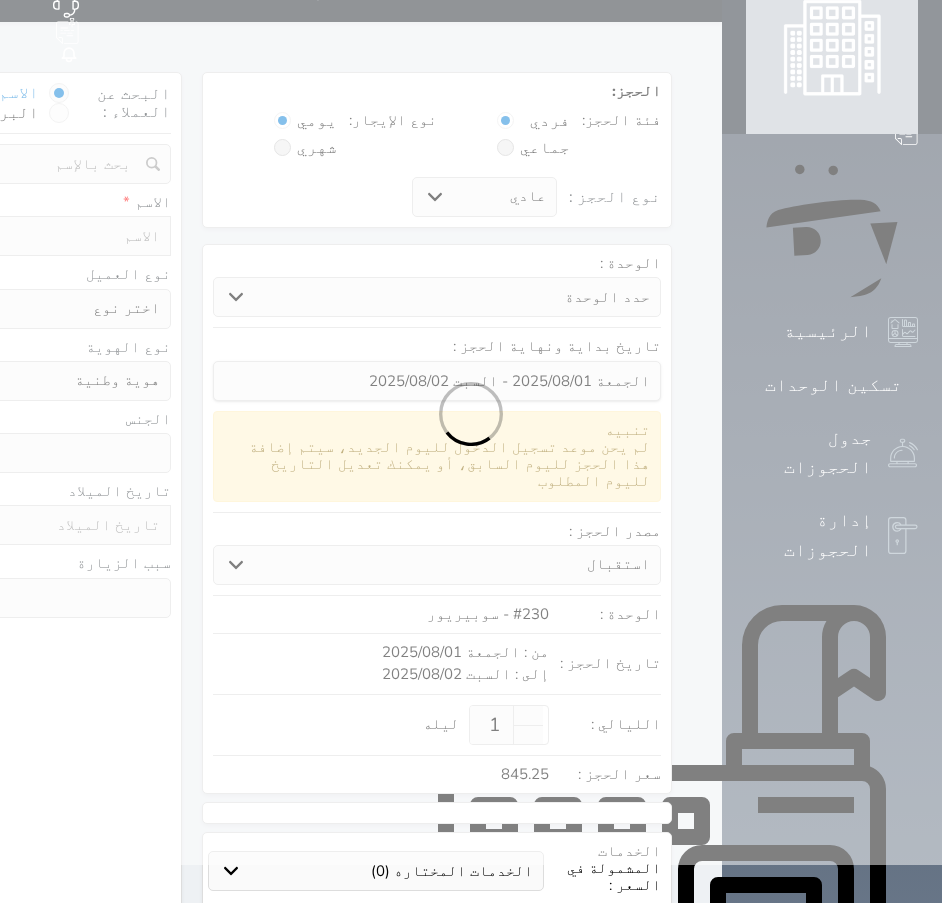 scroll, scrollTop: 0, scrollLeft: 0, axis: both 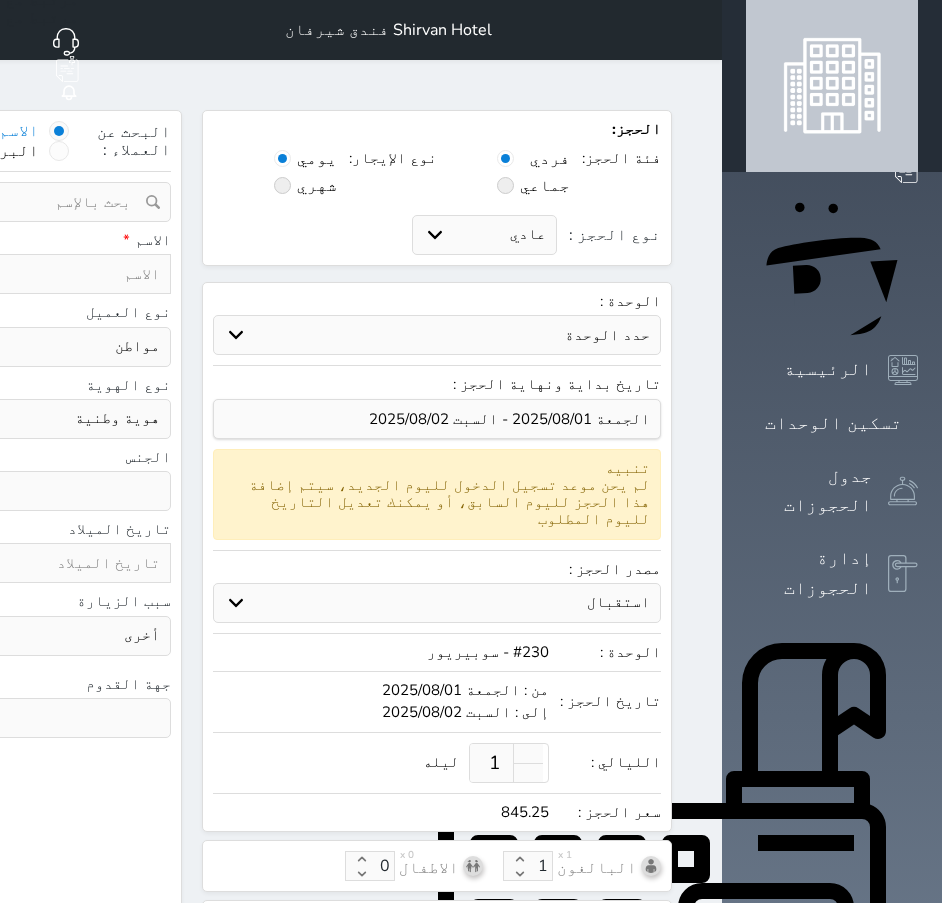 click at bounding box center (698, 30) 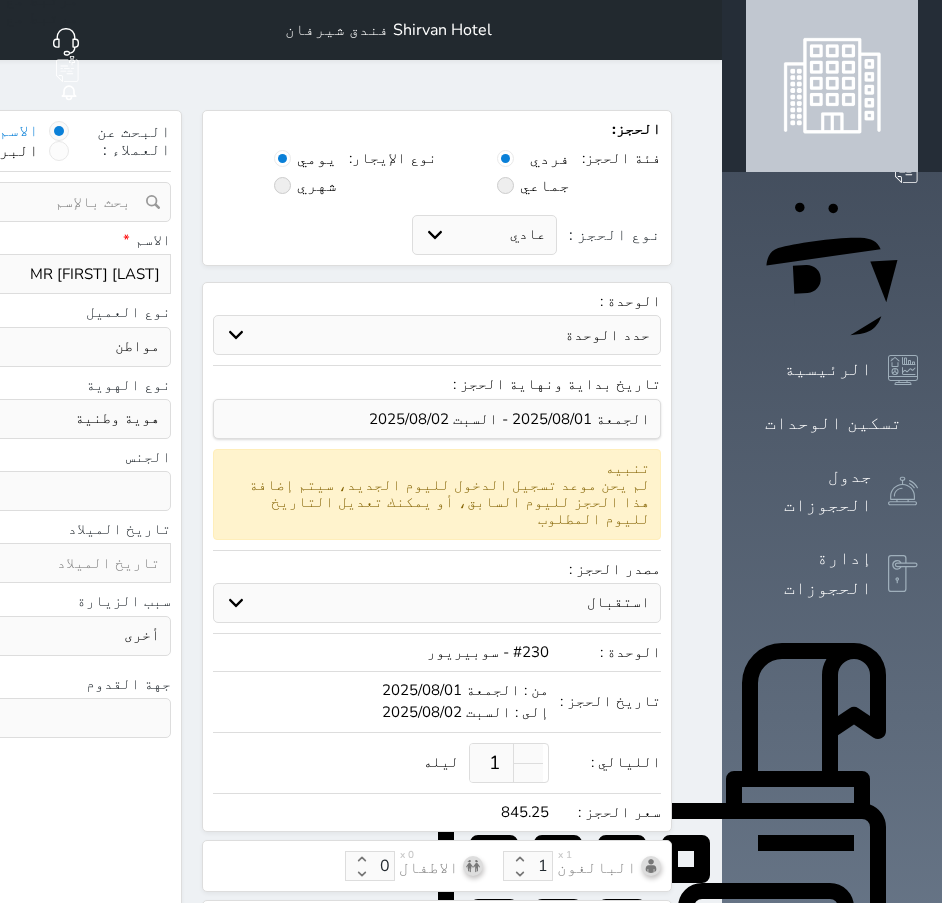 paste on "[PHONE]" 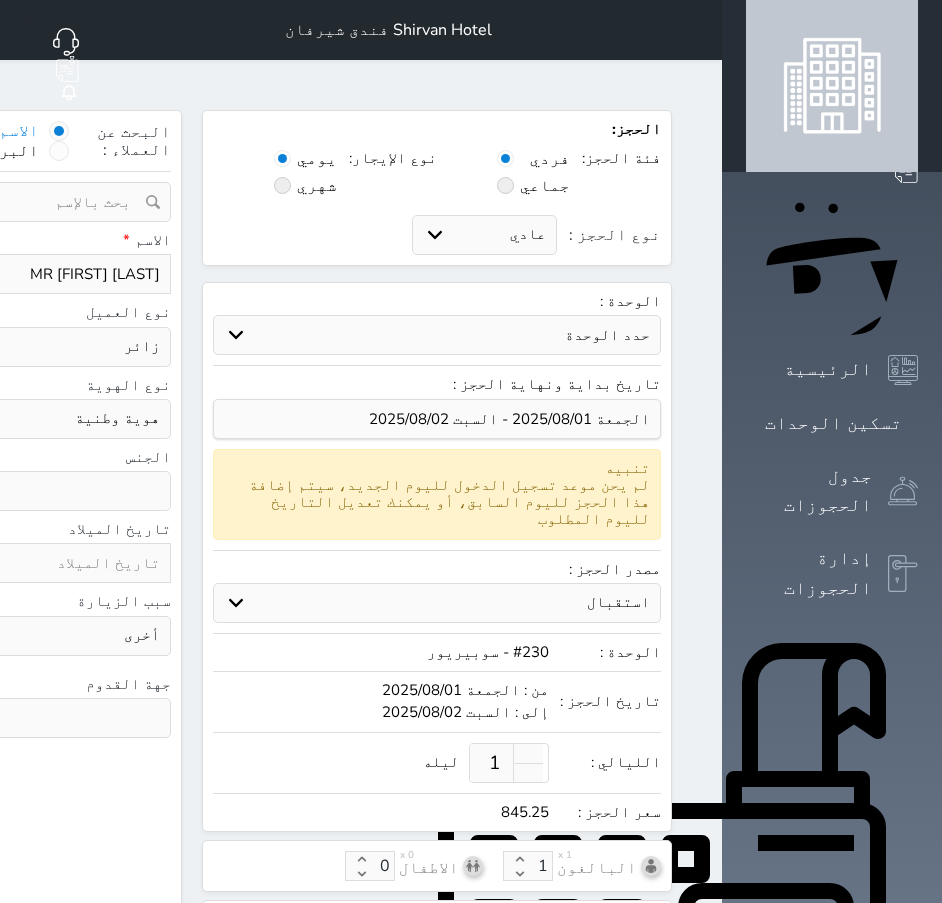 click on "اختر نوع   مواطن مواطن خليجي زائر مقيم" at bounding box center [64, 347] 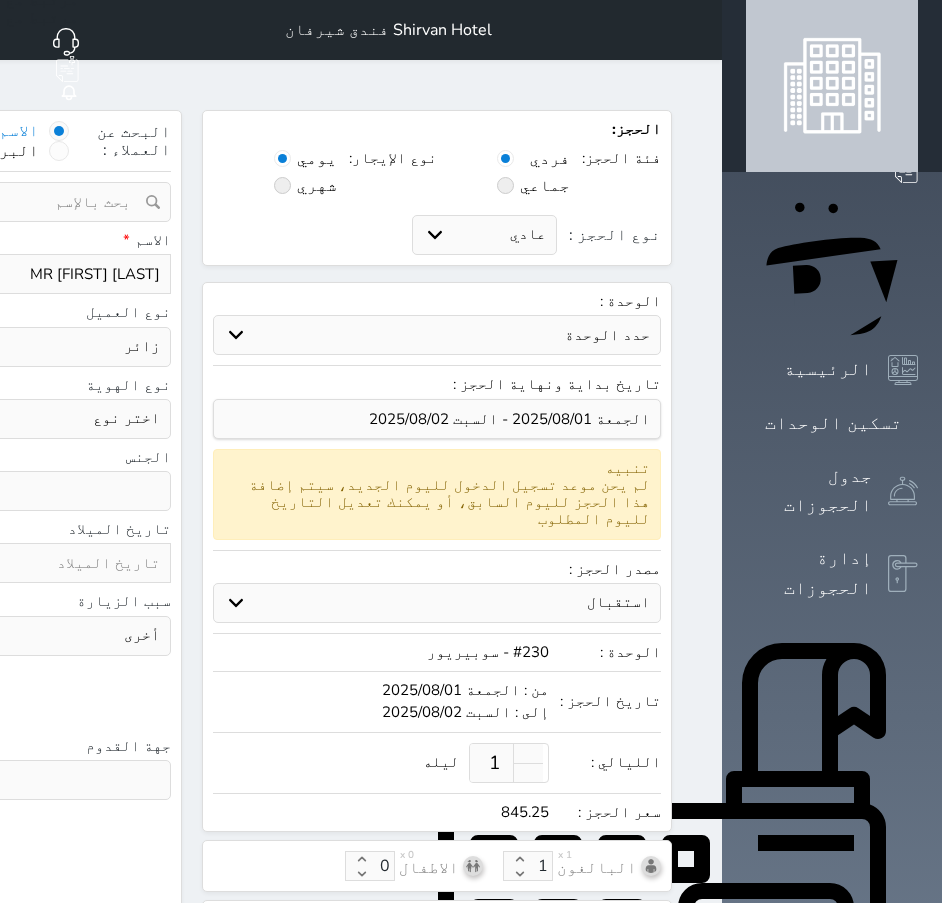 click on "اختر نوع   جواز السفر هوية زائر" at bounding box center (64, 419) 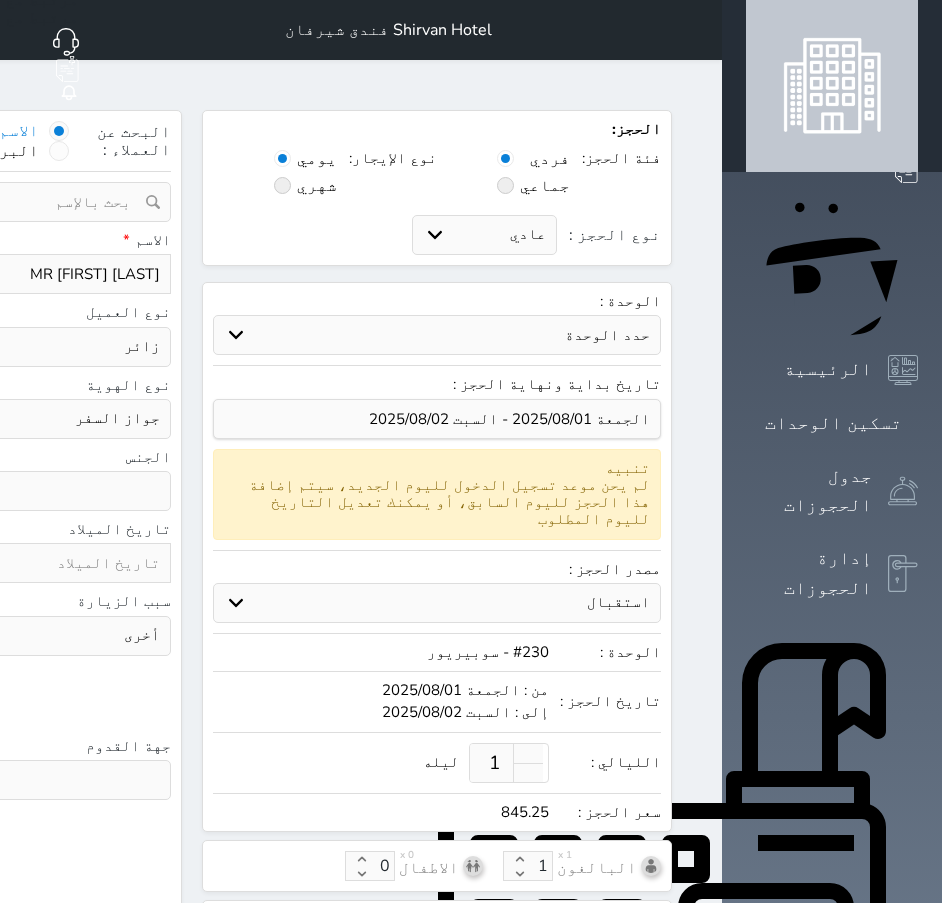 click on "اختر نوع   جواز السفر هوية زائر" at bounding box center (64, 419) 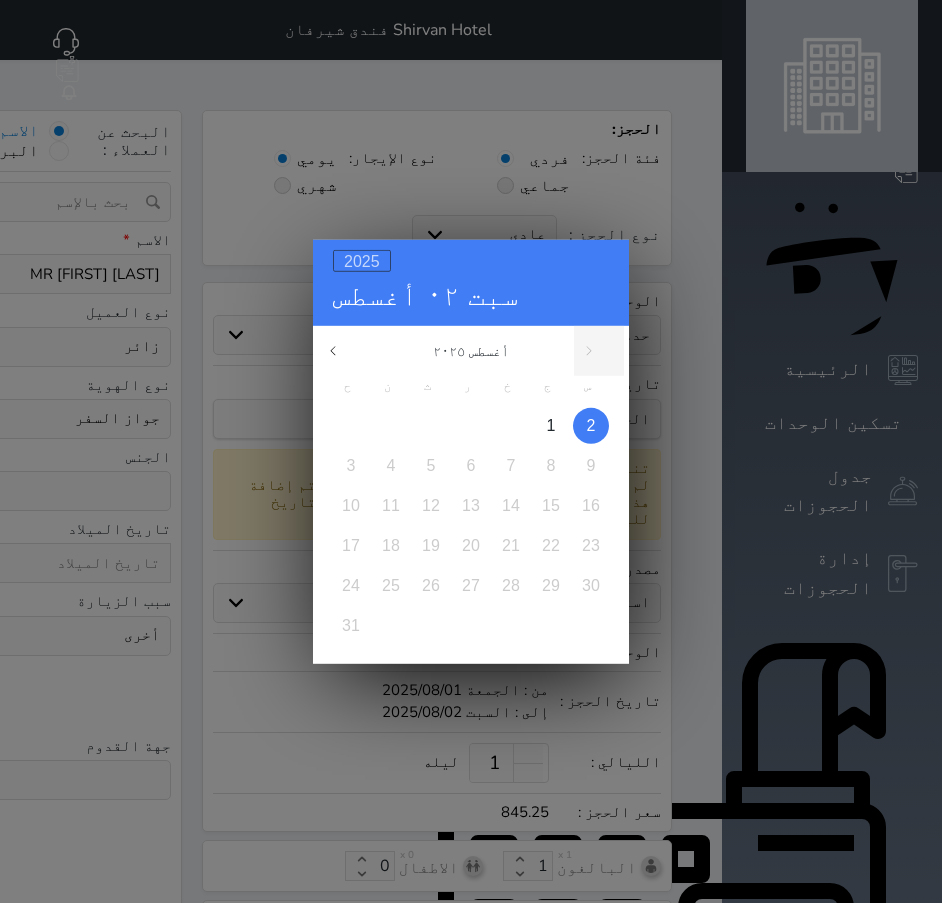 click on "2025" at bounding box center (362, 260) 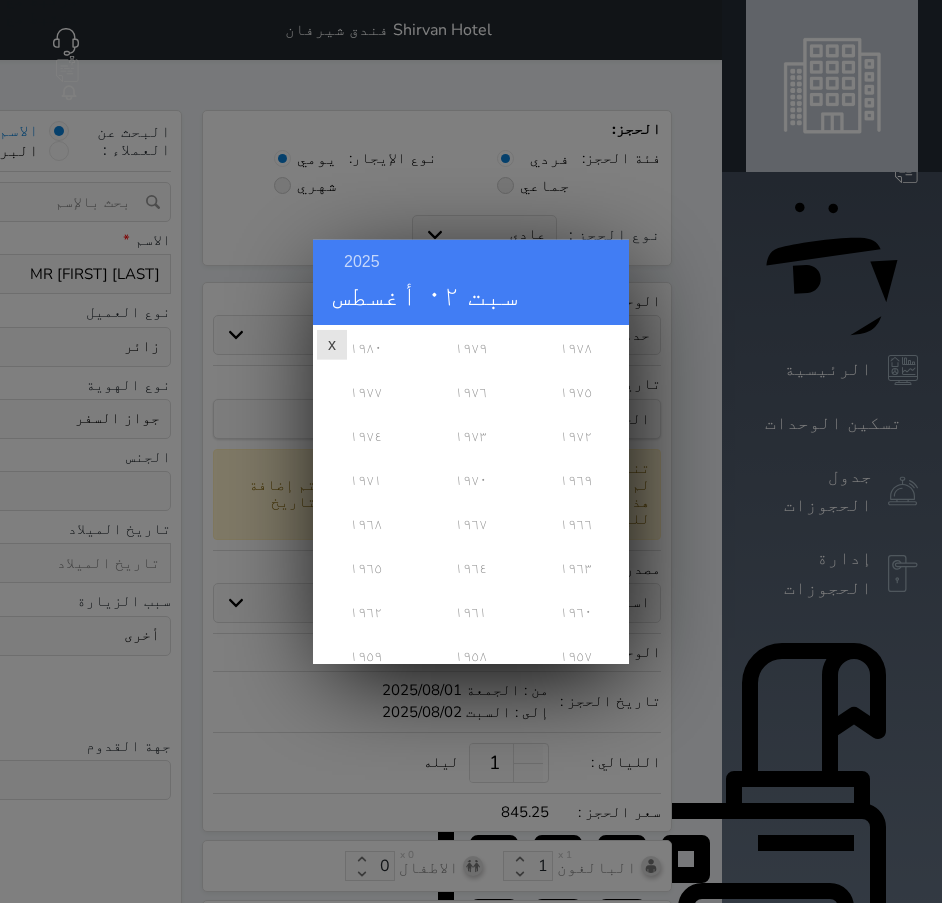 scroll, scrollTop: 726, scrollLeft: 0, axis: vertical 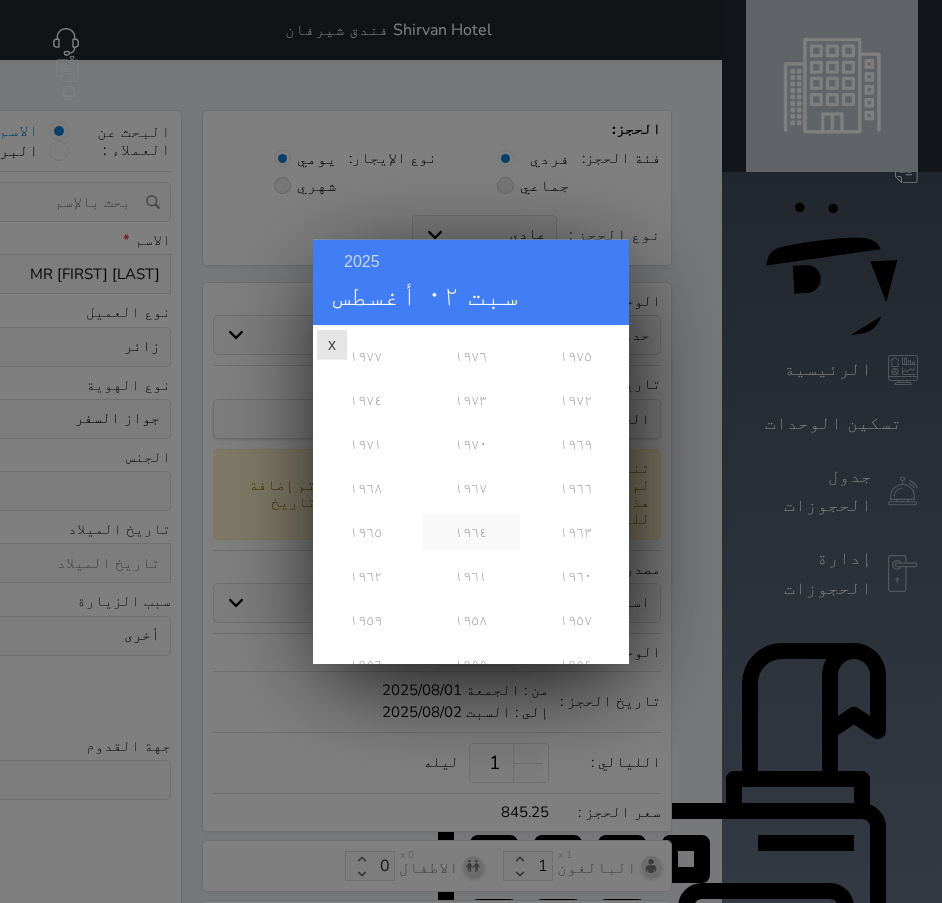 click on "١٩٦٤" at bounding box center [470, 531] 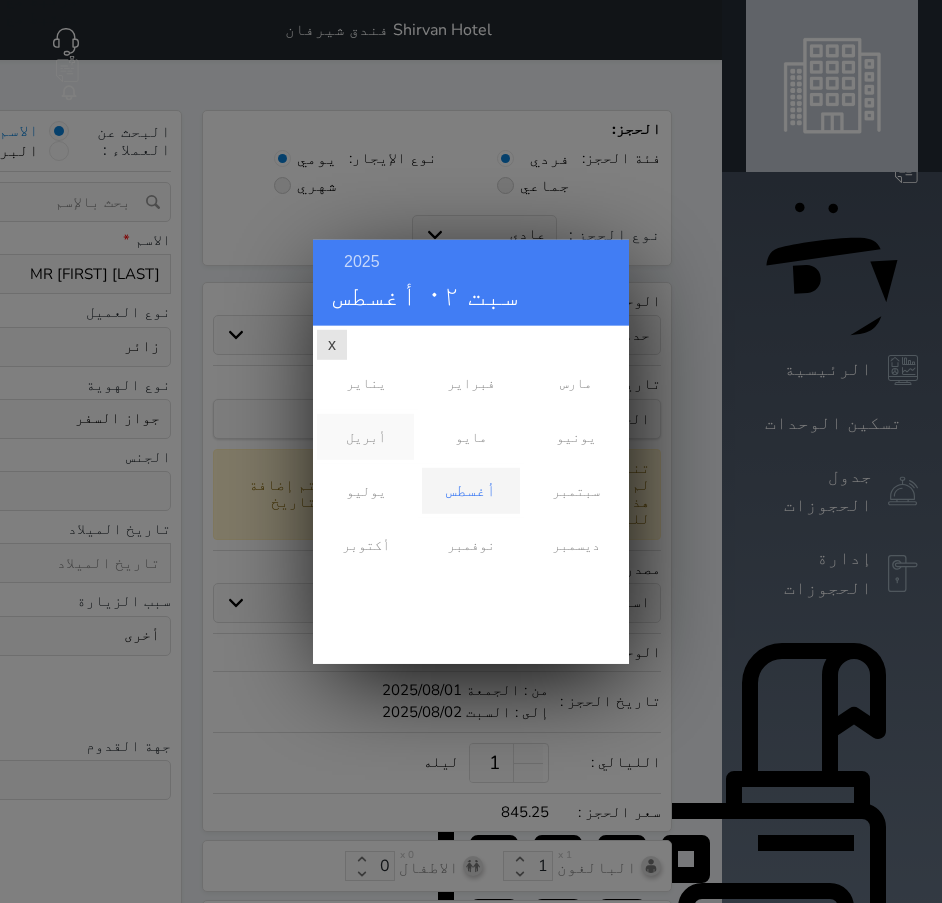 scroll, scrollTop: 0, scrollLeft: 0, axis: both 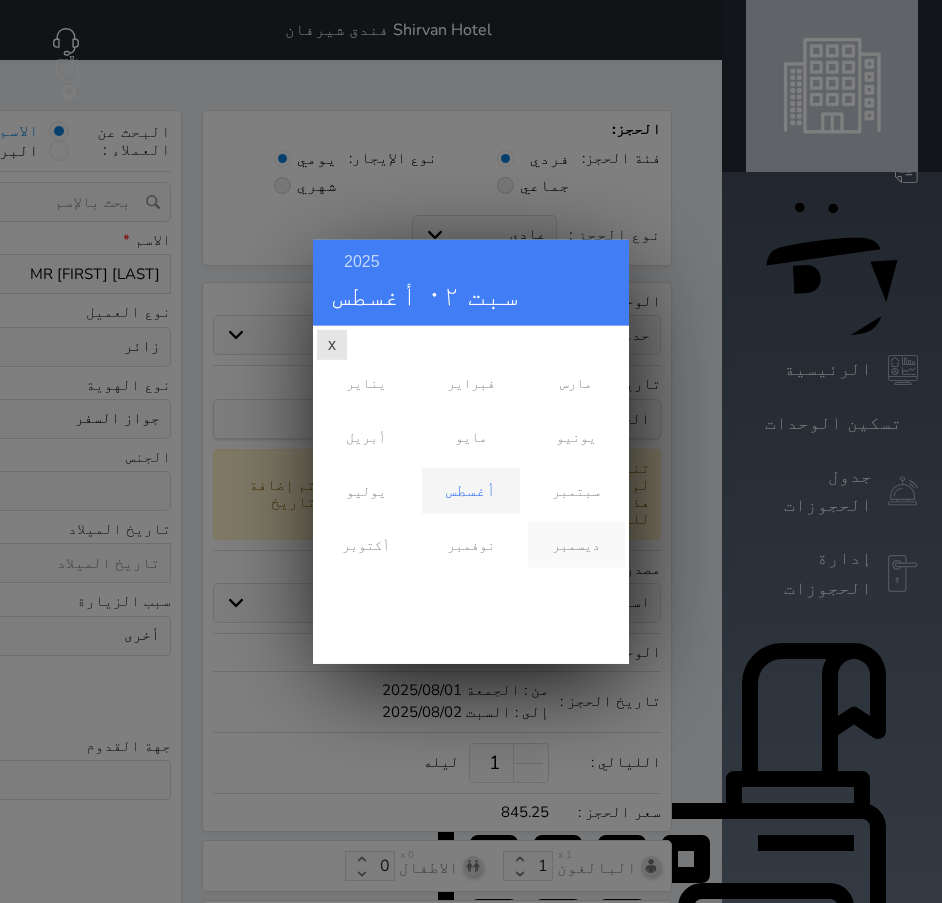 click on "ديسمبر" at bounding box center [576, 544] 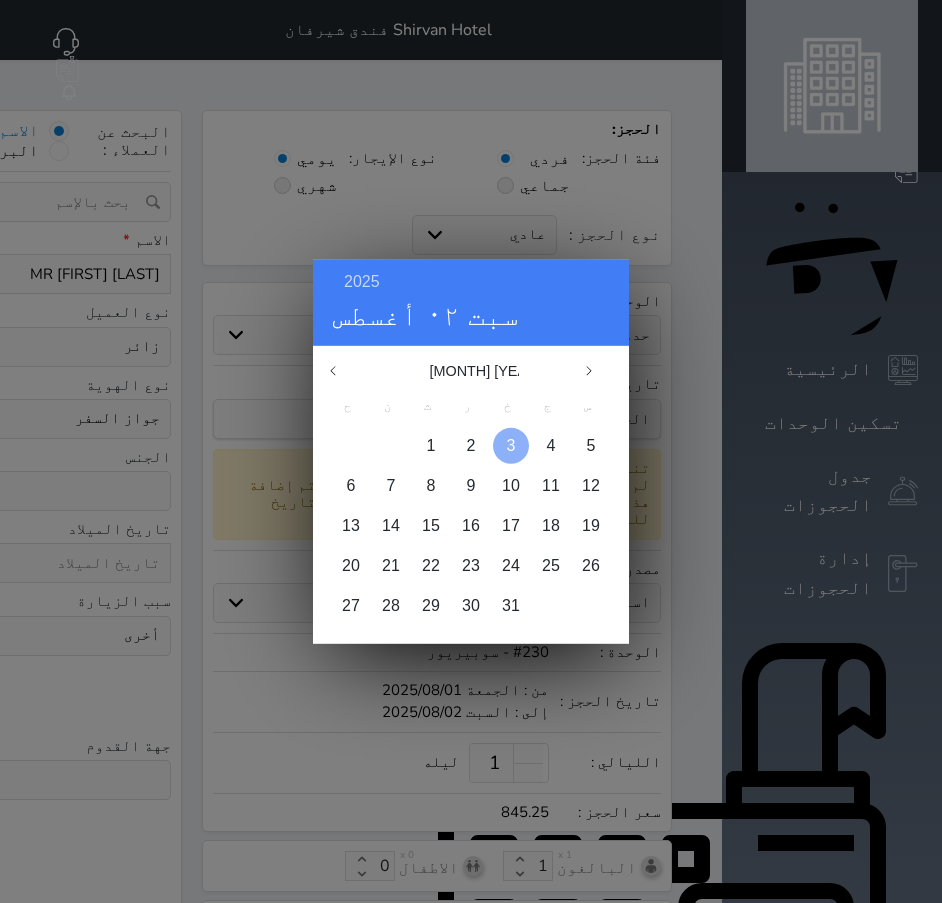 click on "3" at bounding box center (511, 444) 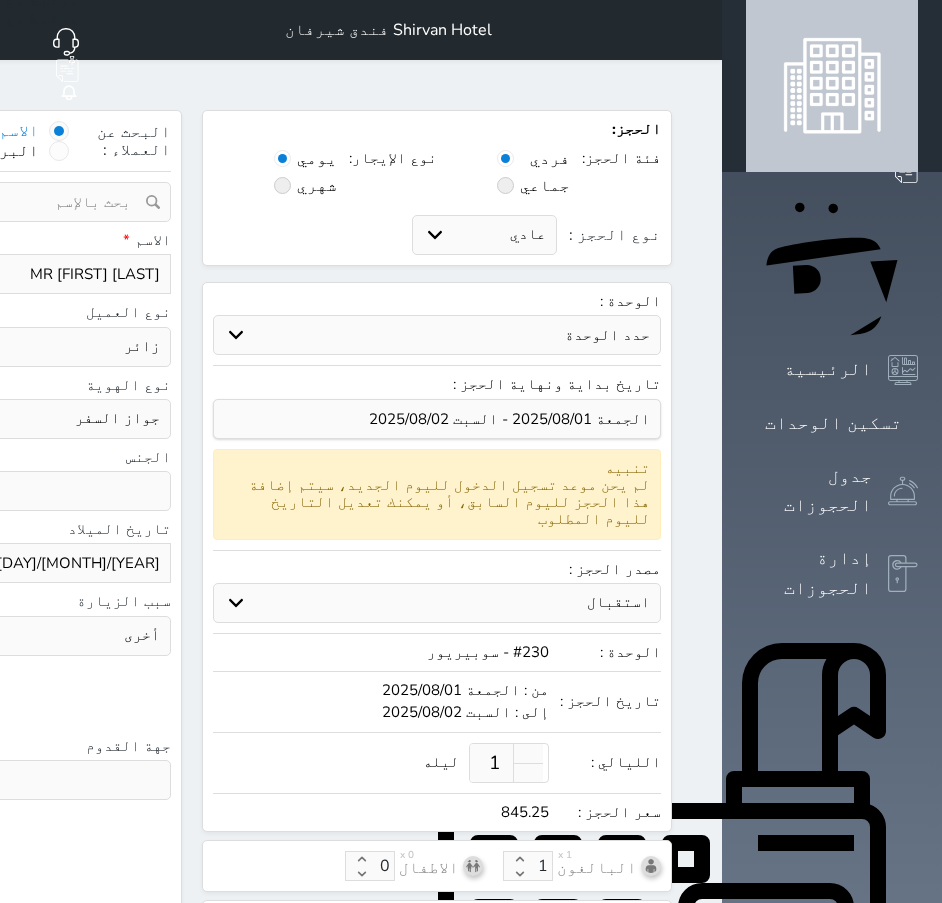 click at bounding box center (-170, 708) 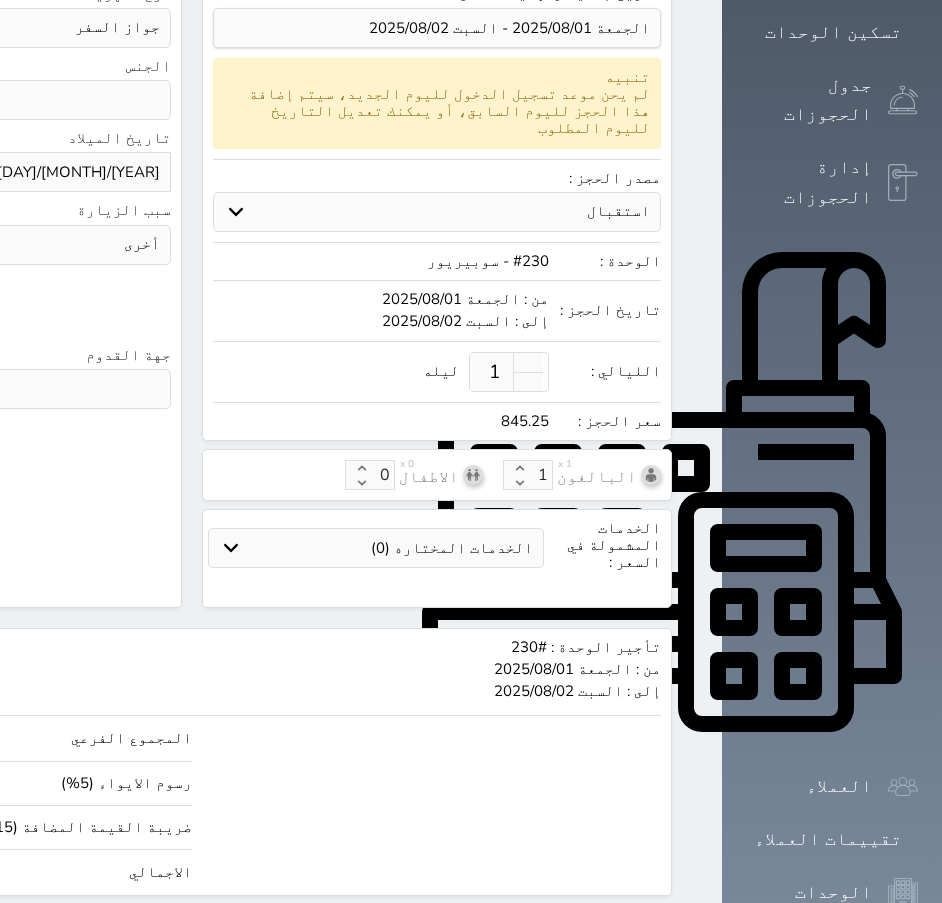 click on "حجز" at bounding box center [-43, 933] 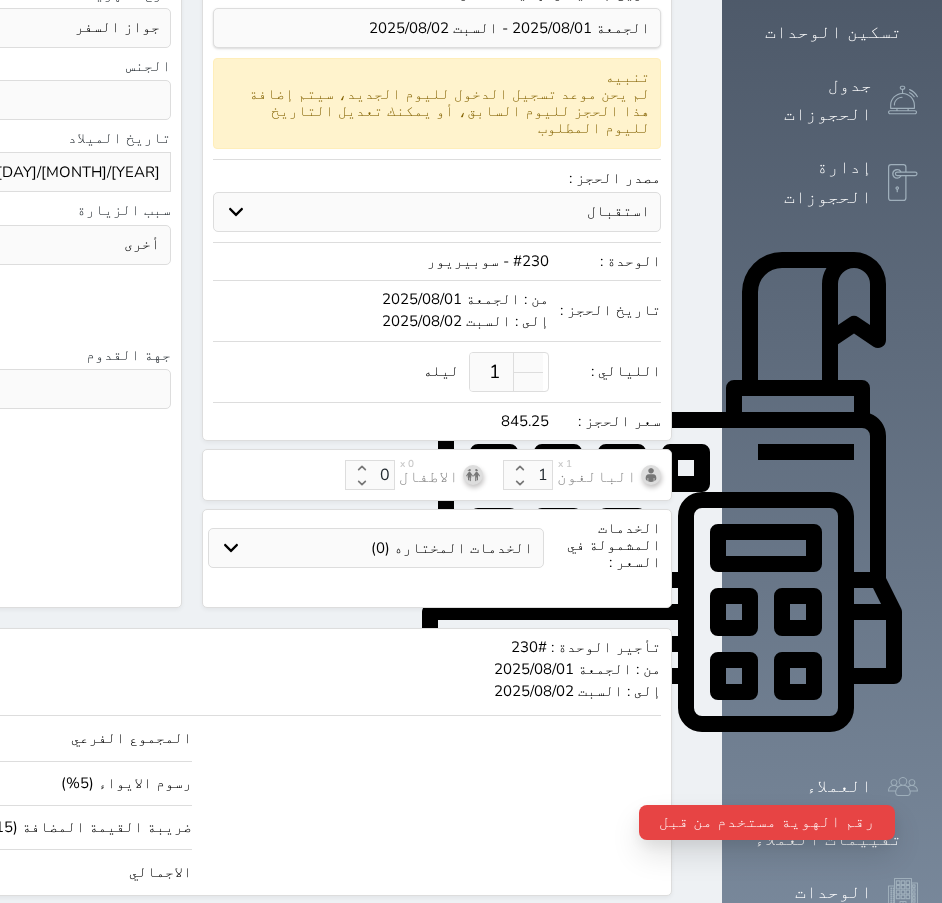 scroll, scrollTop: 0, scrollLeft: 0, axis: both 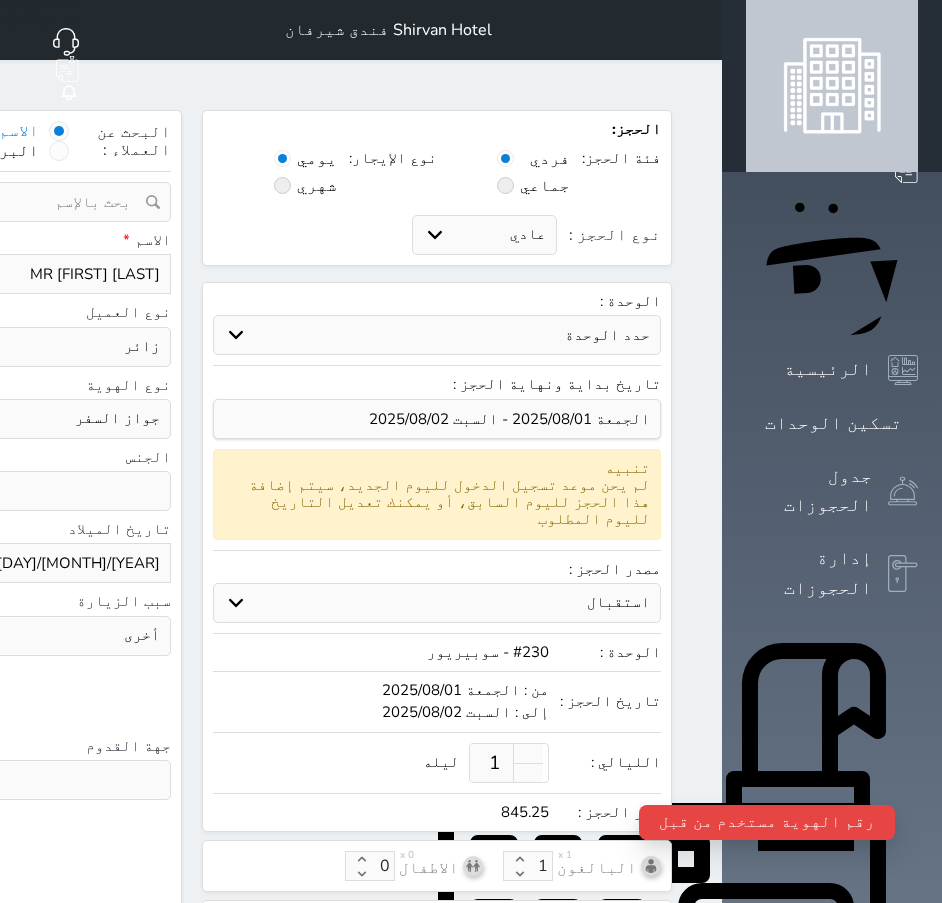 click on "19FV06905" at bounding box center [-170, 419] 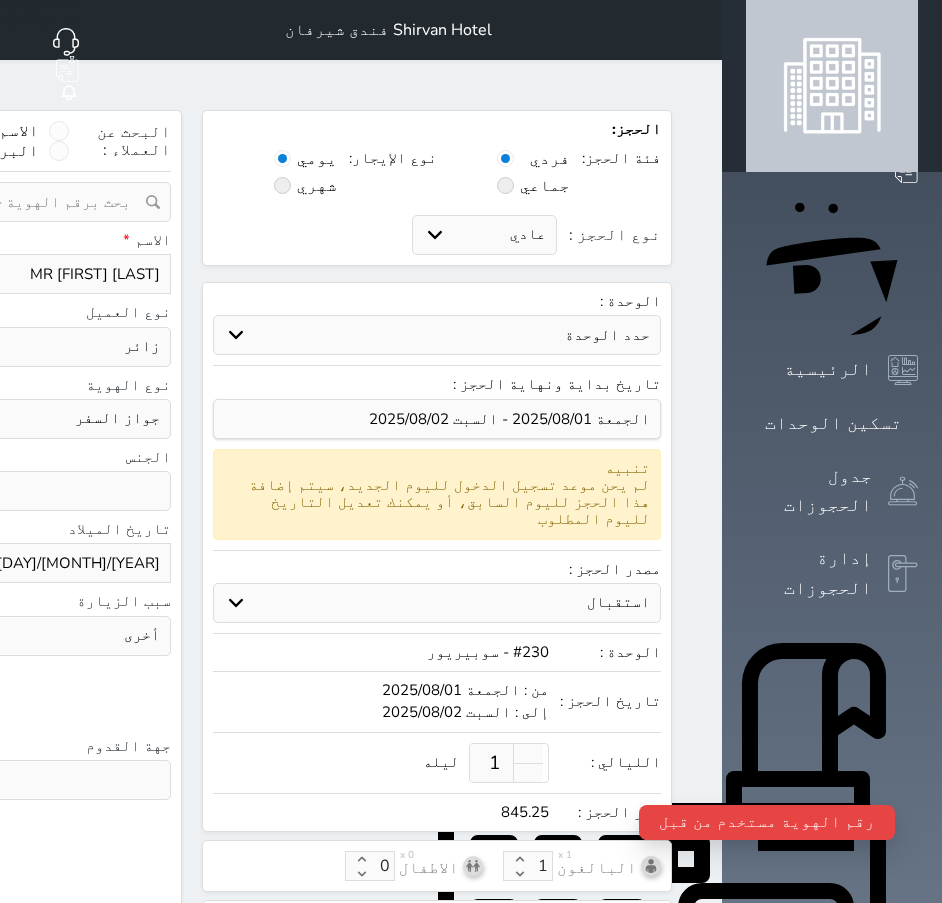click at bounding box center (-60, 202) 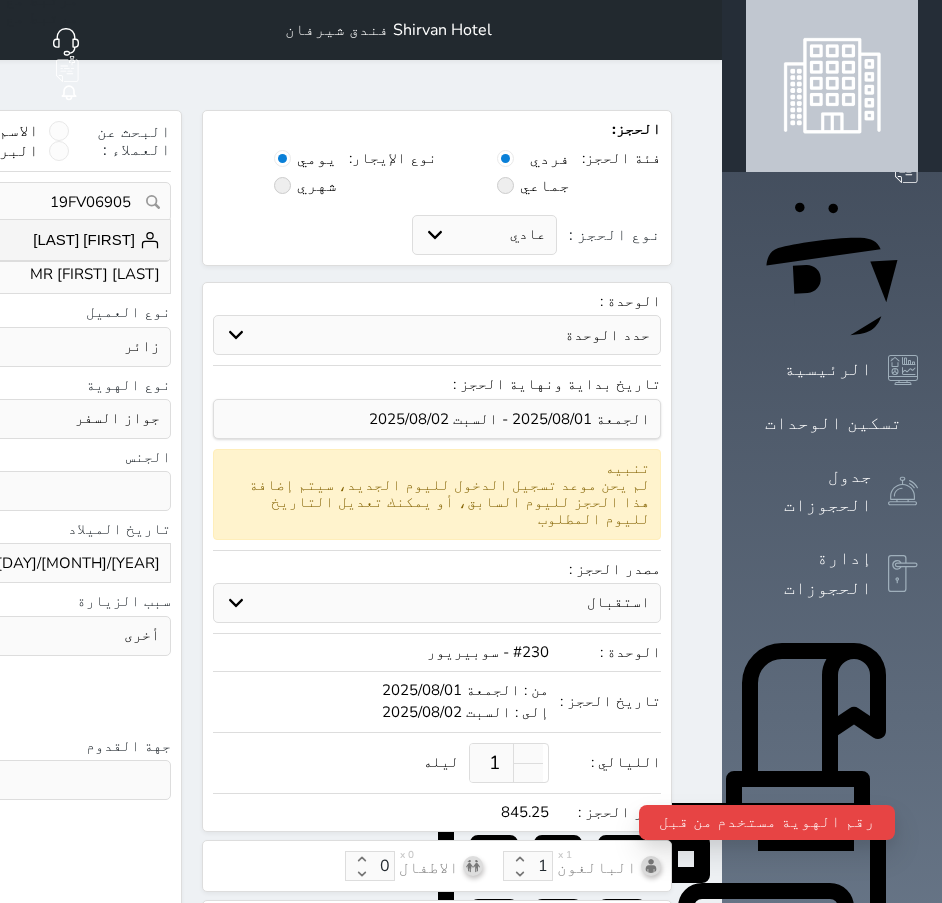 click on "[FIRST] [LAST]" at bounding box center [96, 240] 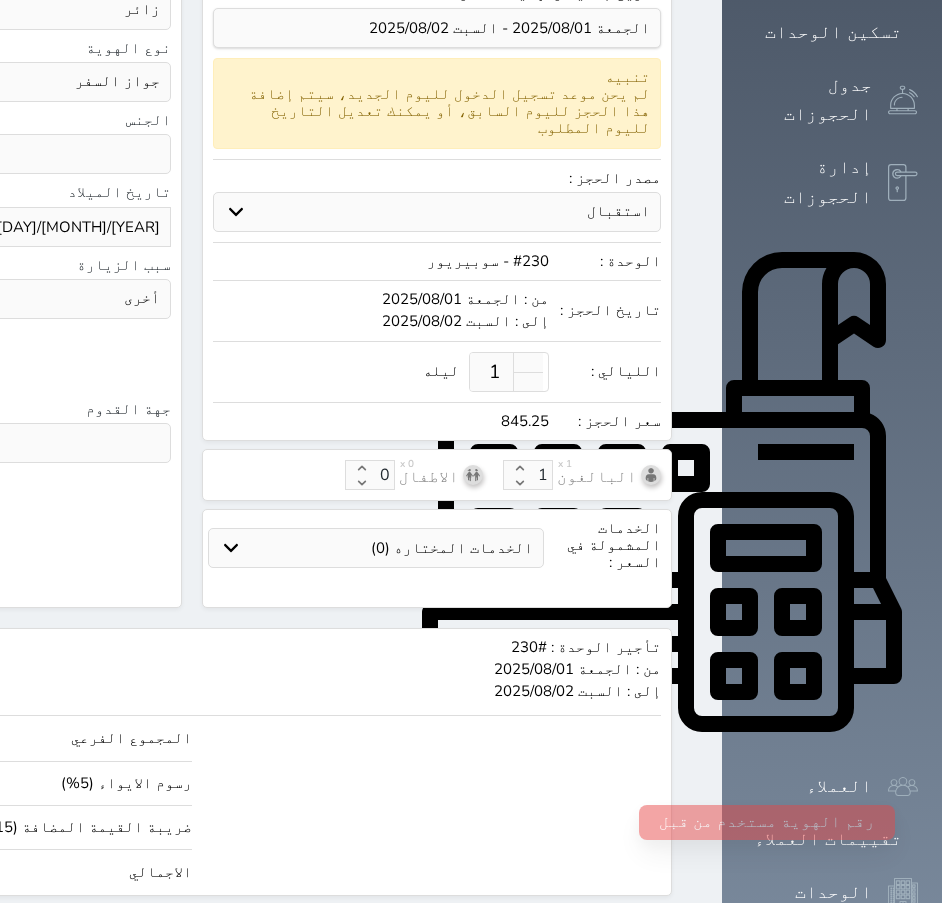 click on "حجز" at bounding box center [-43, 933] 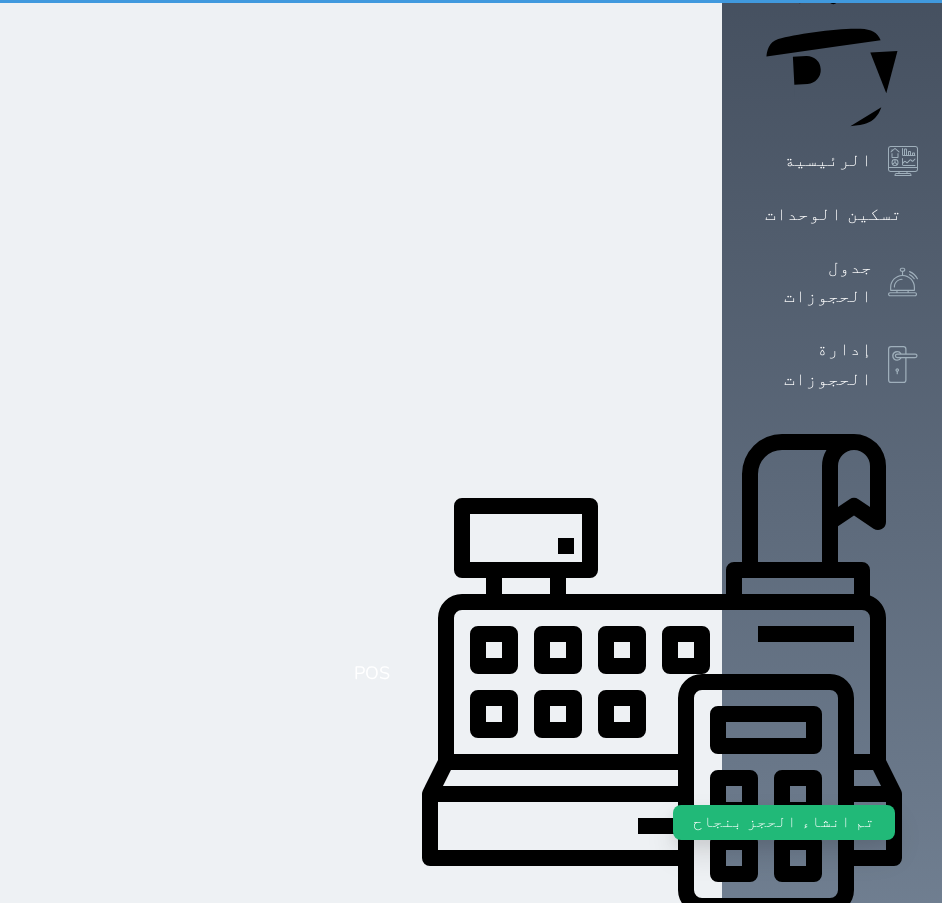 scroll, scrollTop: 0, scrollLeft: 0, axis: both 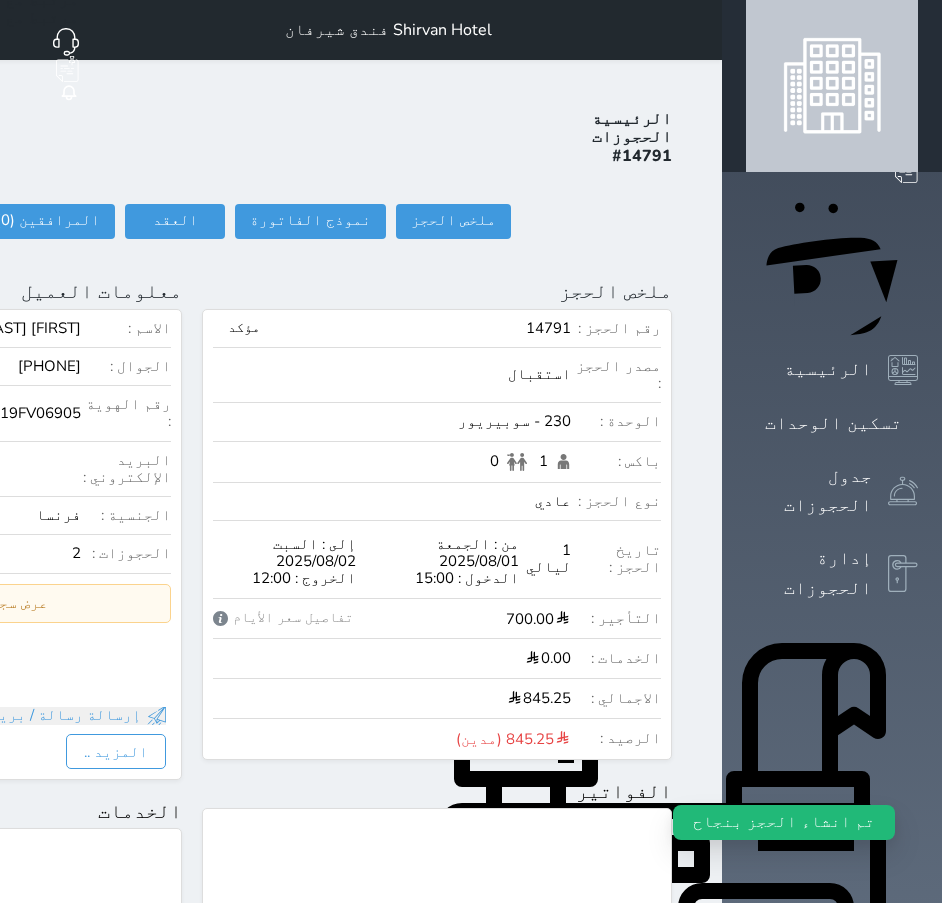 click on "تسجيل دخول" at bounding box center [-87, 221] 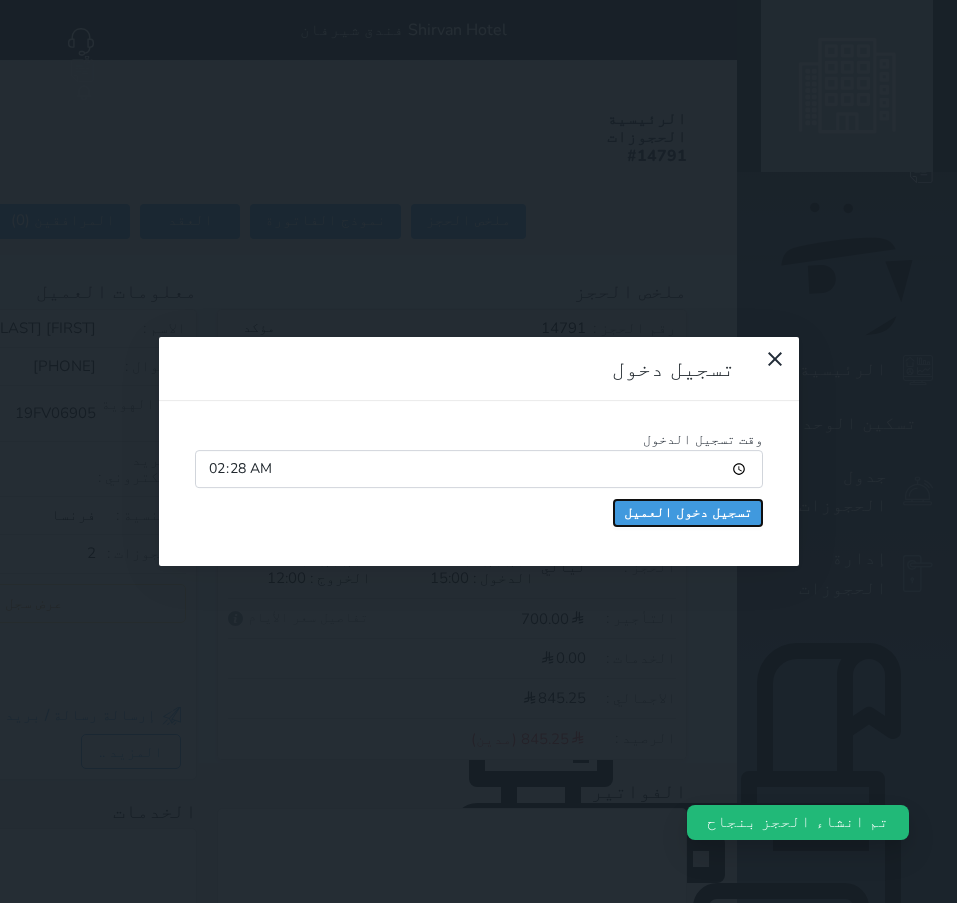 drag, startPoint x: 194, startPoint y: 176, endPoint x: 532, endPoint y: 241, distance: 344.19327 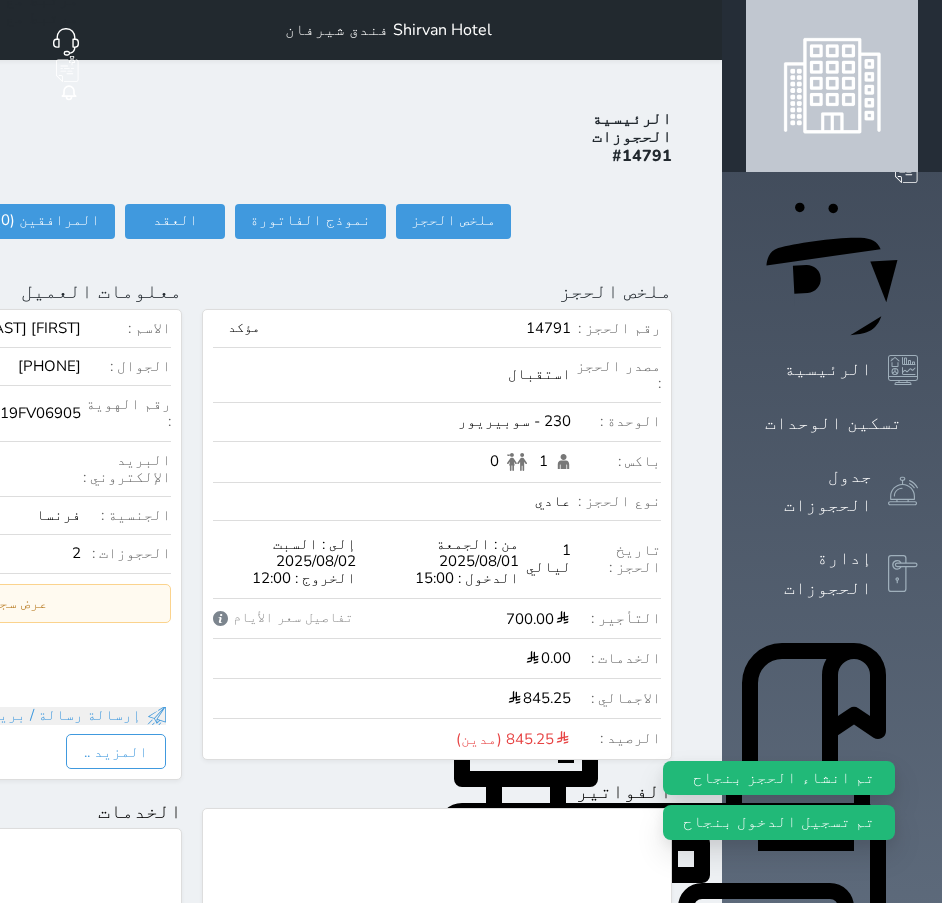 scroll, scrollTop: 254, scrollLeft: 0, axis: vertical 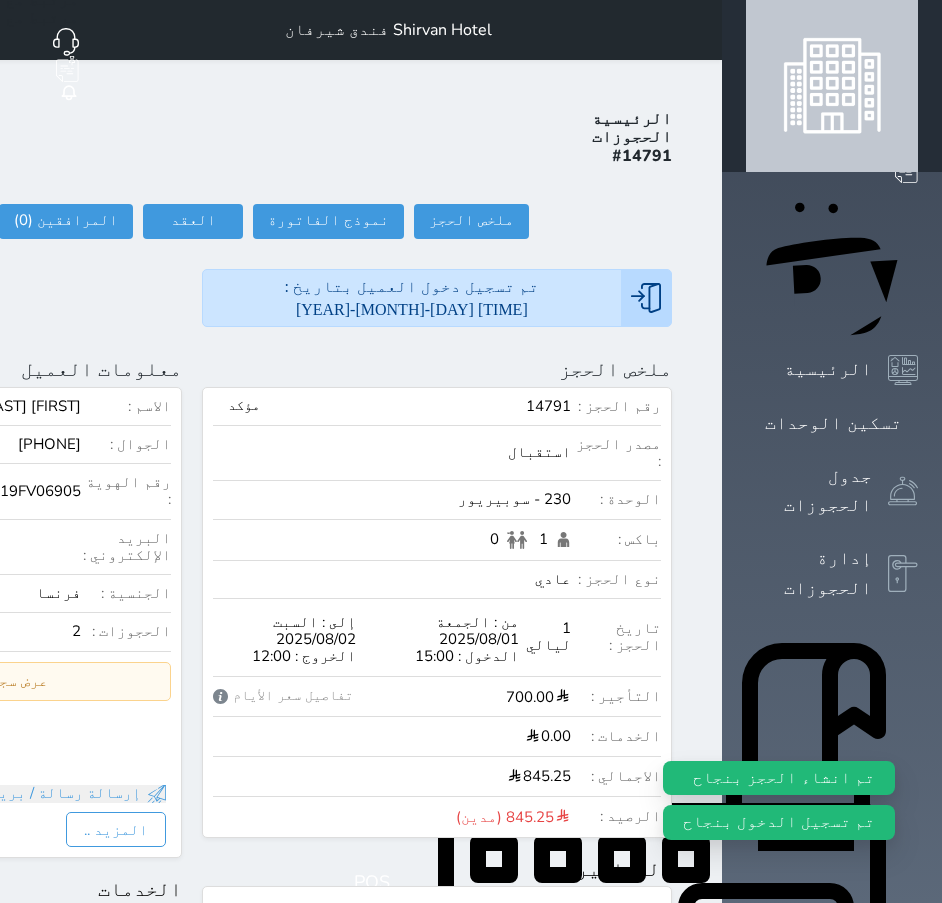 click on "عرض سجل شموس" at bounding box center (596, 1785) 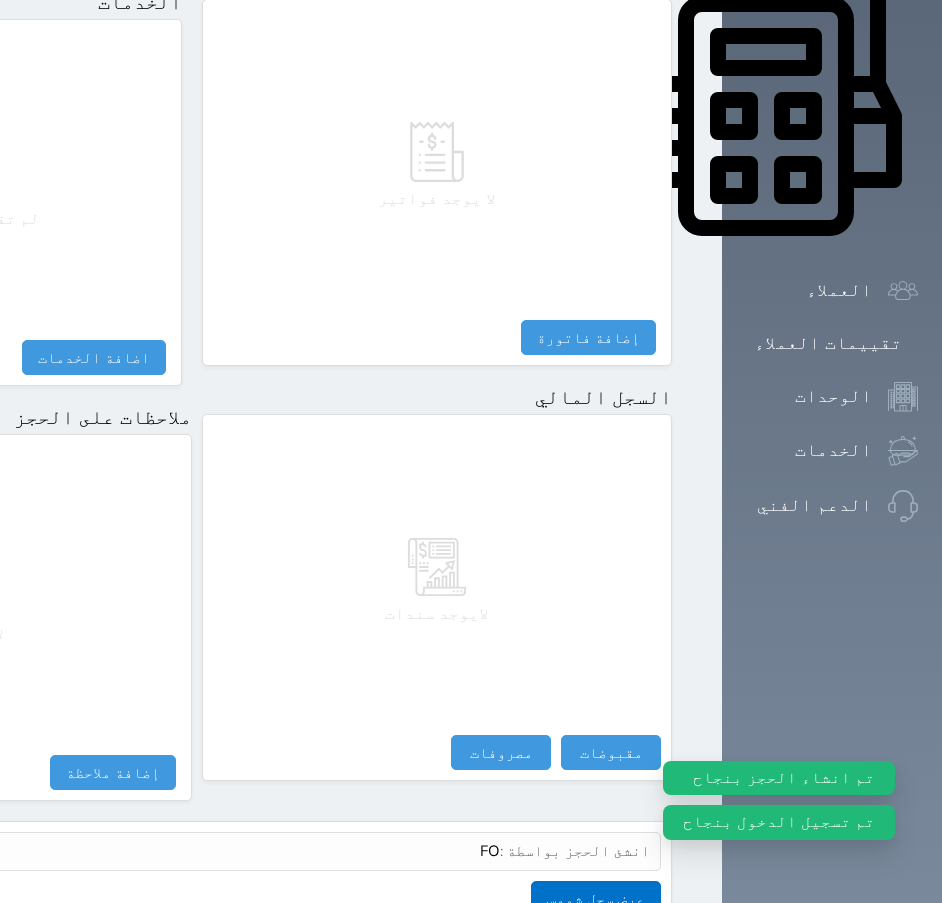drag, startPoint x: 0, startPoint y: 0, endPoint x: 900, endPoint y: 805, distance: 1207.487 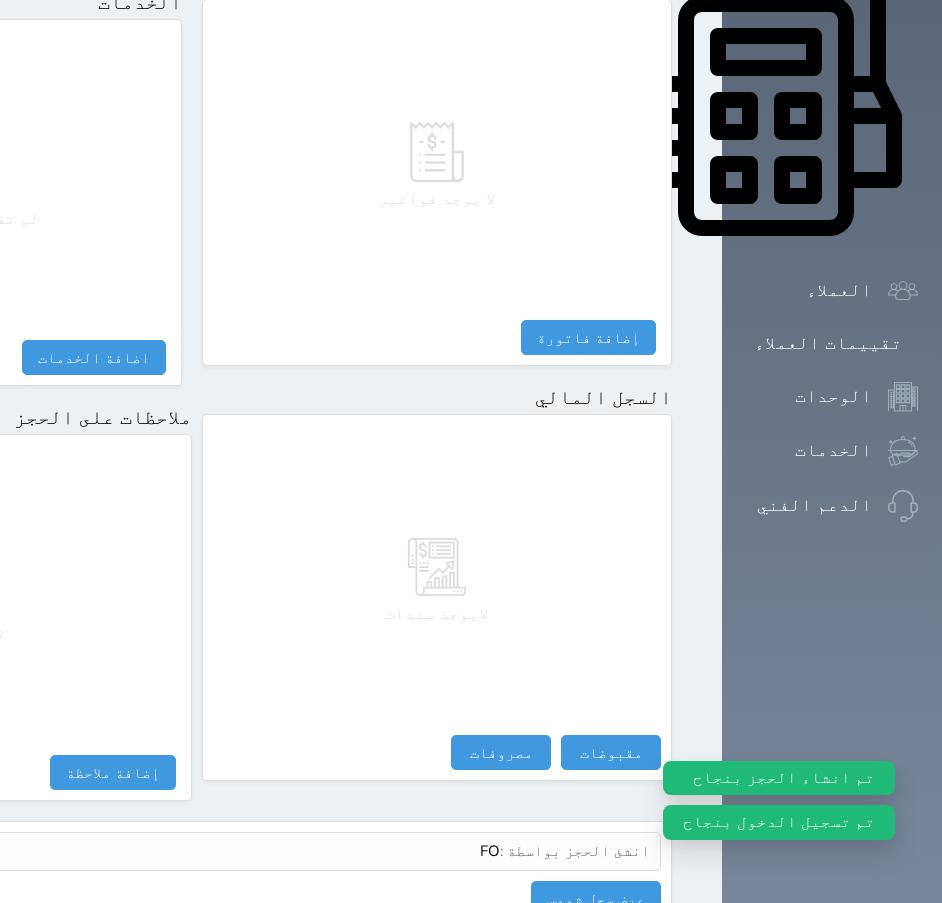 scroll, scrollTop: 887, scrollLeft: 0, axis: vertical 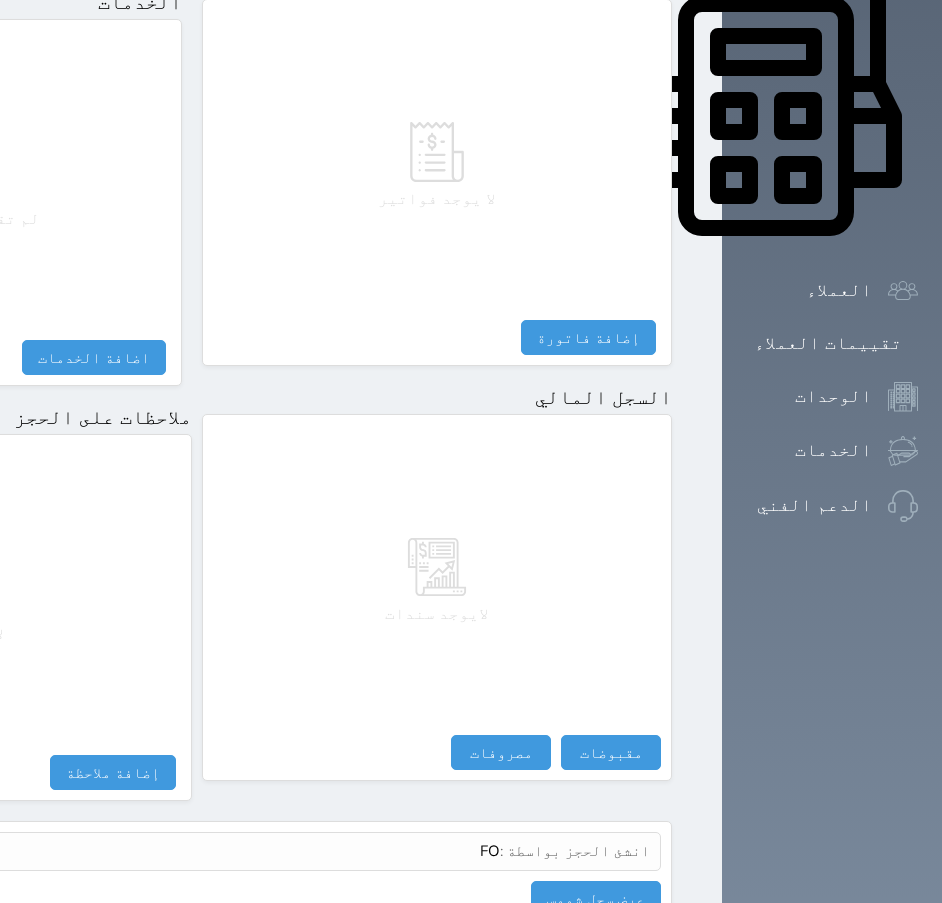 click at bounding box center (698, -857) 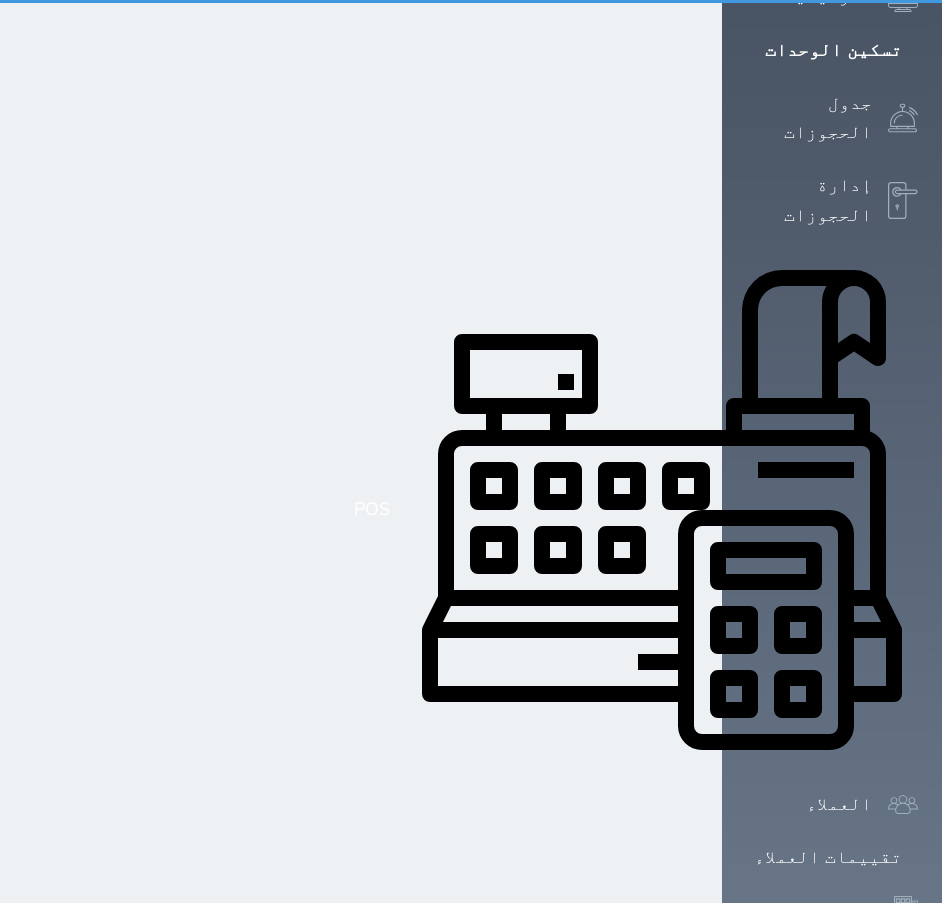 scroll, scrollTop: 0, scrollLeft: 0, axis: both 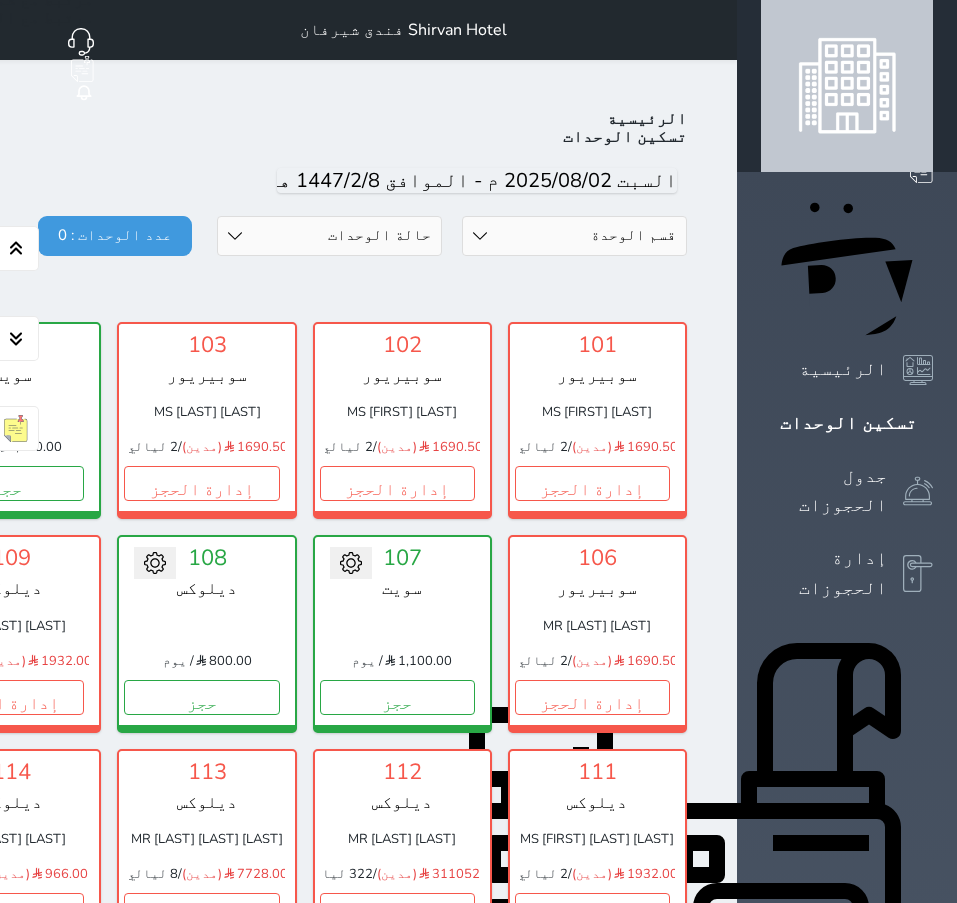 click on "حجز" at bounding box center [-189, 697] 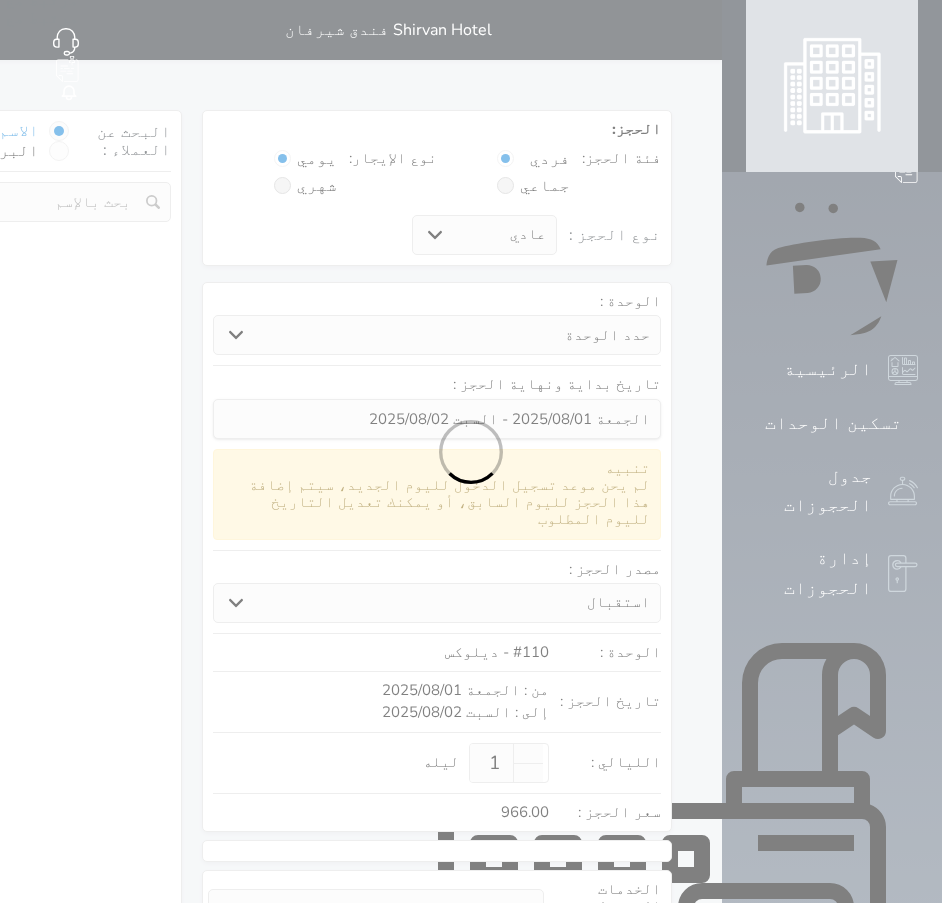 select 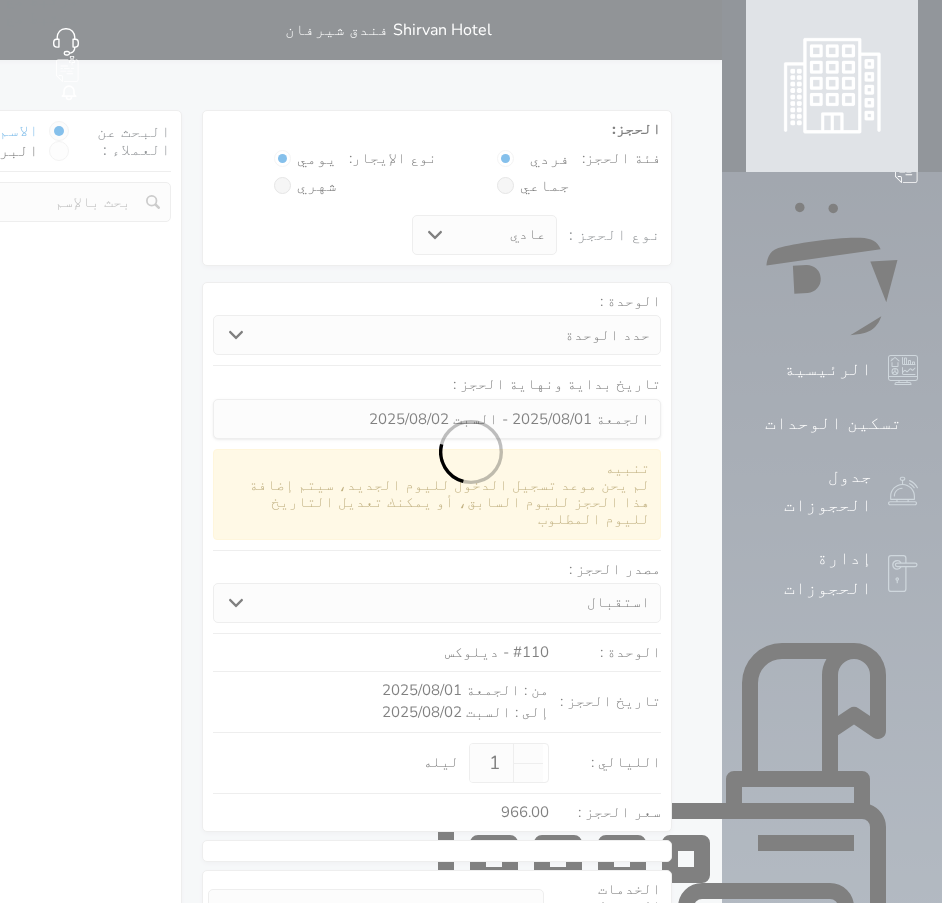 select on "1" 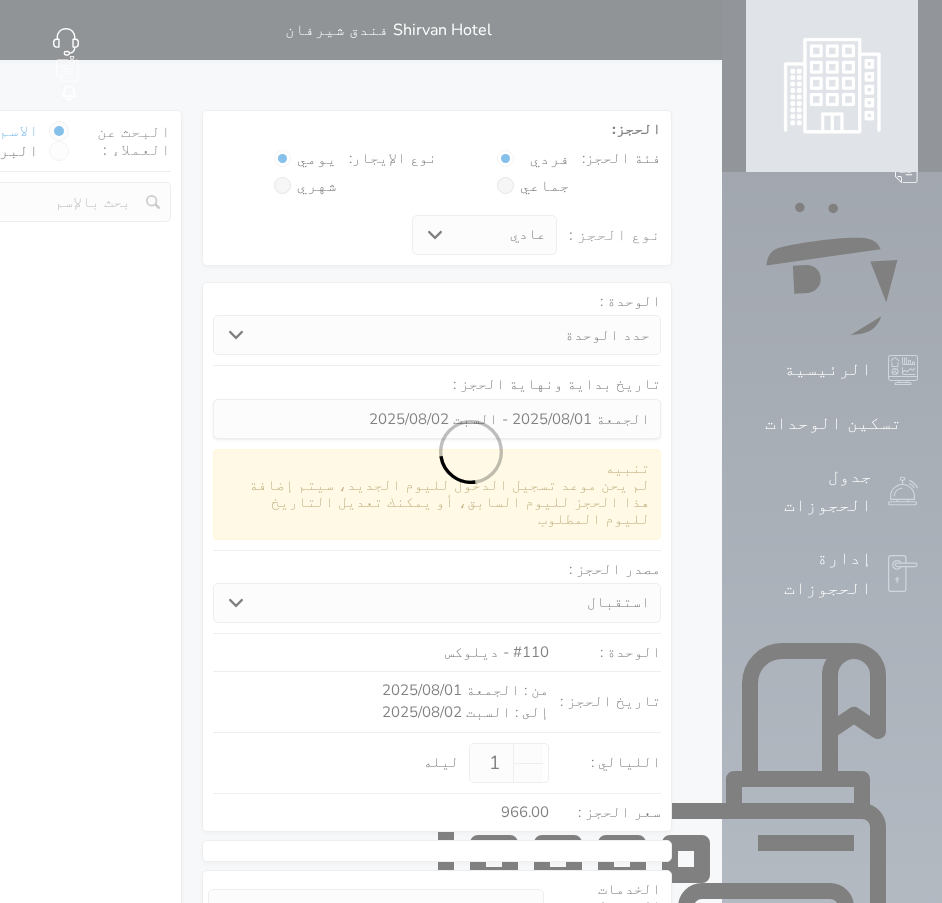 select 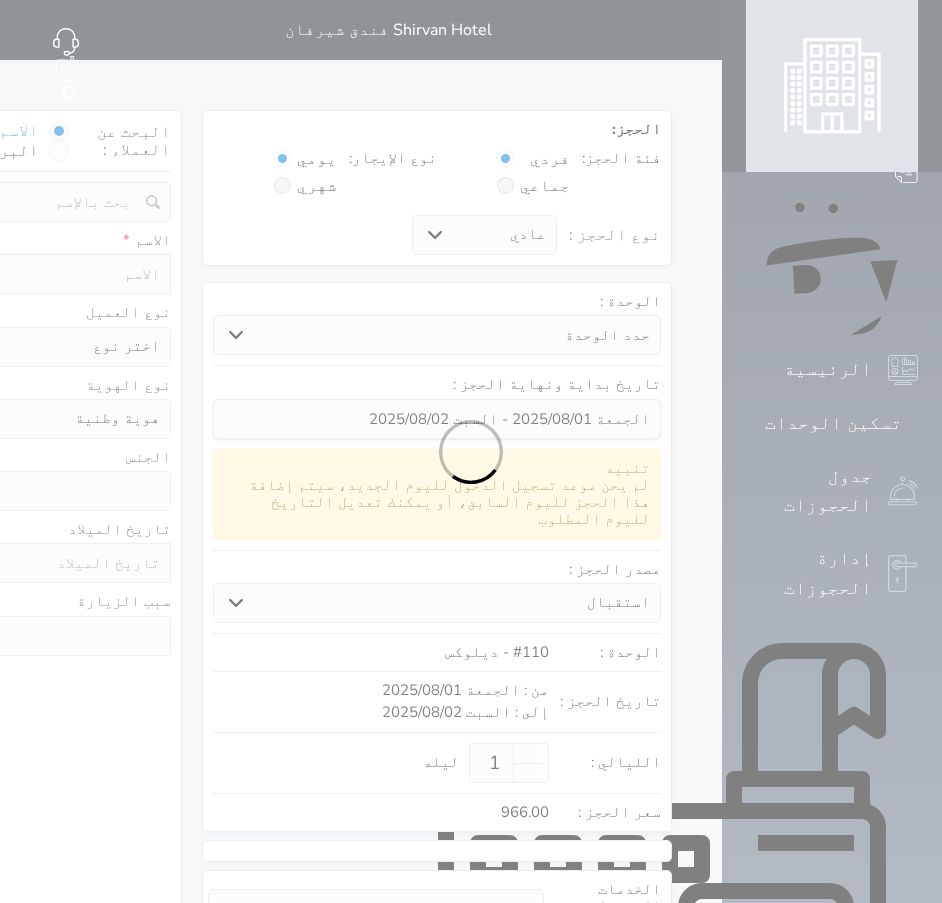 select 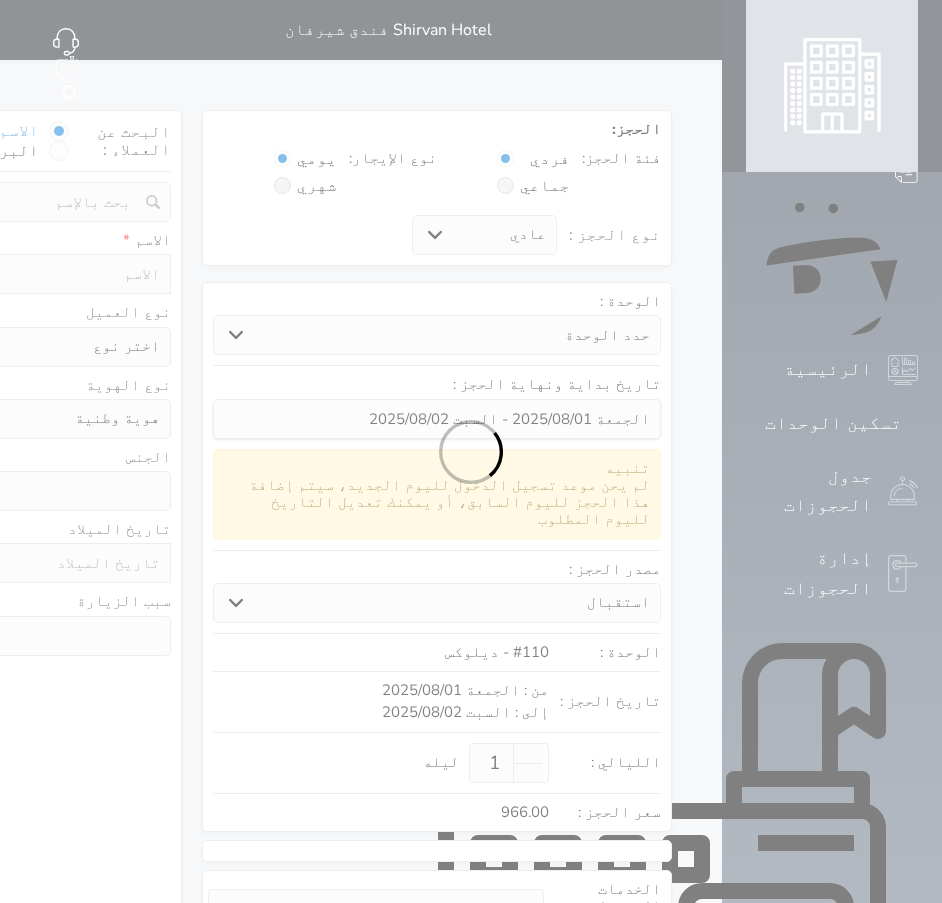 select 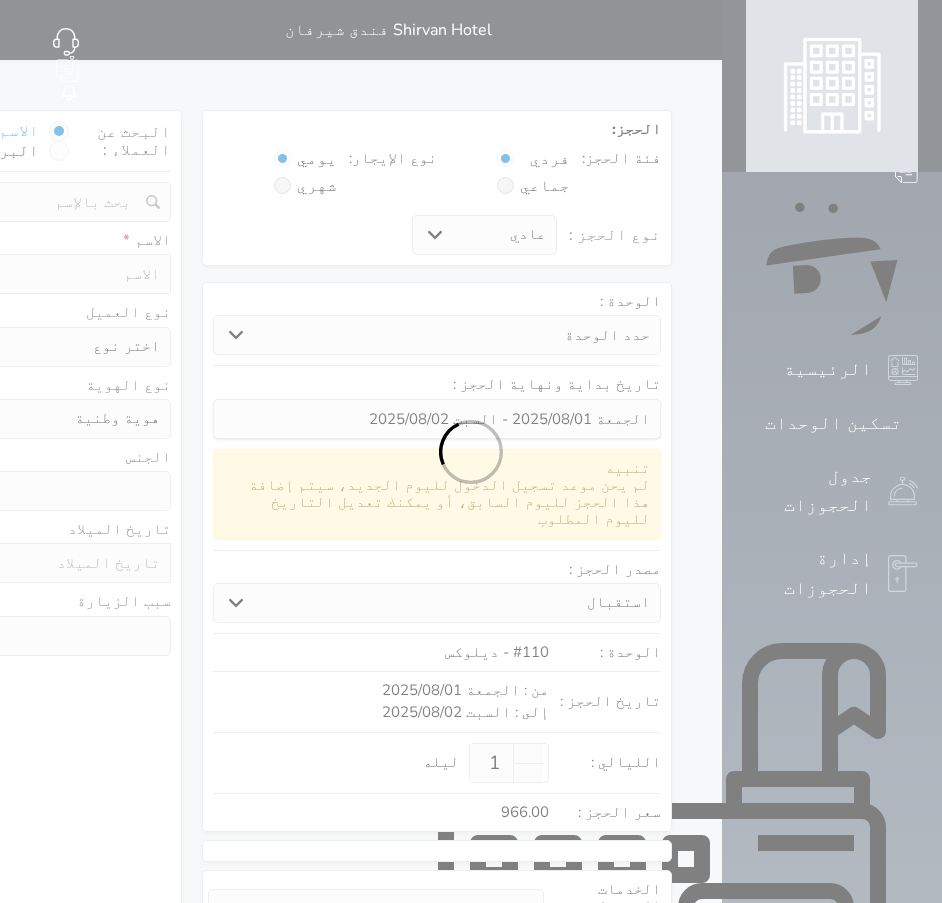 select 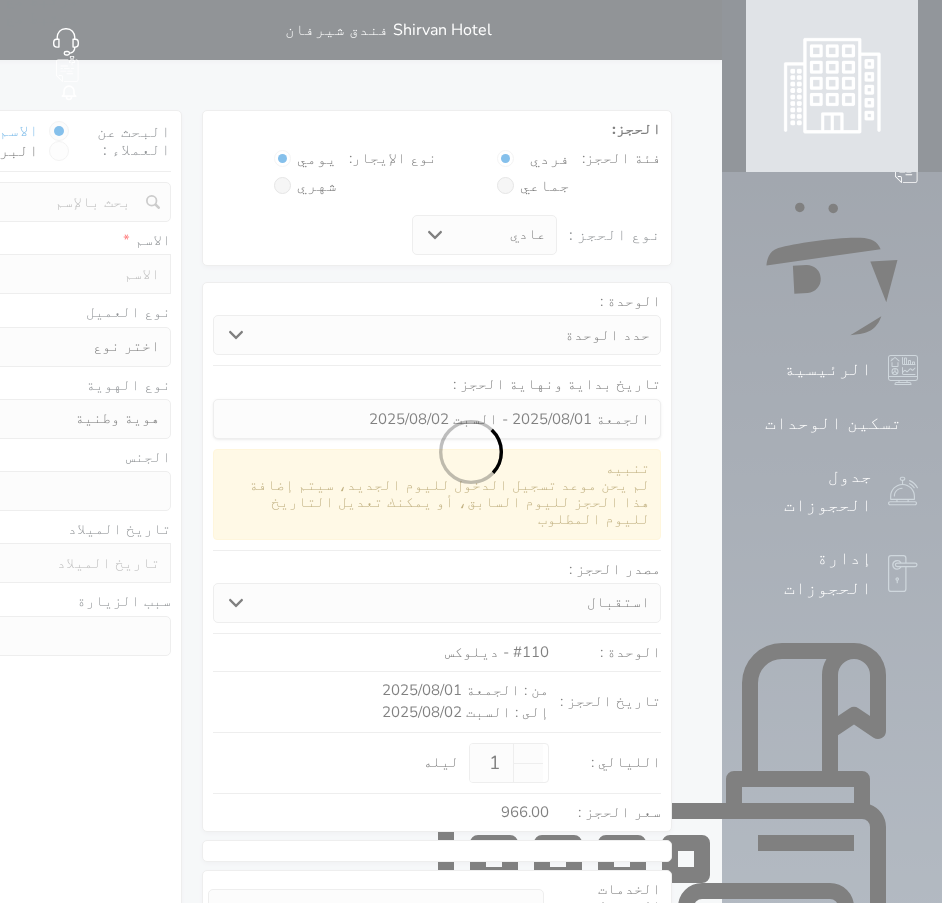 select 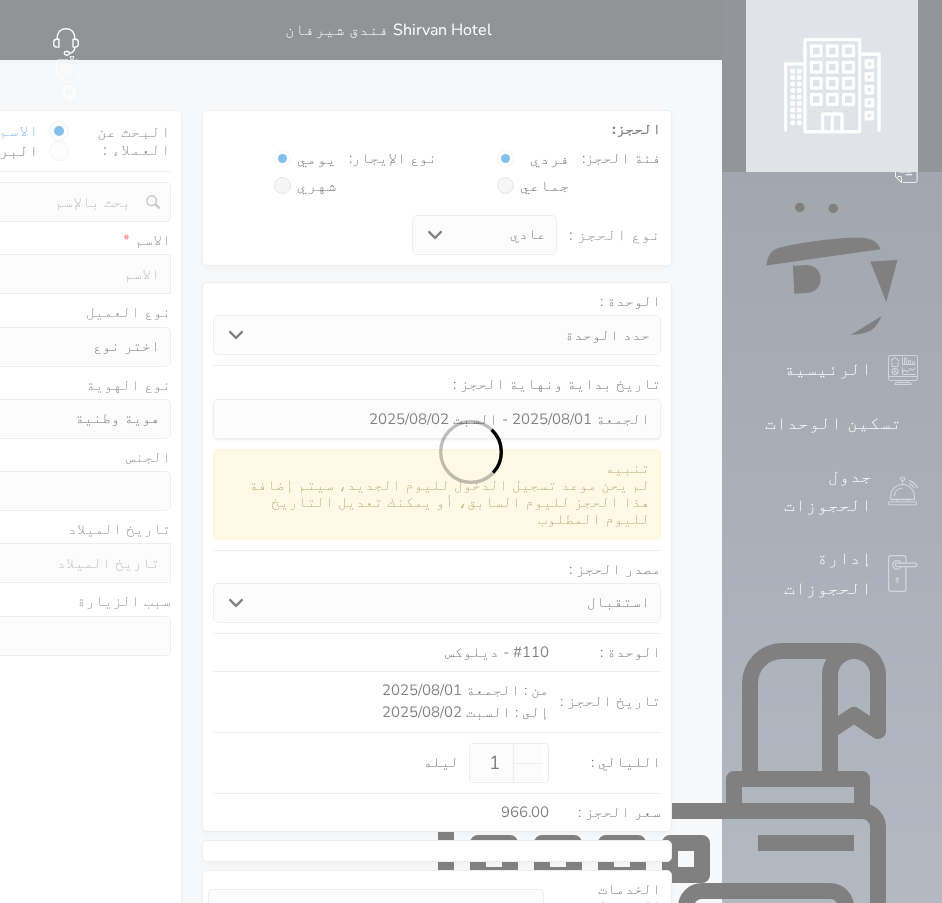 select 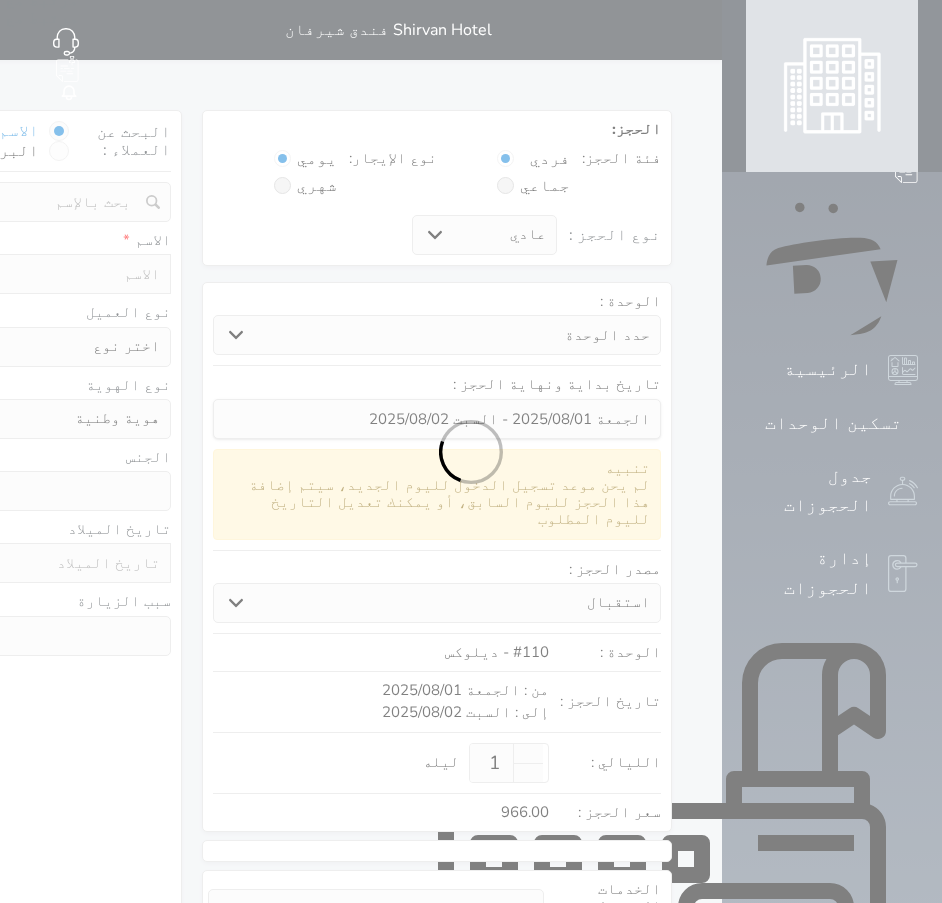 select 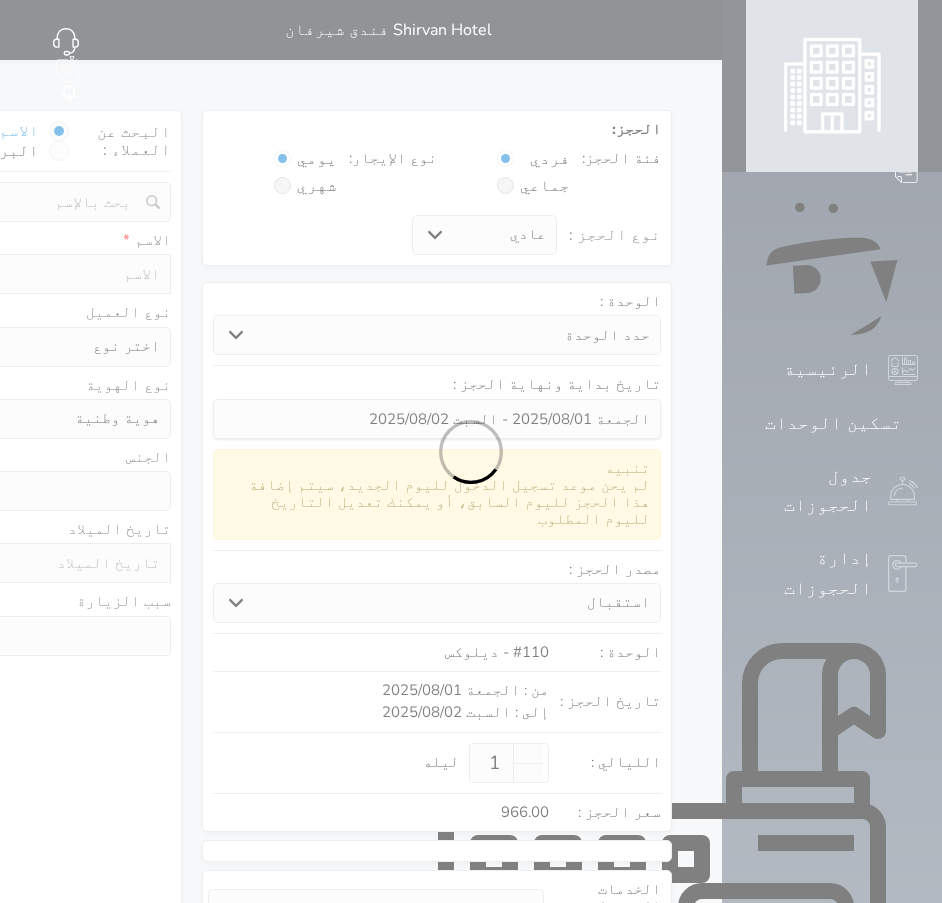 select 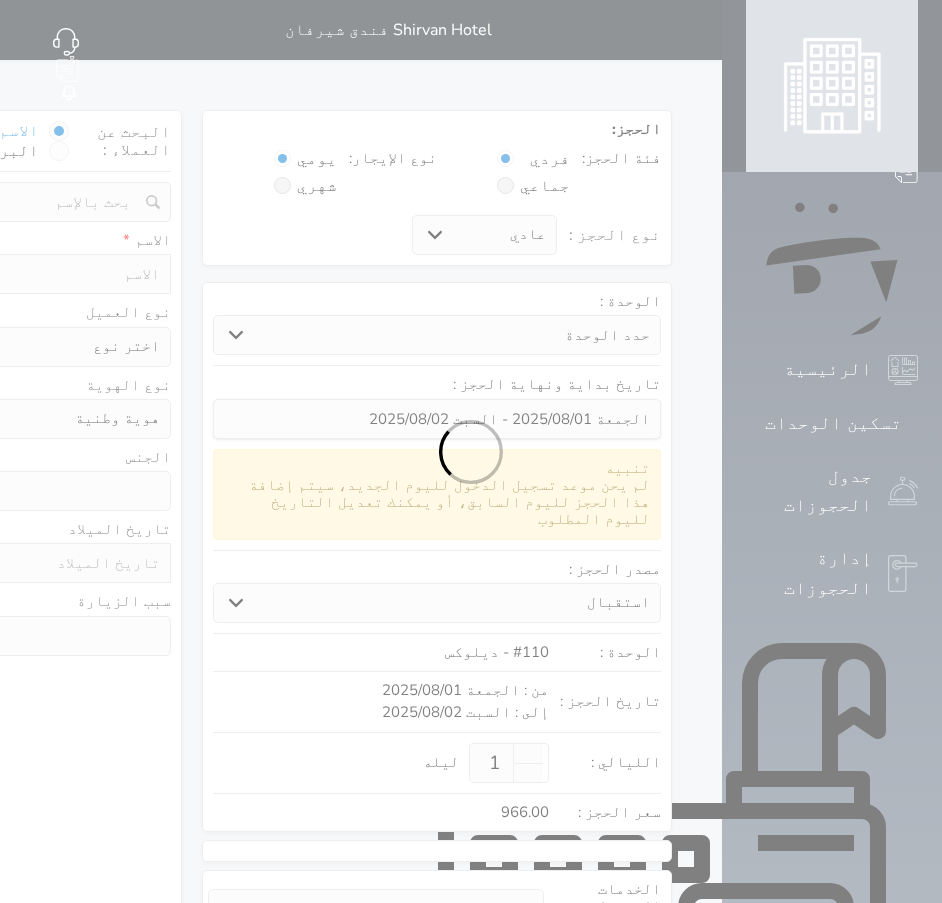 select 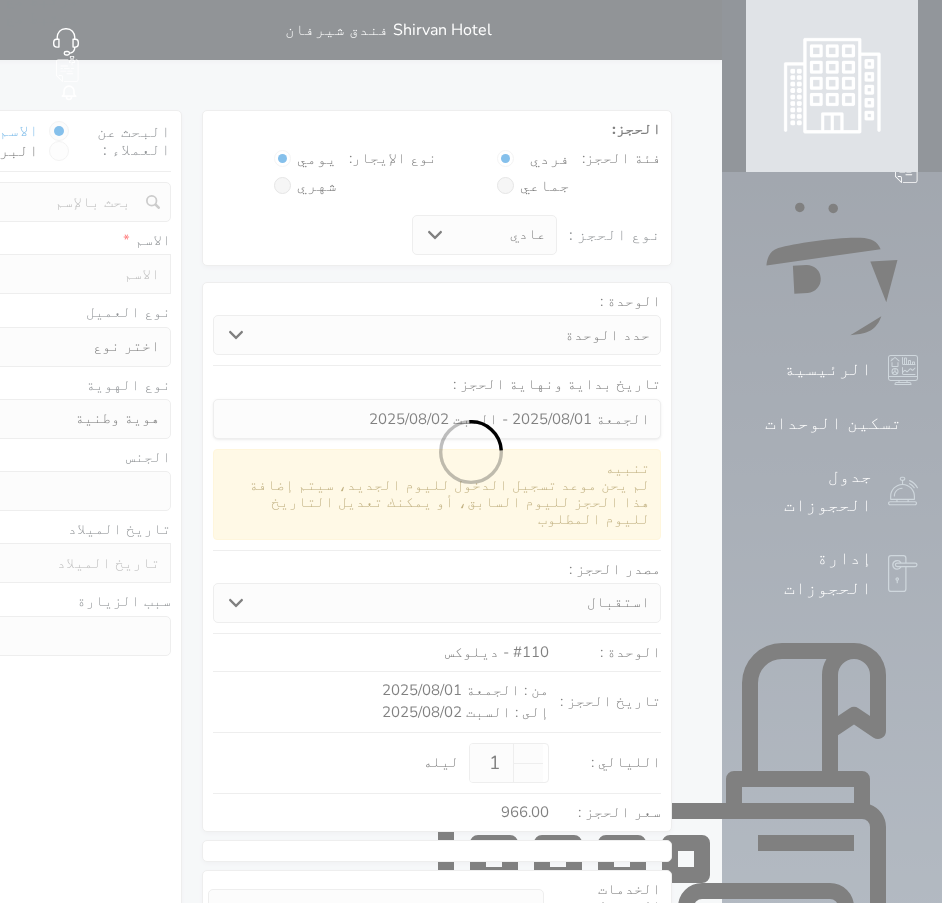select 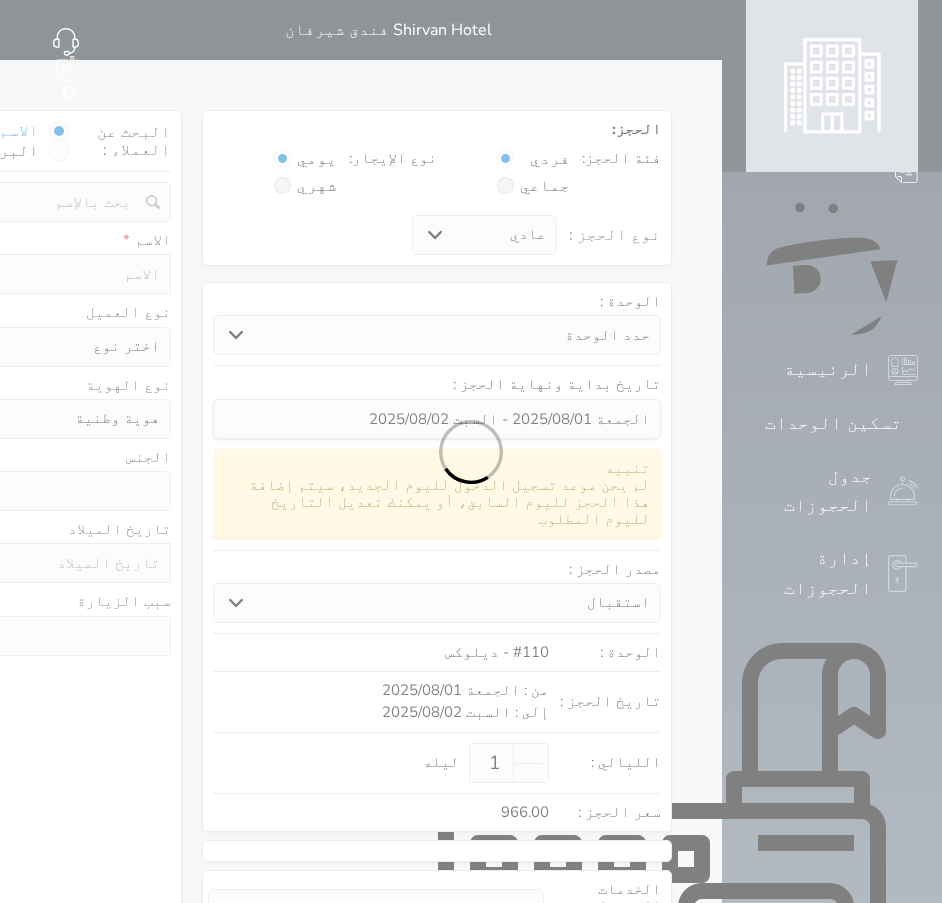 select 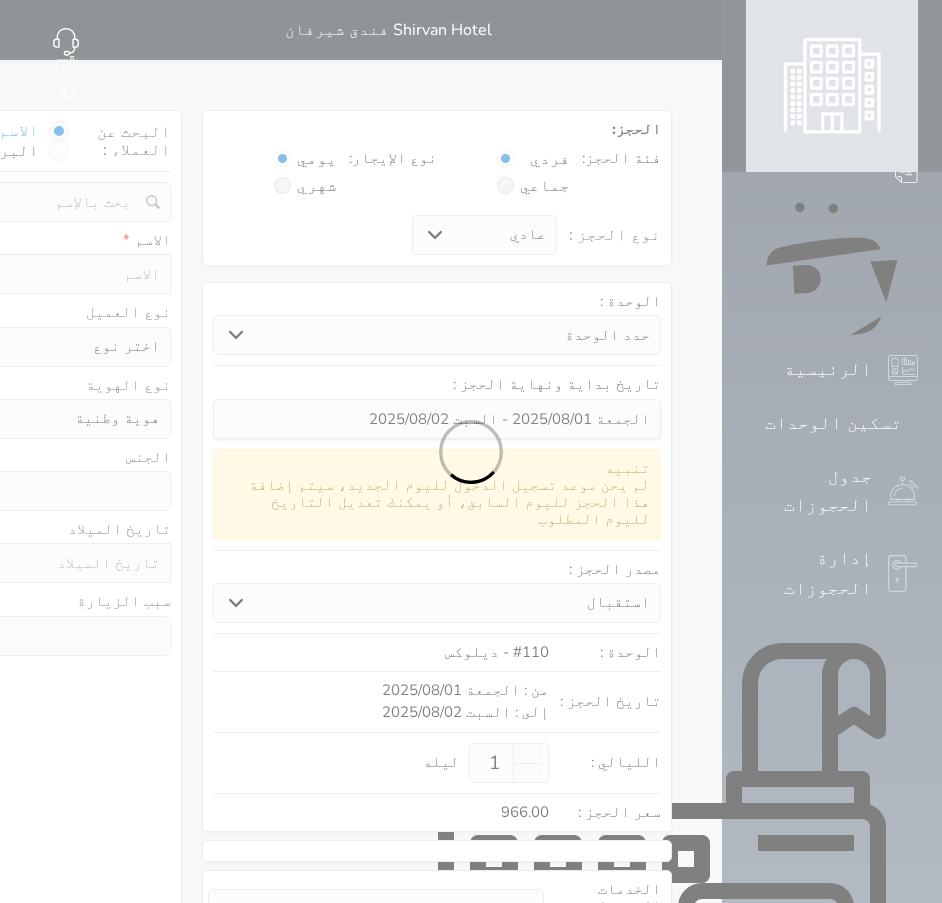 select on "1" 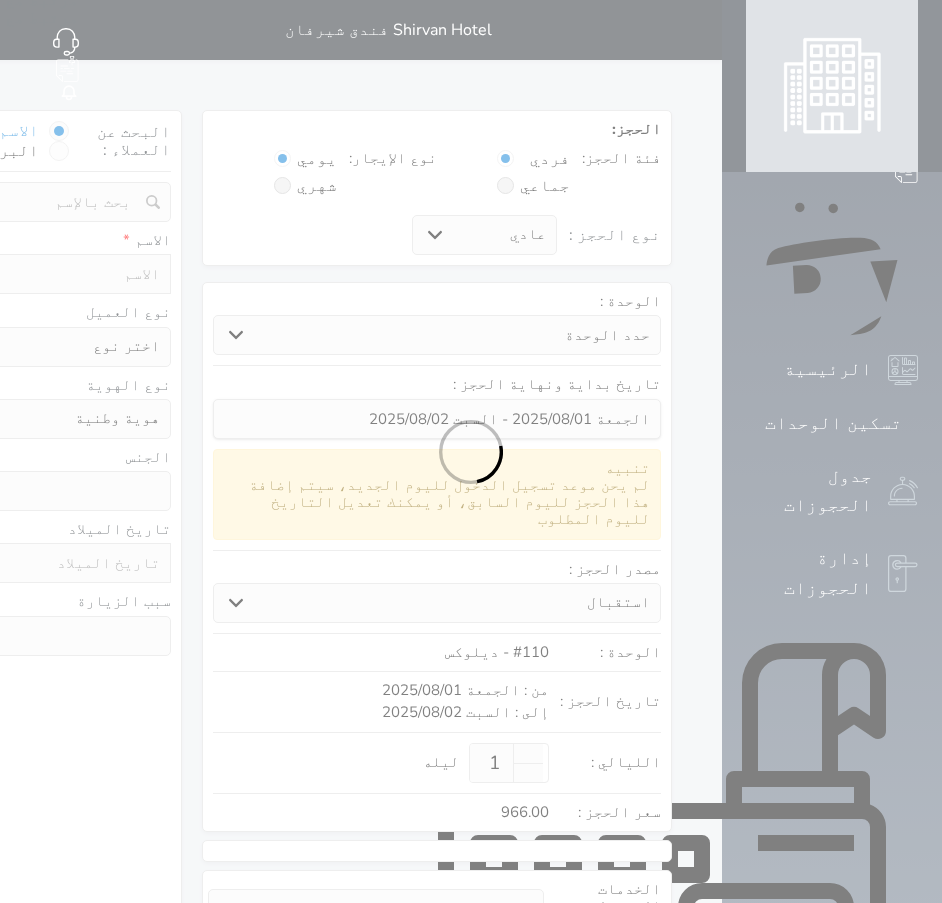 select on "7" 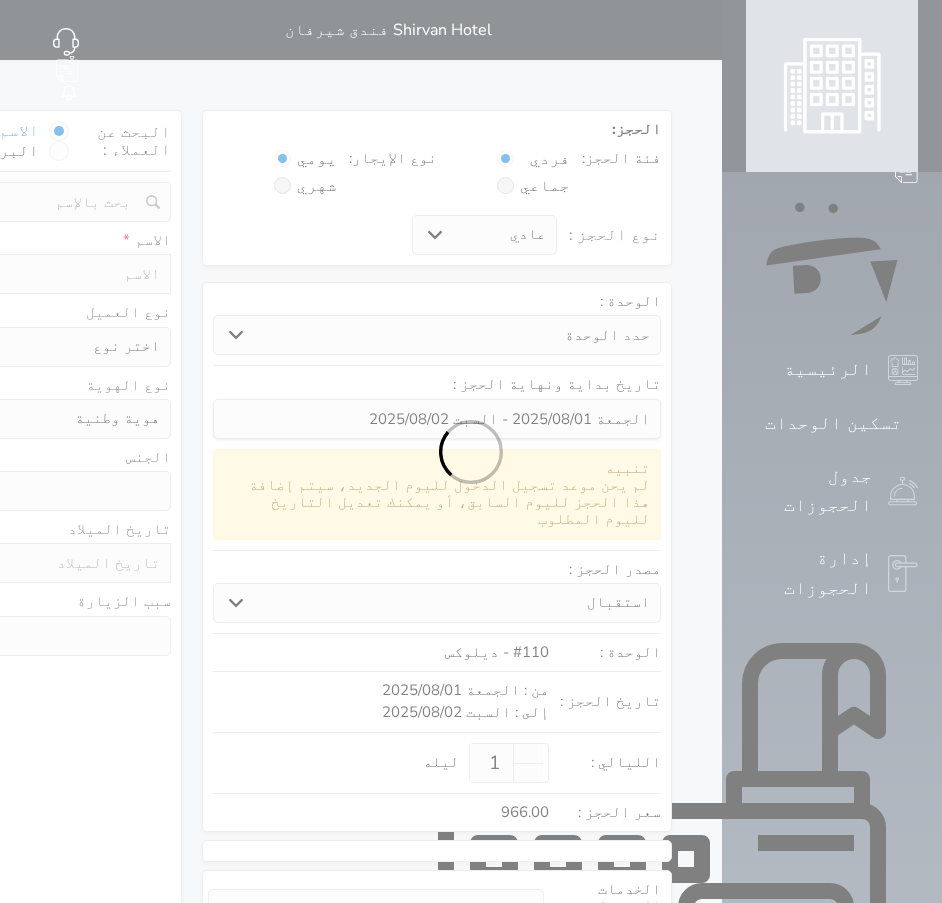 select 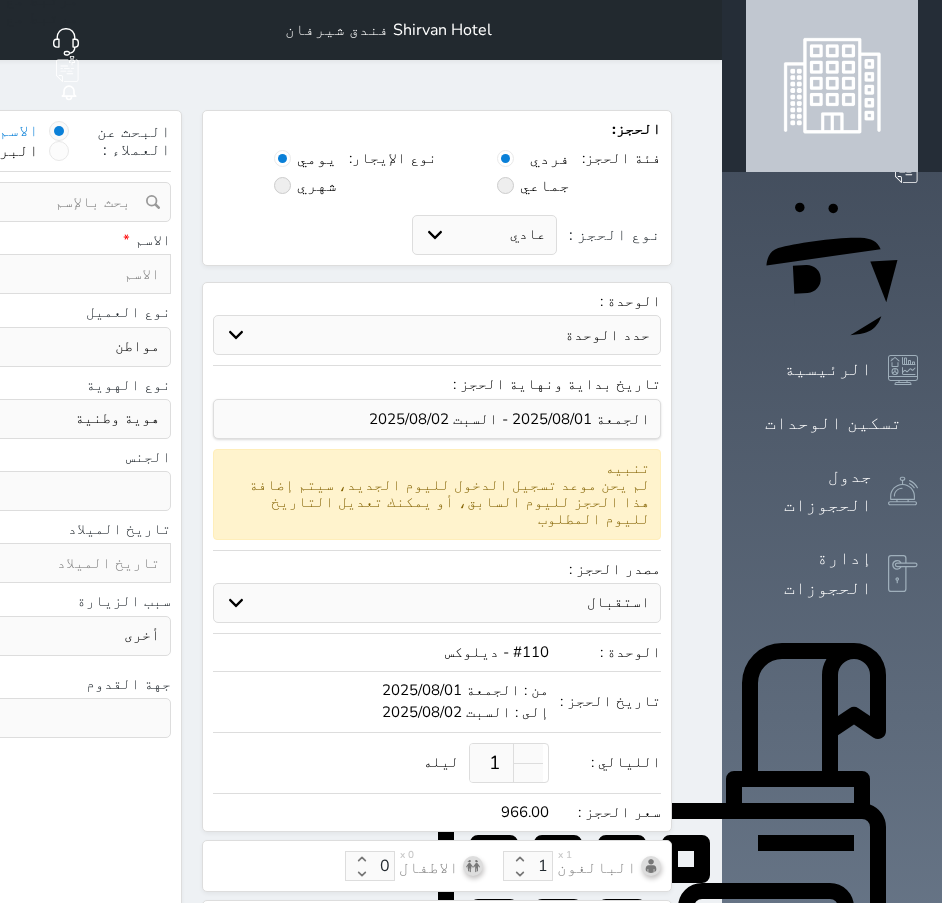 click at bounding box center (64, 274) 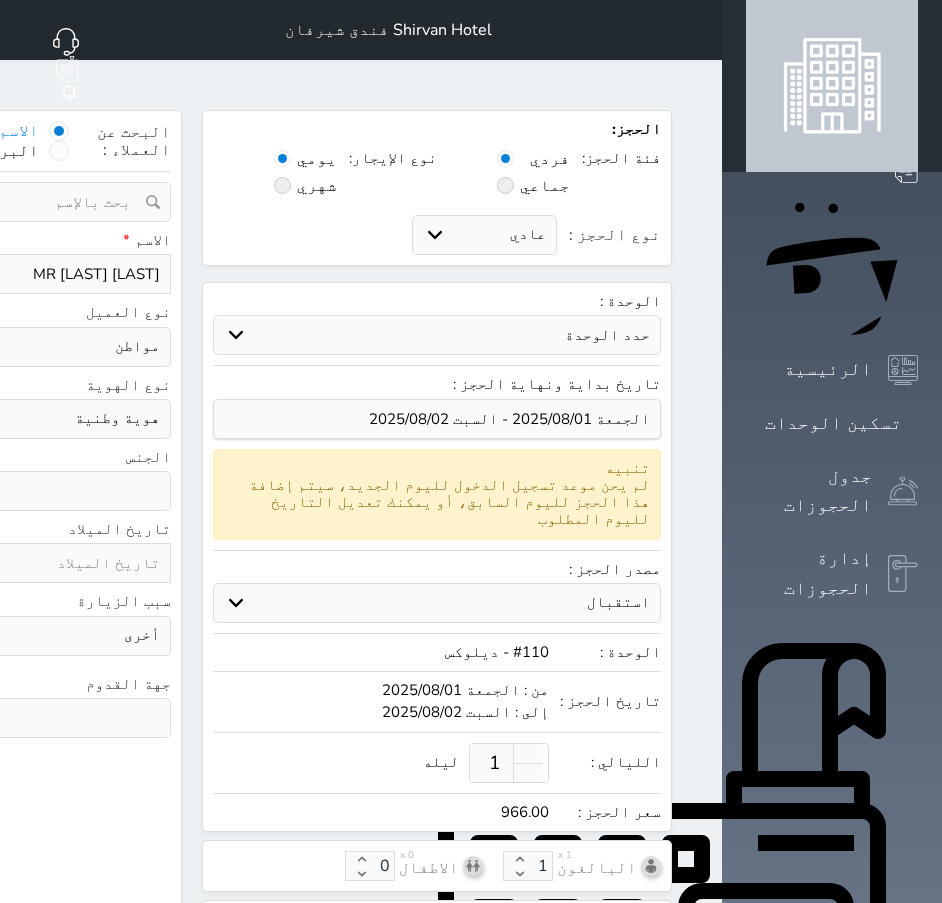 type on "MR Faisal Alsarra" 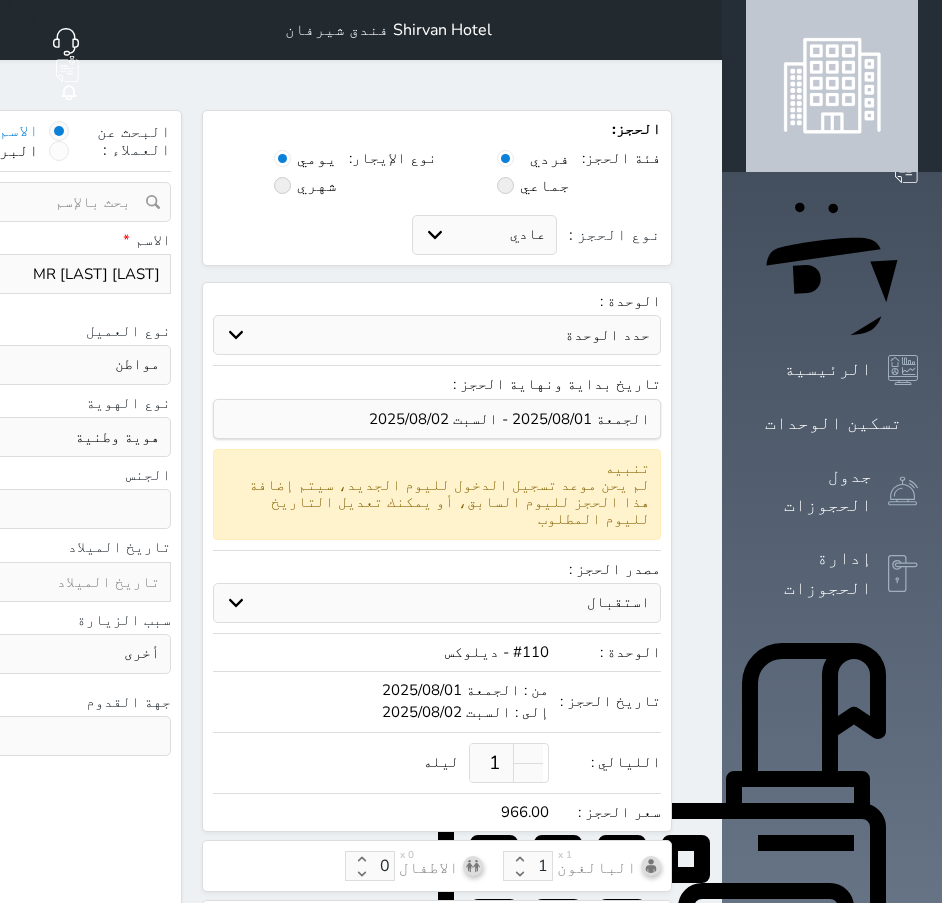 type on "+9" 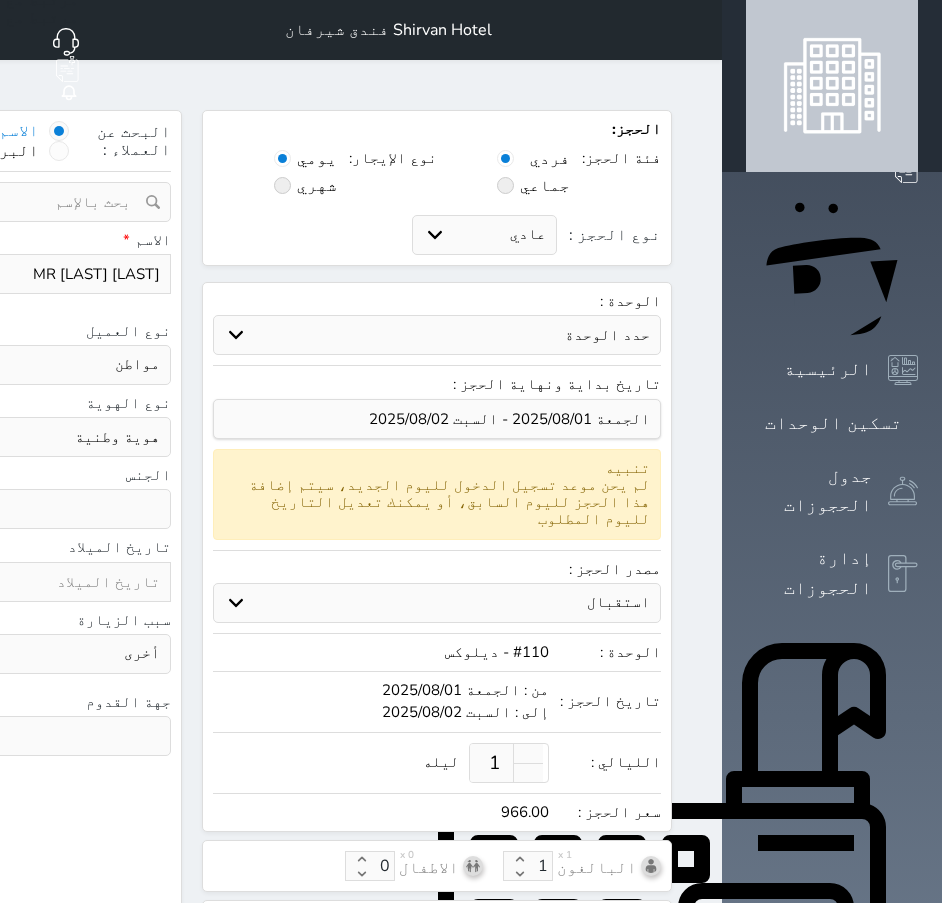 type on "+966" 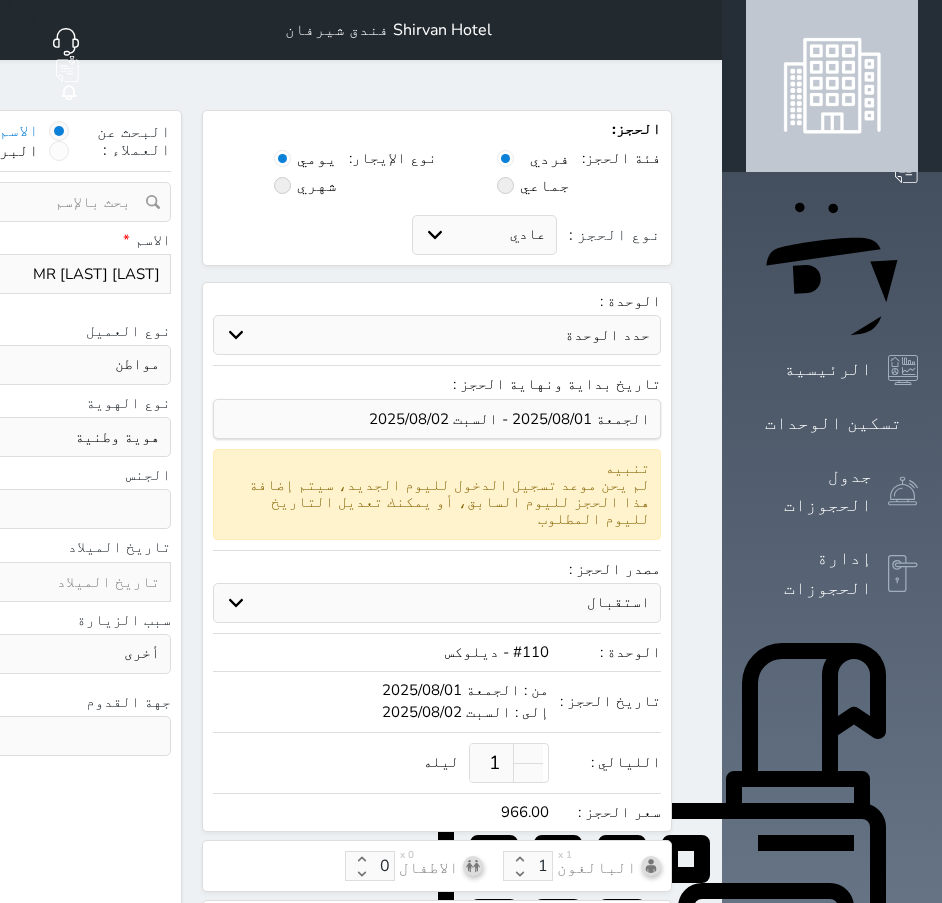 select 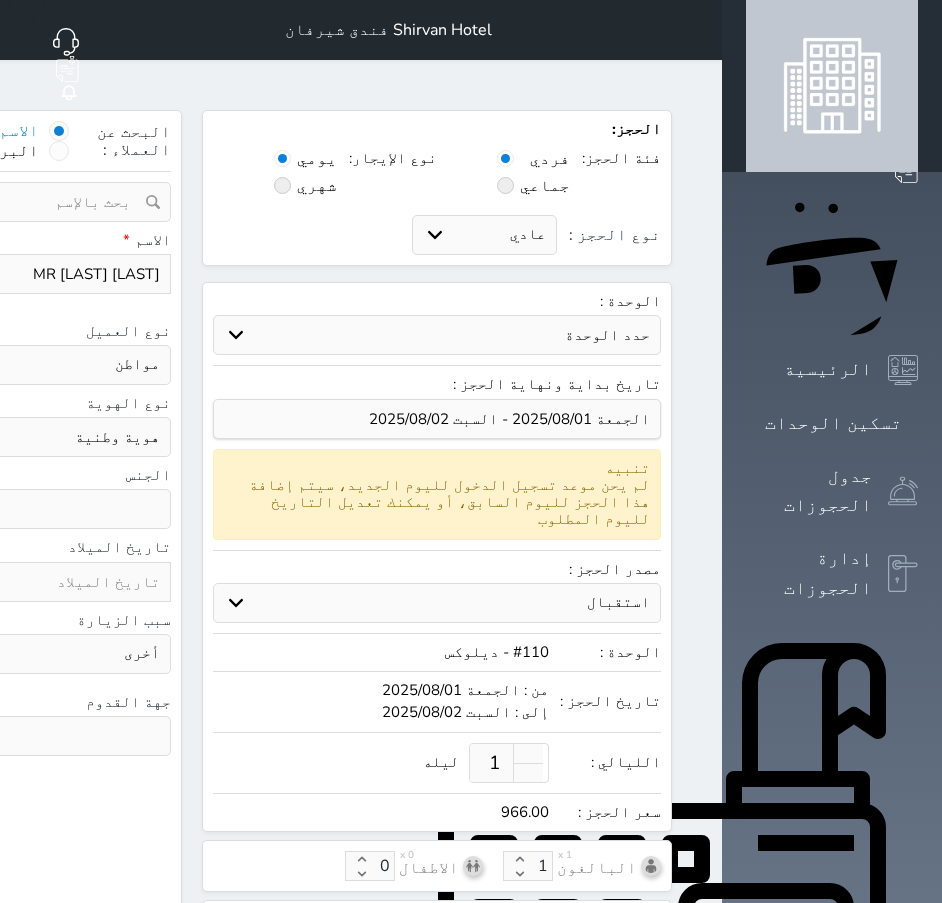 select 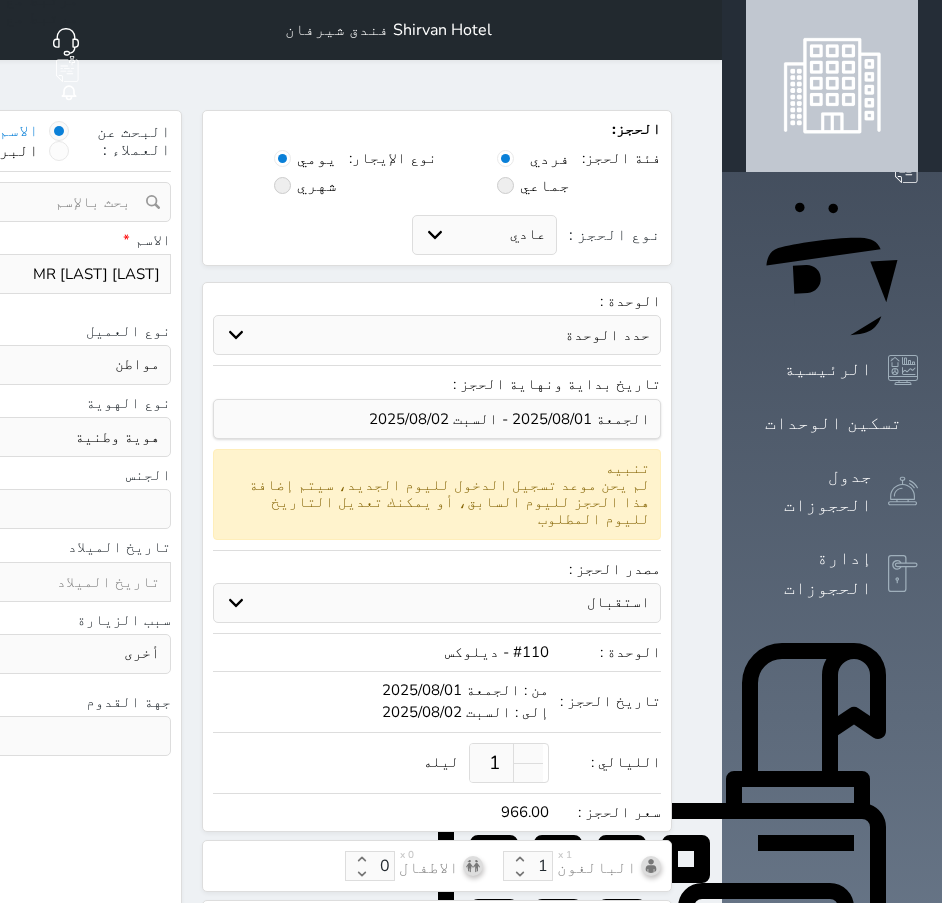 select 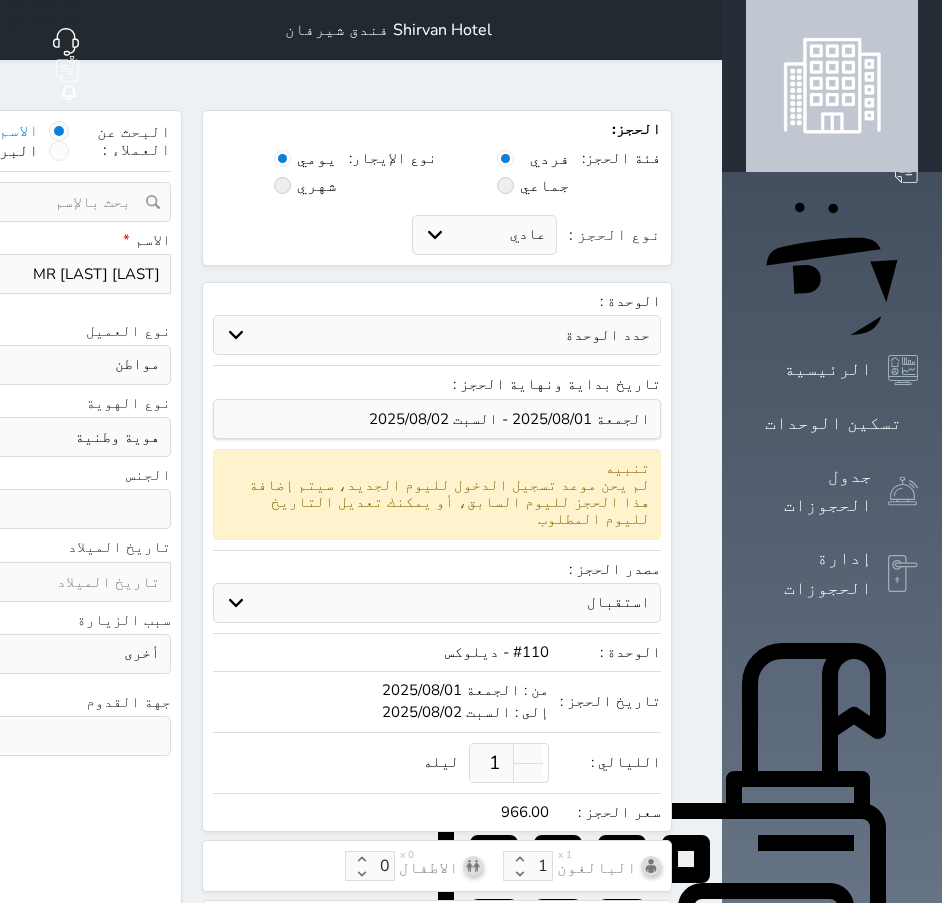 select on "113" 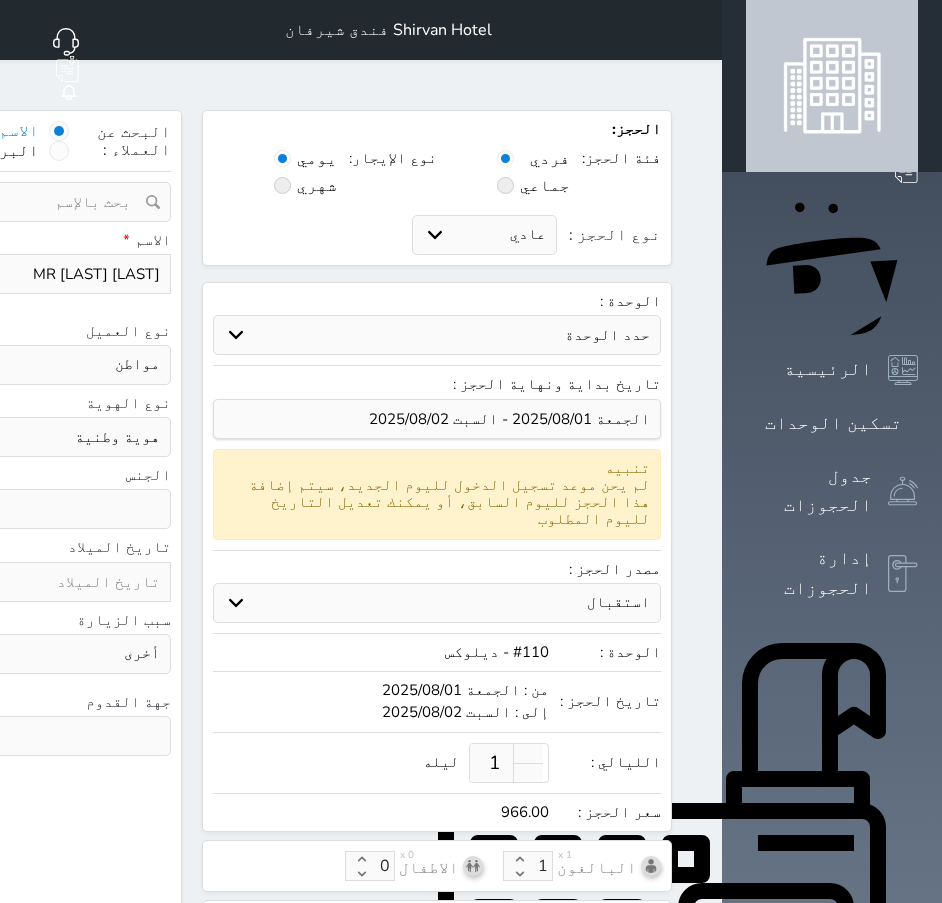 type on "+9666" 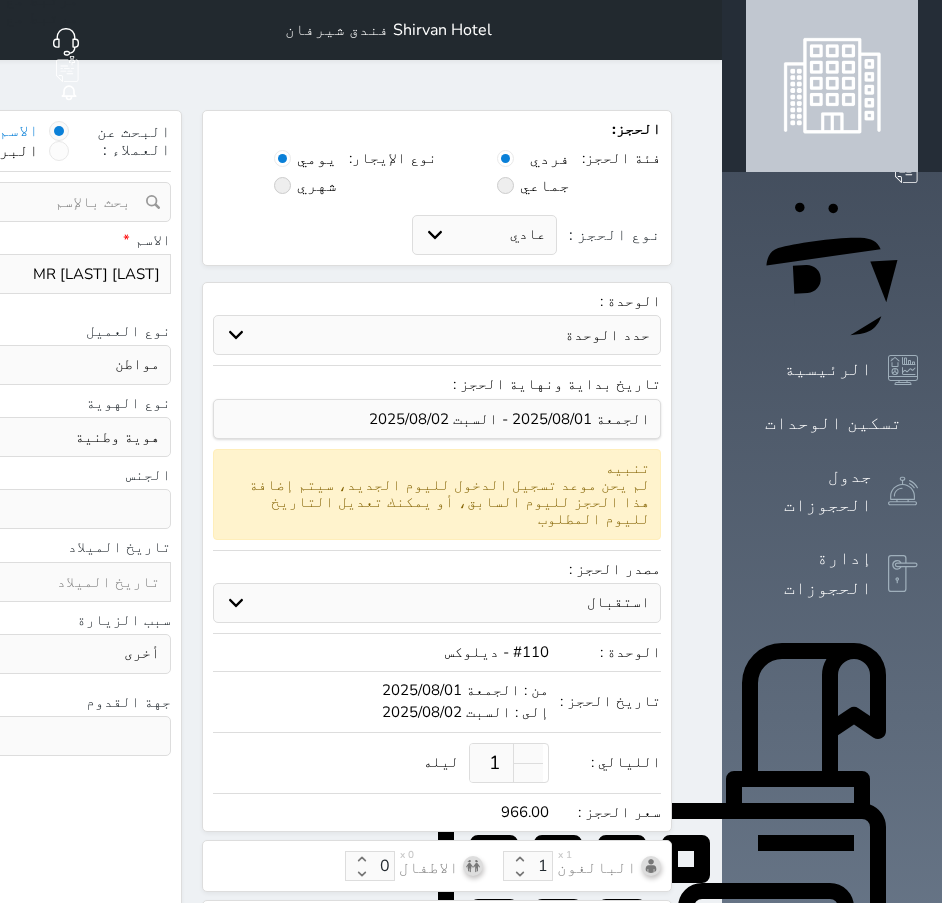 type on "+96655" 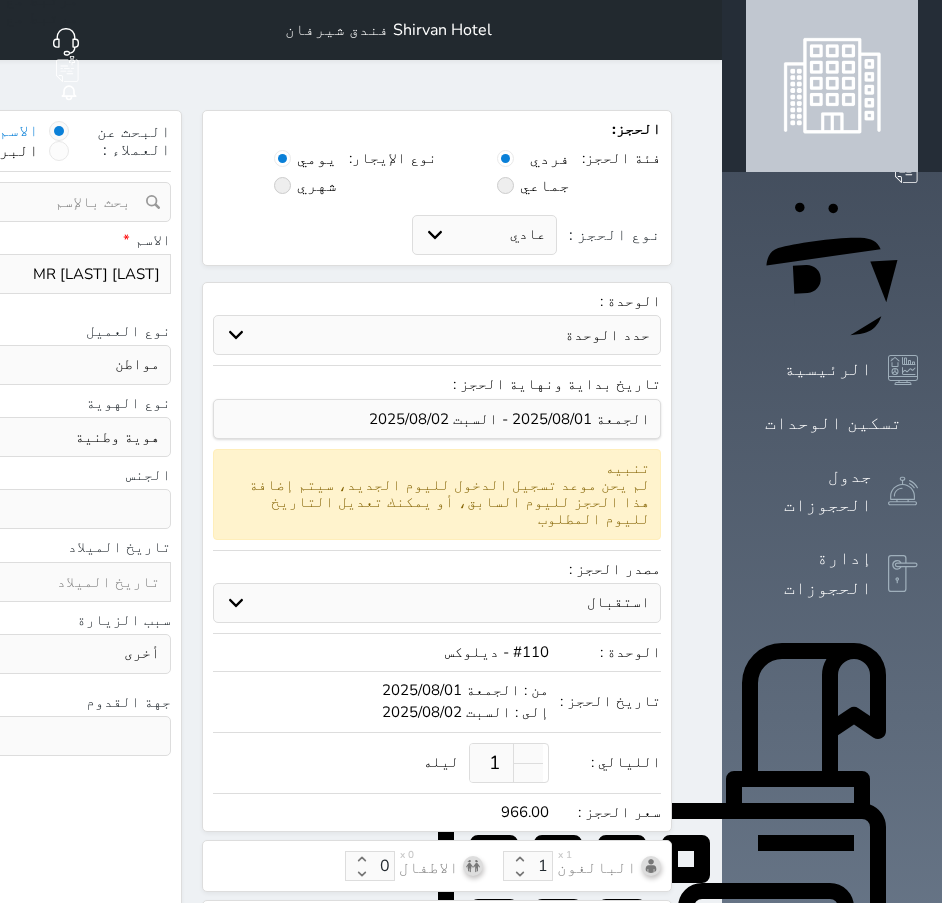 select 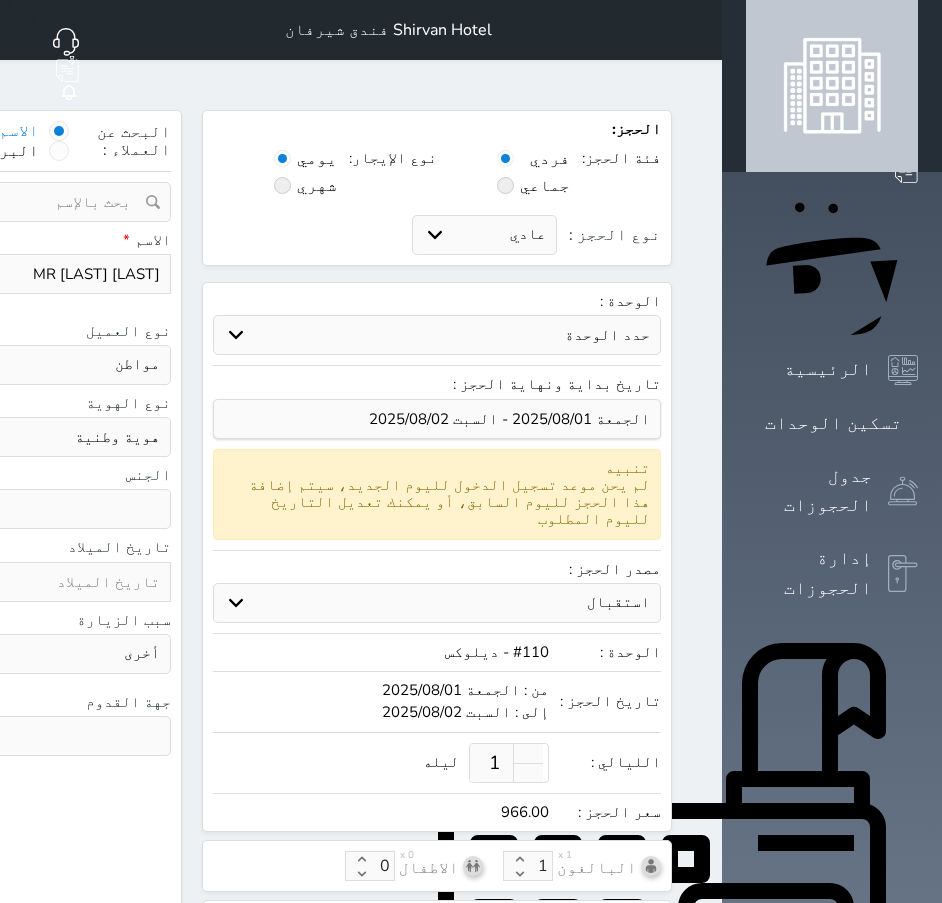 type on "+9665555" 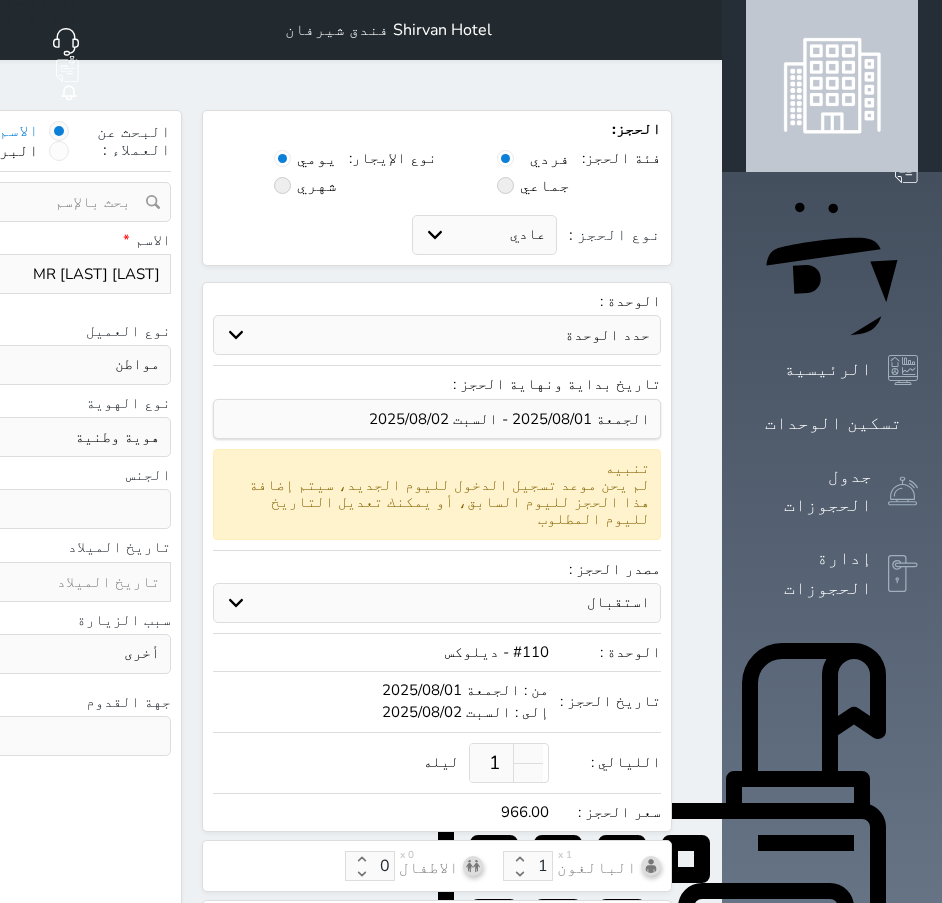select 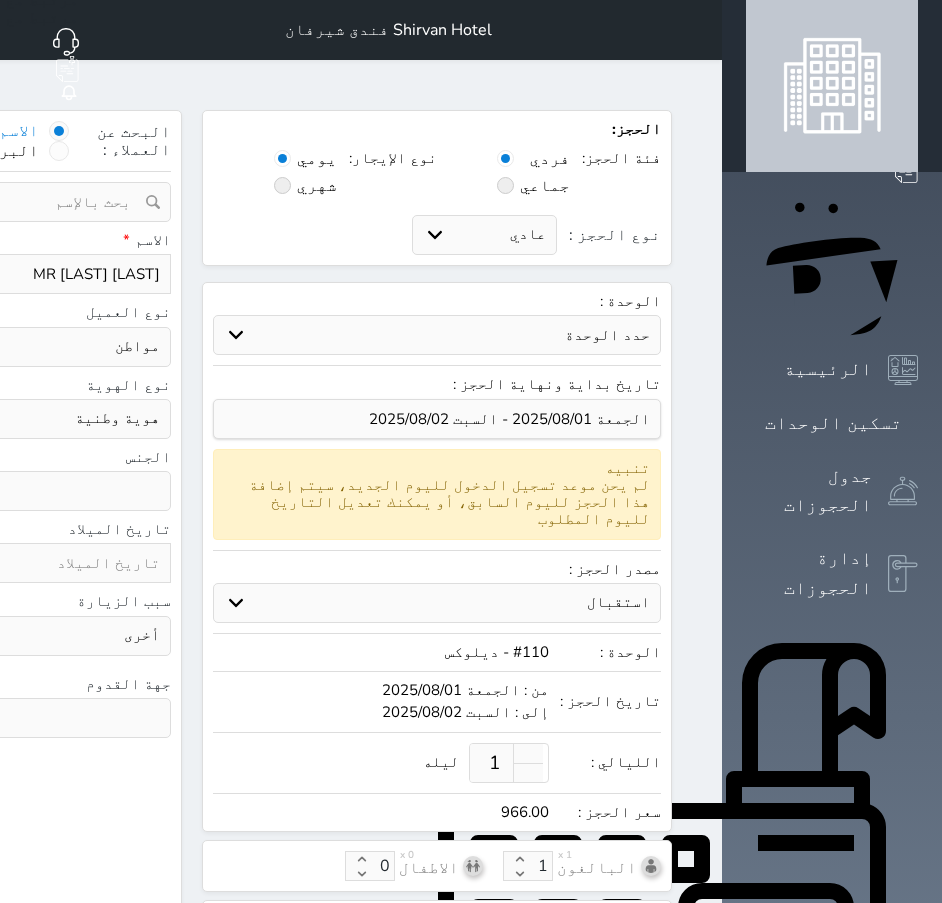 type on "+966 55 555 5555" 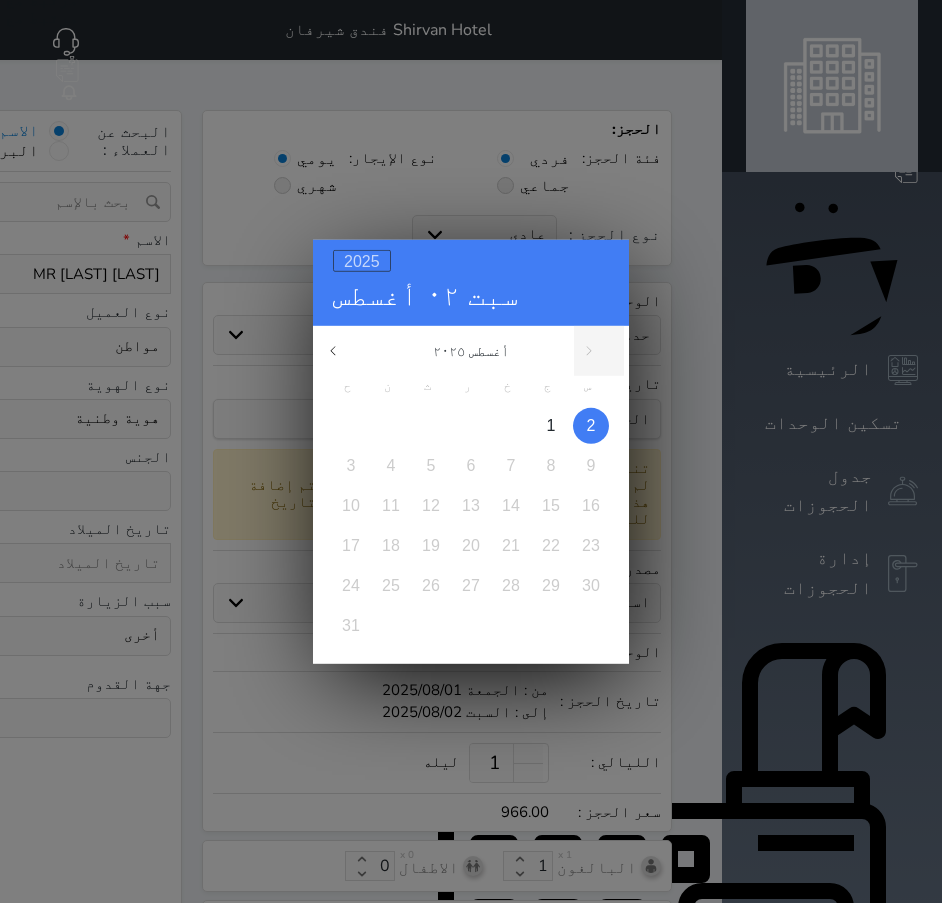 drag, startPoint x: 345, startPoint y: 250, endPoint x: 390, endPoint y: 308, distance: 73.409805 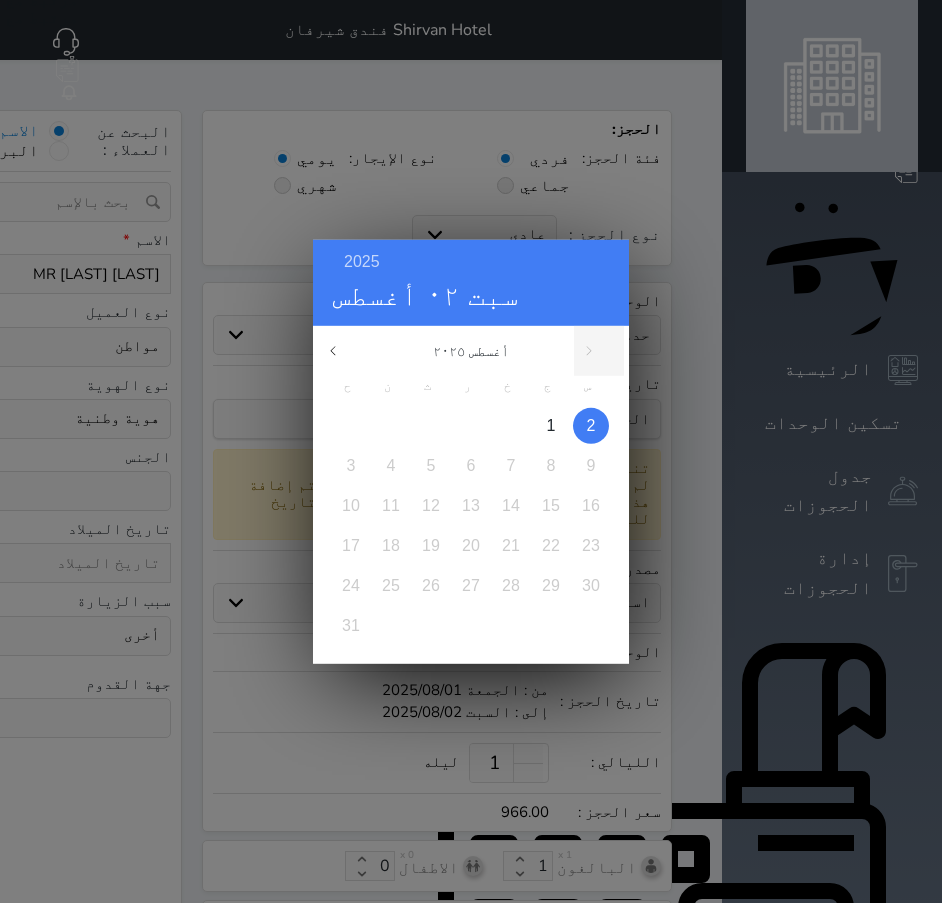 click on "2025" at bounding box center [362, 260] 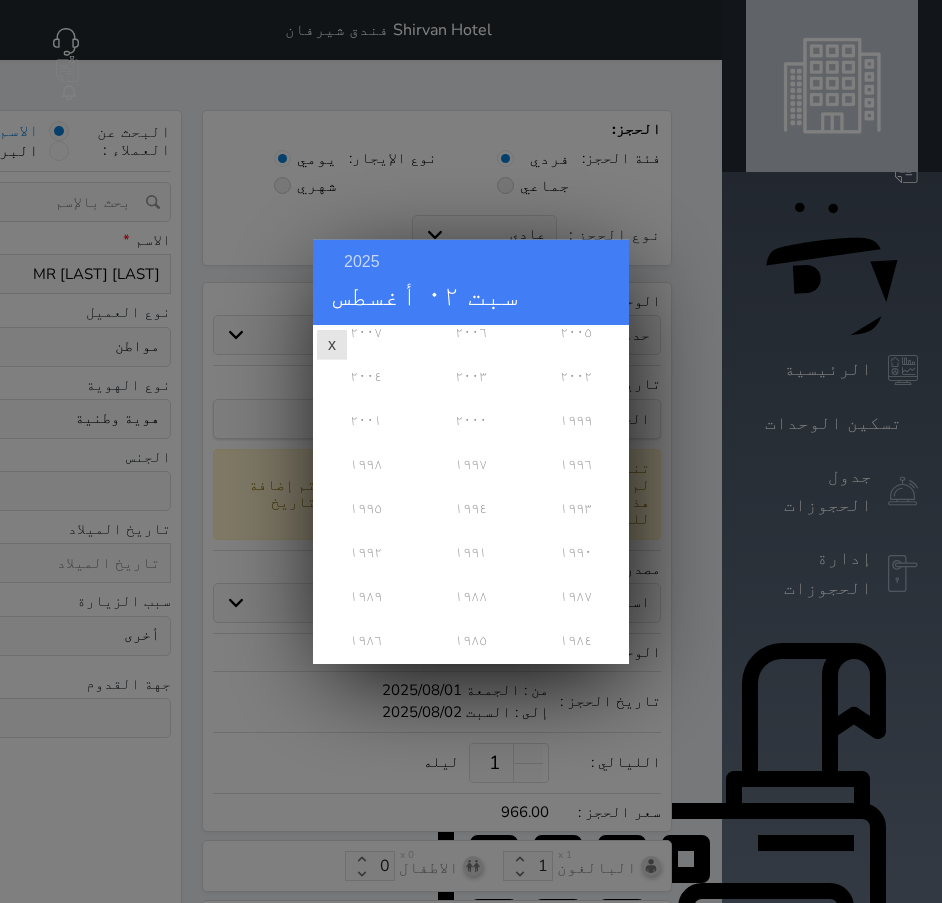 scroll, scrollTop: 346, scrollLeft: 0, axis: vertical 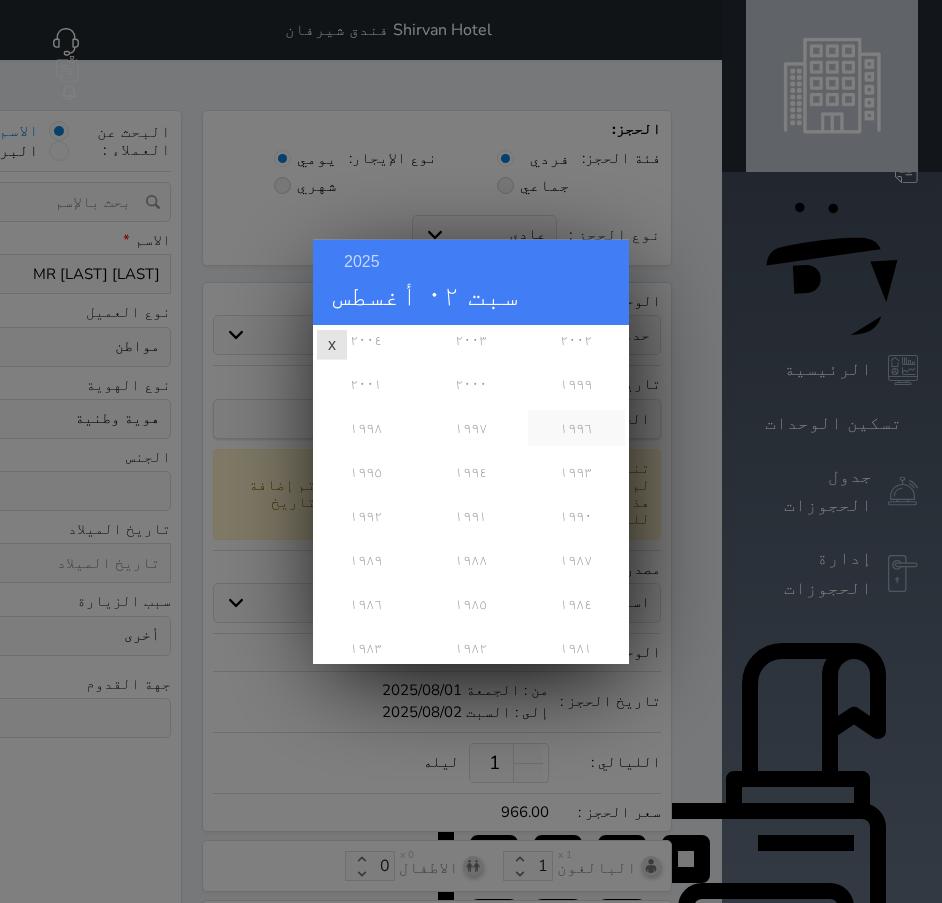 click on "١٩٩٦" at bounding box center [576, 427] 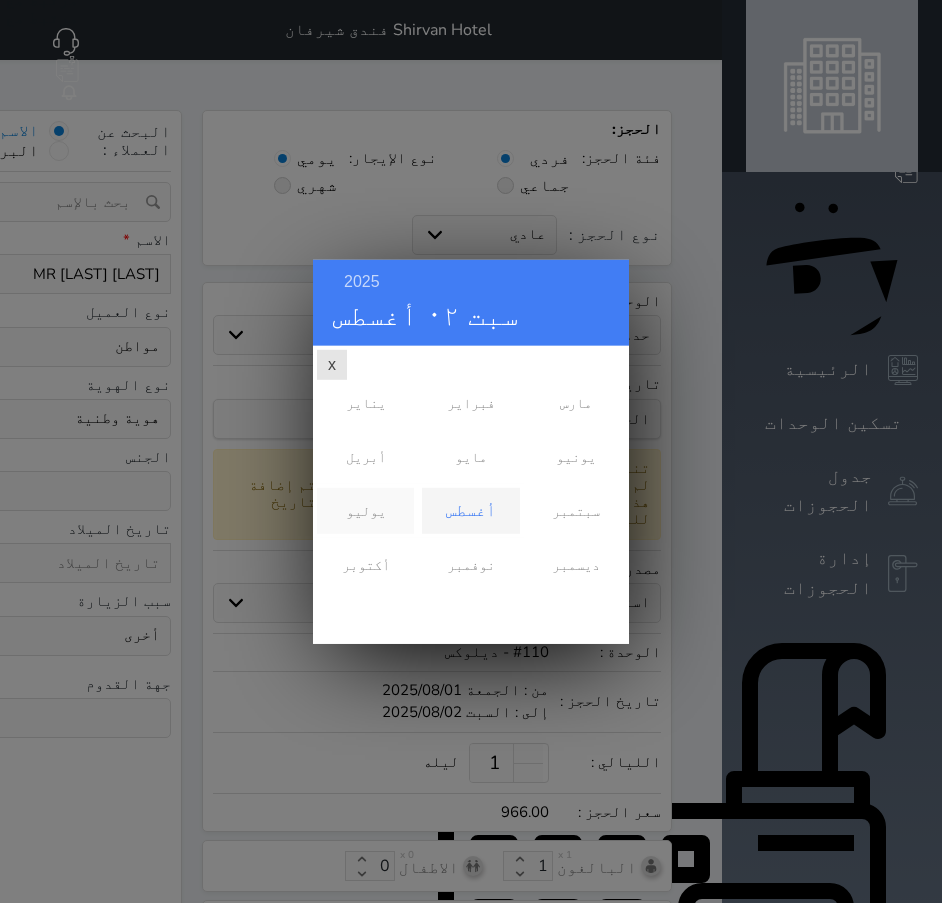 scroll, scrollTop: 0, scrollLeft: 0, axis: both 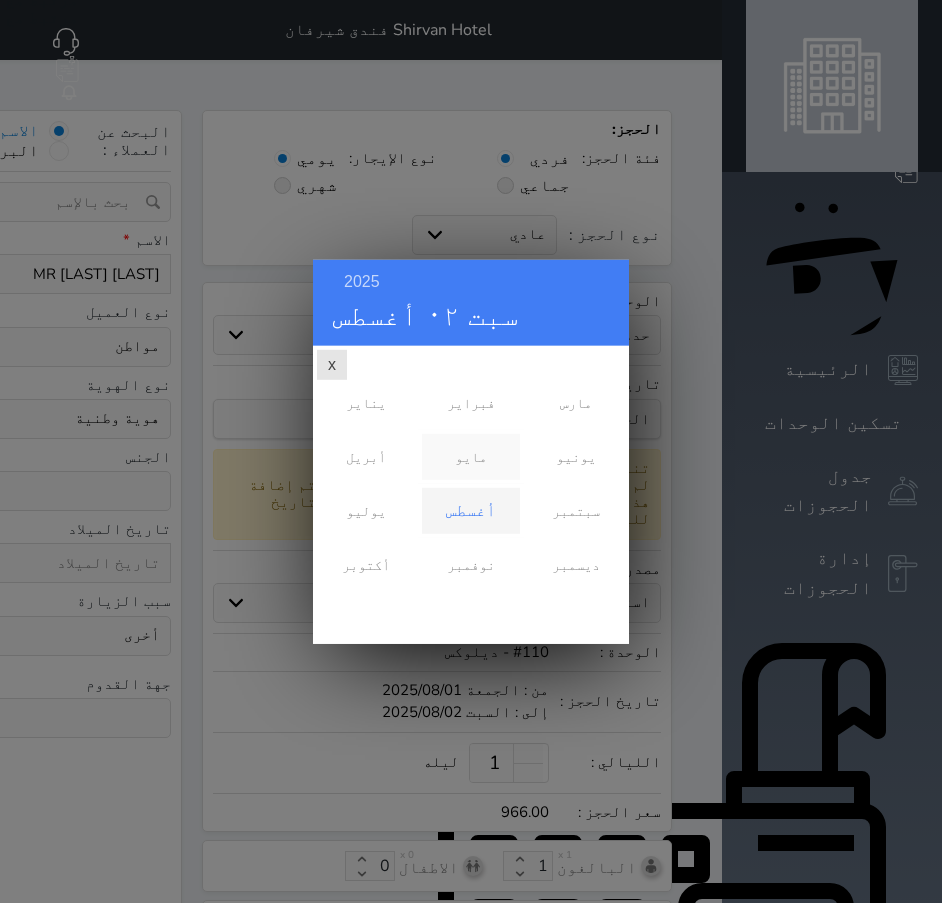 click on "مايو" at bounding box center [470, 456] 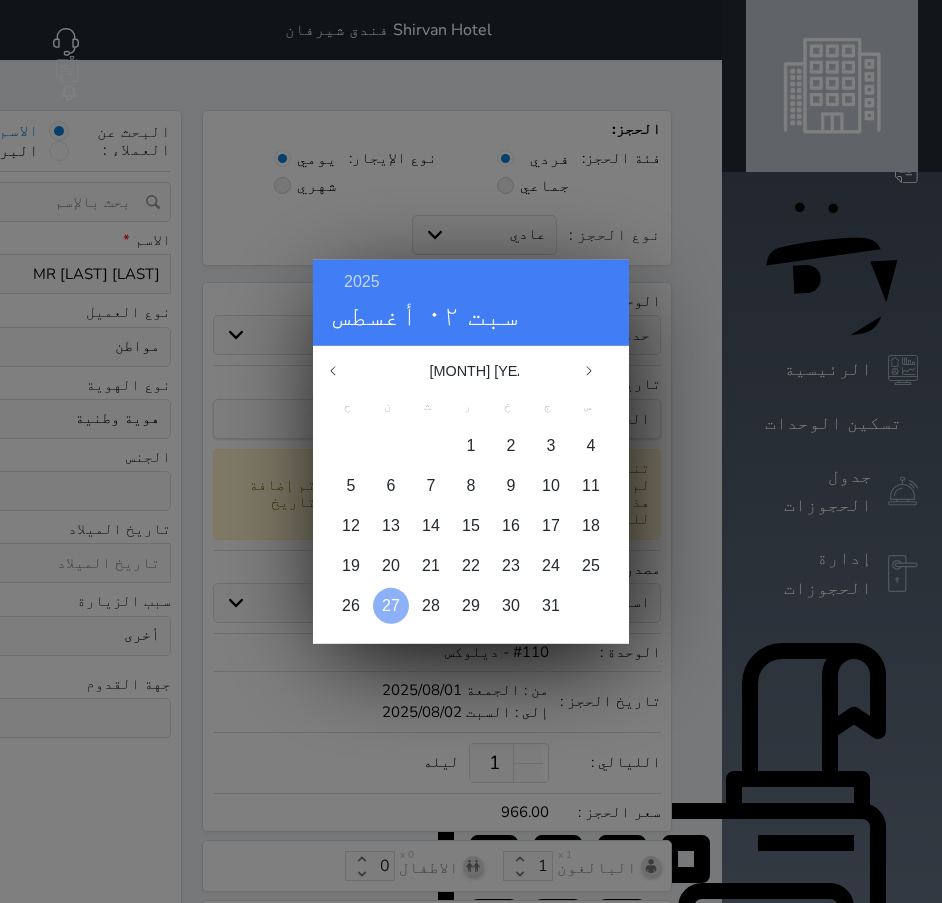 click at bounding box center [391, 605] 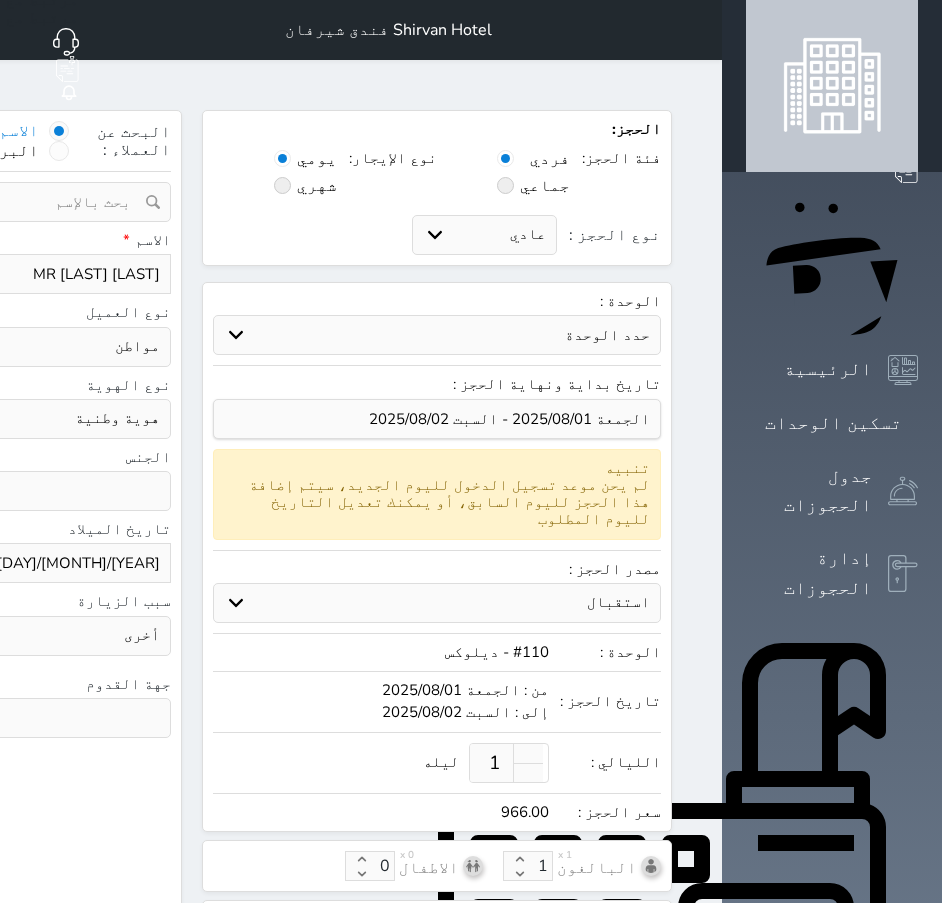 click at bounding box center (-170, 718) 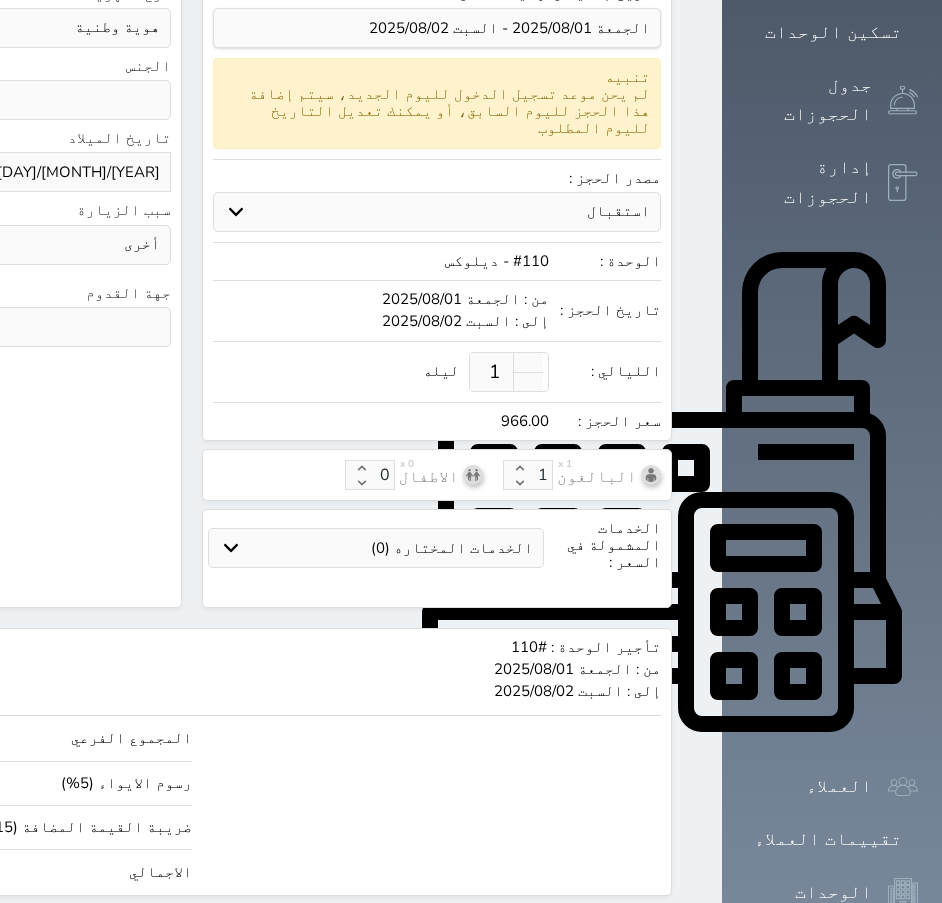 type on "0" 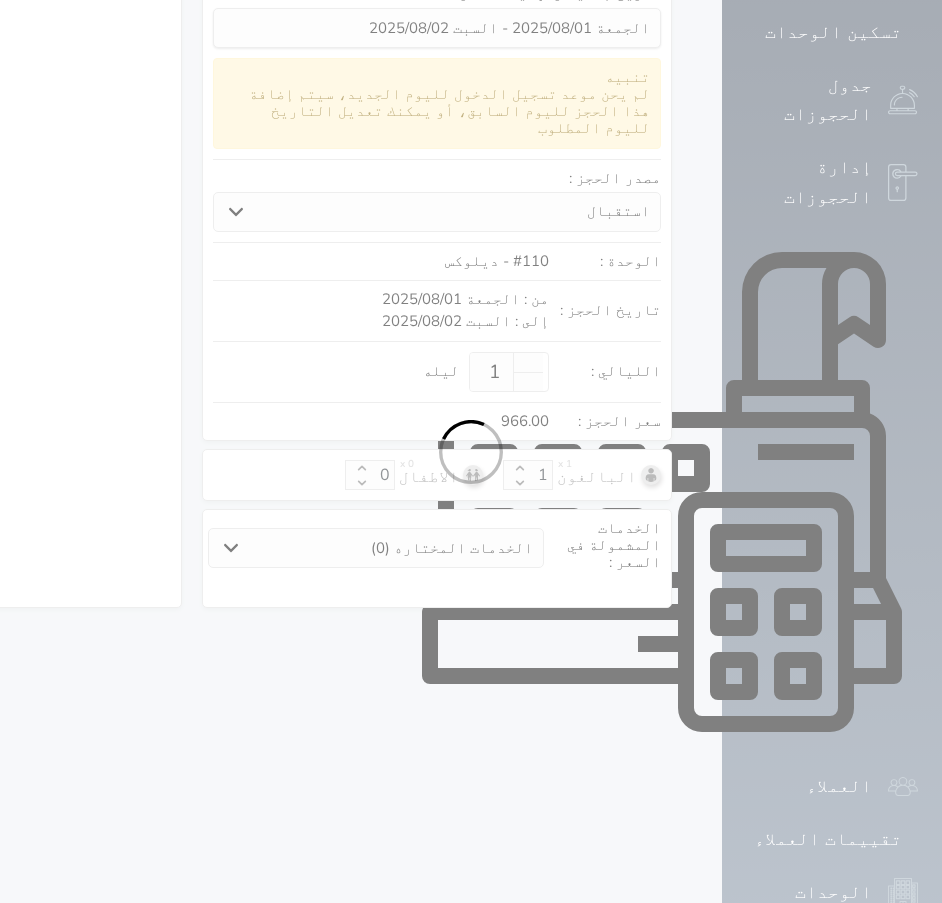 scroll, scrollTop: 68, scrollLeft: 0, axis: vertical 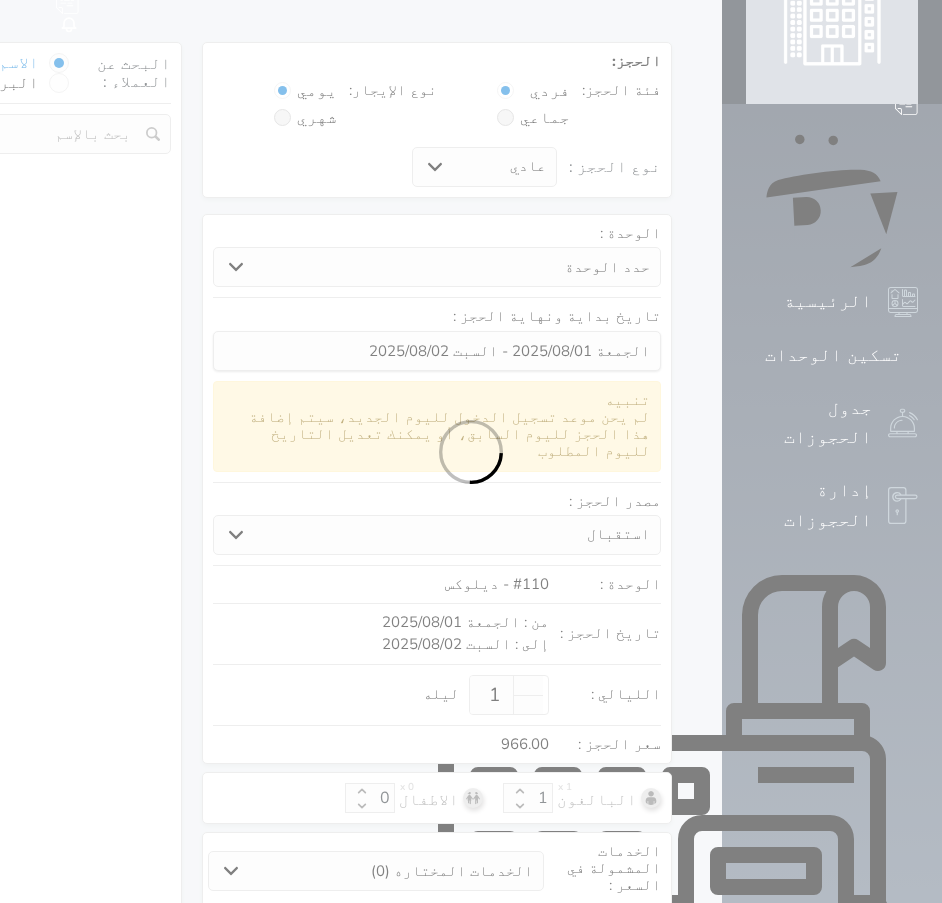 select on "1" 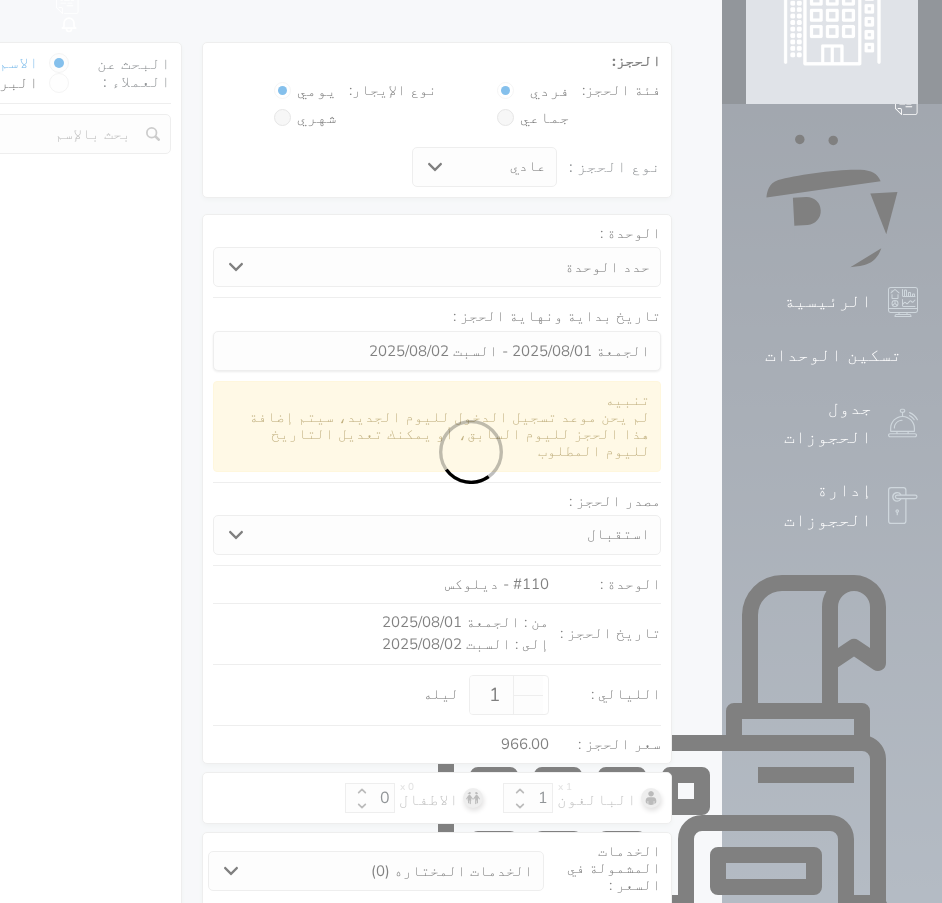 select on "113" 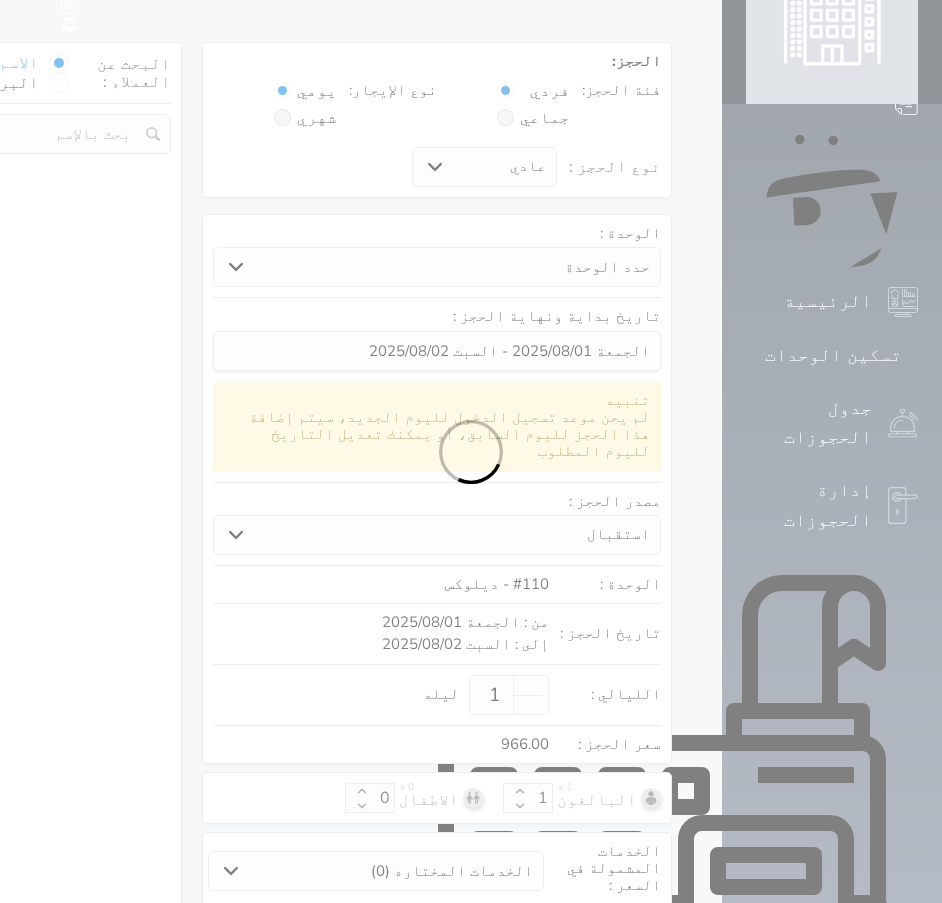 select on "1" 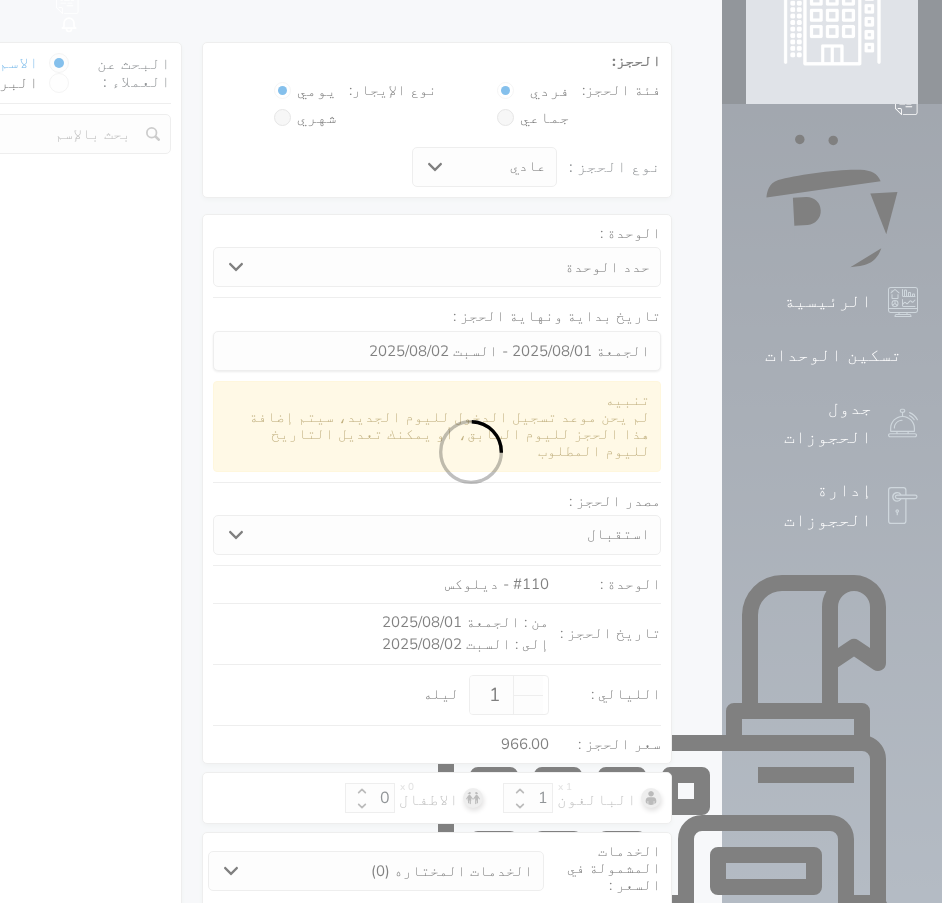 select 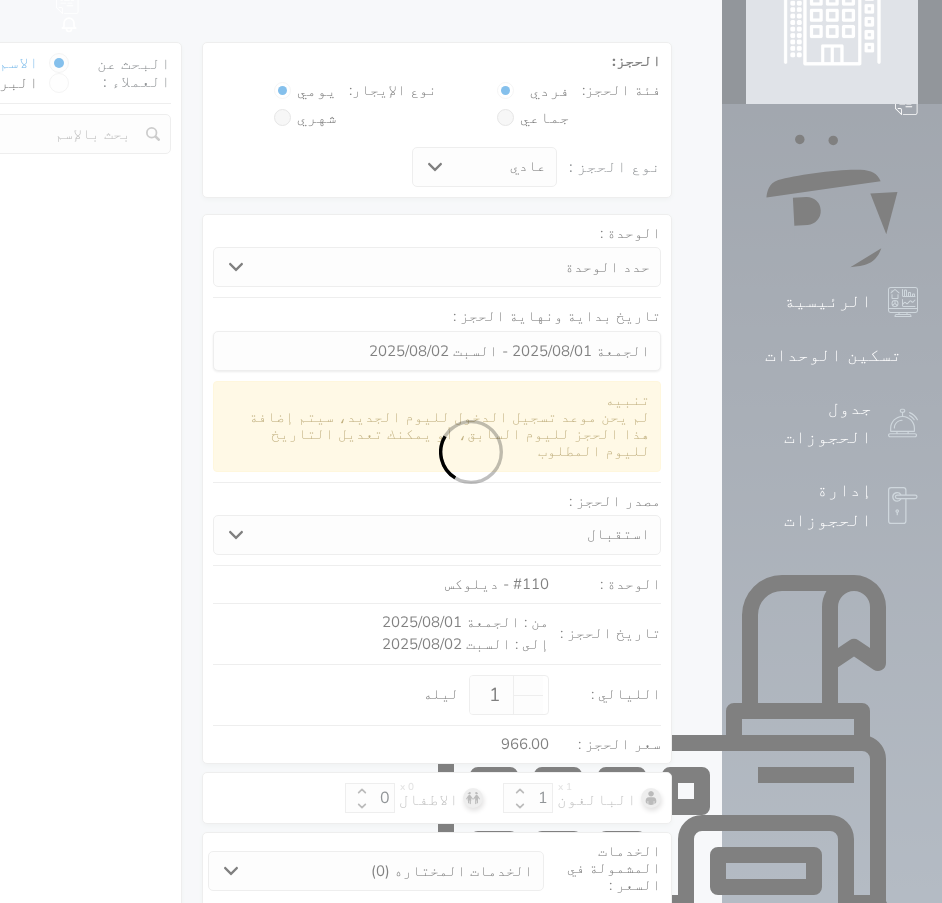 select on "7" 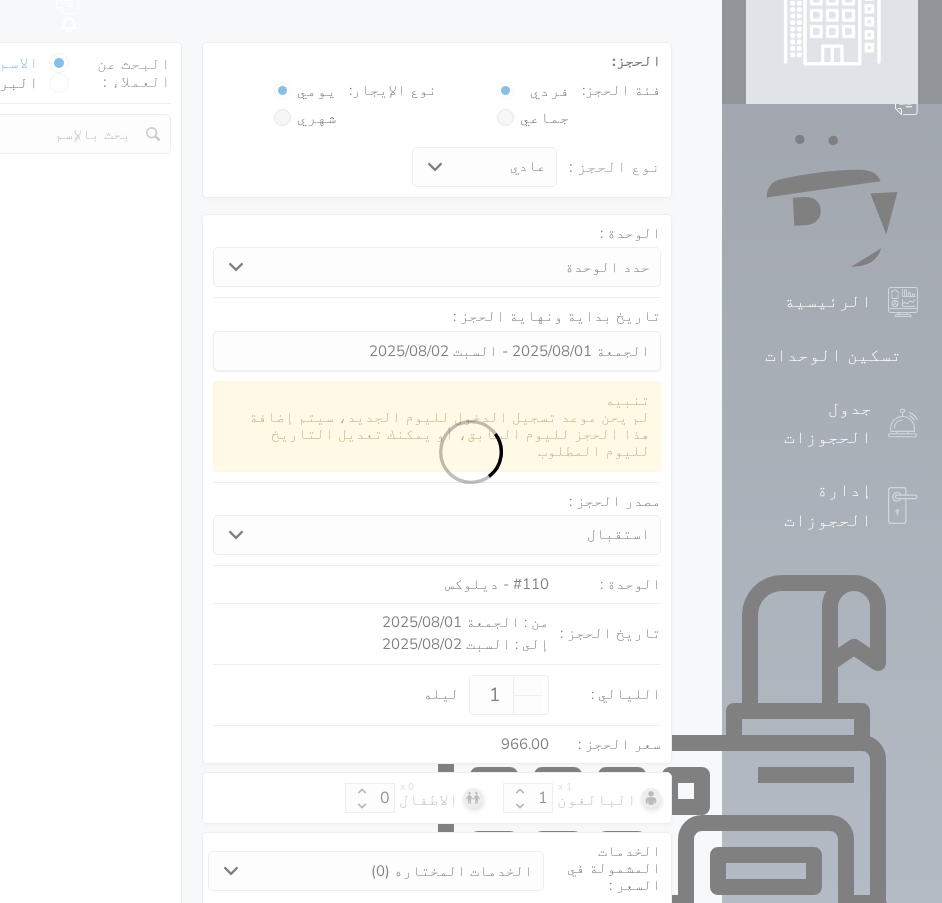 select 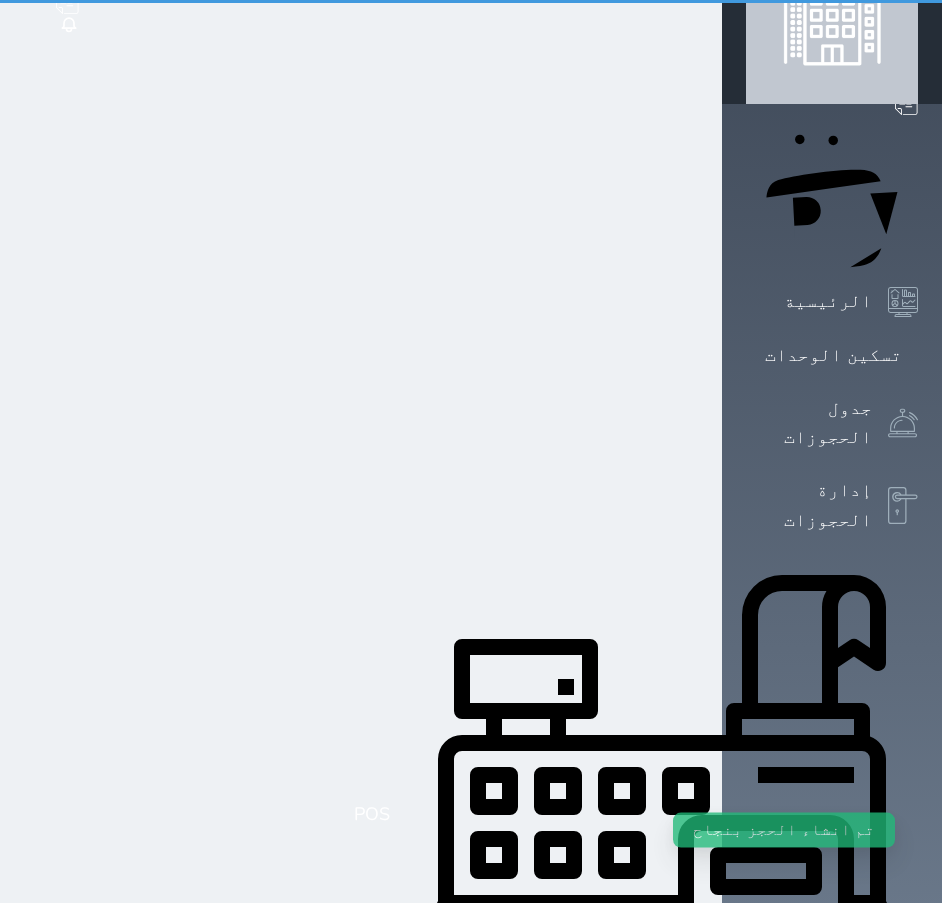 scroll, scrollTop: 0, scrollLeft: 0, axis: both 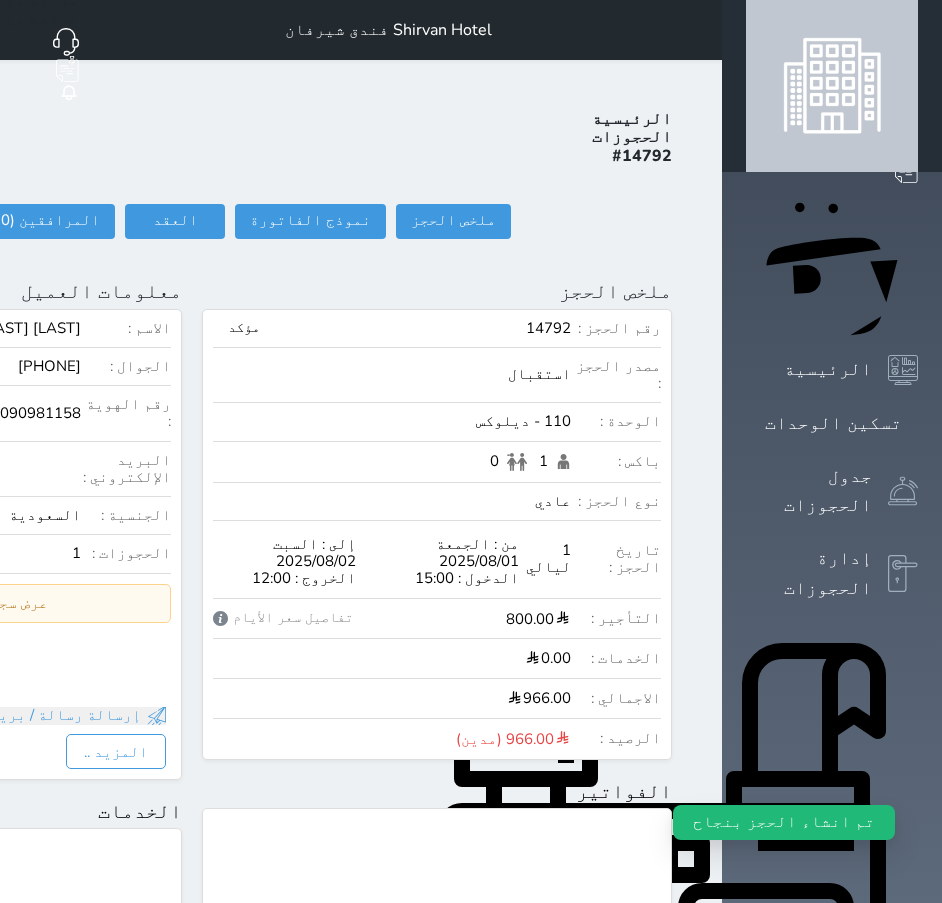 click on "تسجيل دخول" at bounding box center (-87, 221) 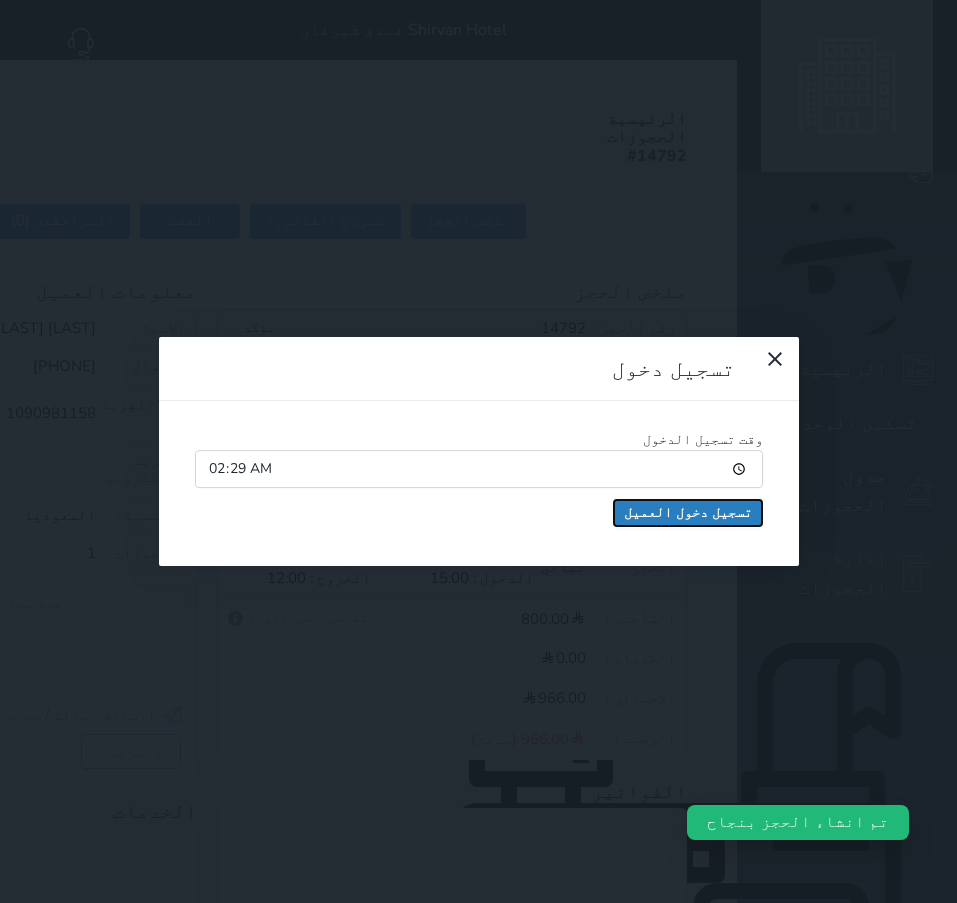 click on "تسجيل دخول العميل" at bounding box center [688, 513] 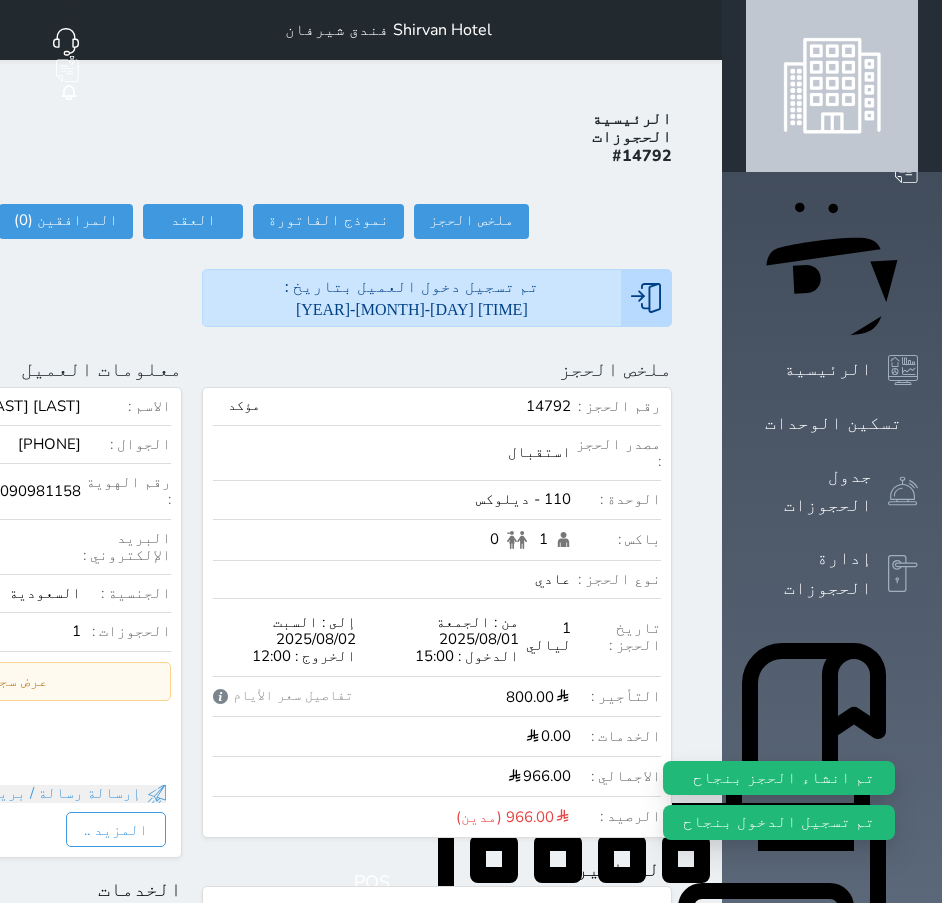 click on "1090981158" at bounding box center [-98, 491] 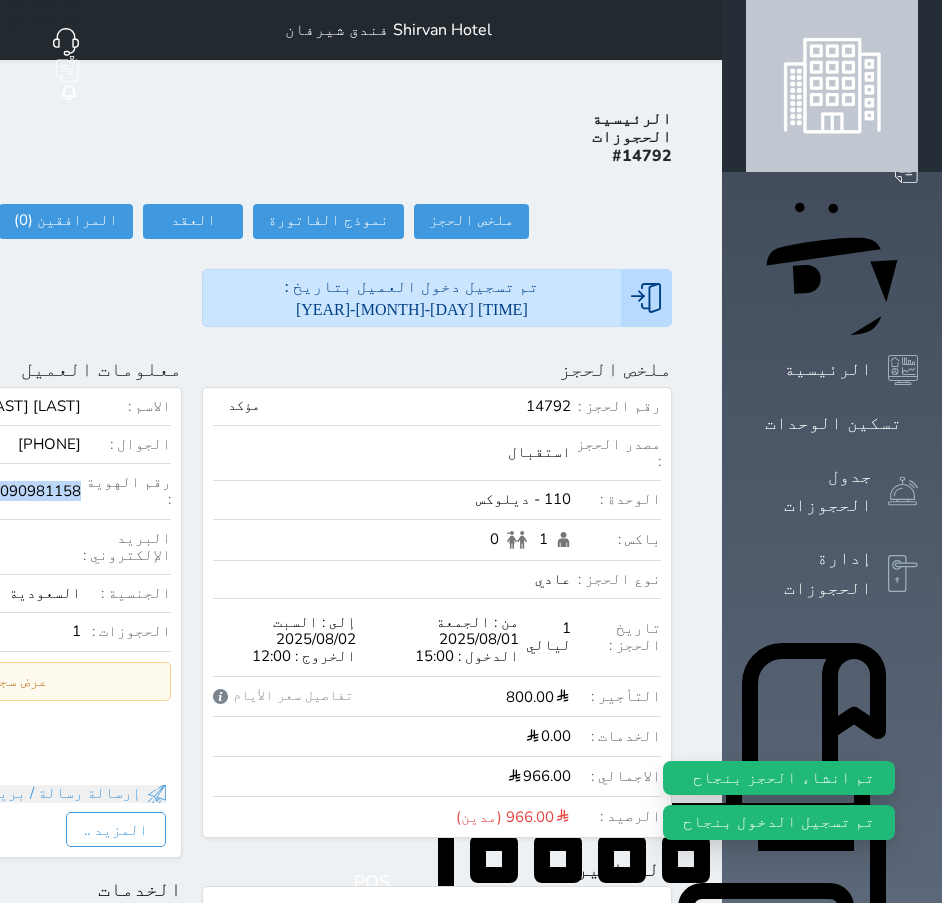 click on "1090981158" at bounding box center (-98, 491) 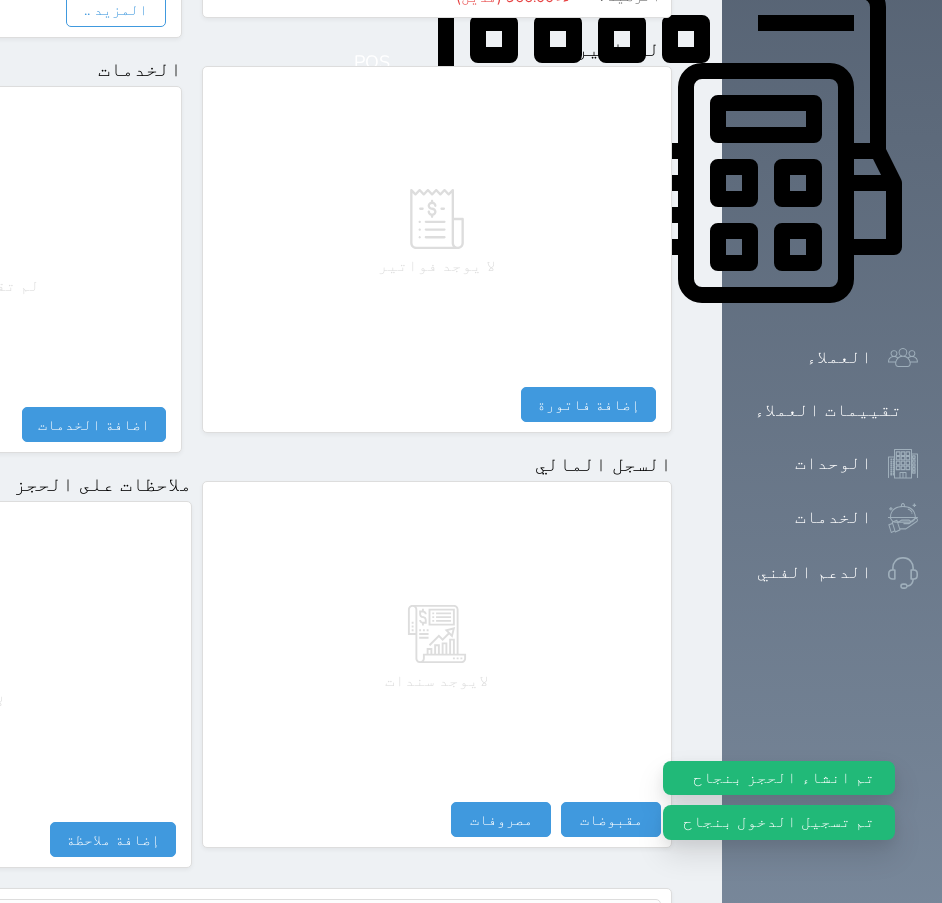 scroll, scrollTop: 887, scrollLeft: 0, axis: vertical 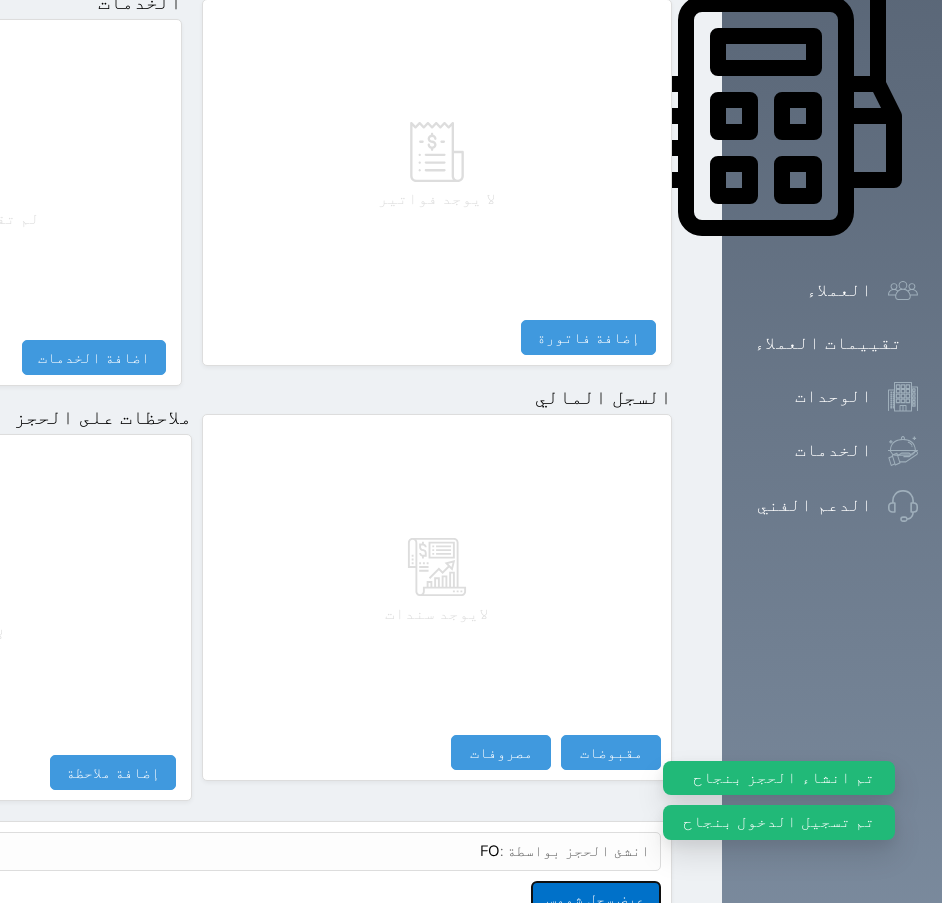 click on "عرض سجل شموس" at bounding box center [596, 898] 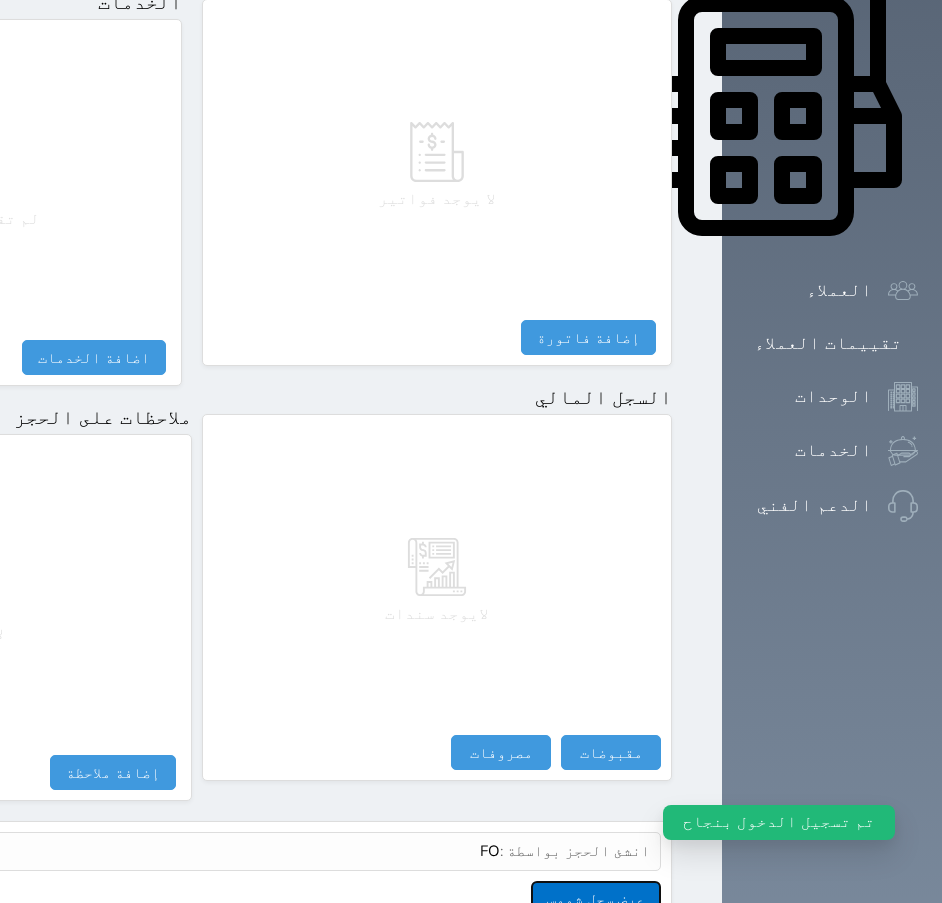 click on "عرض سجل شموس" at bounding box center [596, 898] 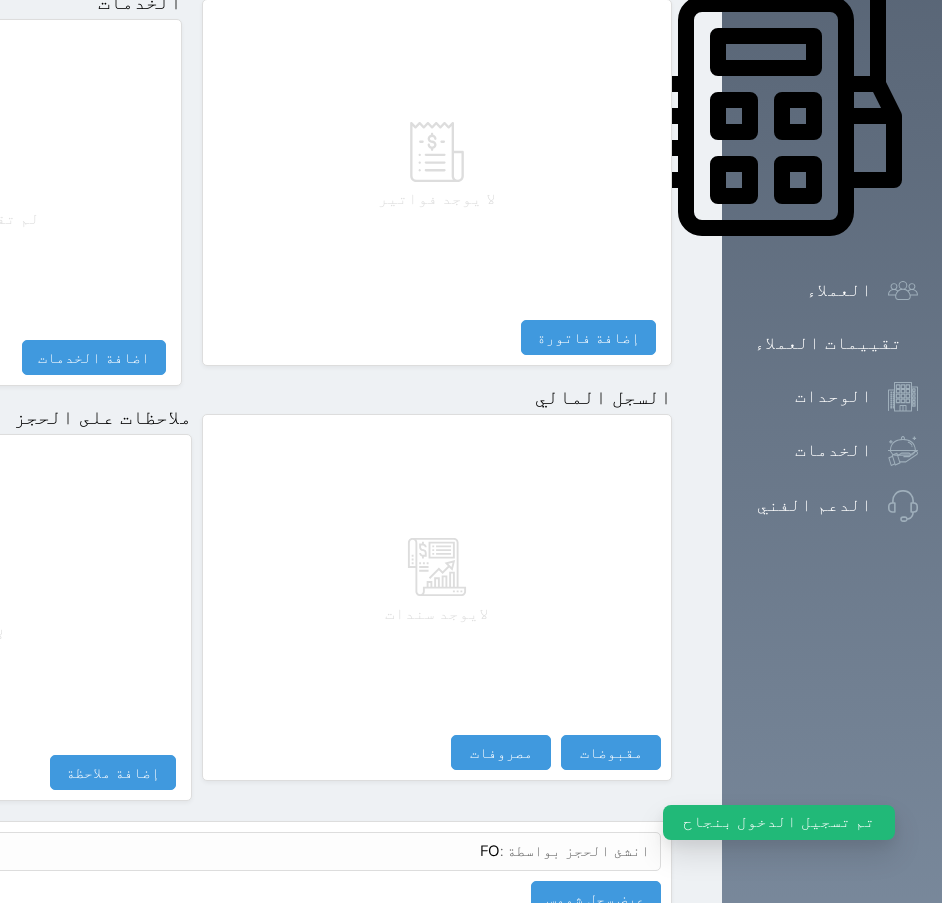 click at bounding box center (698, -857) 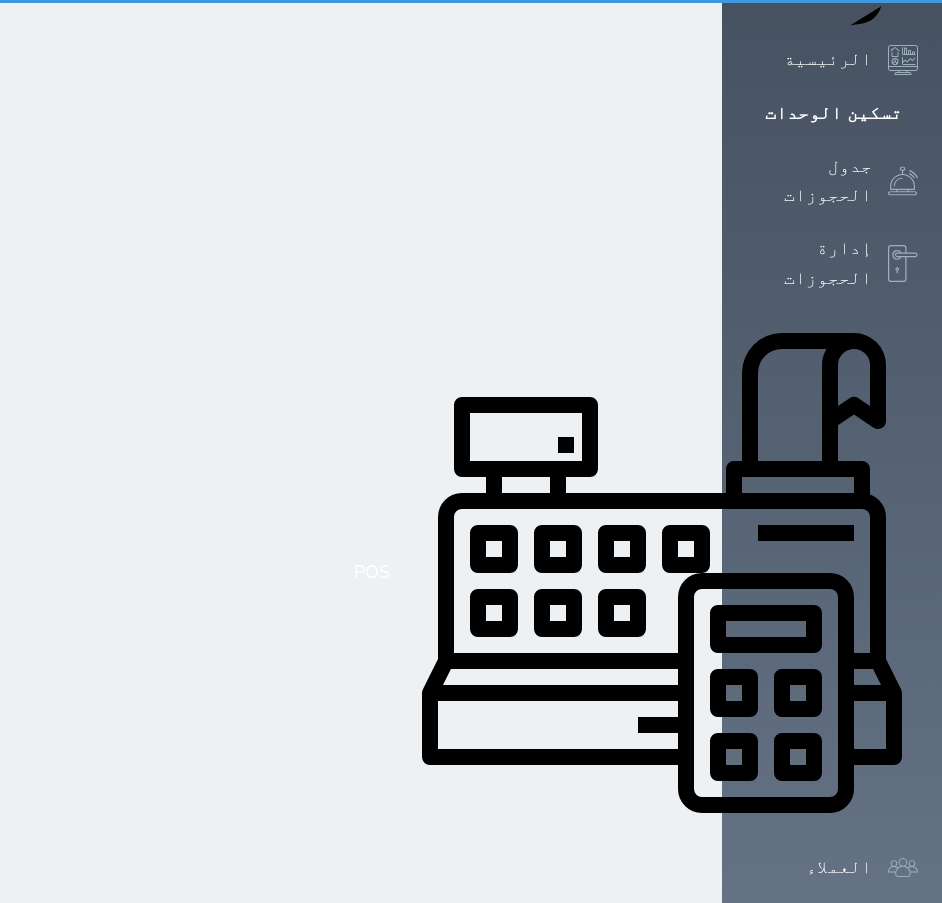 scroll, scrollTop: 0, scrollLeft: 0, axis: both 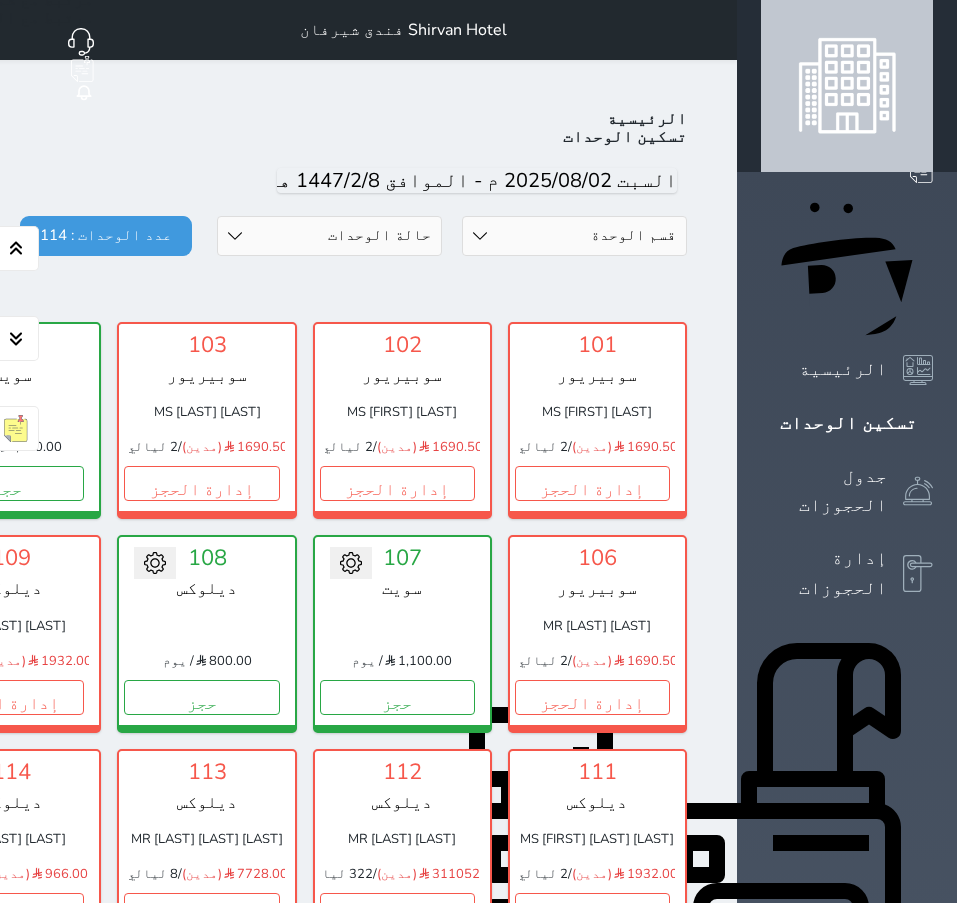 click on "حجز" at bounding box center (6, 1124) 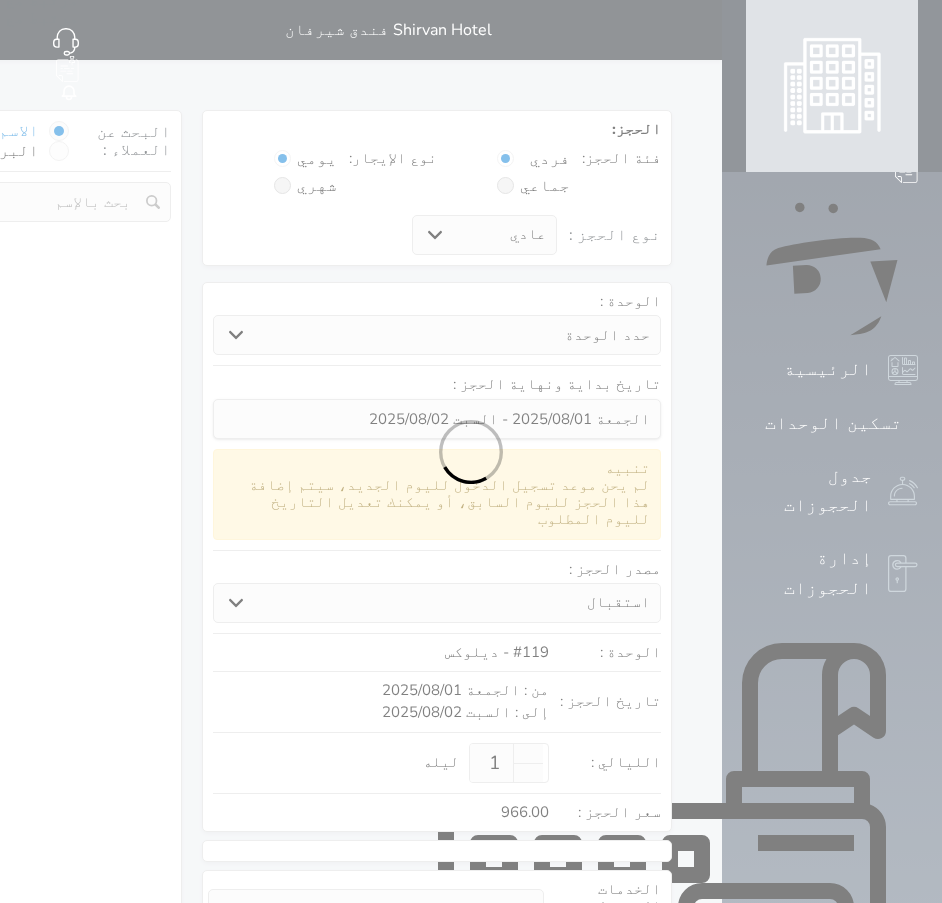 select 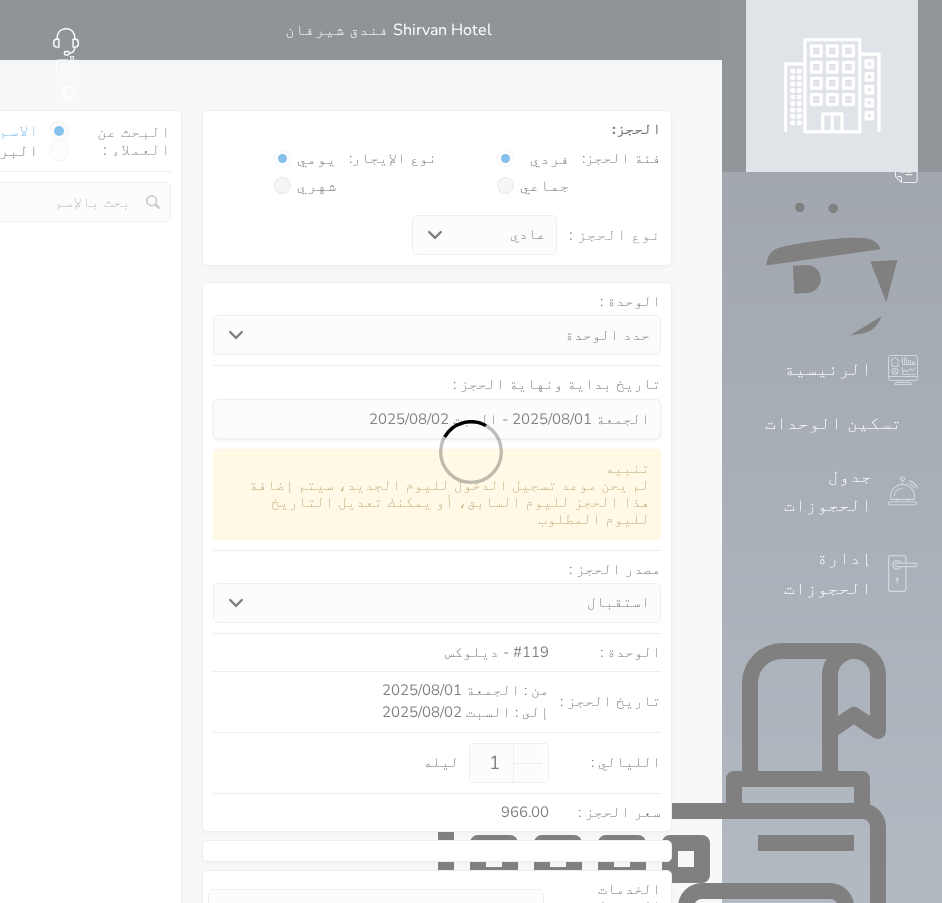 select on "113" 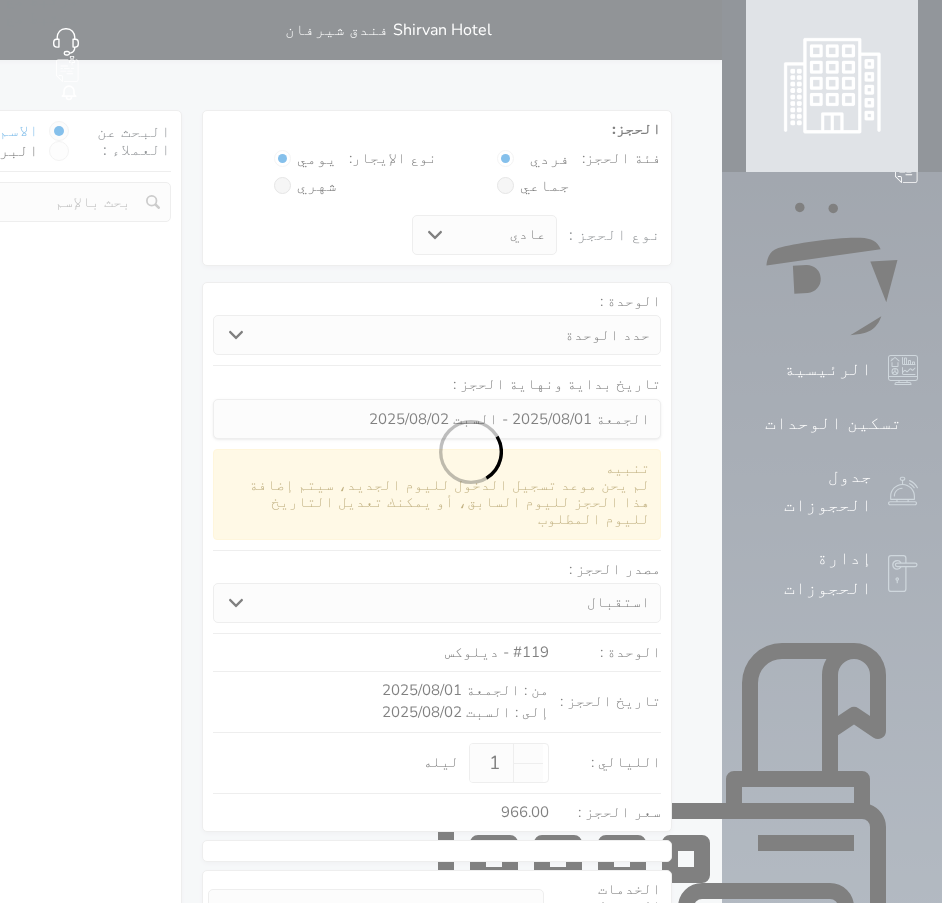 select on "1" 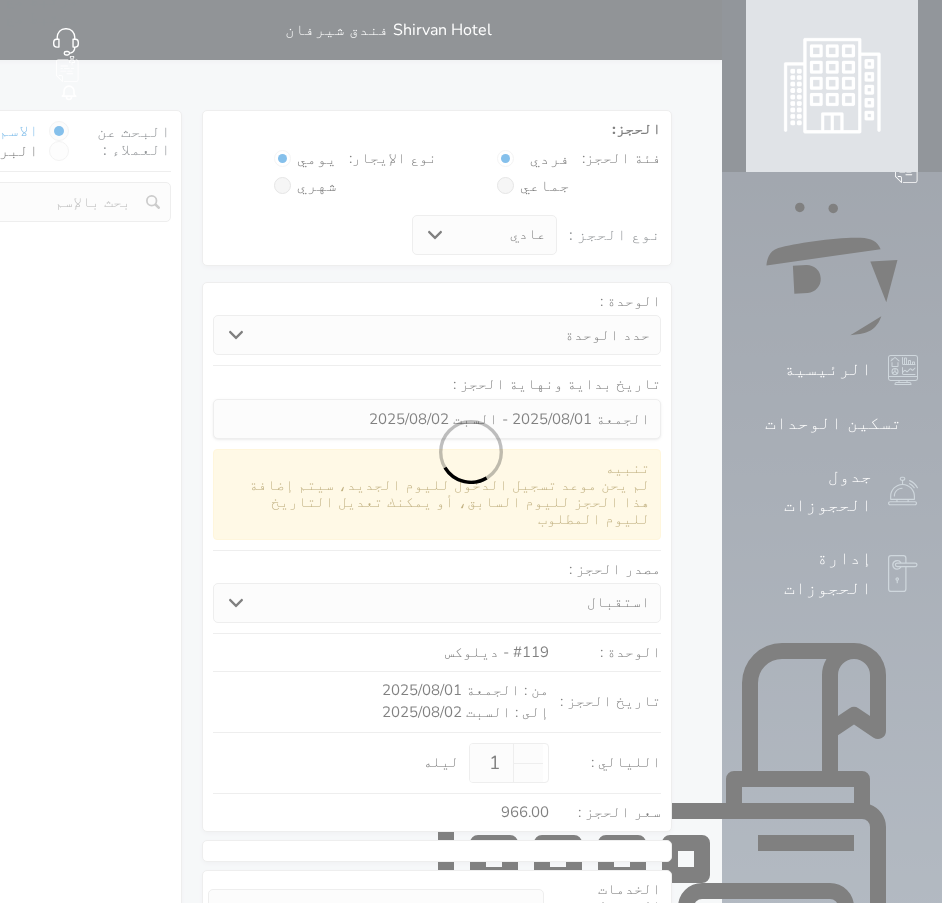 select 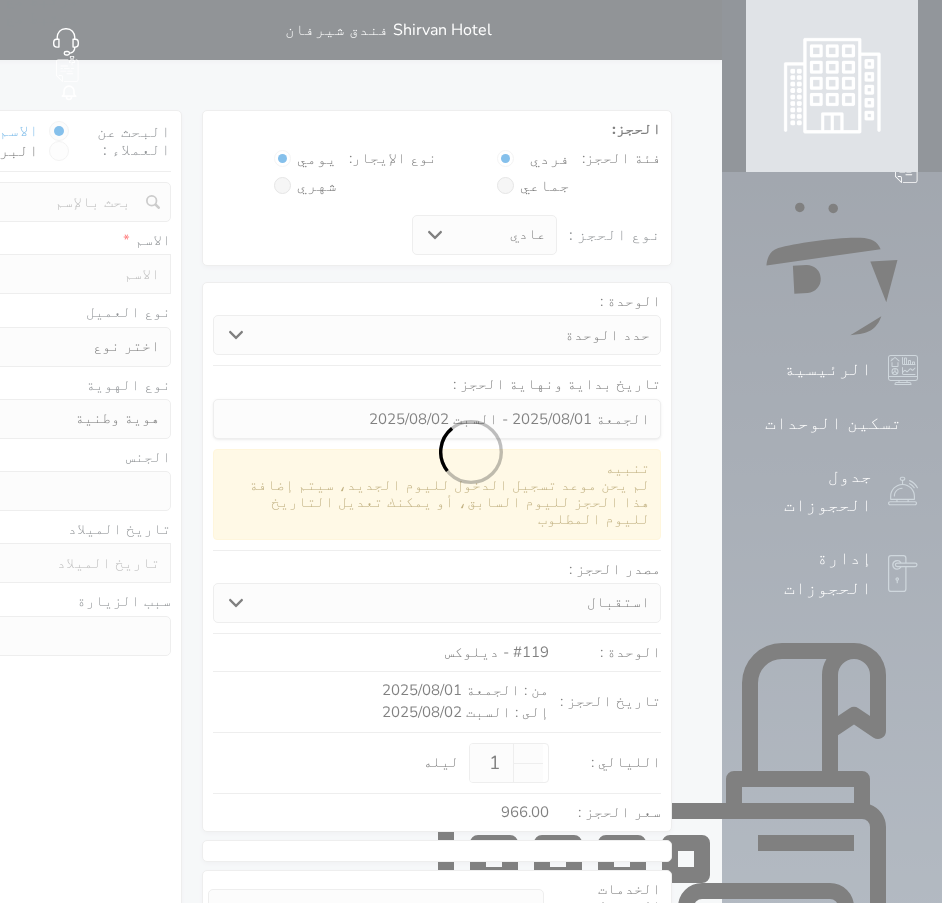 select 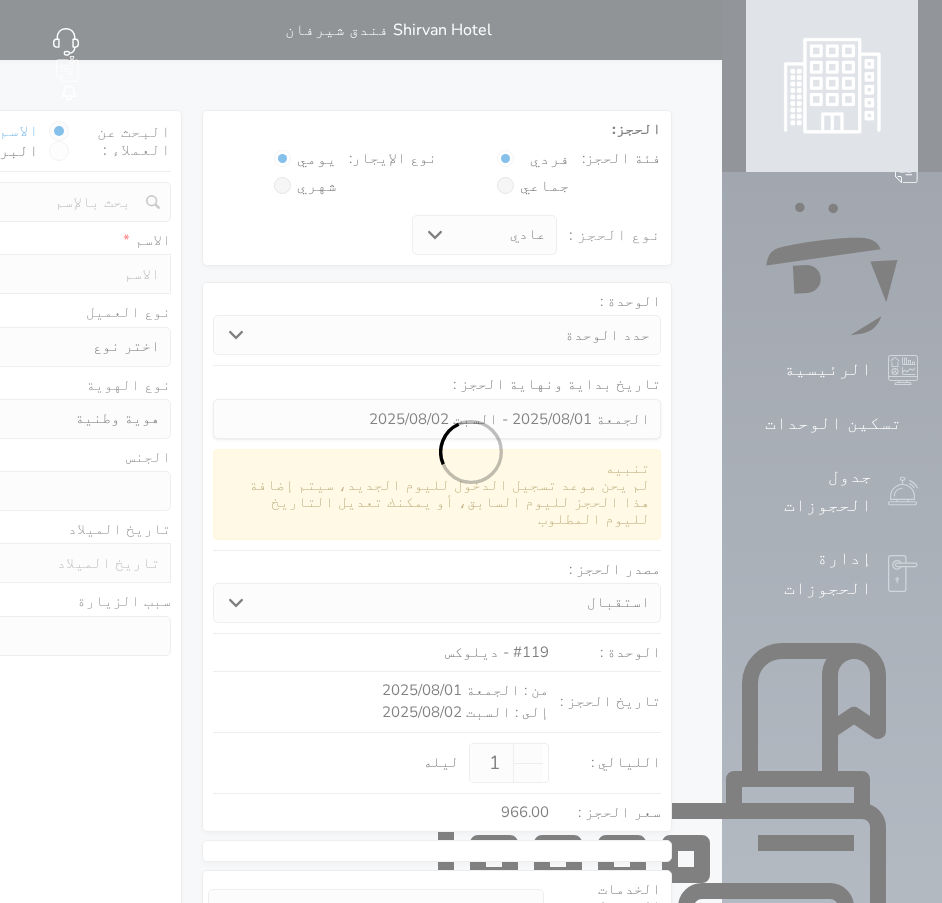 select 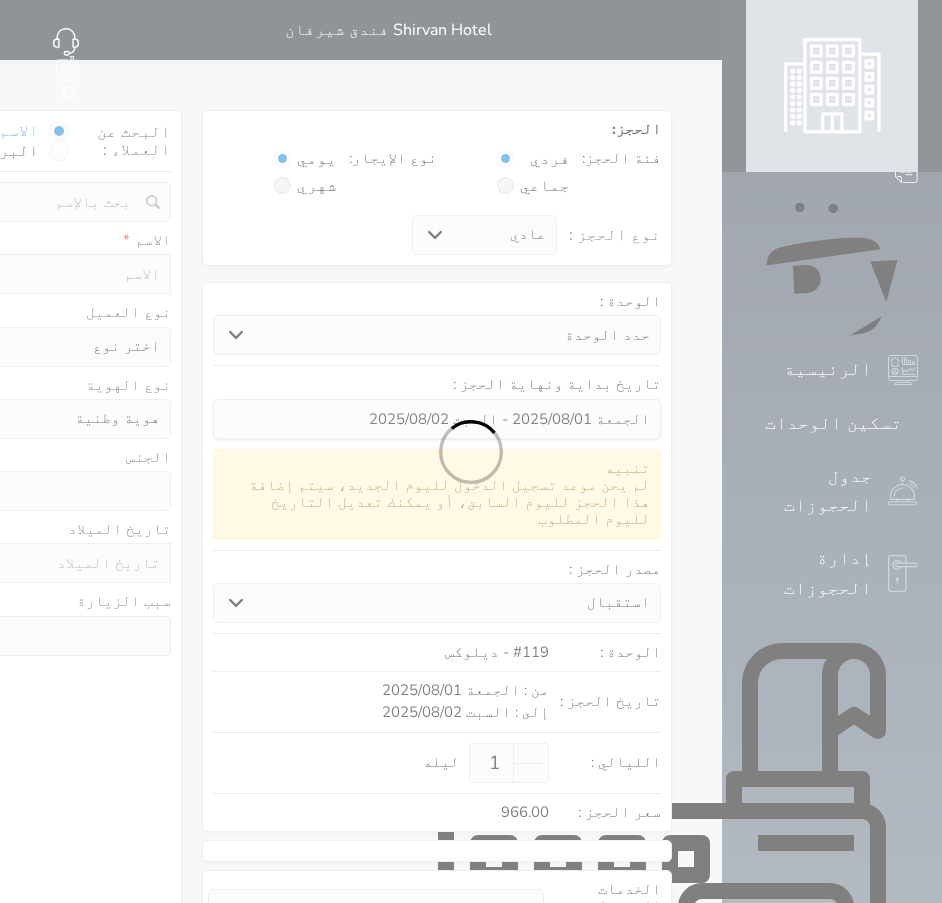 select 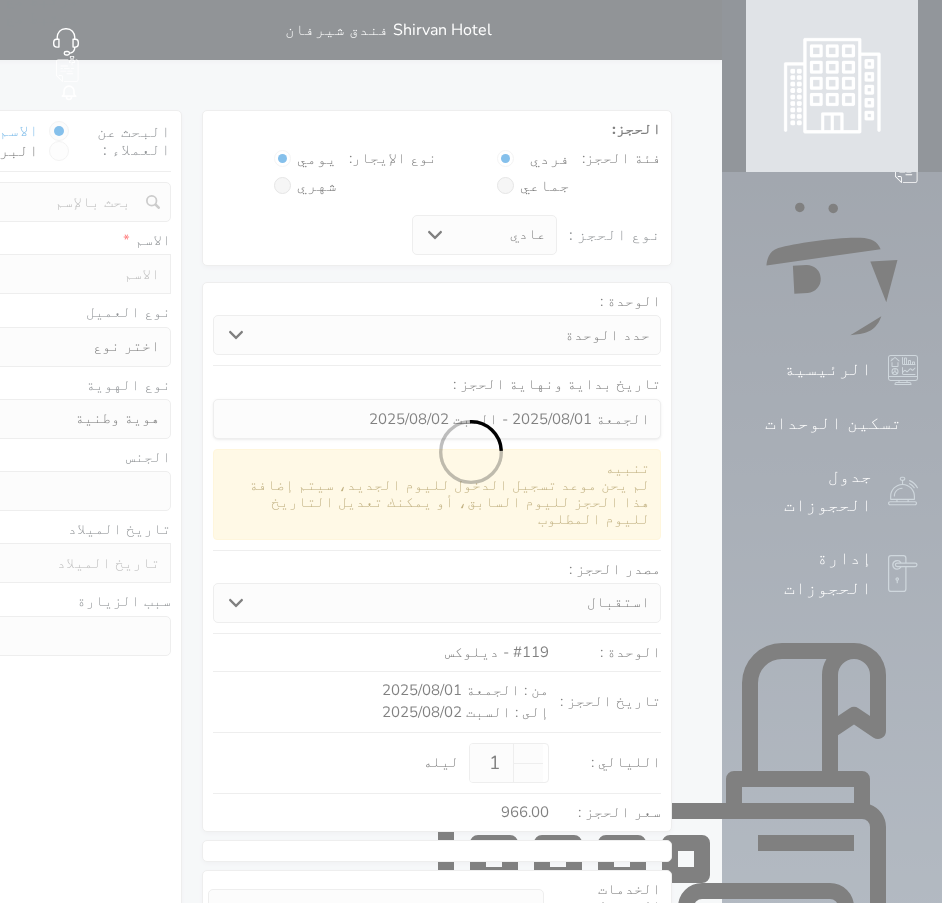 select 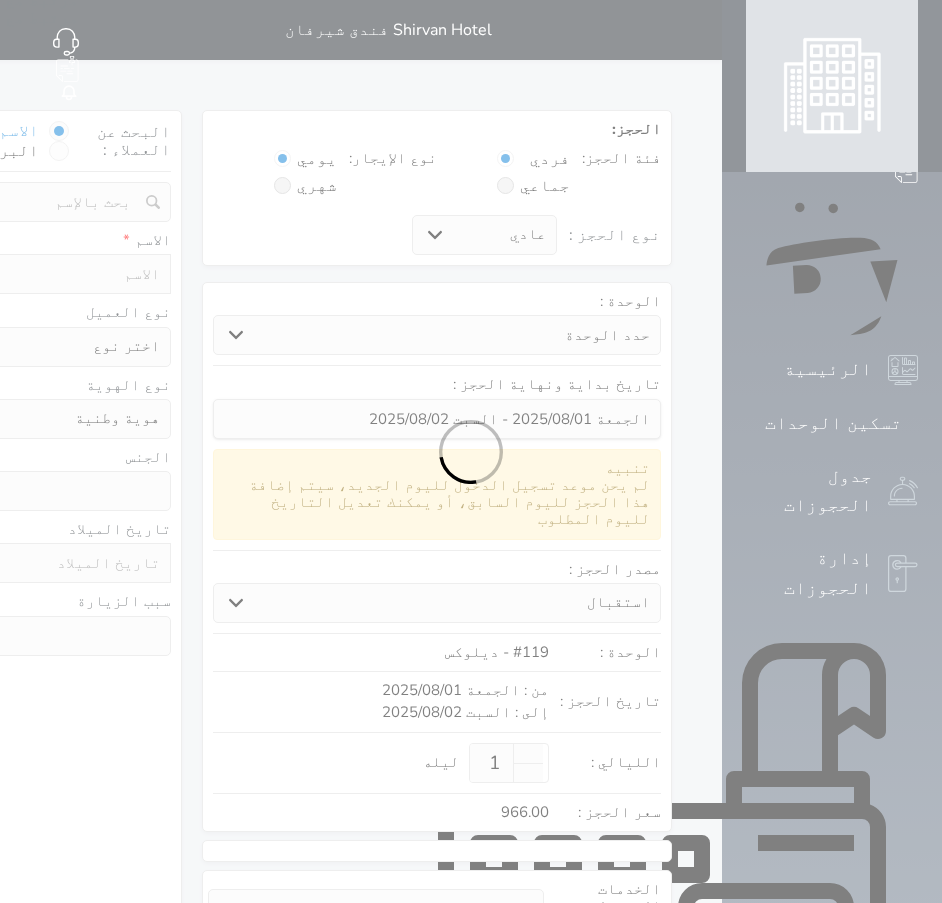 select 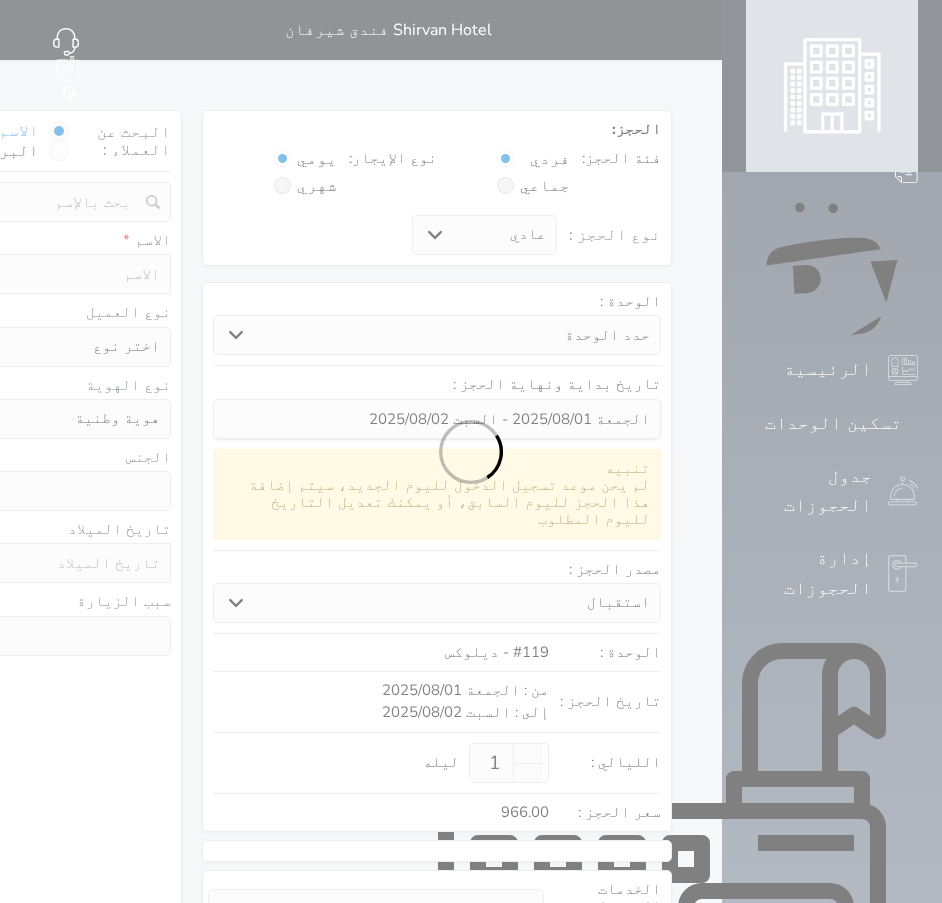 select 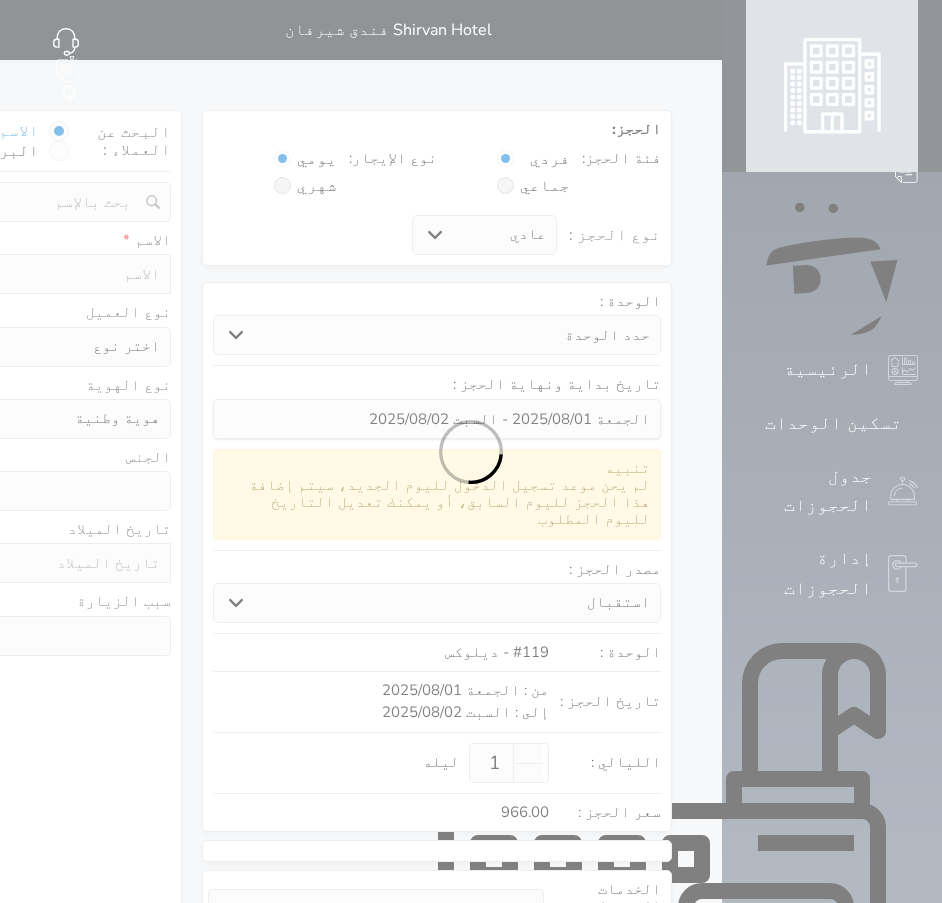 select 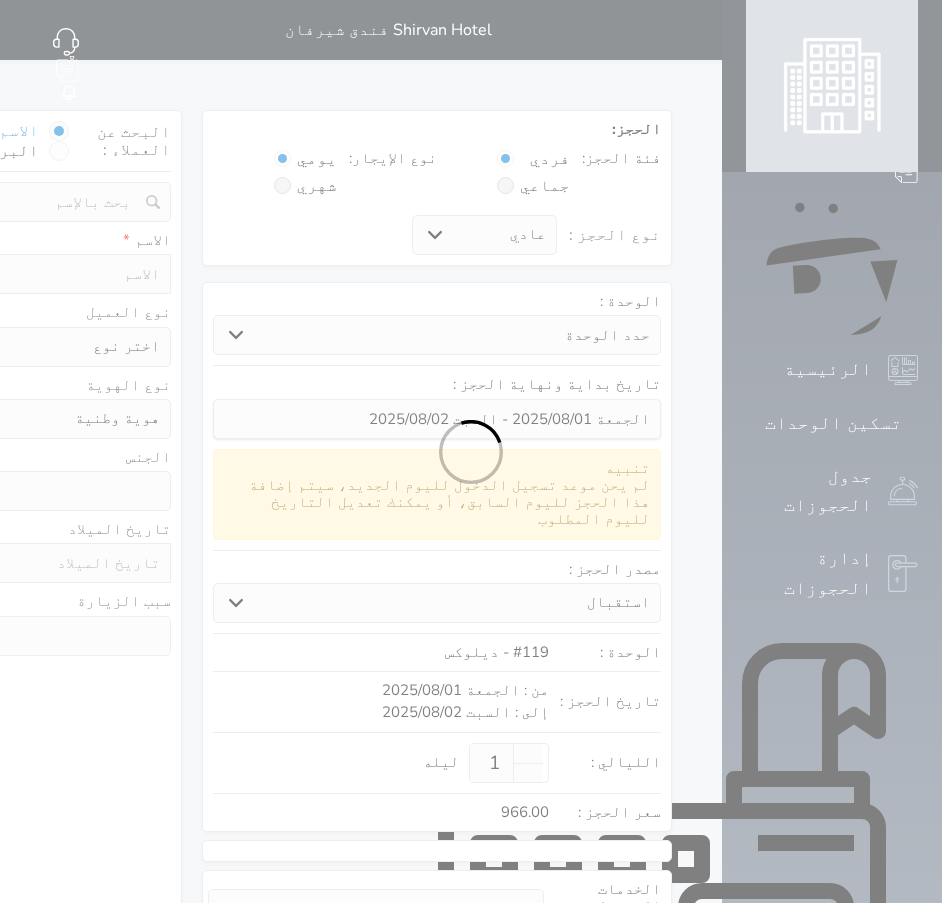 select on "1" 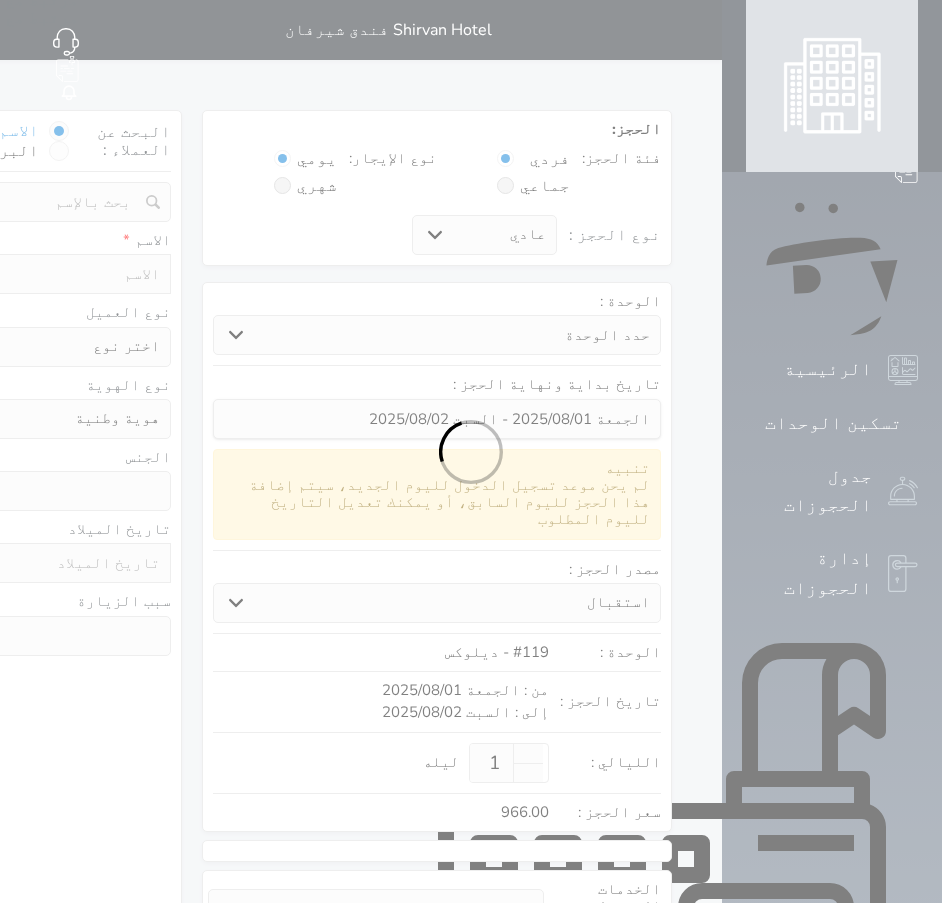 select on "7" 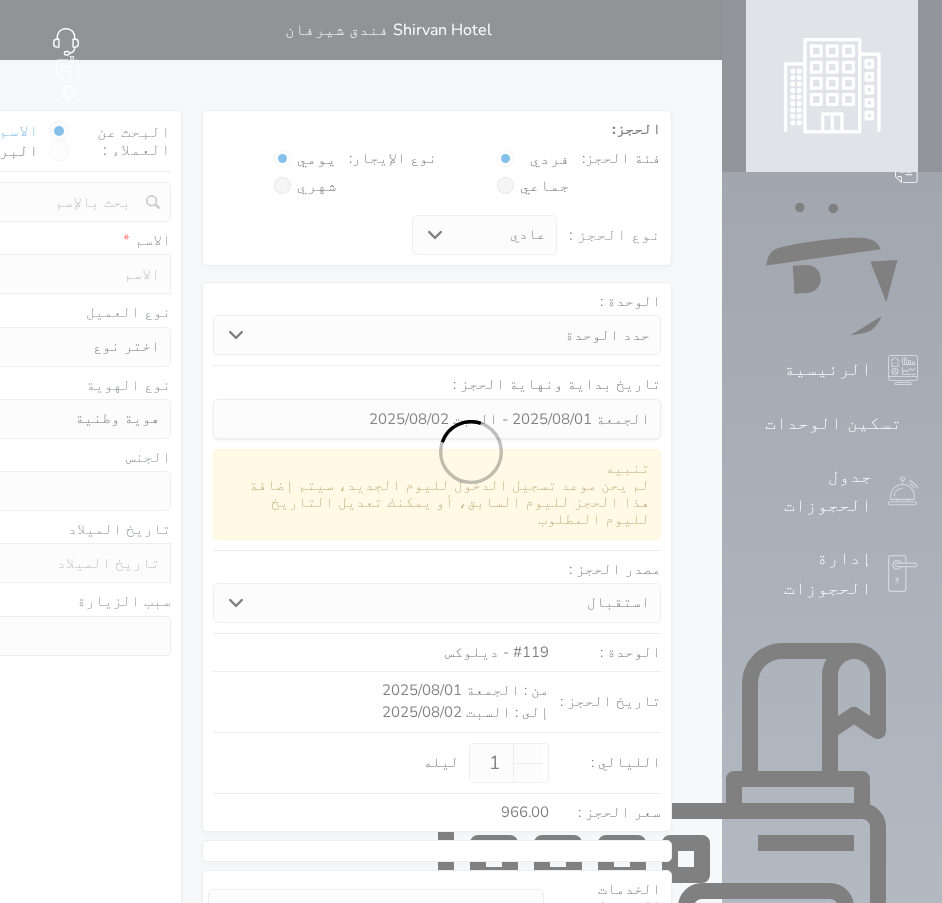 select 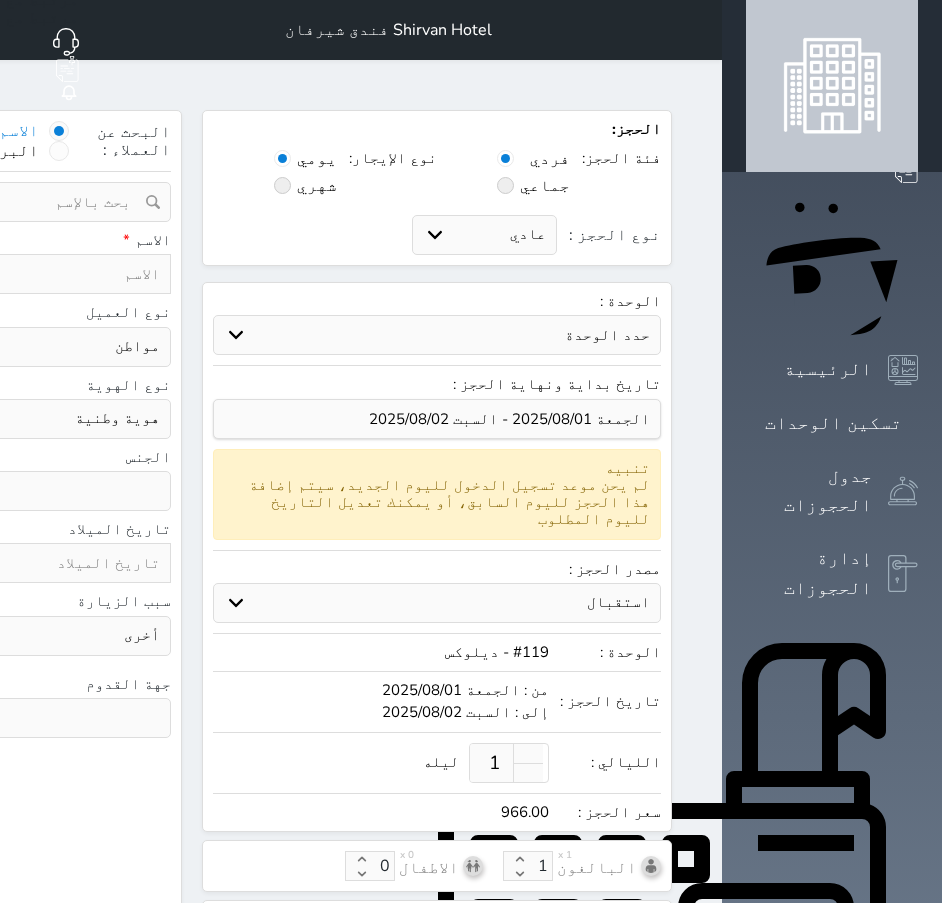 click at bounding box center (-61, 131) 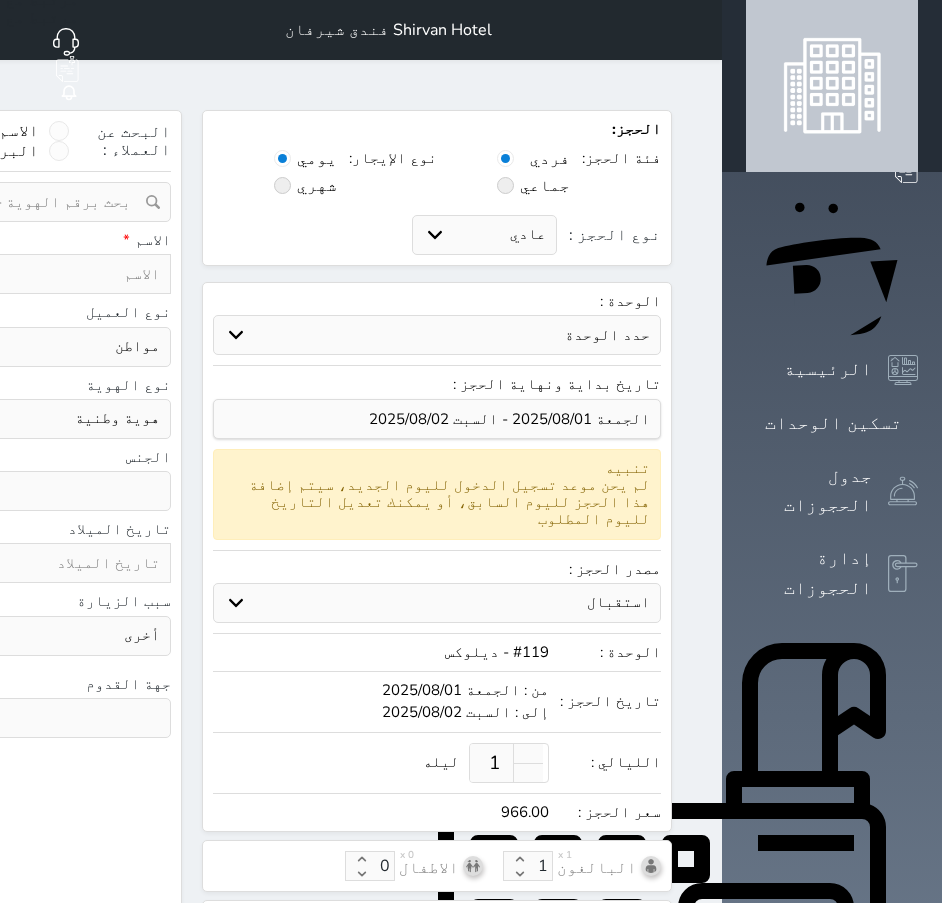 click at bounding box center [-60, 202] 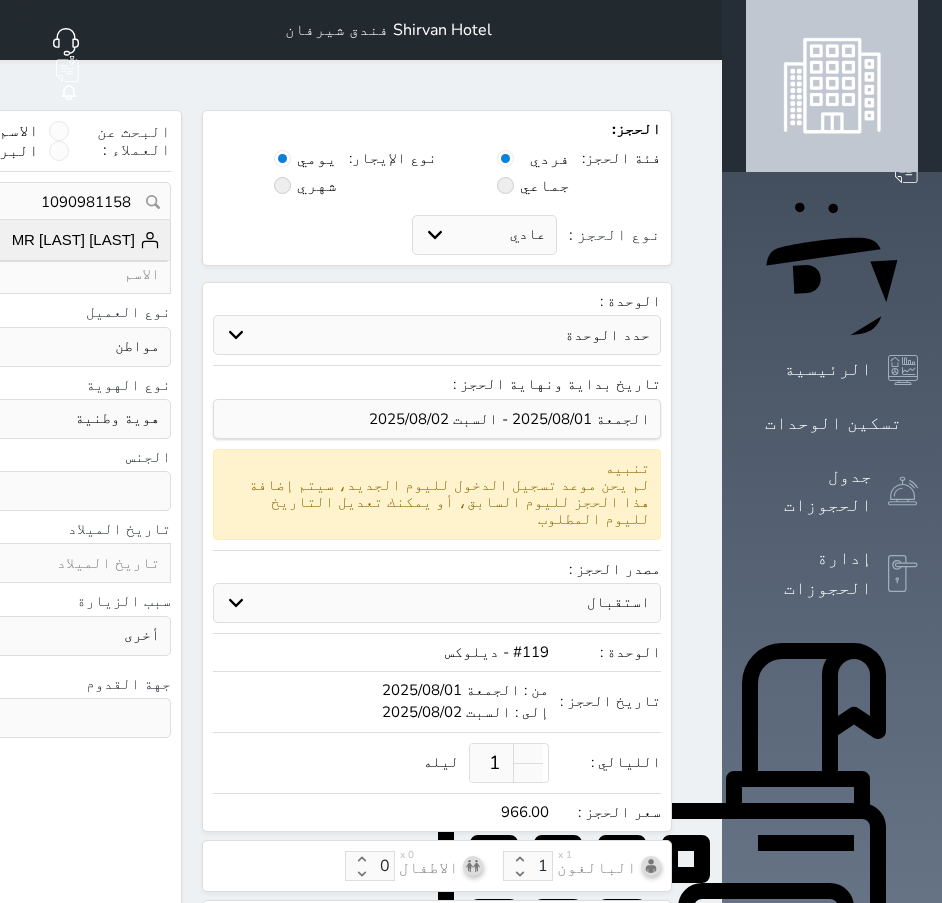 click on "MR Faisal Alsarra" at bounding box center (86, 240) 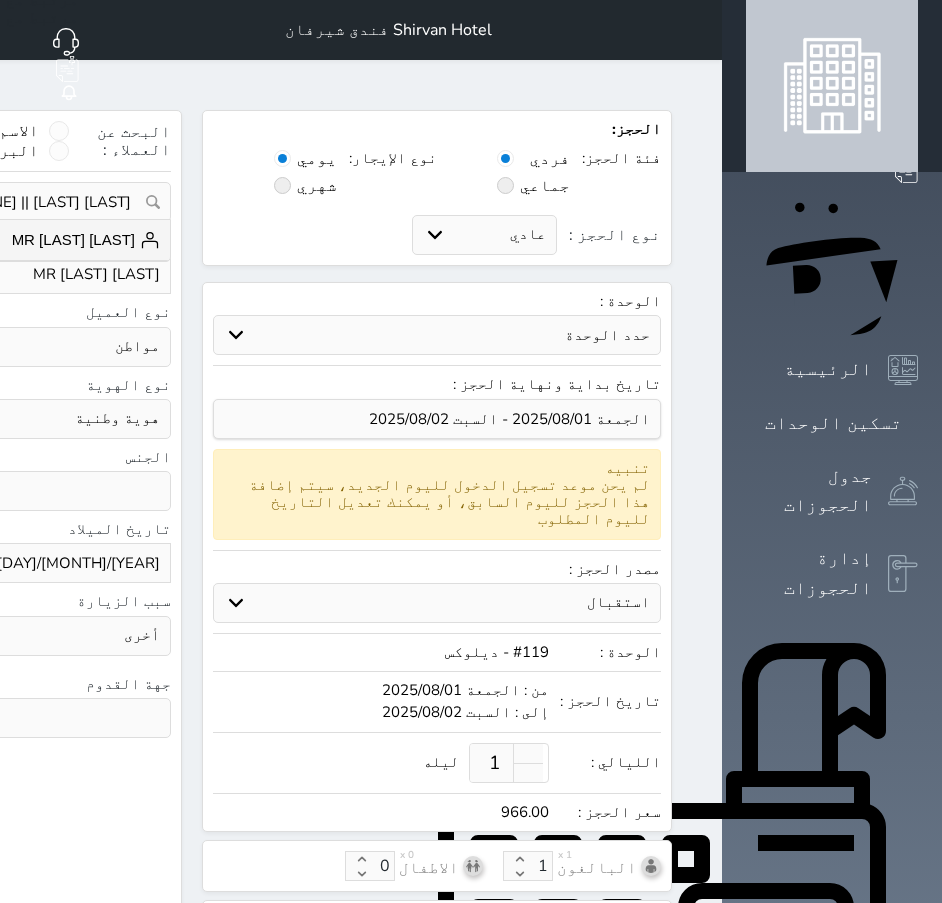 select 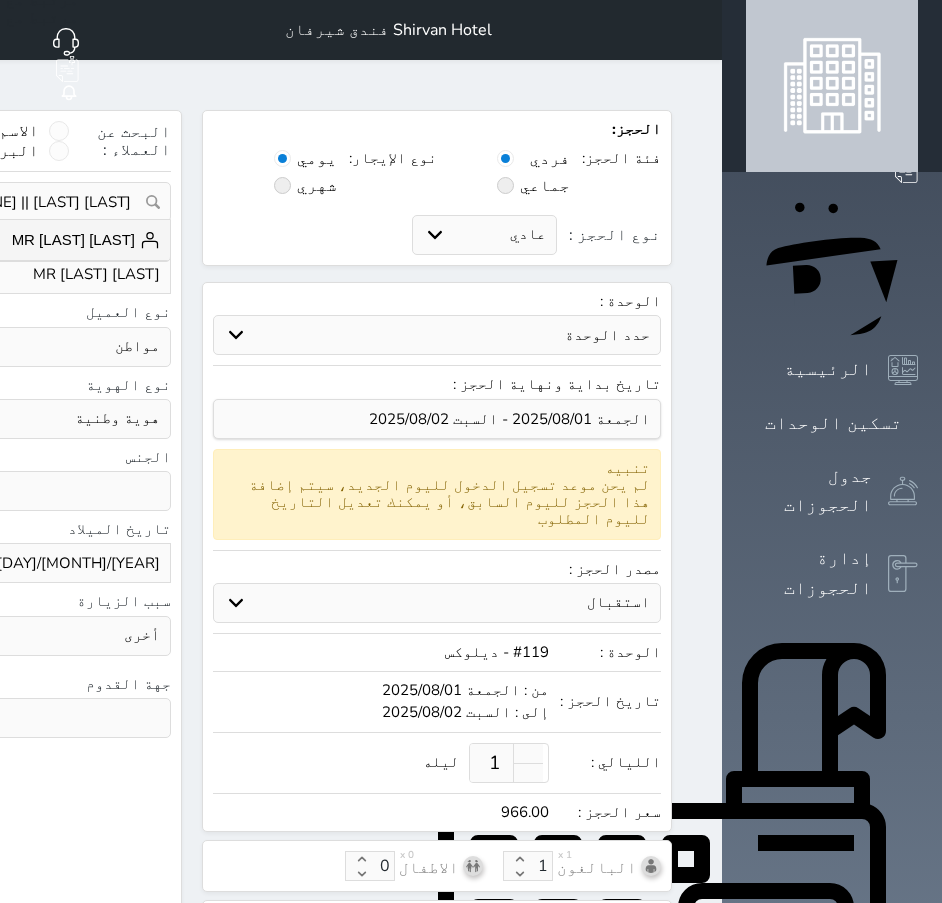 select 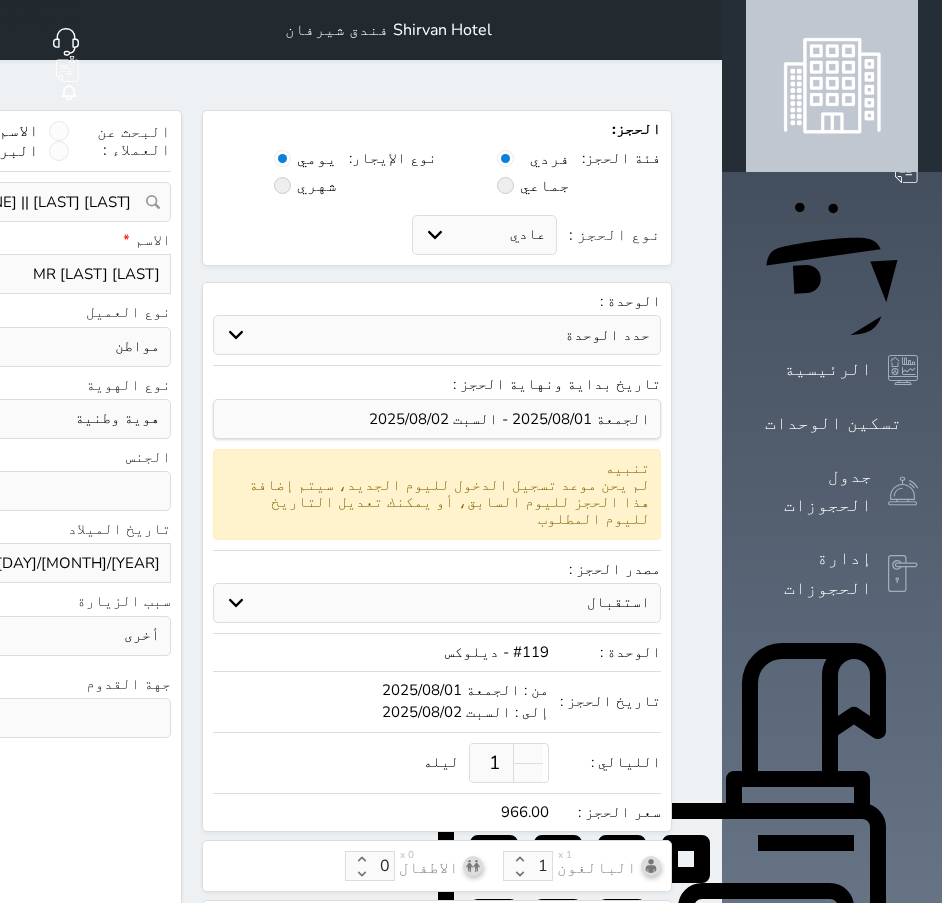 select 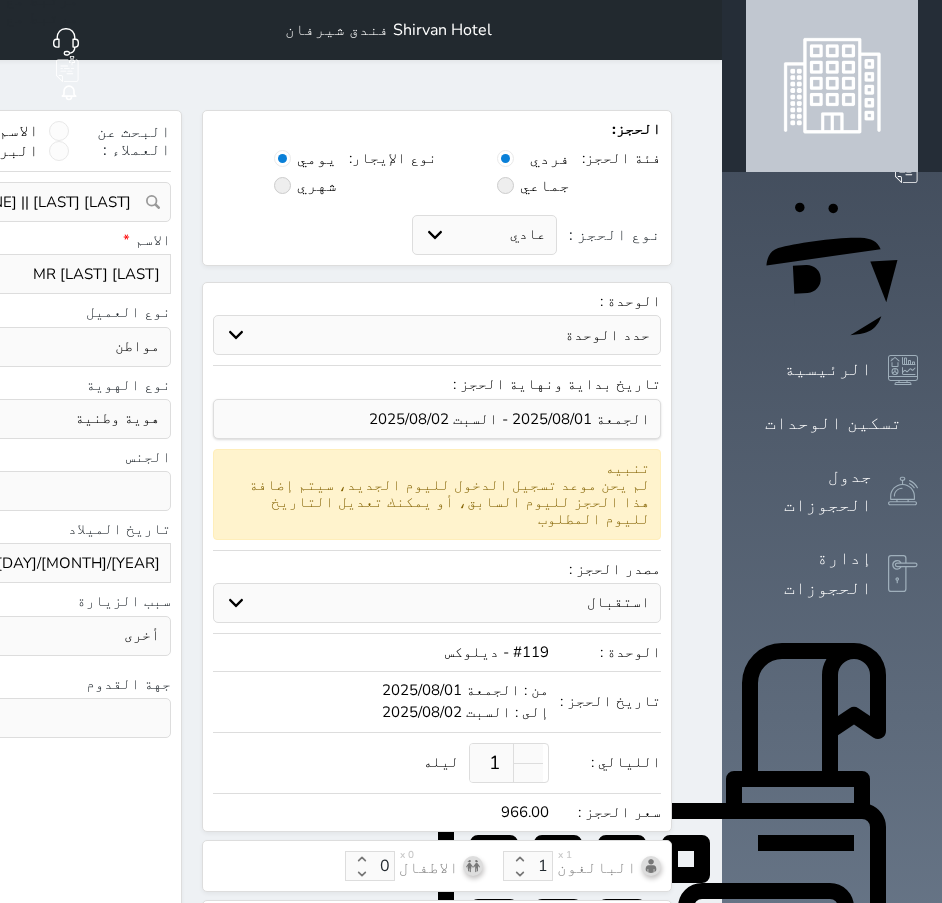 select 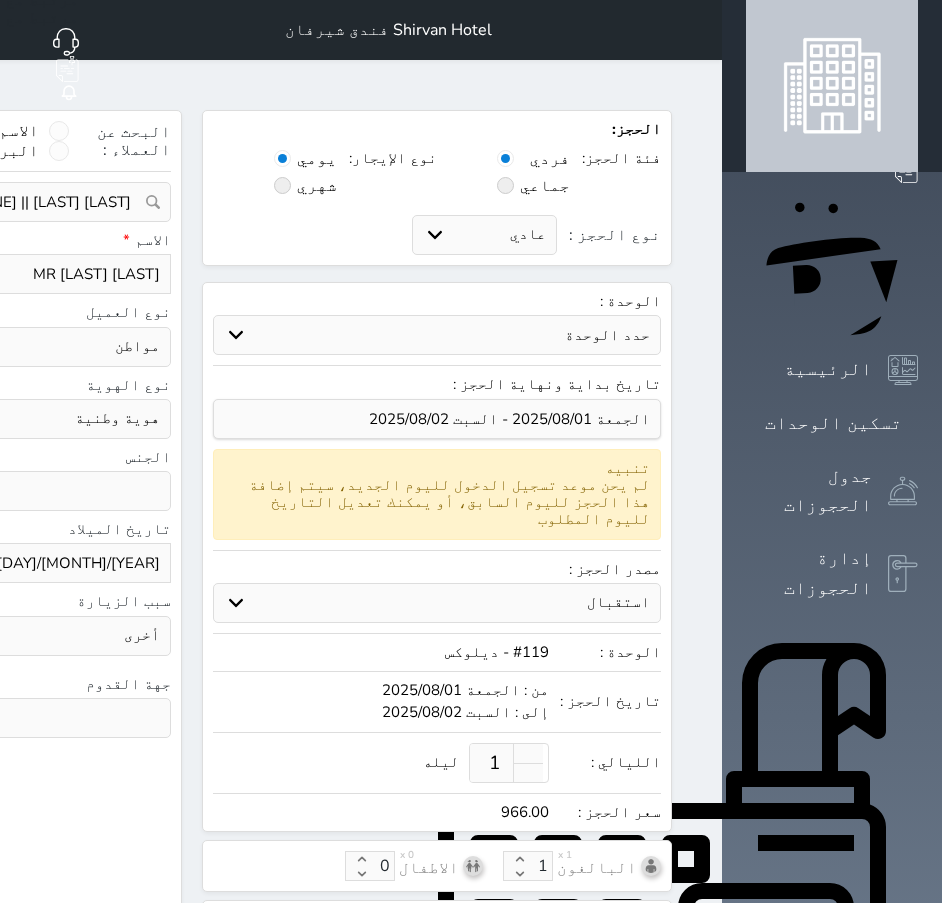 select 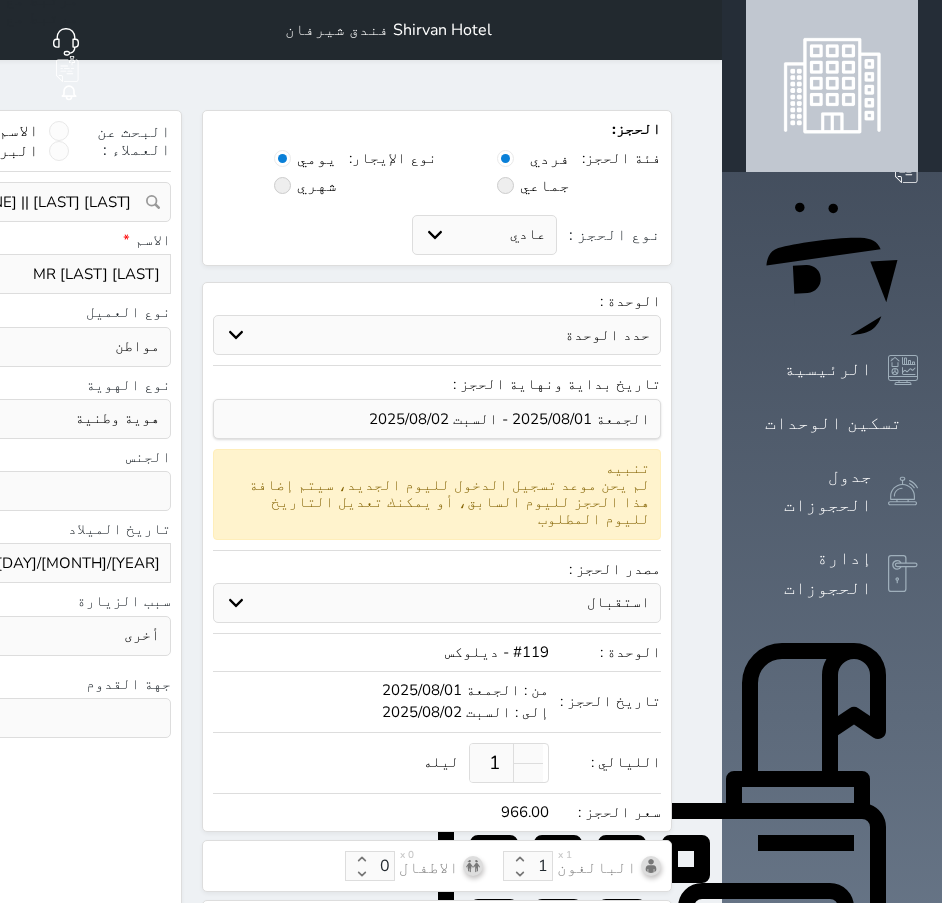 select 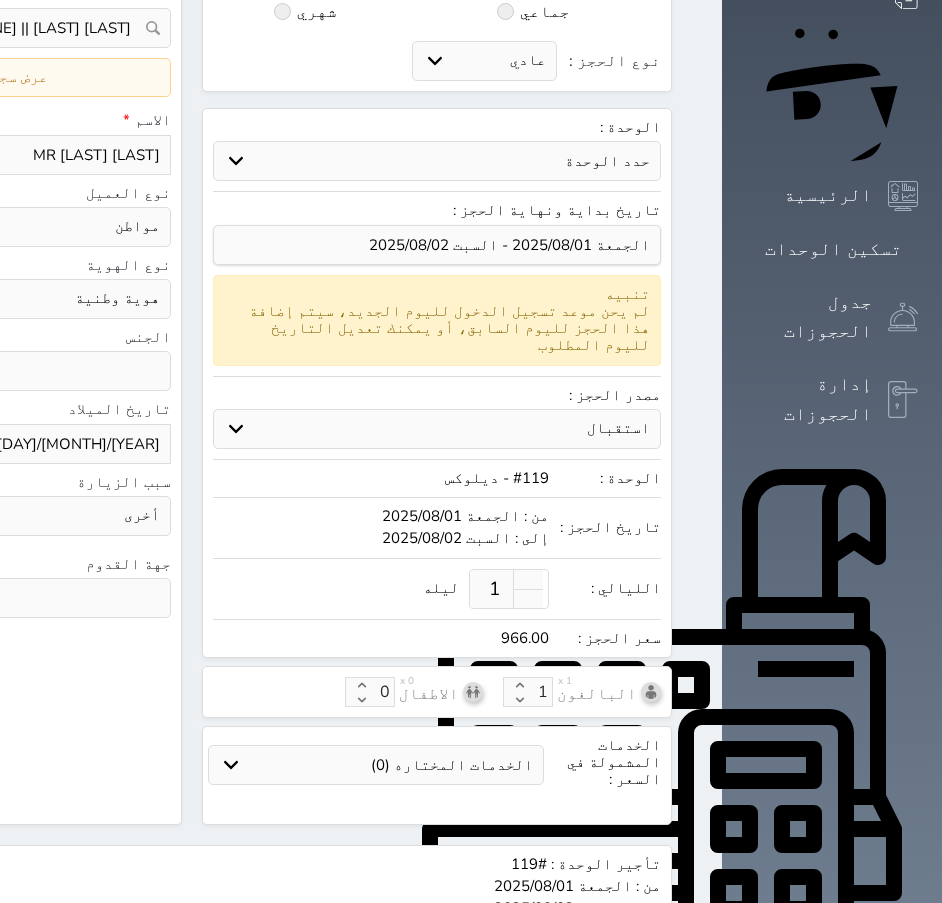 scroll, scrollTop: 391, scrollLeft: 0, axis: vertical 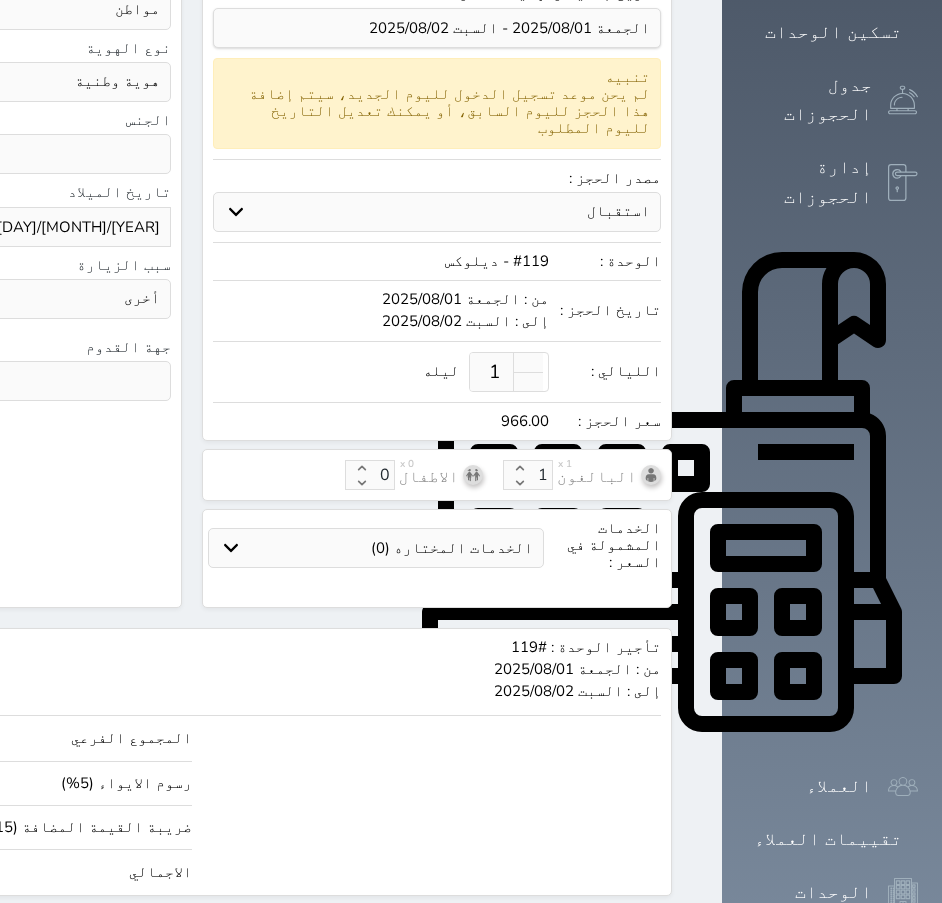 click on "حجز" at bounding box center [-43, 933] 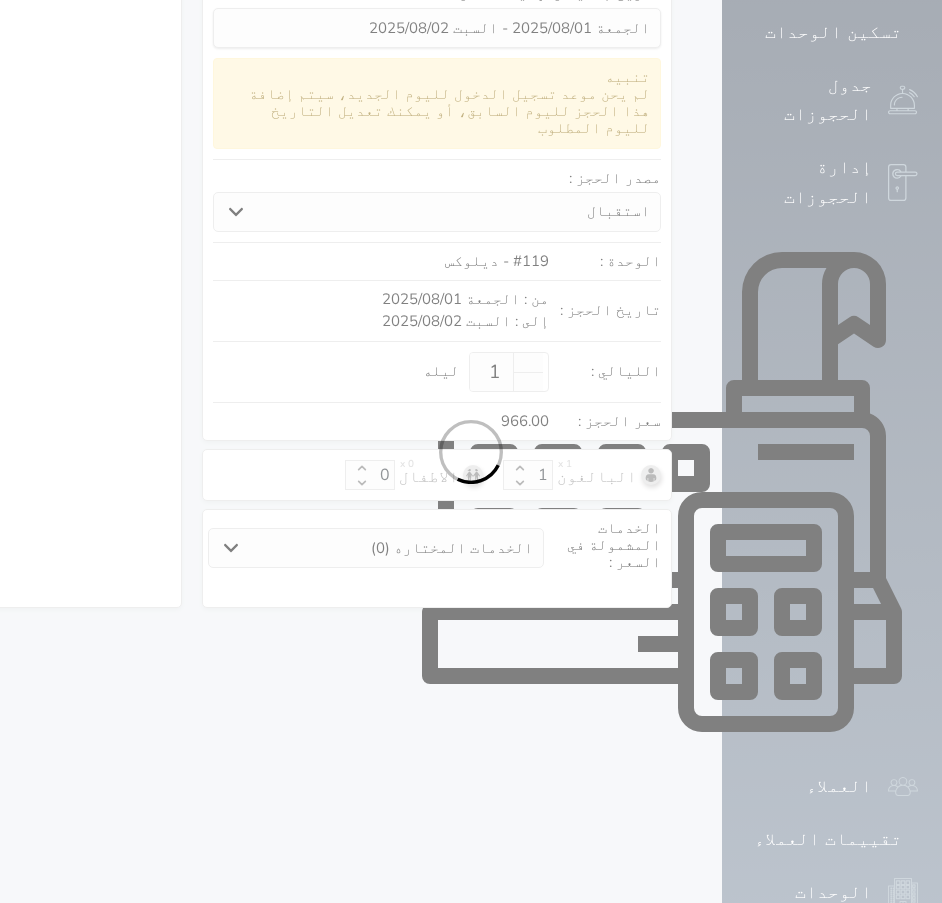 scroll, scrollTop: 68, scrollLeft: 0, axis: vertical 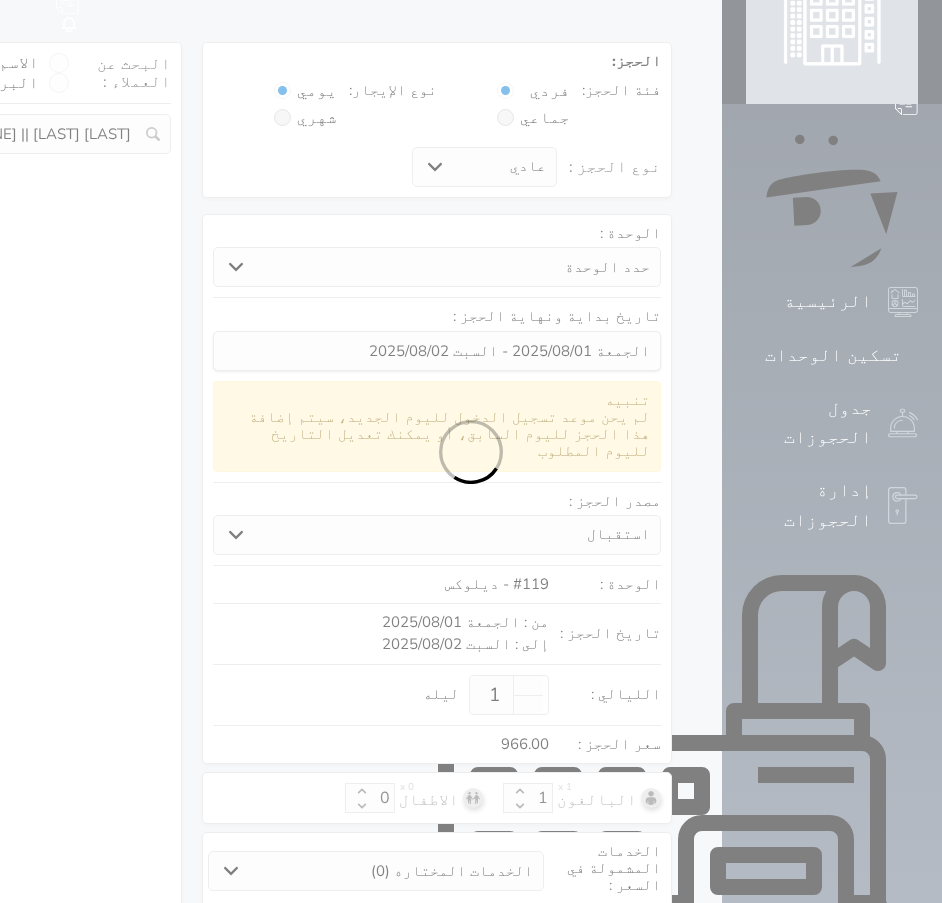 select on "1" 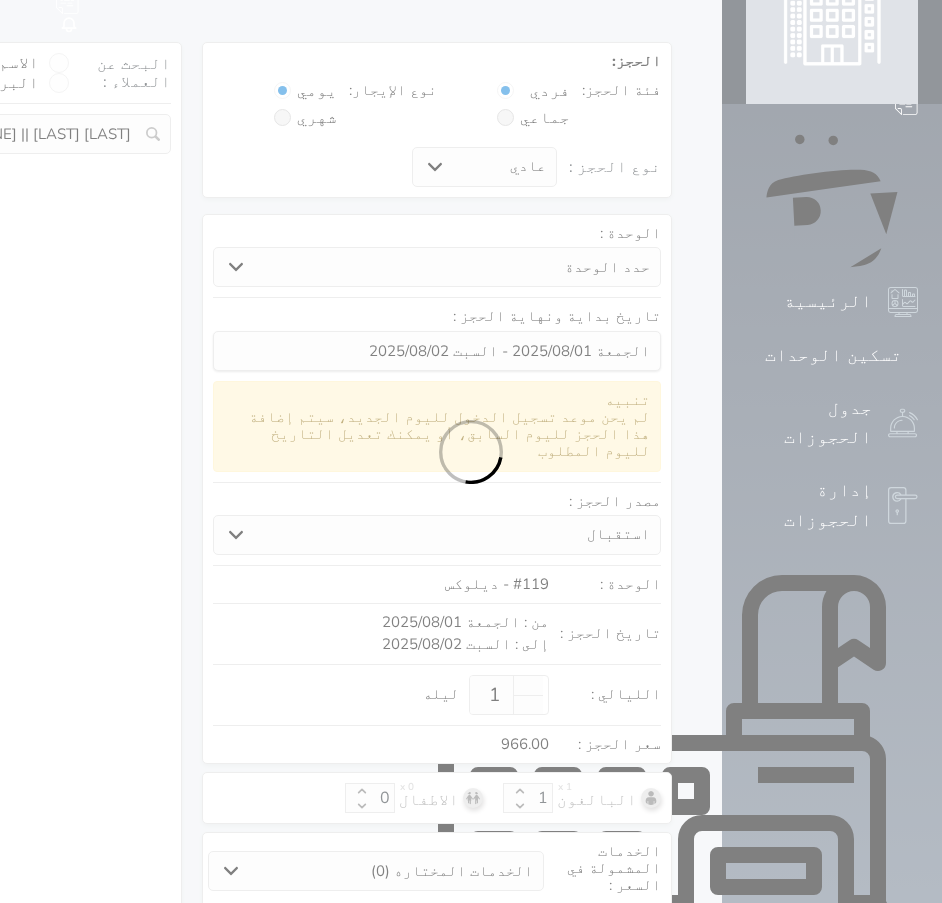 select on "113" 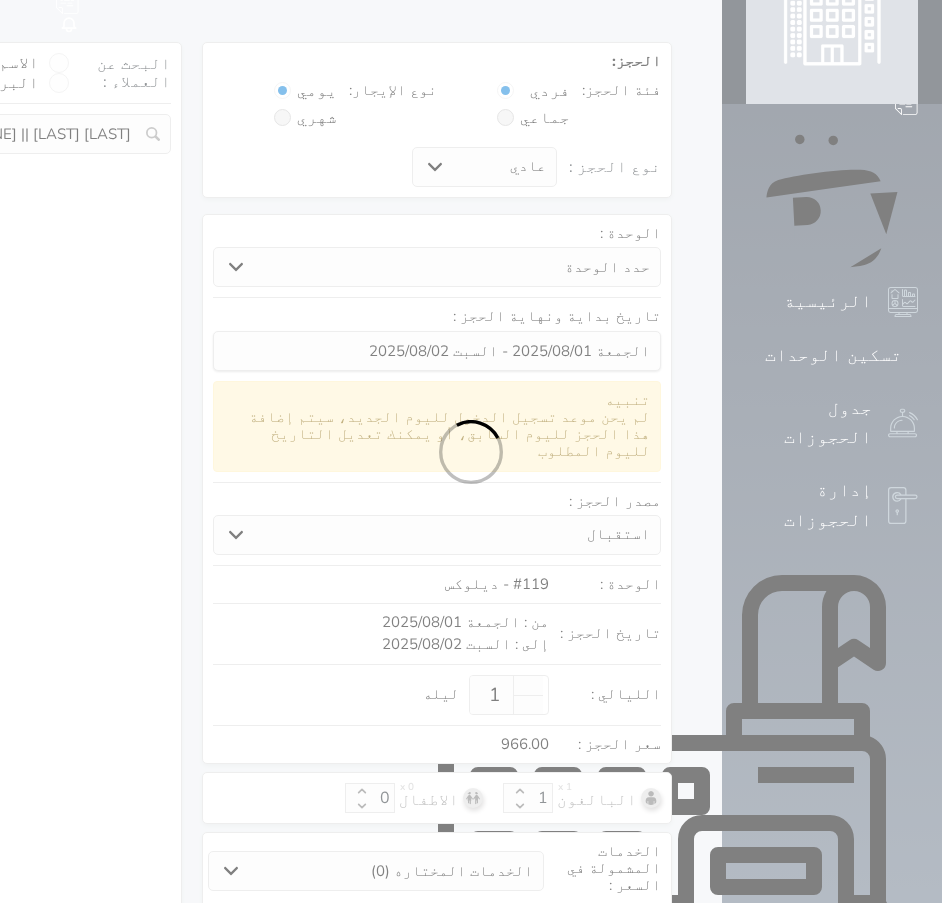 select on "1" 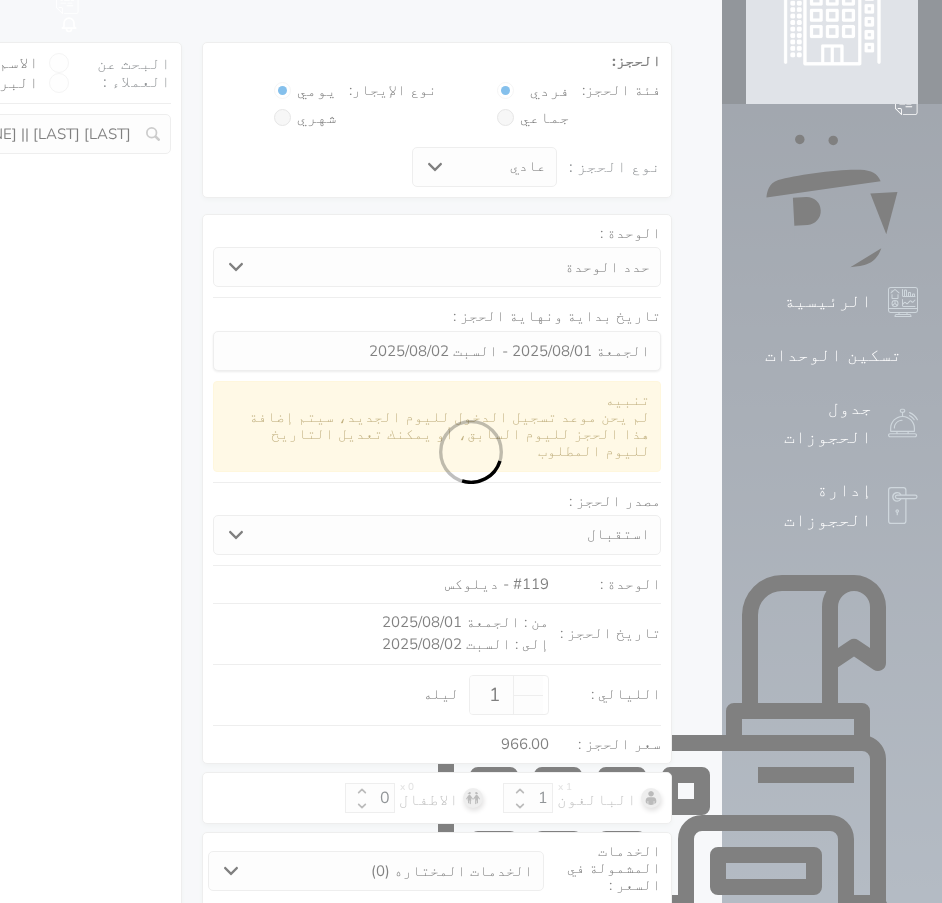 select 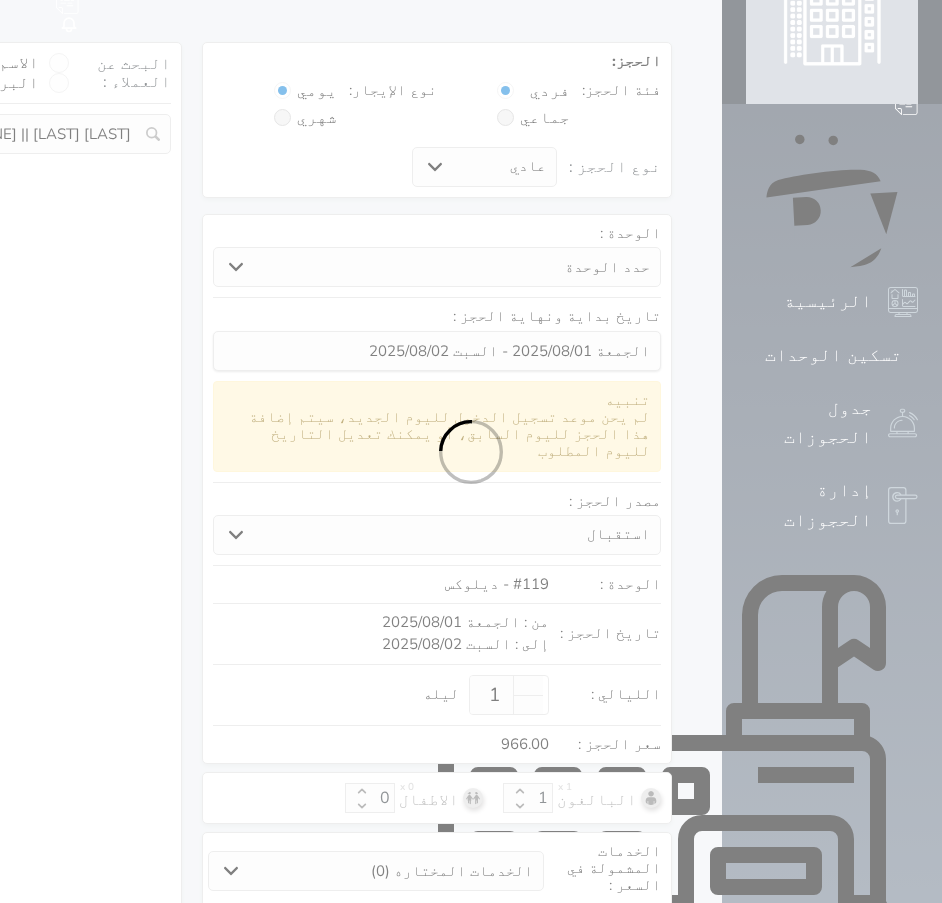 select on "7" 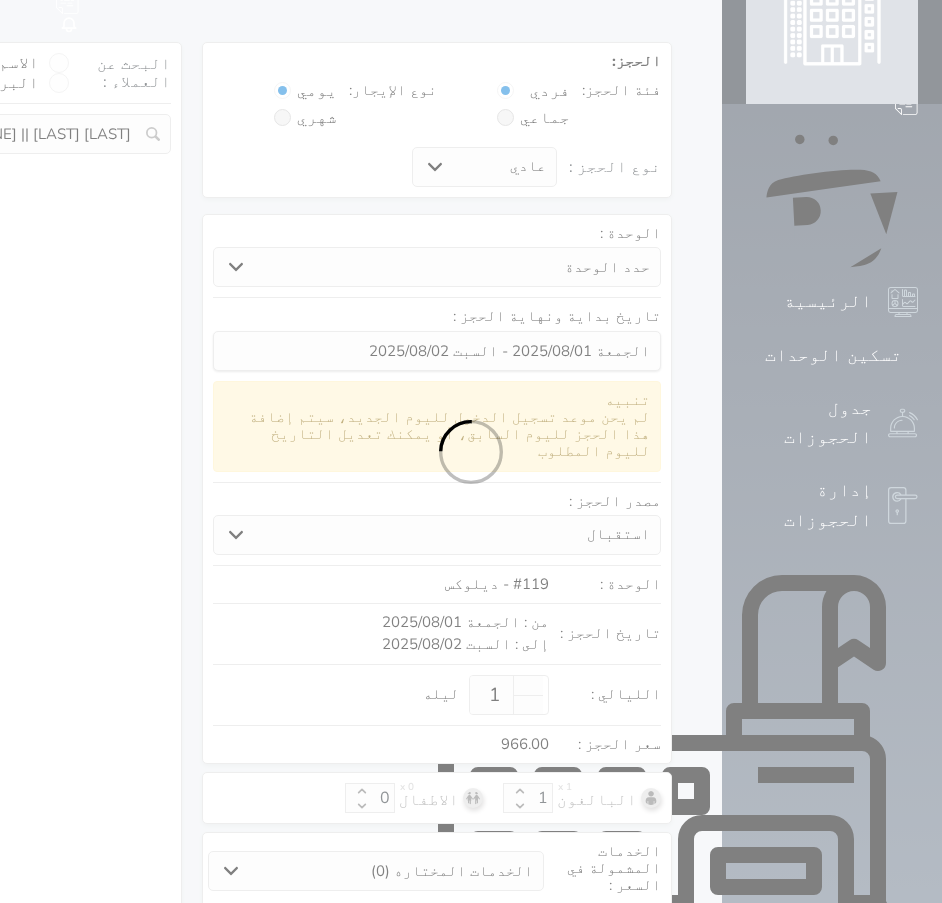 select 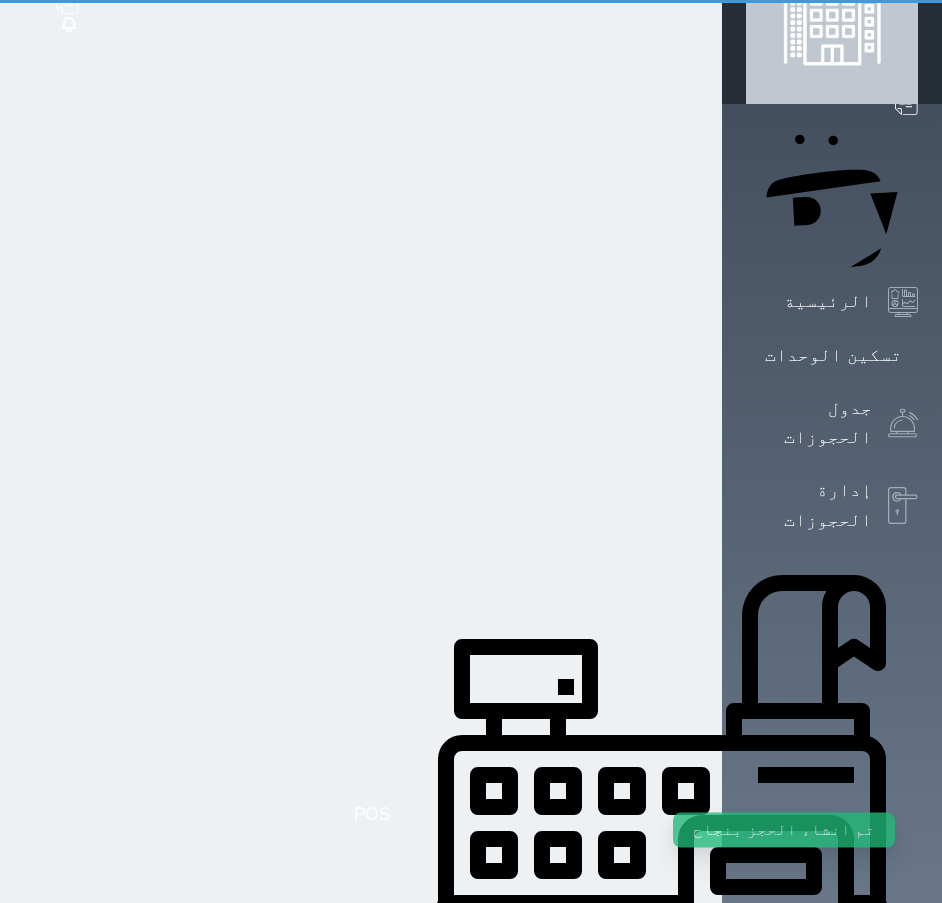scroll, scrollTop: 0, scrollLeft: 0, axis: both 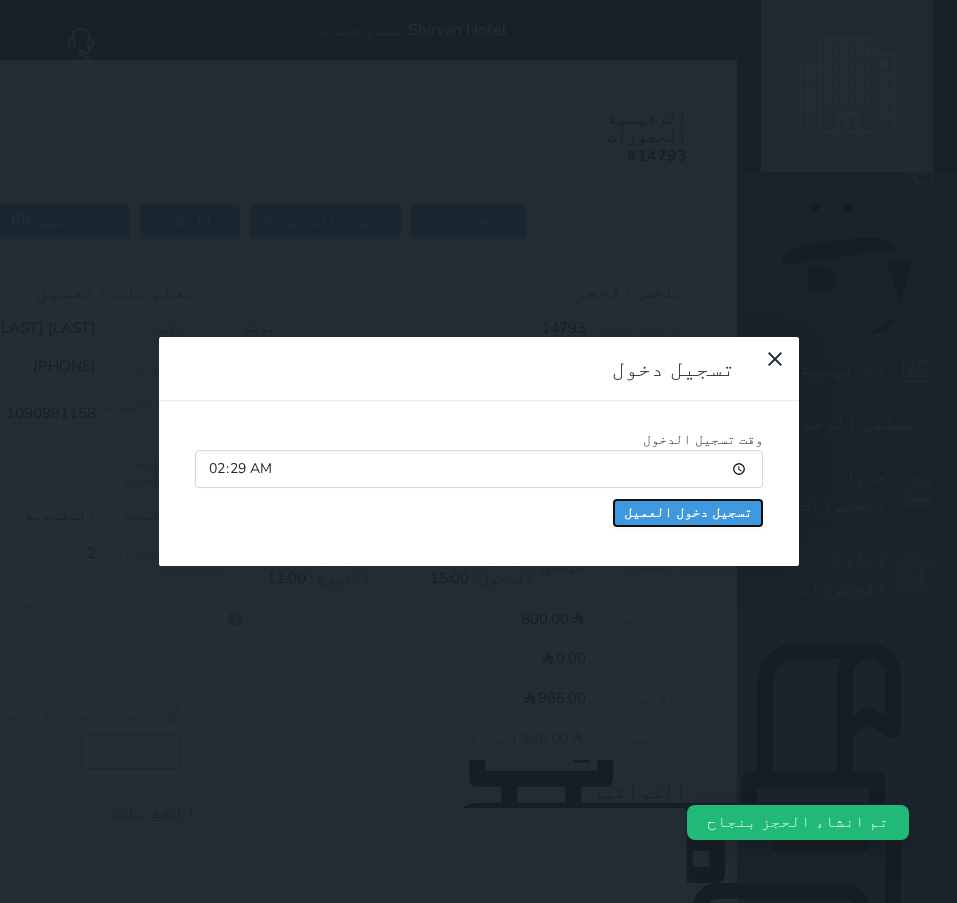 click on "تسجيل دخول العميل" at bounding box center [688, 513] 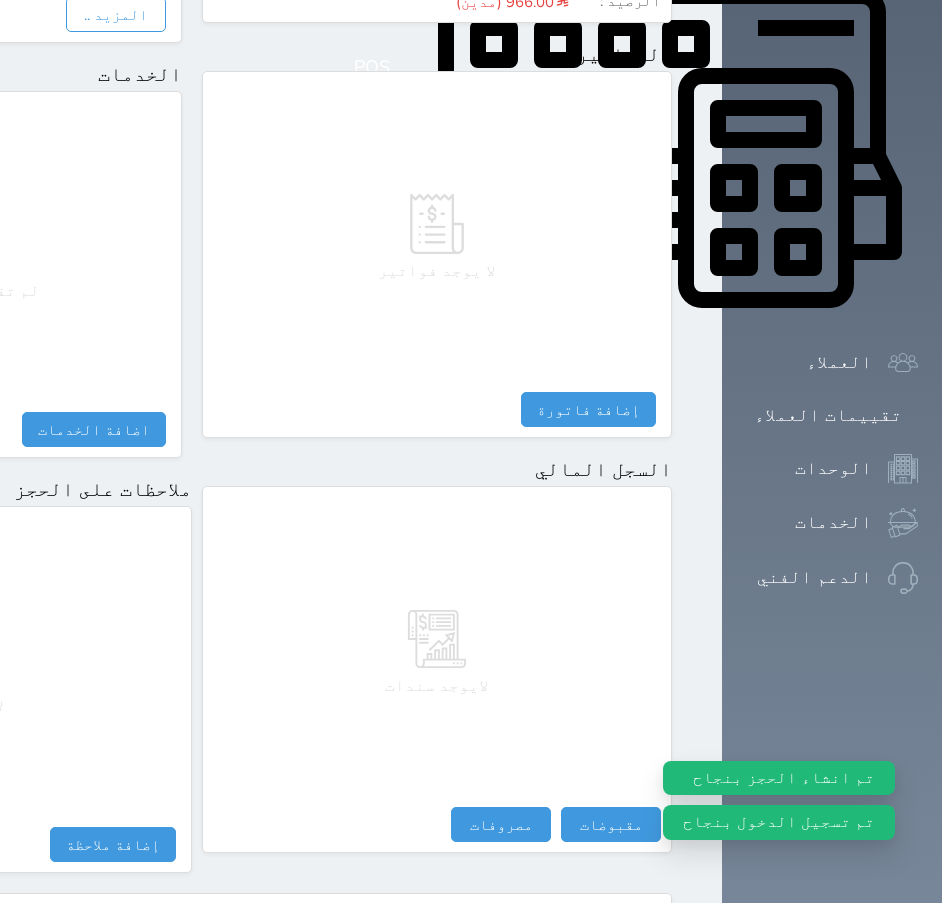 scroll, scrollTop: 887, scrollLeft: 0, axis: vertical 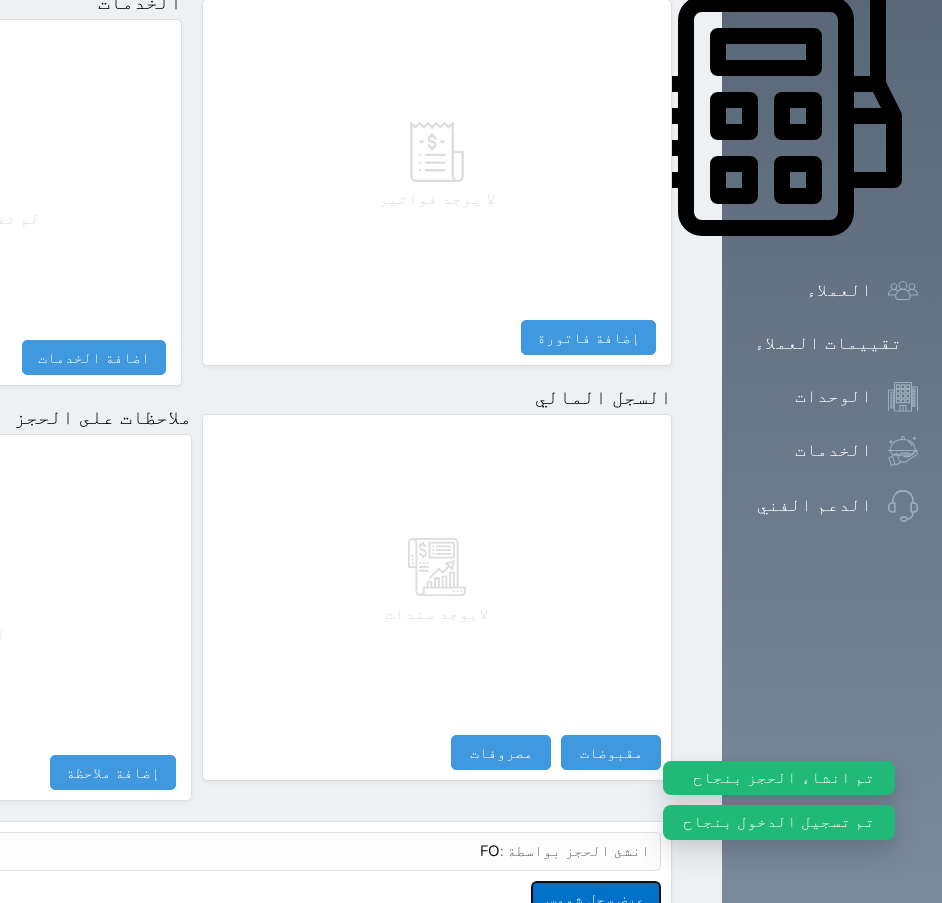 click on "عرض سجل شموس" at bounding box center (596, 898) 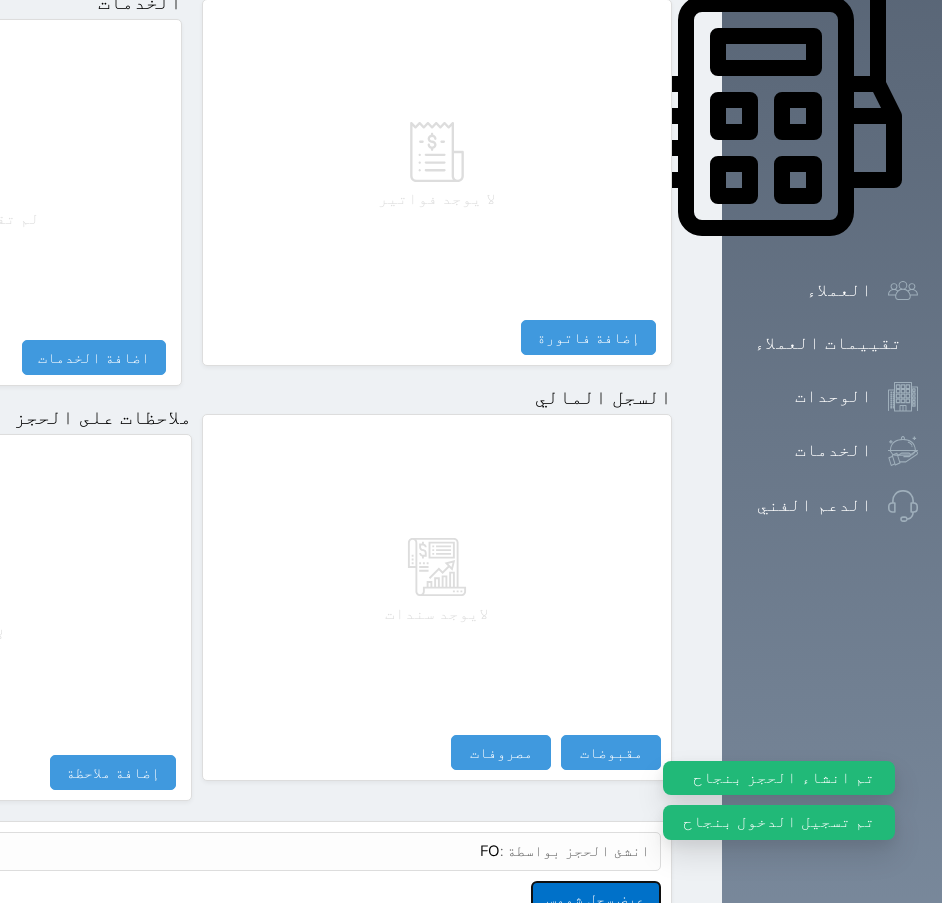 click on "عرض سجل شموس" at bounding box center (596, 898) 